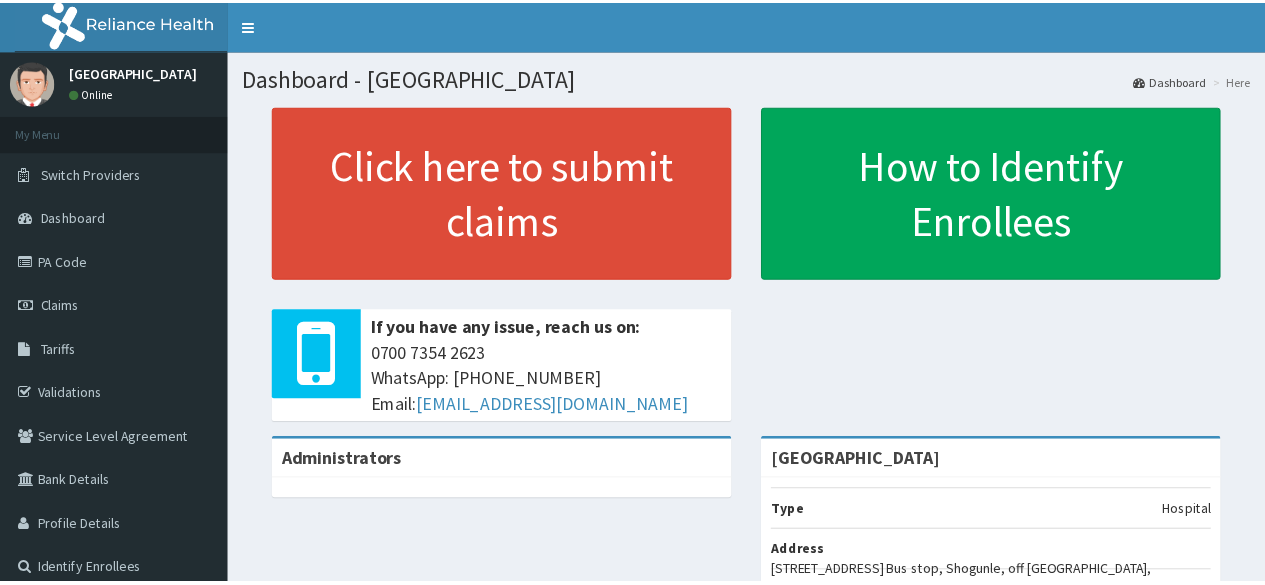 scroll, scrollTop: 0, scrollLeft: 0, axis: both 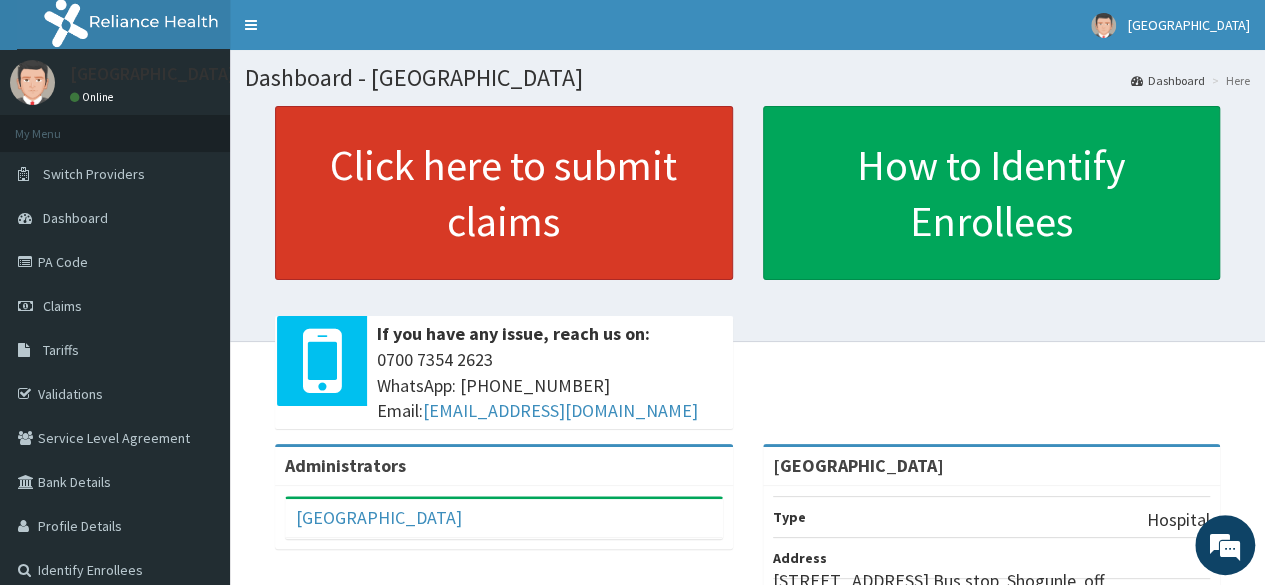 click on "Click here to submit claims" at bounding box center (504, 193) 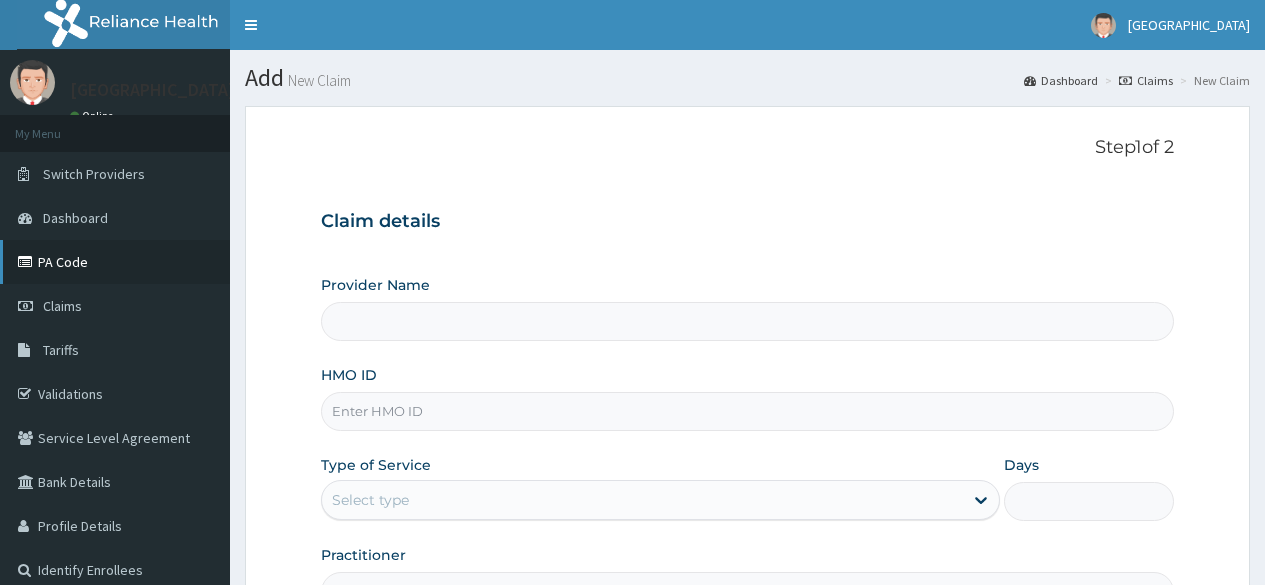 scroll, scrollTop: 0, scrollLeft: 0, axis: both 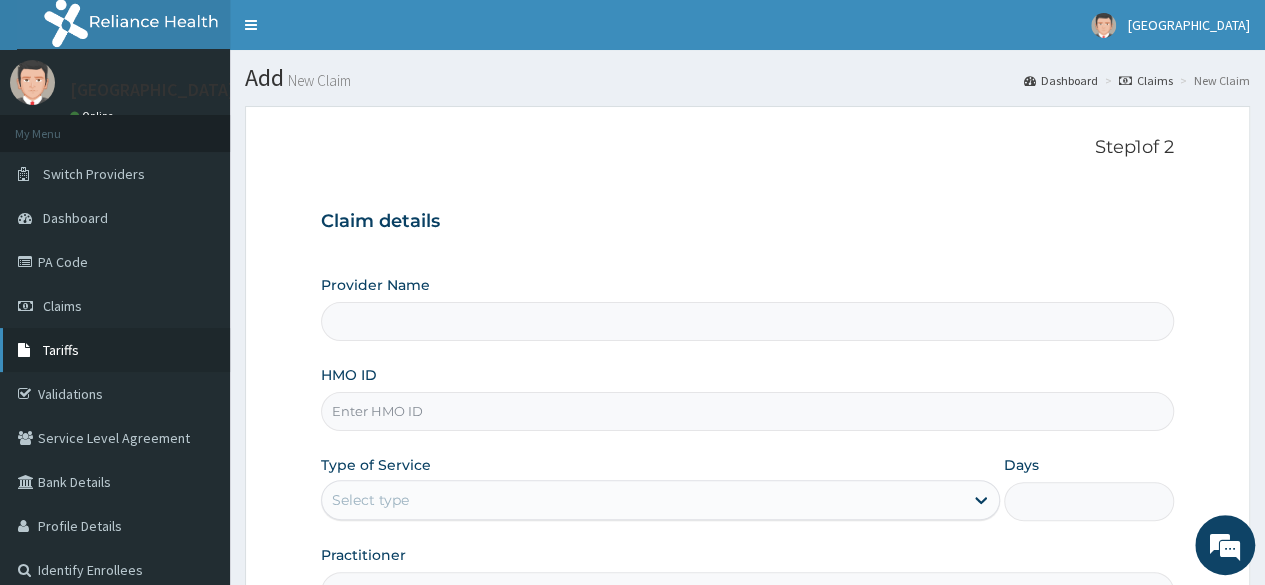 type on "[GEOGRAPHIC_DATA]" 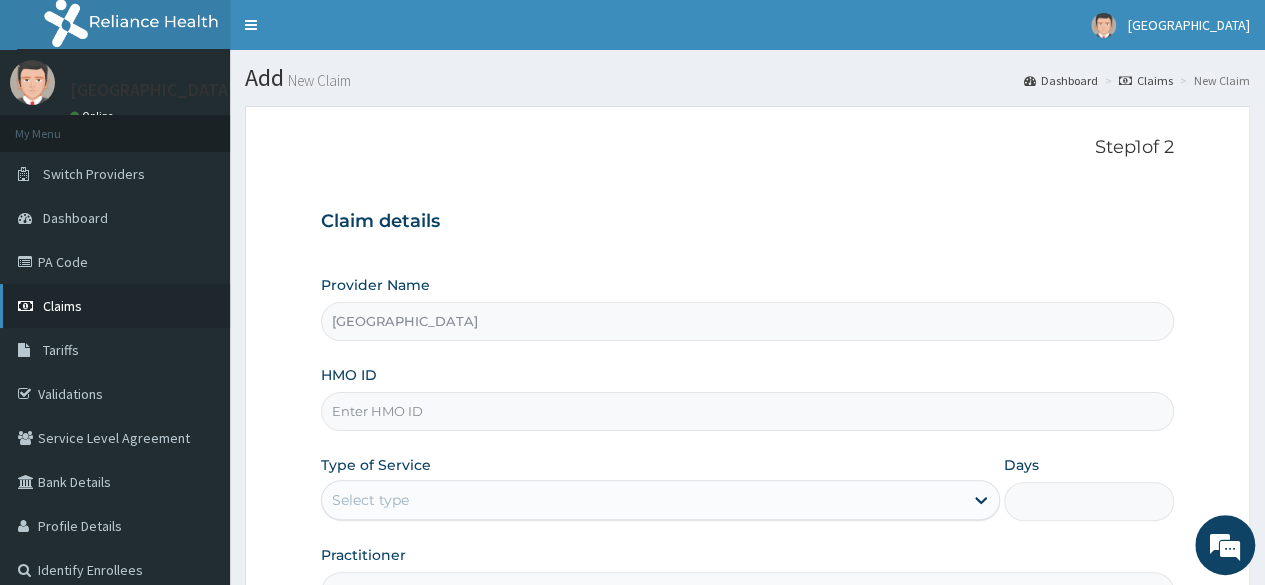 click on "Claims" at bounding box center (115, 306) 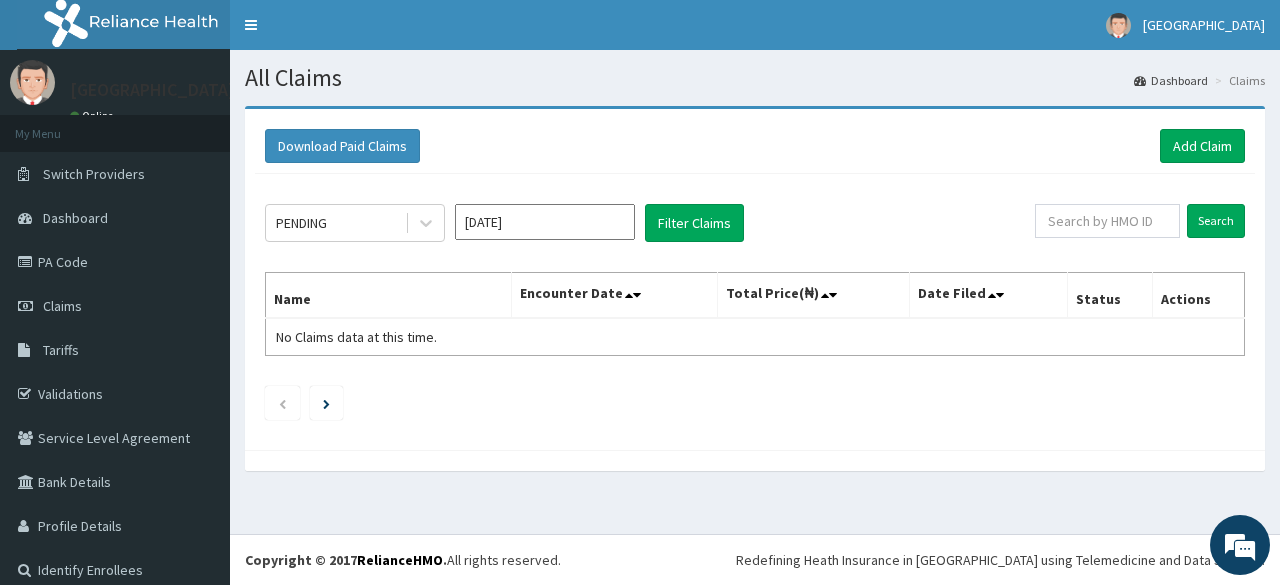 scroll, scrollTop: 0, scrollLeft: 0, axis: both 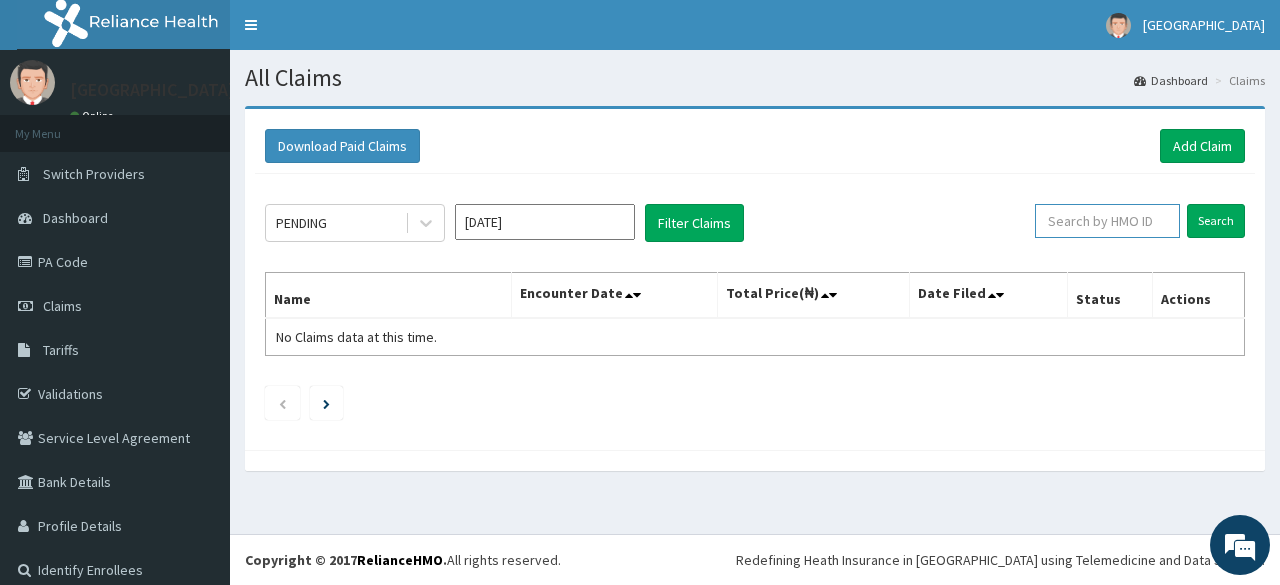 click at bounding box center (1107, 221) 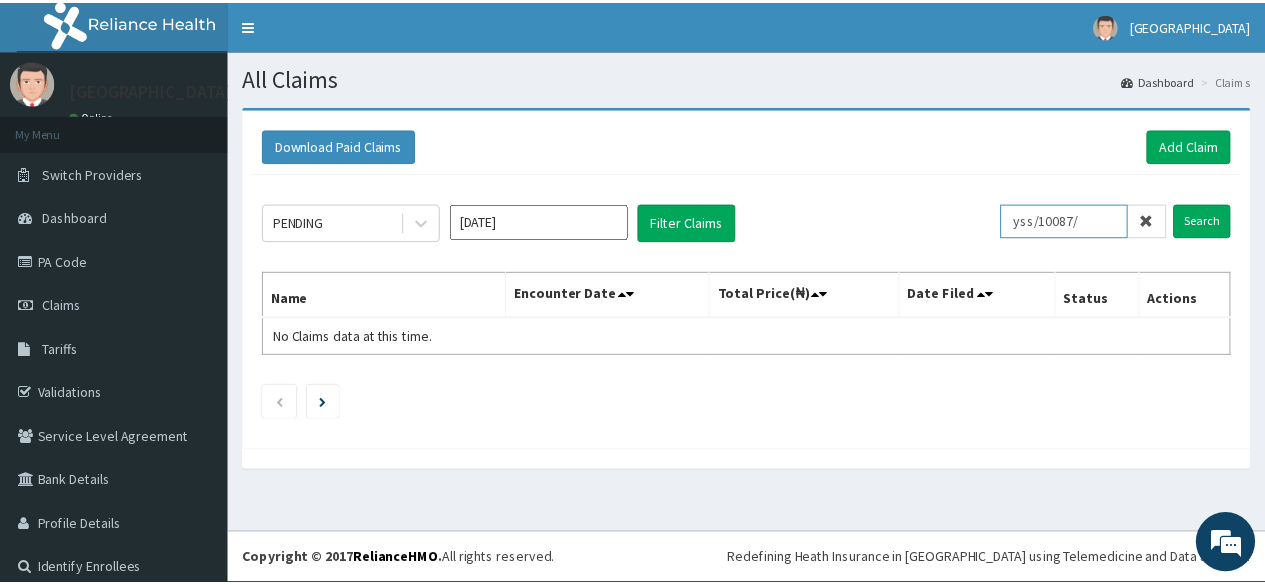 scroll, scrollTop: 0, scrollLeft: 0, axis: both 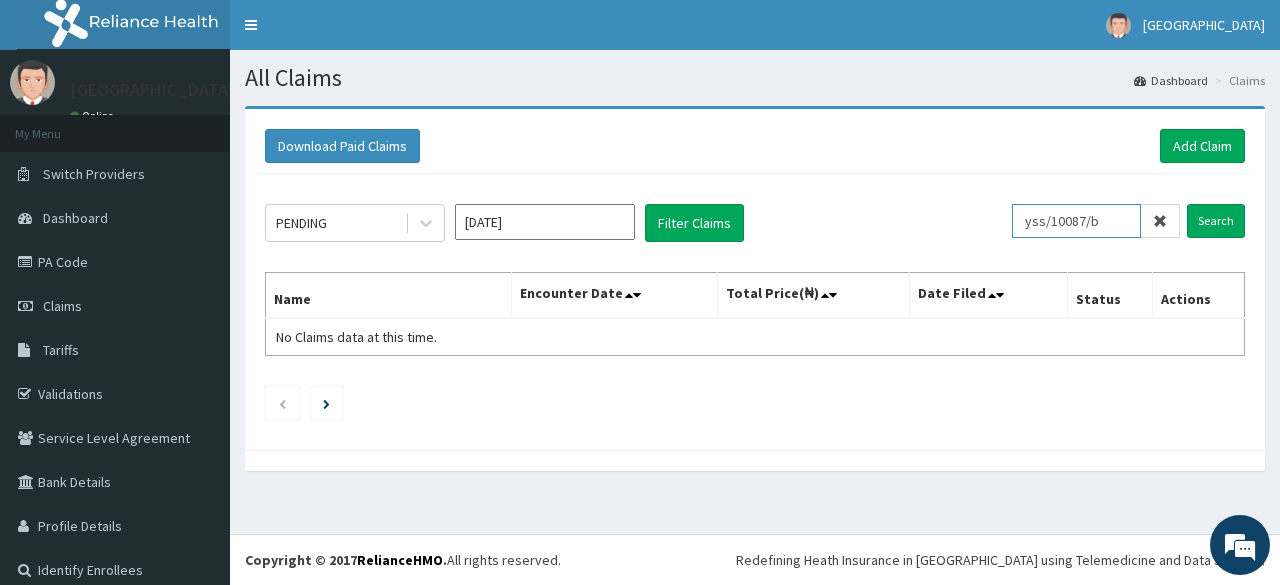click on "Search" at bounding box center (1216, 221) 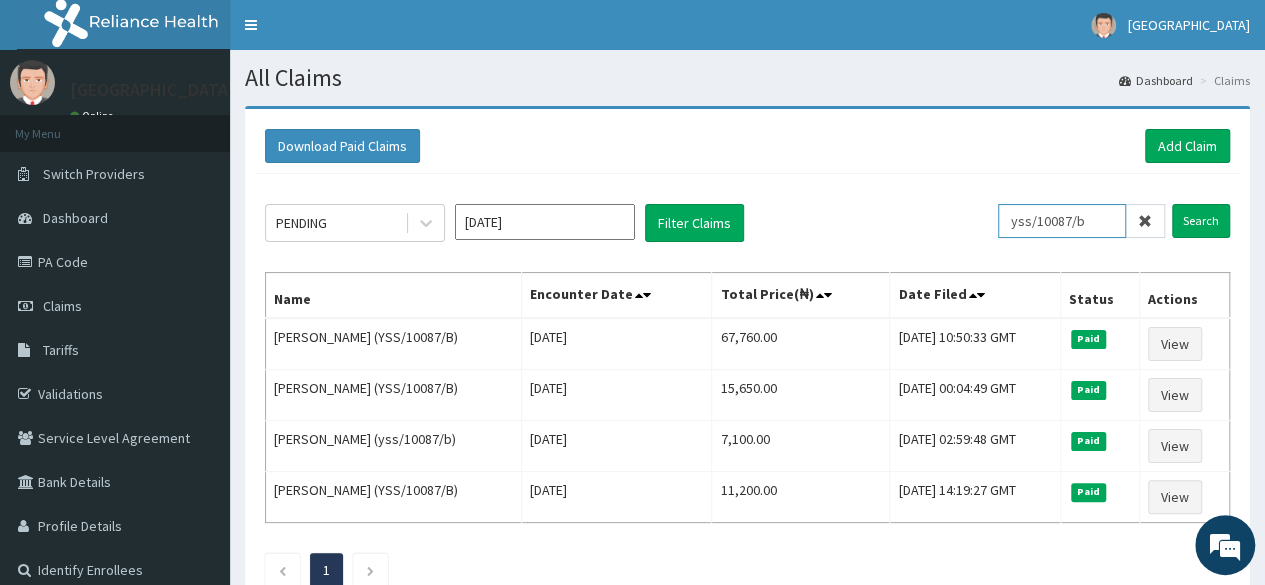 click on "yss/10087/b" at bounding box center [1062, 221] 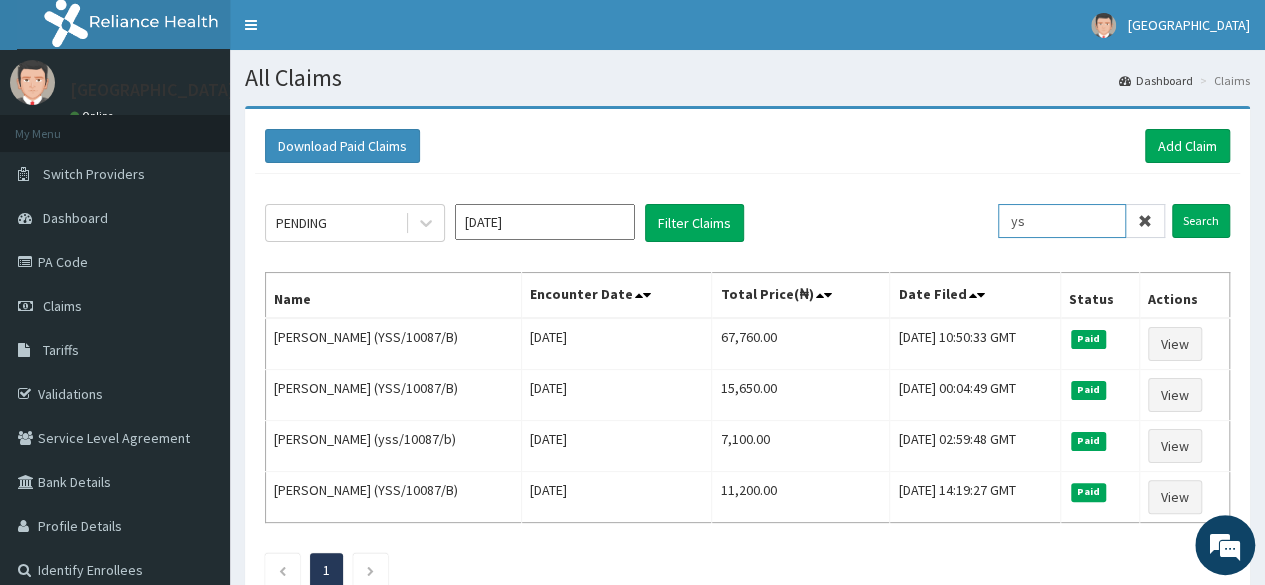 type on "y" 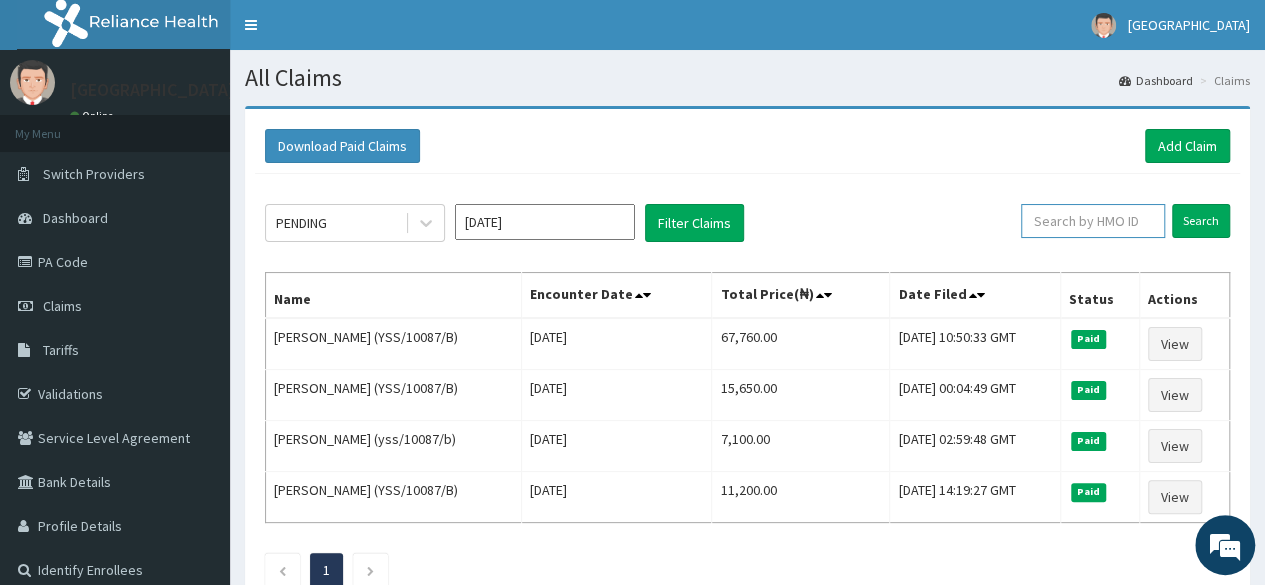paste on "GSV/12064/A" 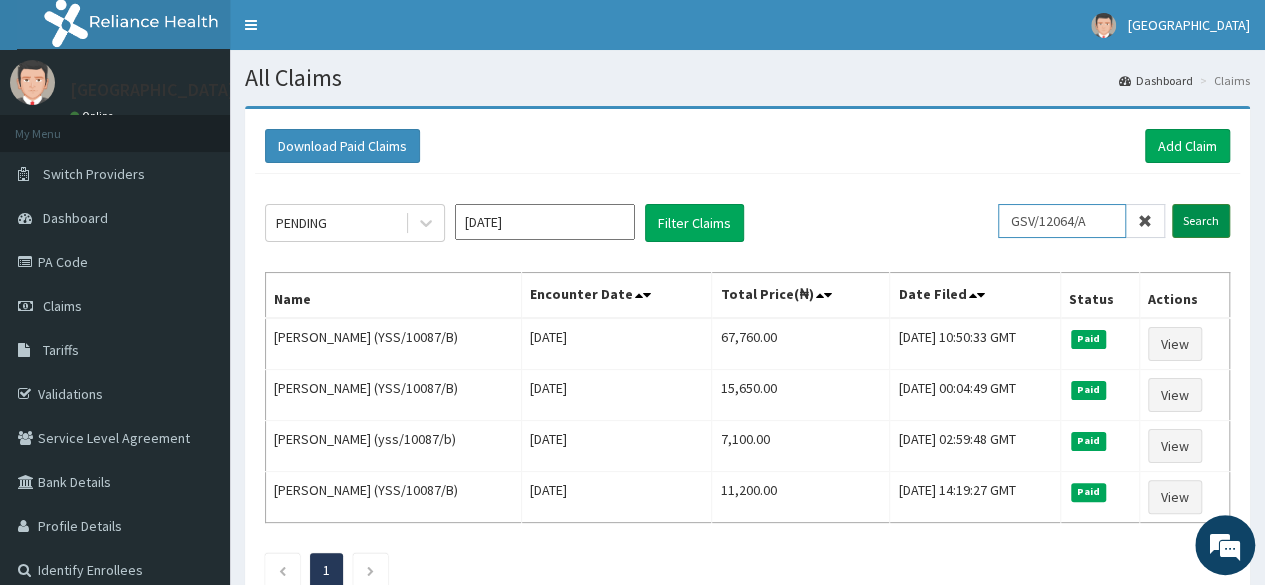 type on "GSV/12064/A" 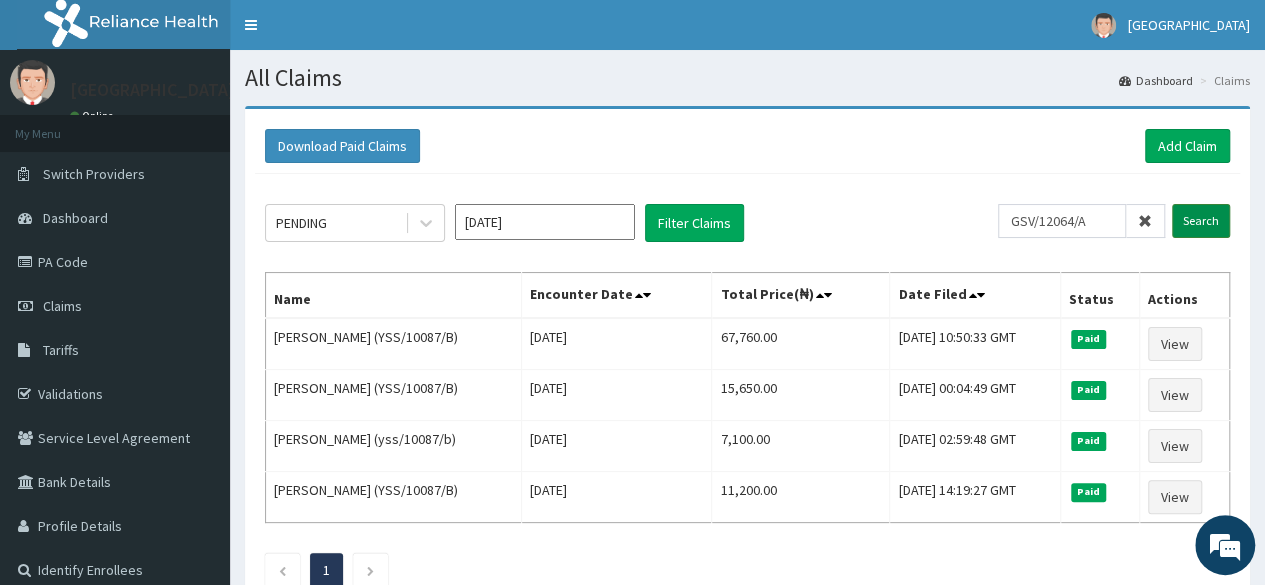 click on "Search" at bounding box center [1201, 221] 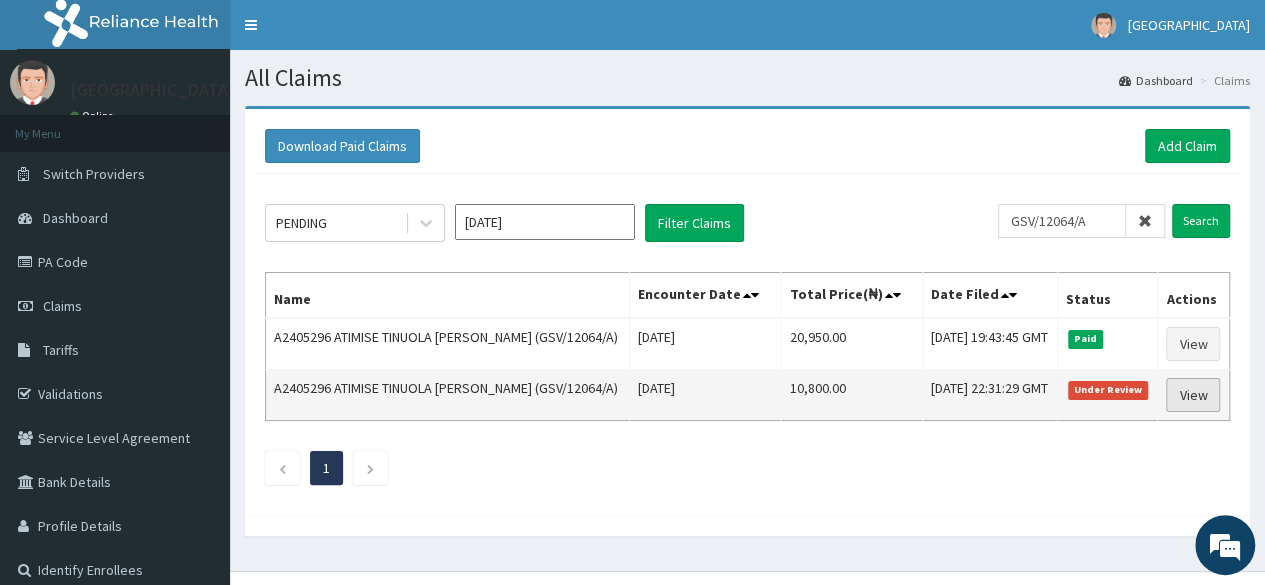click on "View" at bounding box center [1193, 395] 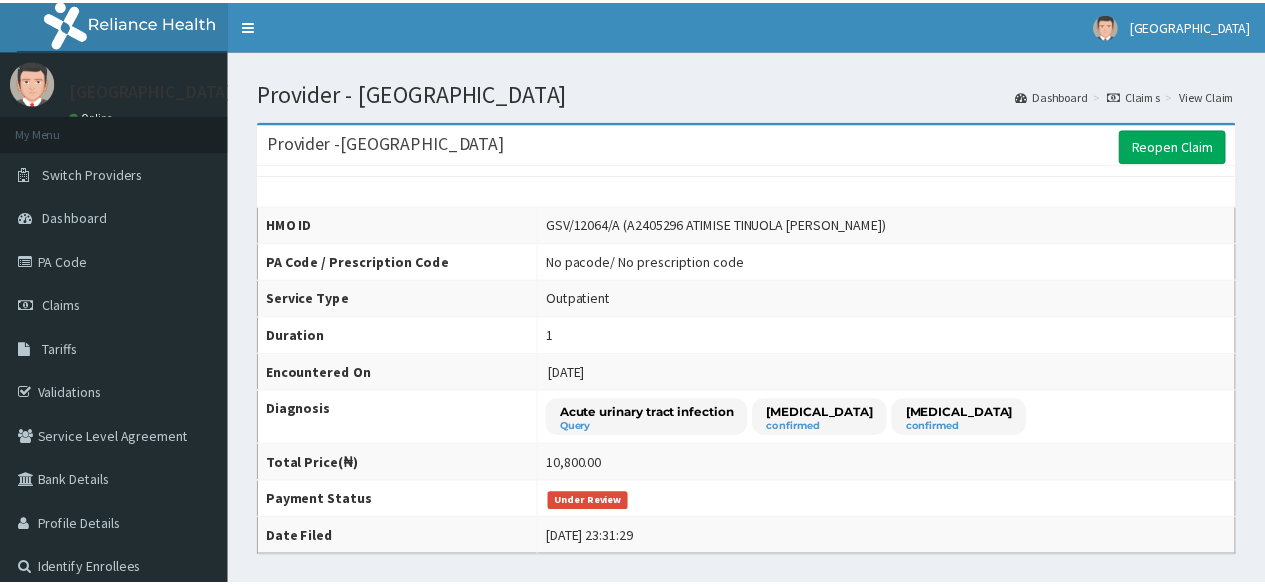 scroll, scrollTop: 0, scrollLeft: 0, axis: both 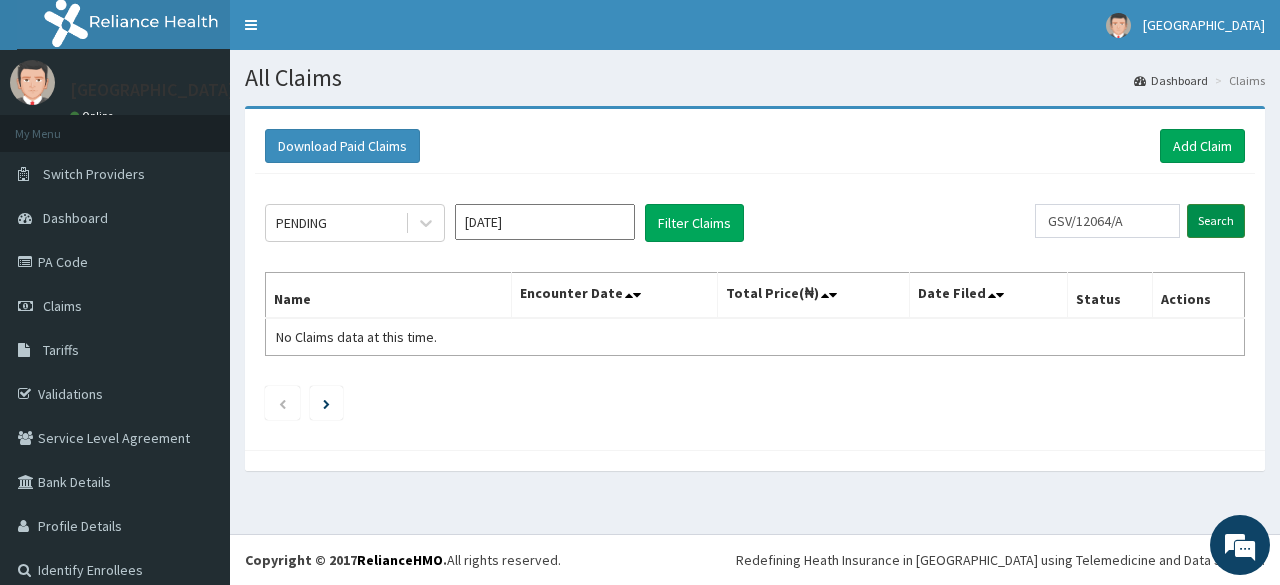 click on "Search" at bounding box center [1216, 221] 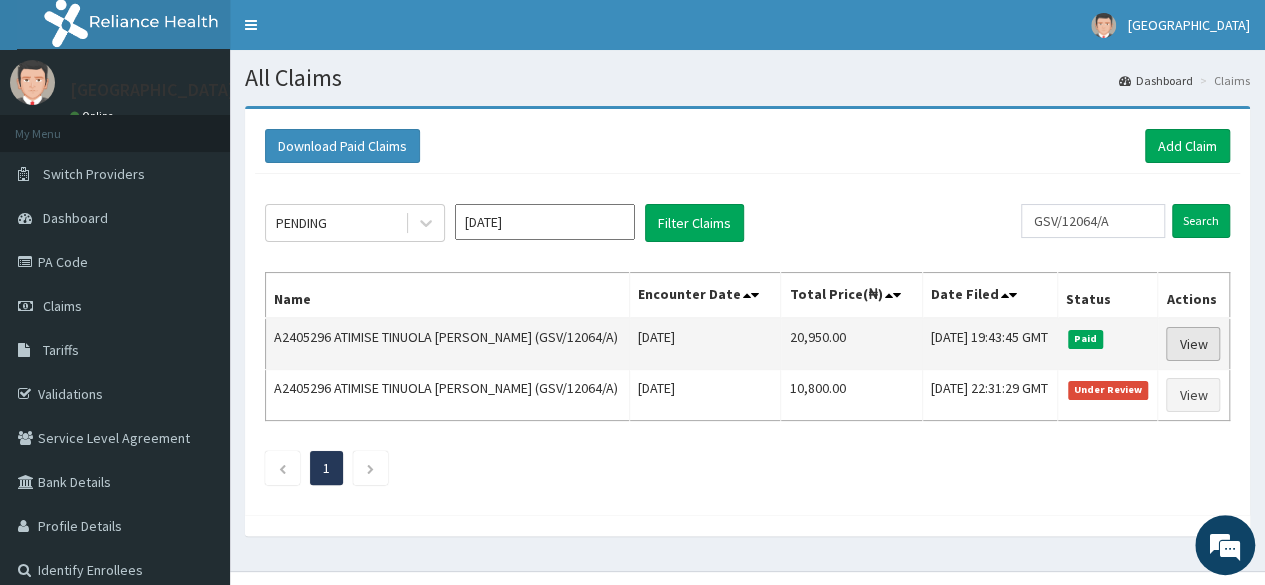click on "View" at bounding box center (1193, 344) 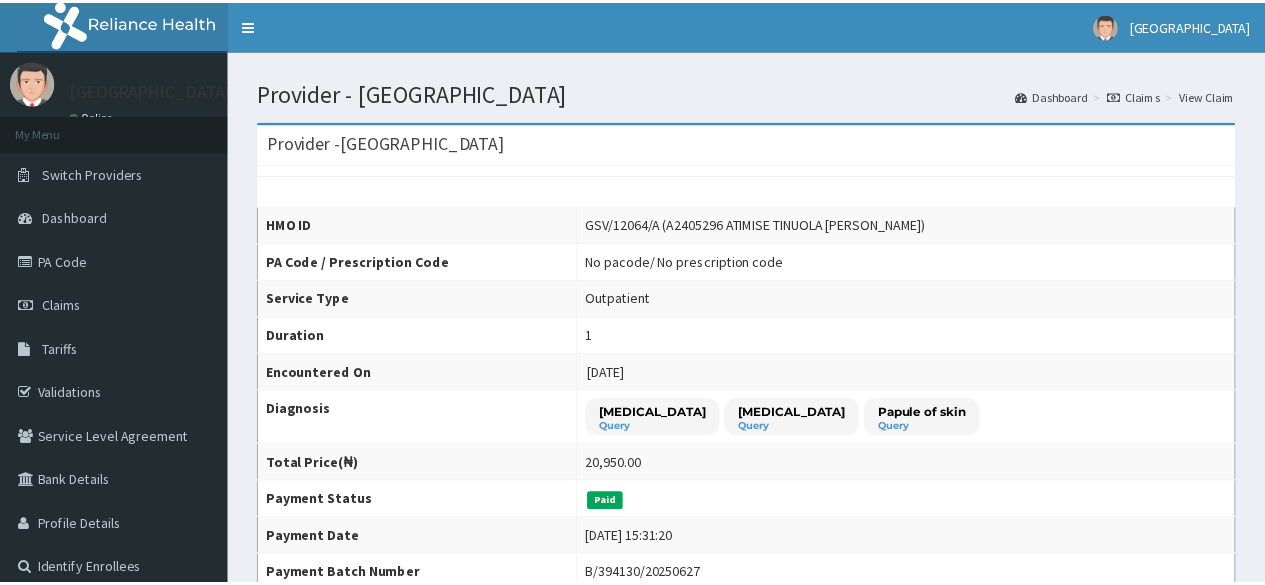 scroll, scrollTop: 0, scrollLeft: 0, axis: both 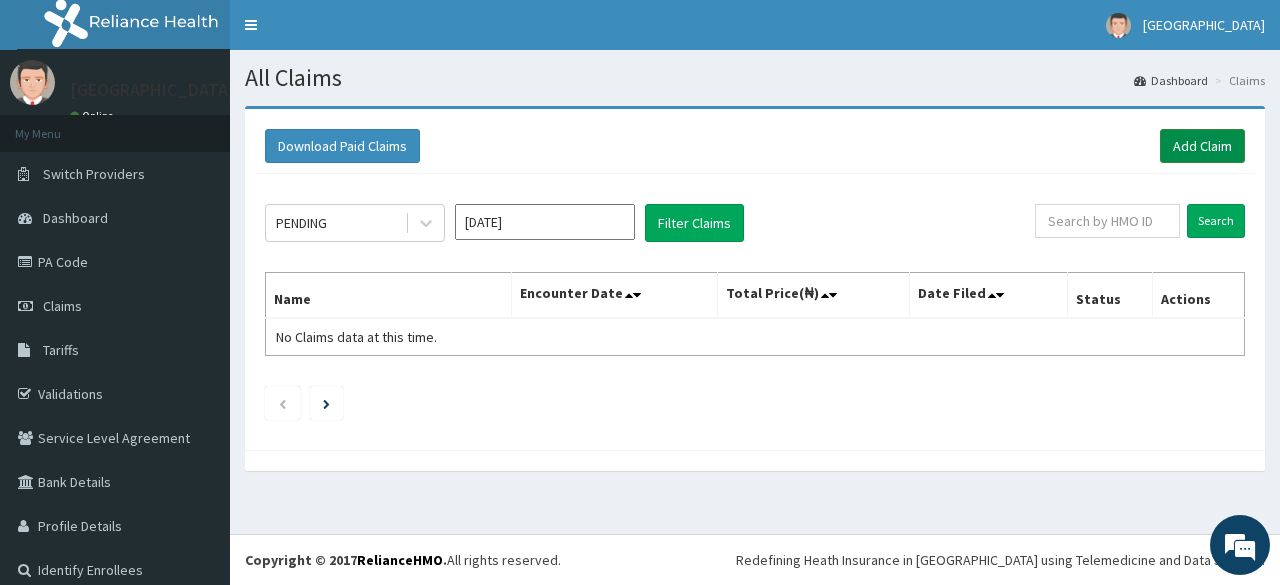 click on "Add Claim" at bounding box center [1202, 146] 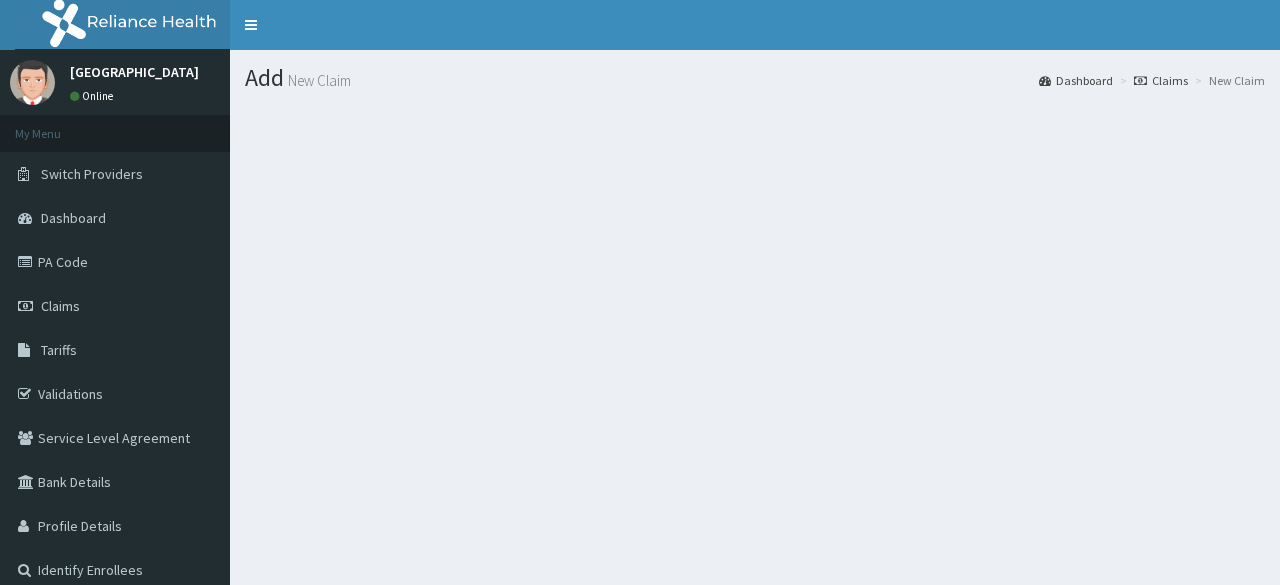 scroll, scrollTop: 0, scrollLeft: 0, axis: both 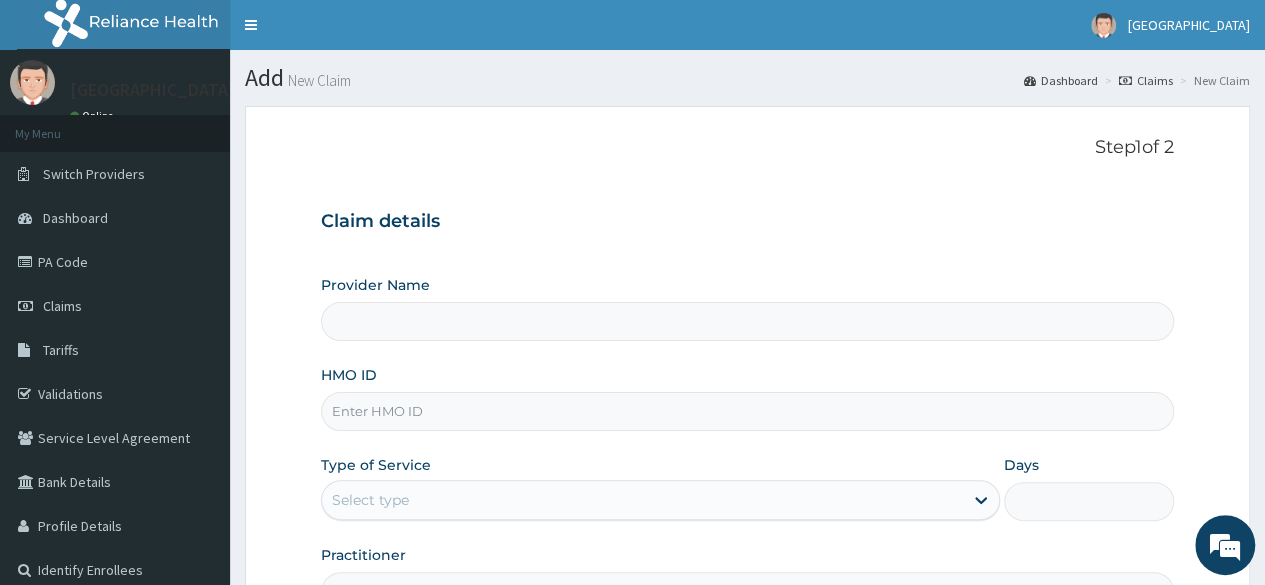 type on "[GEOGRAPHIC_DATA]" 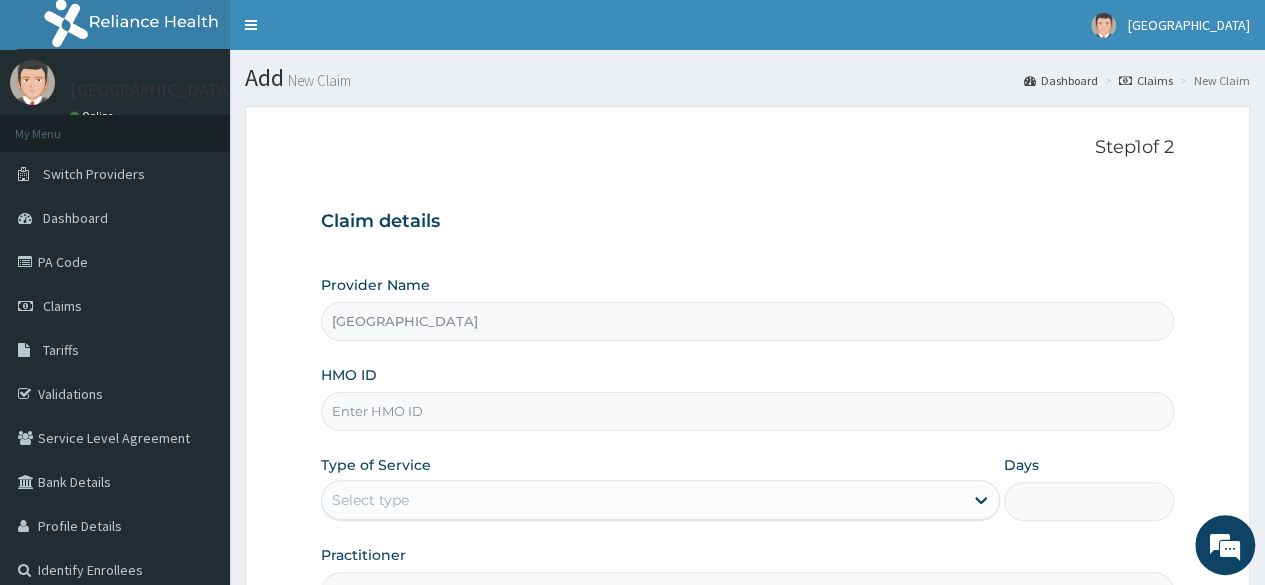 click on "HMO ID" at bounding box center [747, 411] 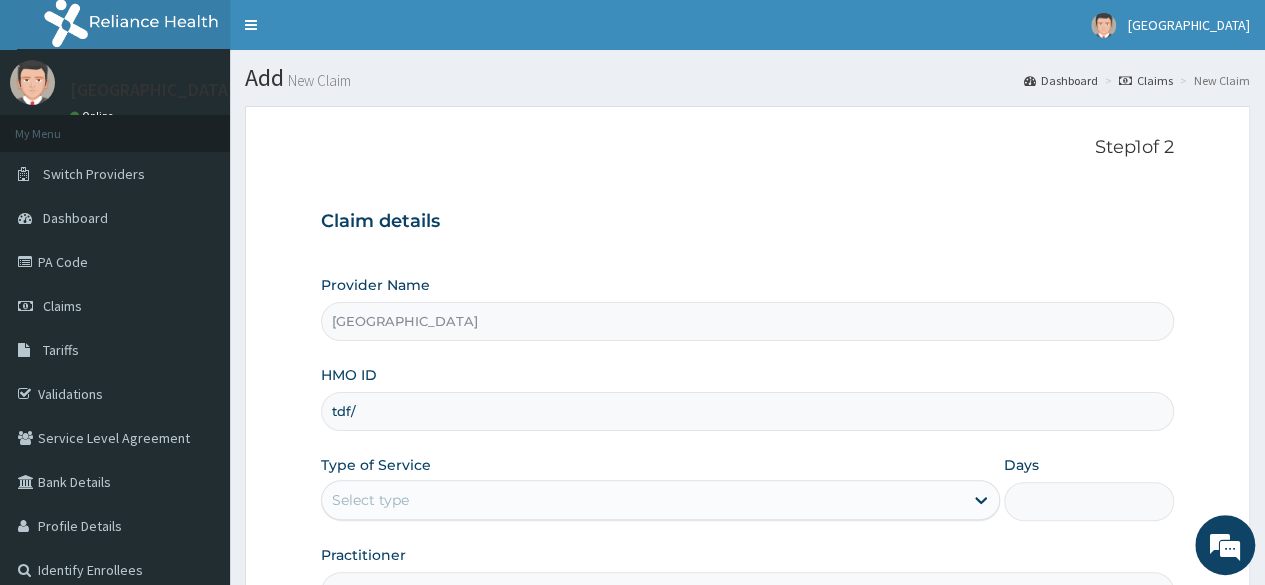 scroll, scrollTop: 0, scrollLeft: 0, axis: both 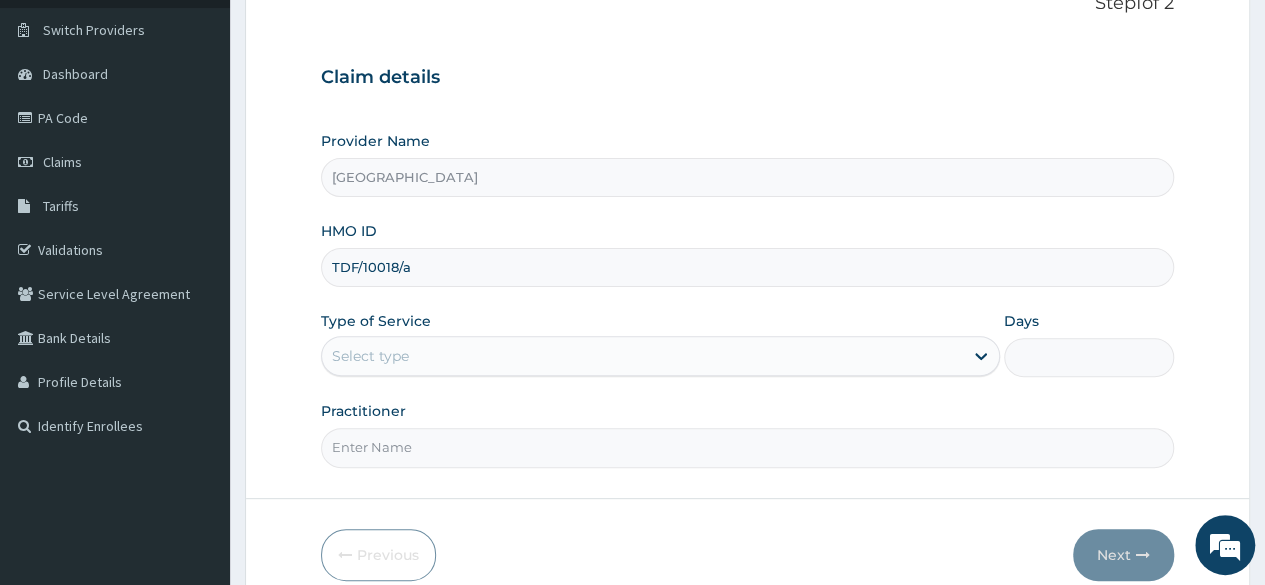 type on "TDF/10018/a" 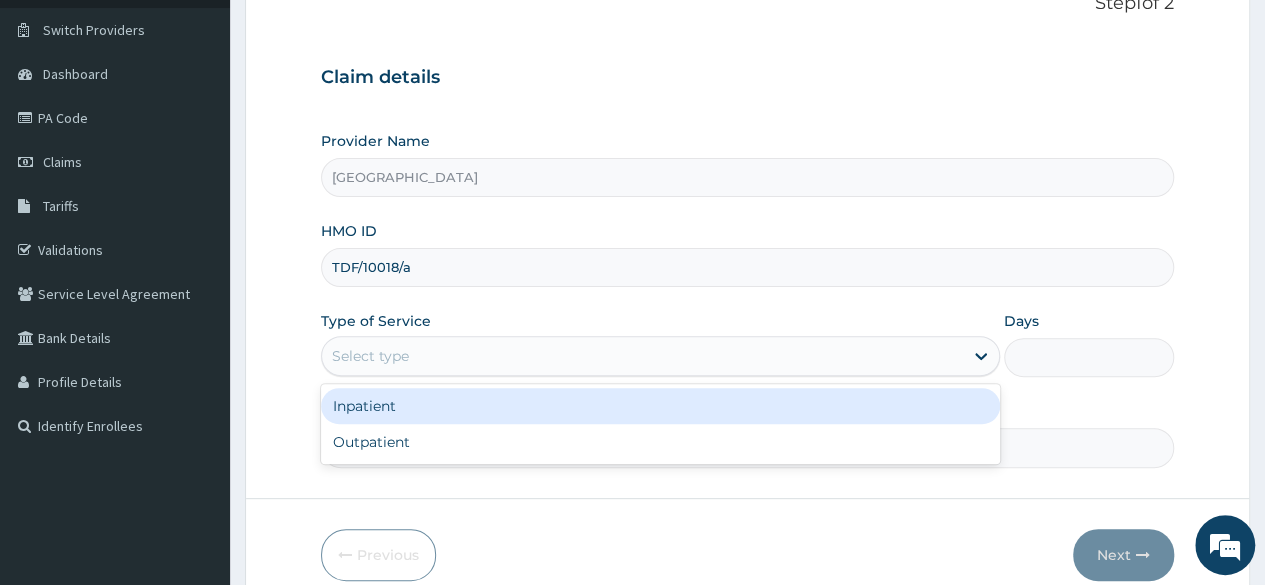 drag, startPoint x: 455, startPoint y: 351, endPoint x: 435, endPoint y: 387, distance: 41.18252 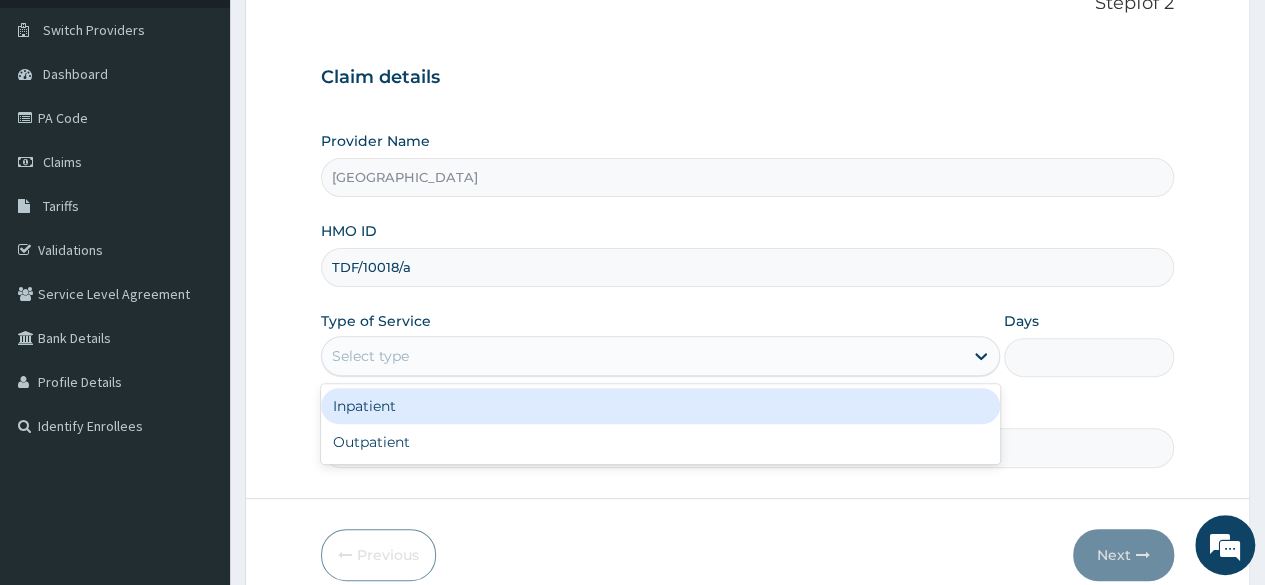 click on "option Inpatient focused, 1 of 2. 2 results available. Use Up and Down to choose options, press Enter to select the currently focused option, press Escape to exit the menu, press Tab to select the option and exit the menu. Select type Inpatient Outpatient" at bounding box center [660, 356] 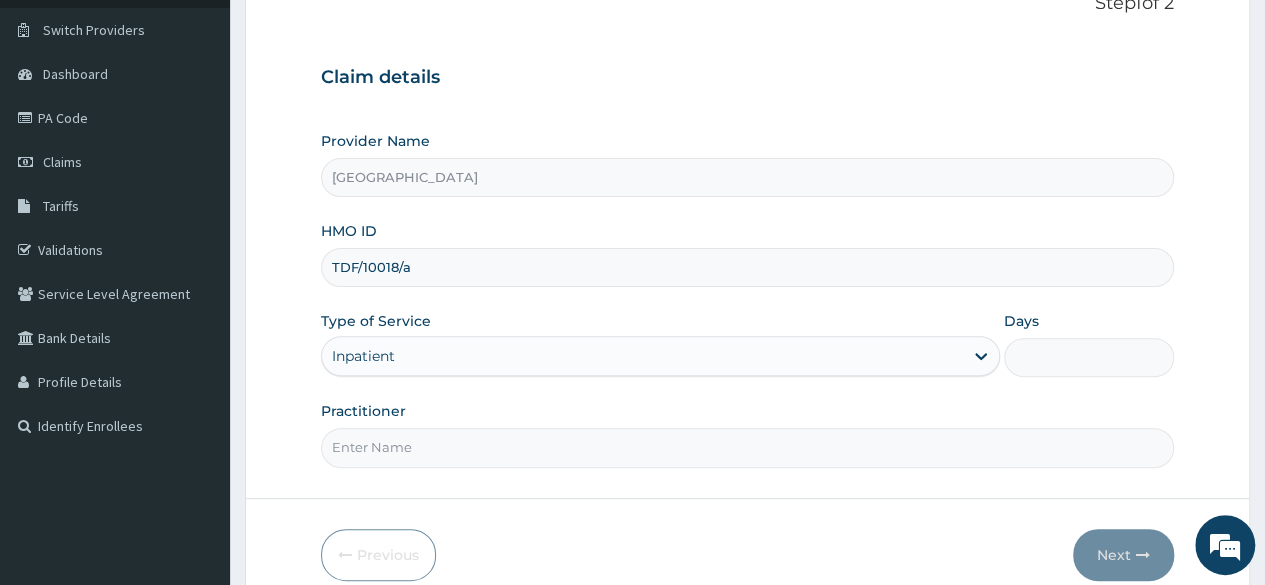 click on "Days" at bounding box center (1089, 357) 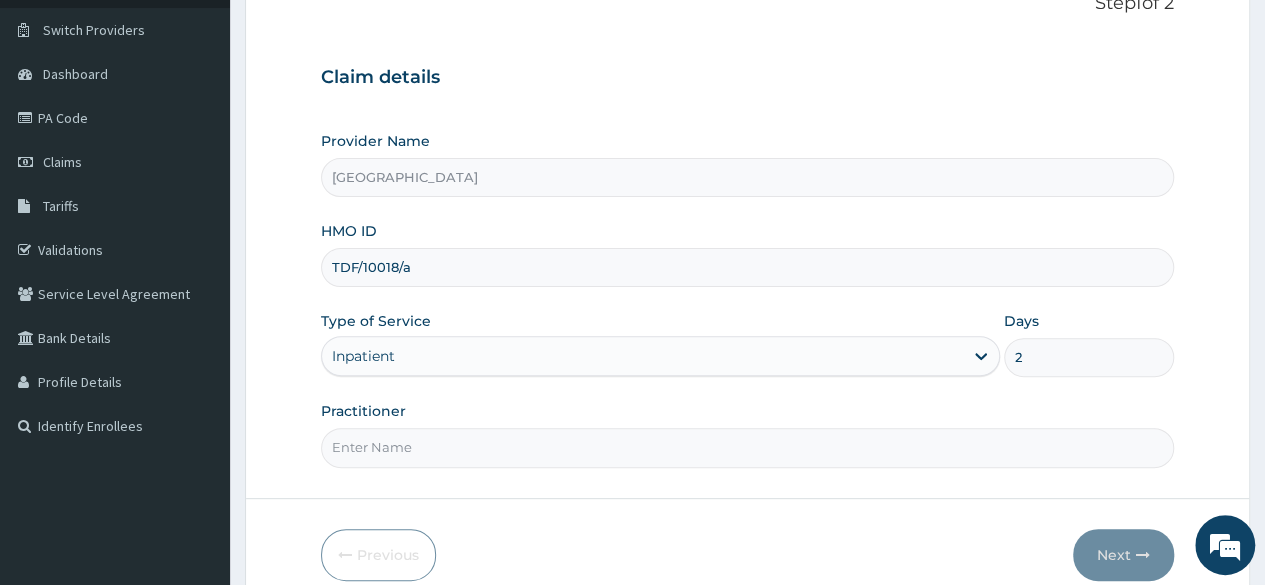 type on "2" 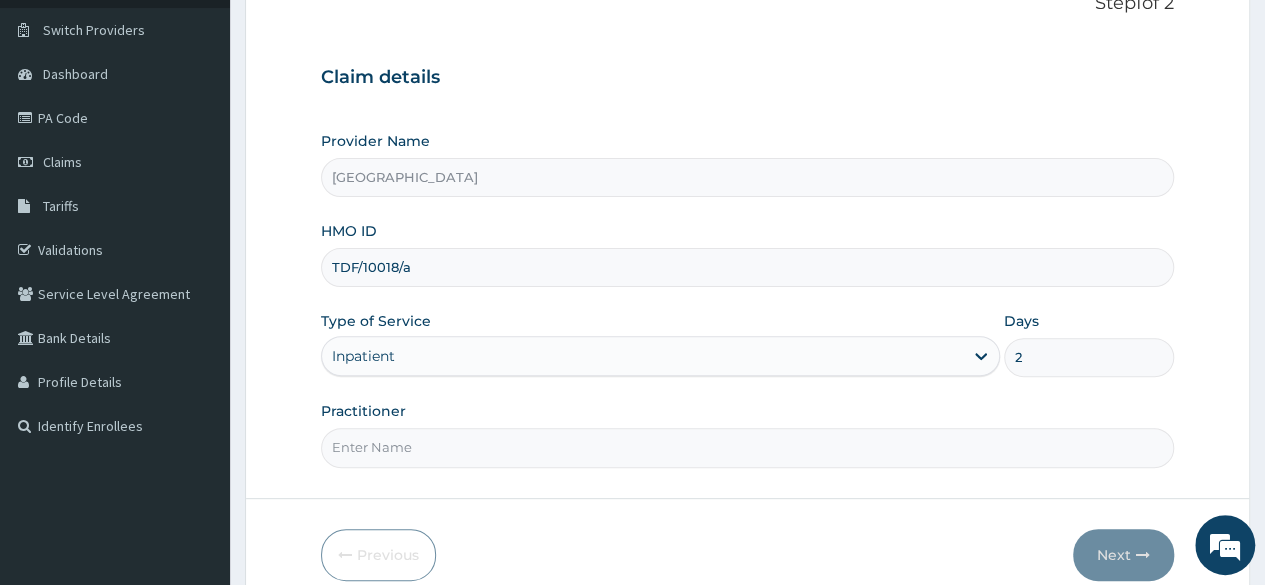 type on "ibrahim" 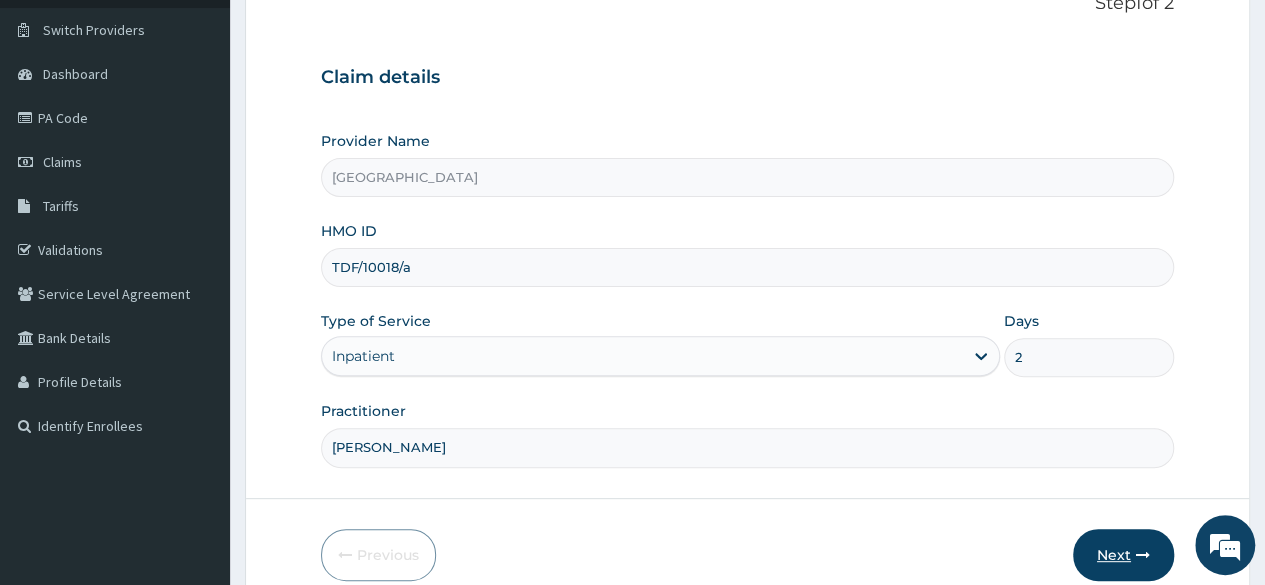 click on "Next" at bounding box center (1123, 555) 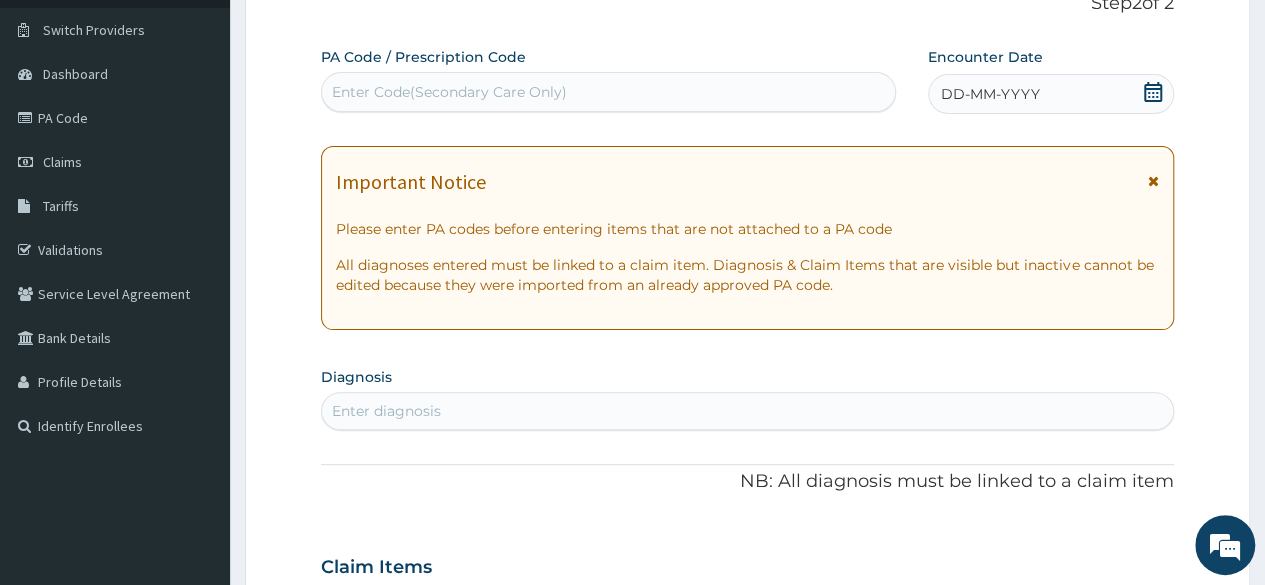 click on "Enter Code(Secondary Care Only)" at bounding box center (608, 92) 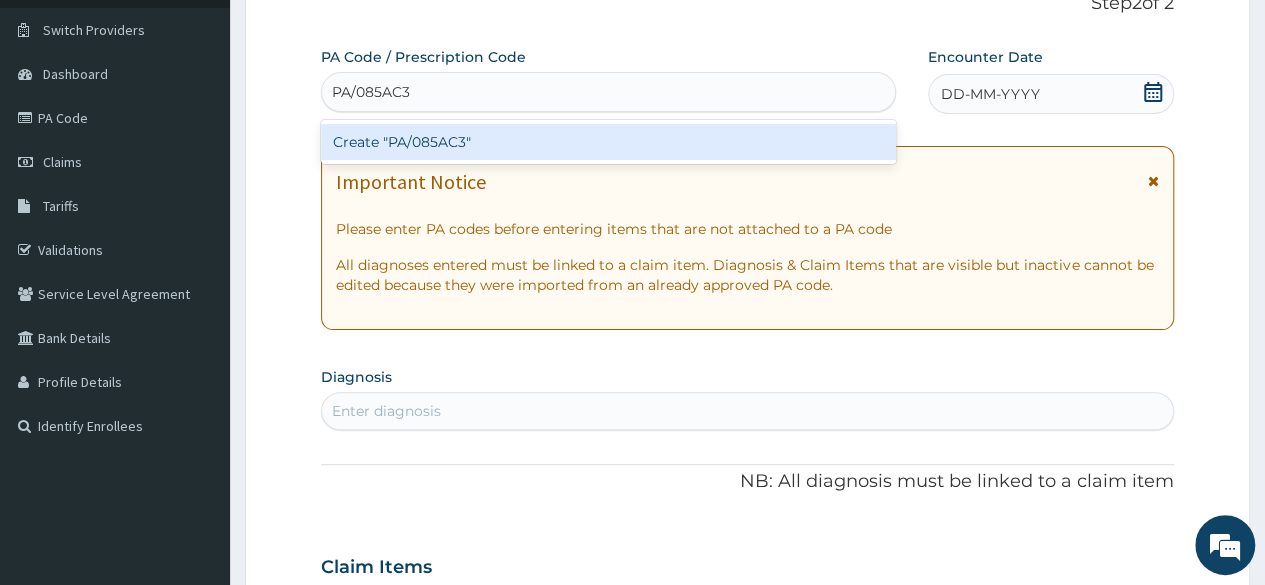 click on "Create "PA/085AC3"" at bounding box center [608, 142] 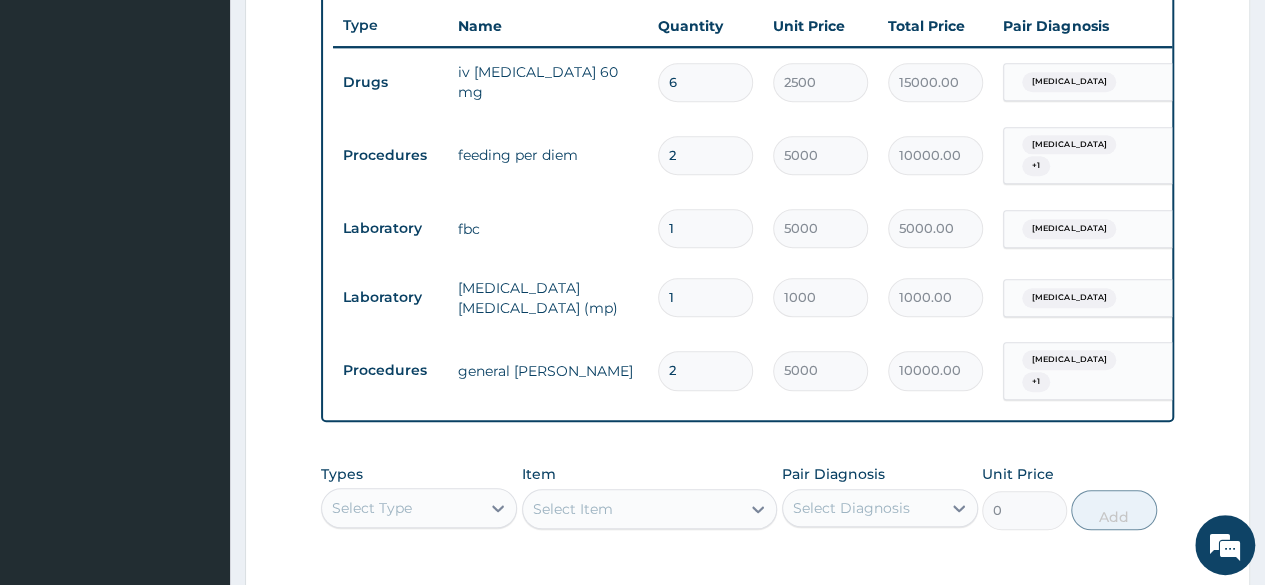 scroll, scrollTop: 760, scrollLeft: 0, axis: vertical 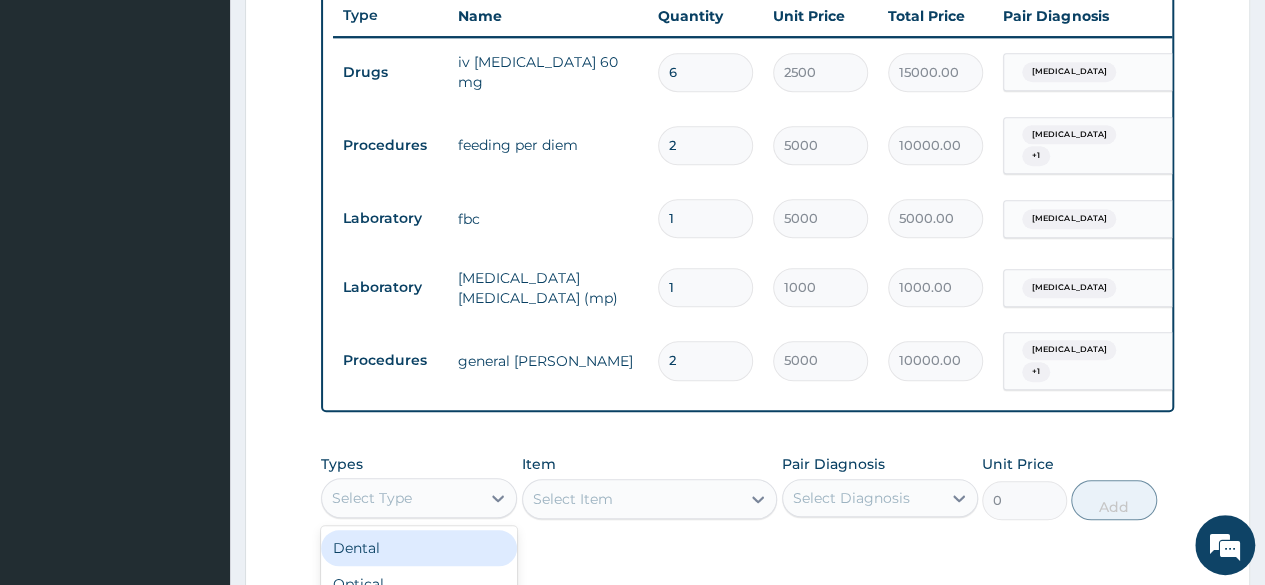 click on "Select Type" at bounding box center [401, 498] 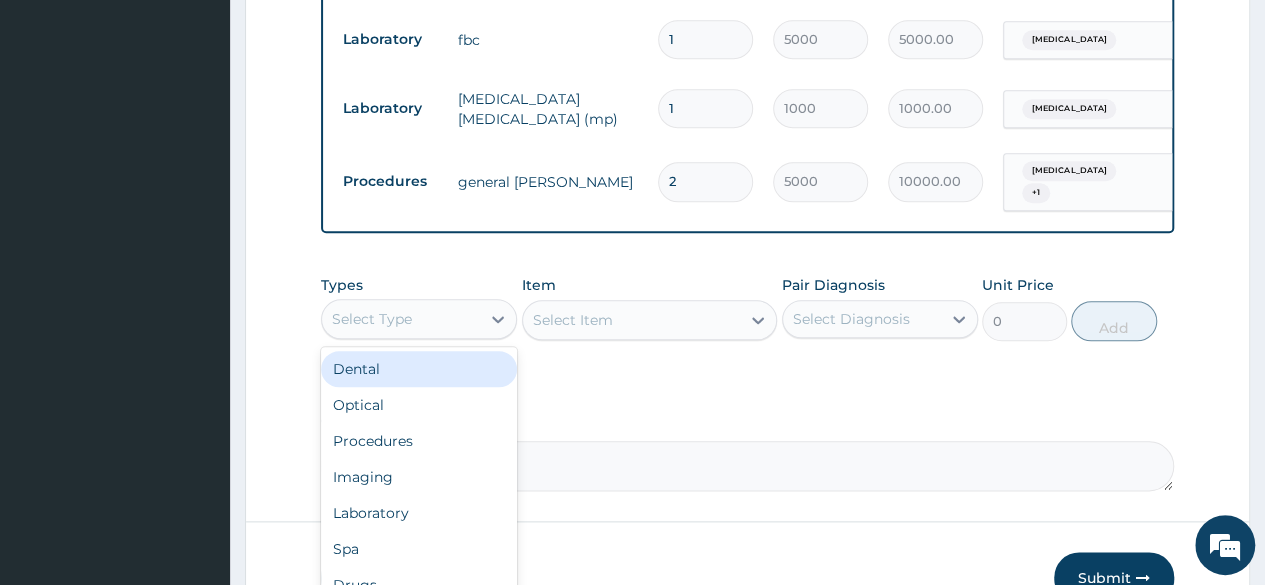 scroll, scrollTop: 947, scrollLeft: 0, axis: vertical 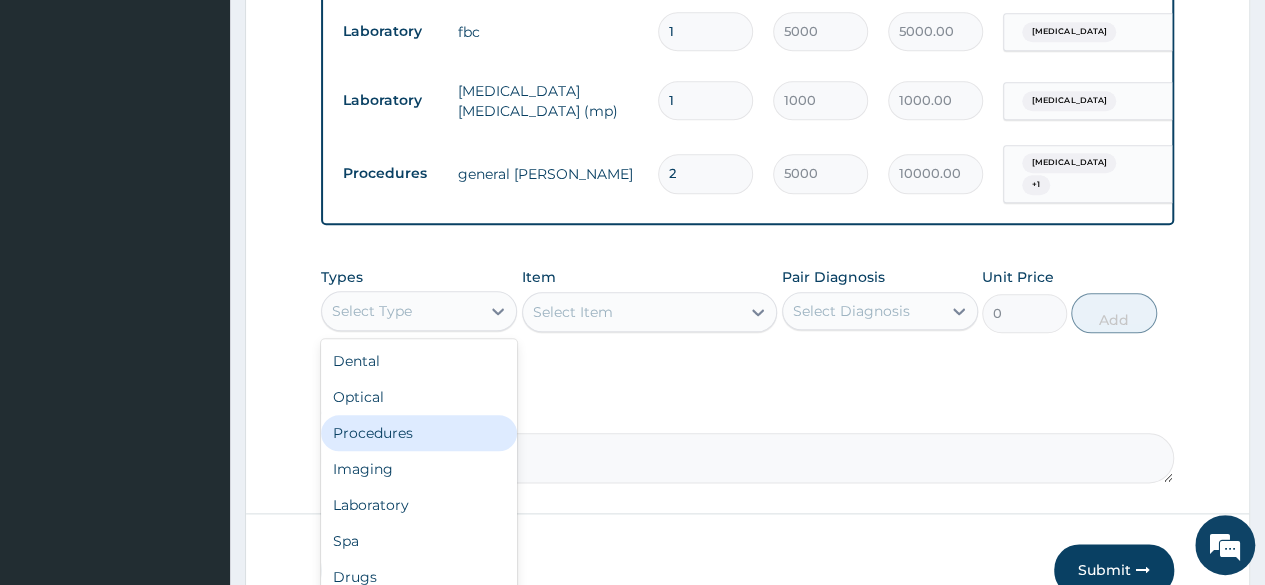click on "Procedures" at bounding box center (419, 433) 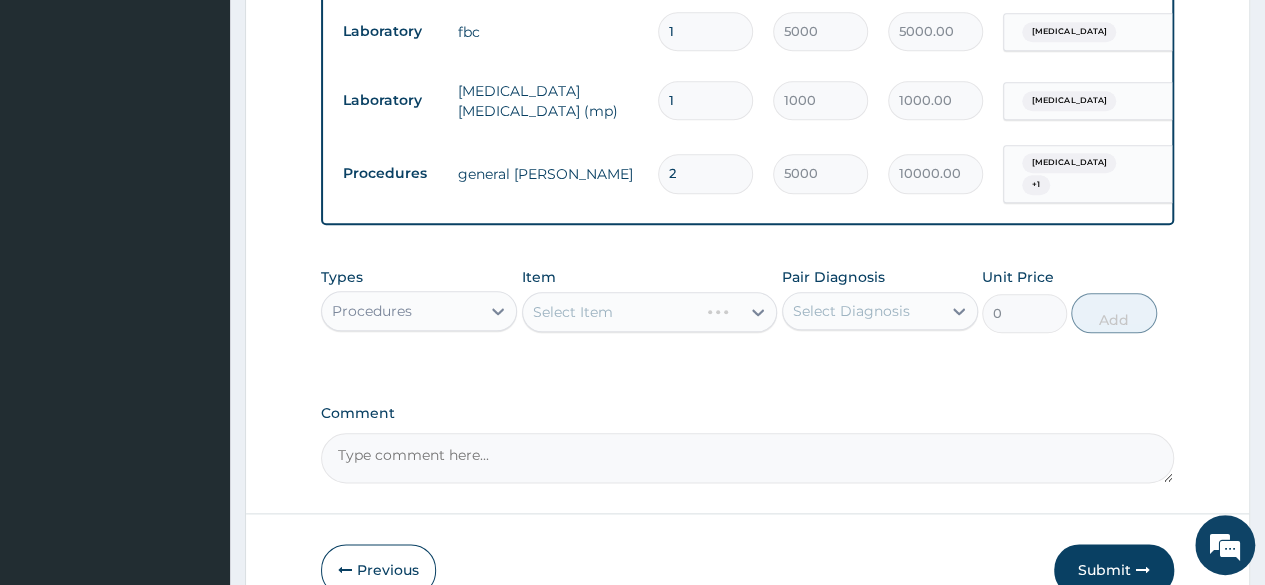 click on "Select Item" at bounding box center (650, 312) 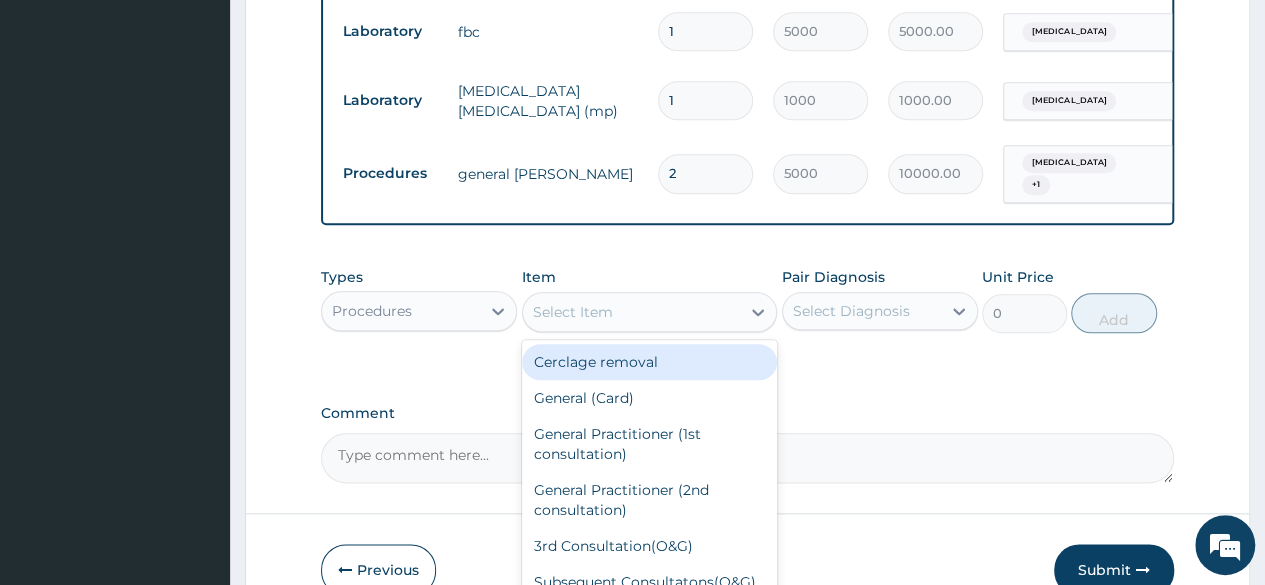 click on "Select Item" at bounding box center [632, 312] 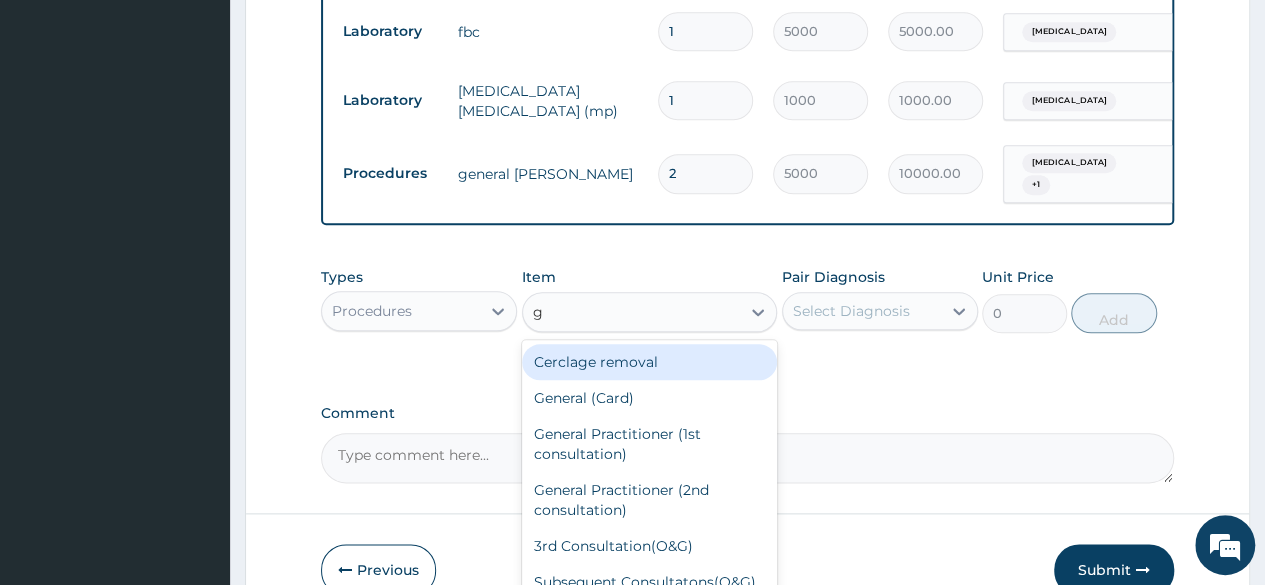 type on "gp" 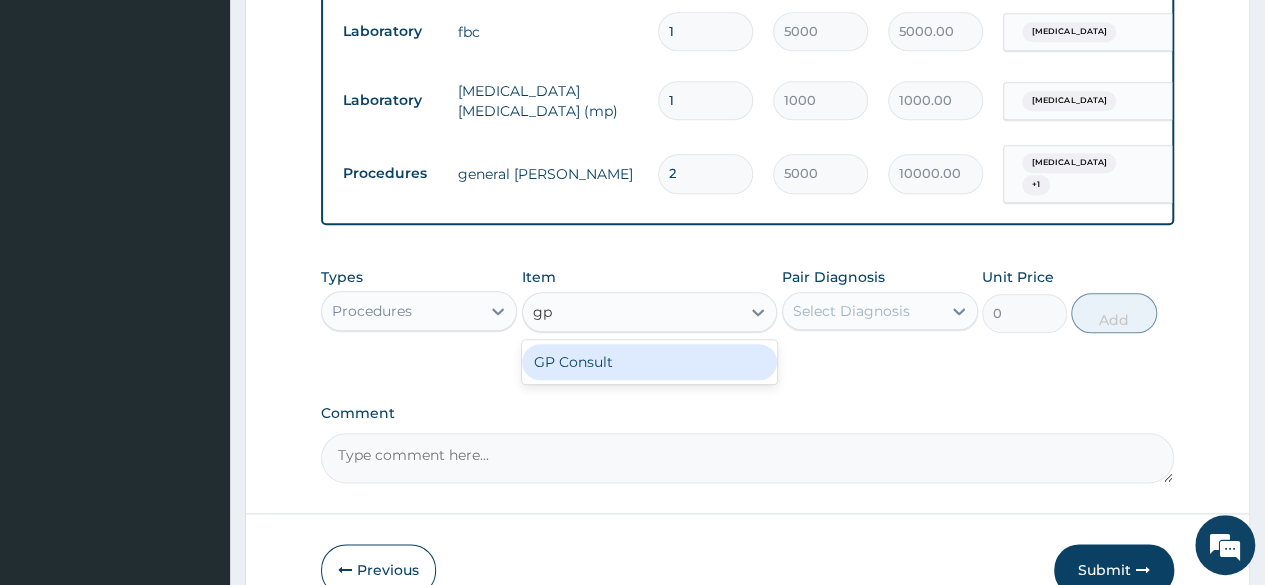 click on "GP Consult" at bounding box center [650, 362] 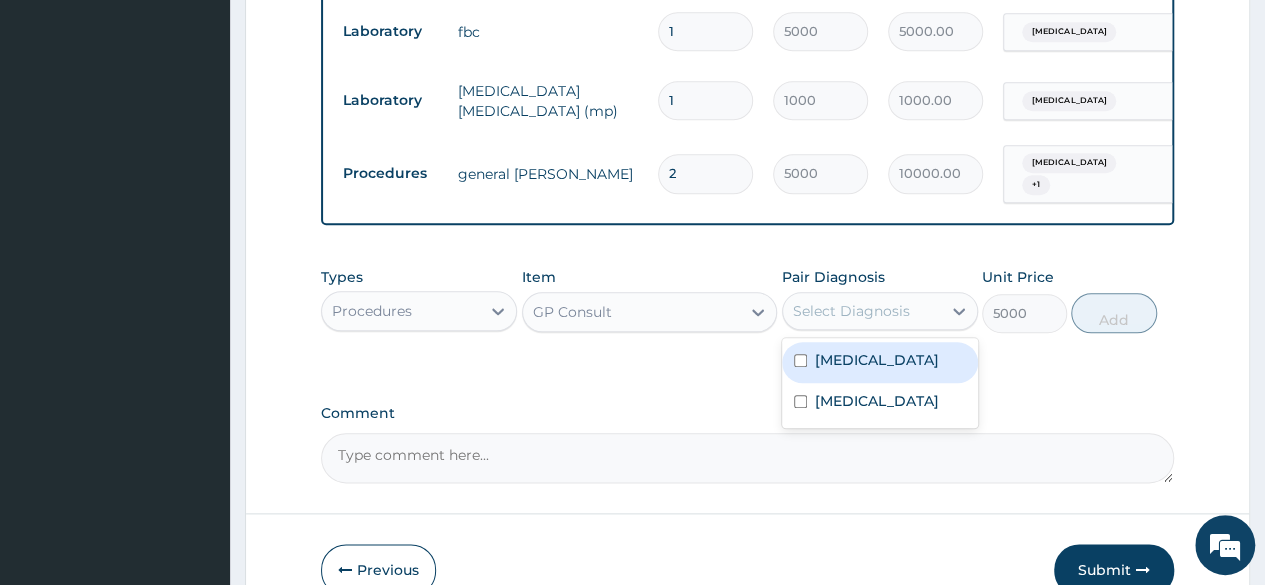 drag, startPoint x: 865, startPoint y: 316, endPoint x: 852, endPoint y: 351, distance: 37.336308 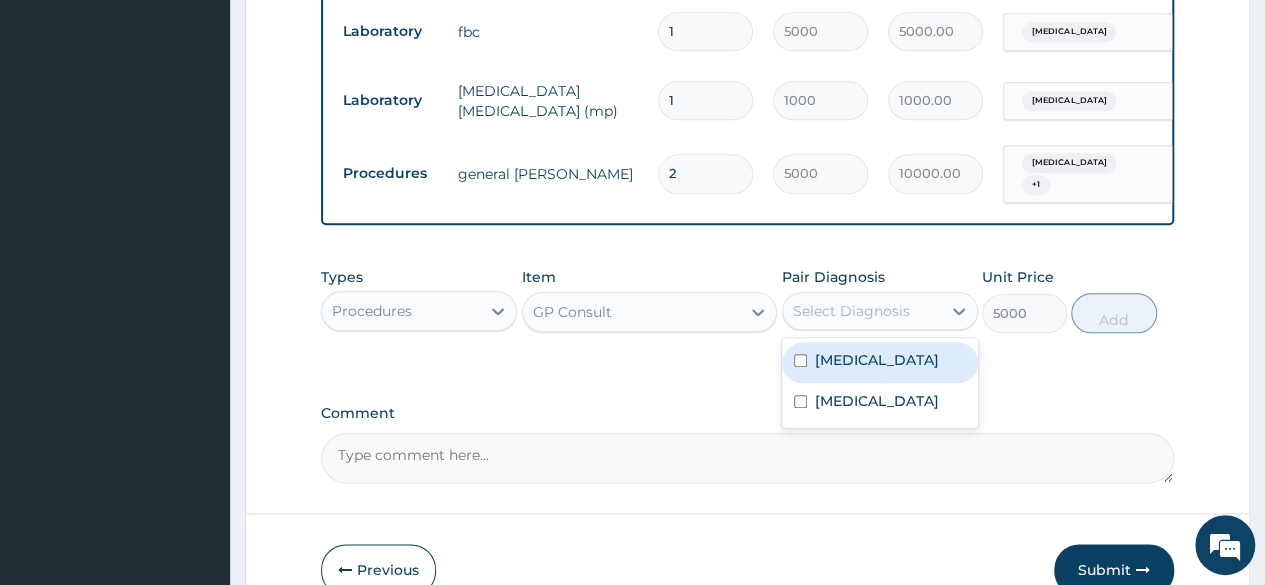 click on "option Malaria focused, 1 of 2. 2 results available. Use Up and Down to choose options, press Enter to select the currently focused option, press Escape to exit the menu, press Tab to select the option and exit the menu. Select Diagnosis Malaria Sepsis" at bounding box center (880, 311) 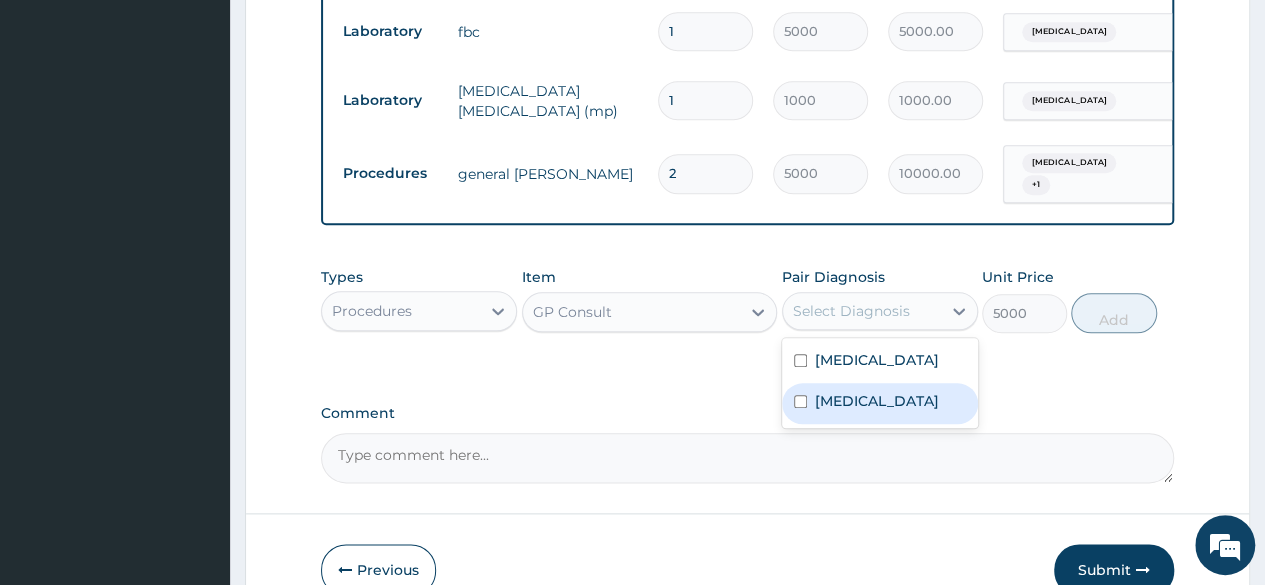 drag, startPoint x: 852, startPoint y: 351, endPoint x: 836, endPoint y: 399, distance: 50.596443 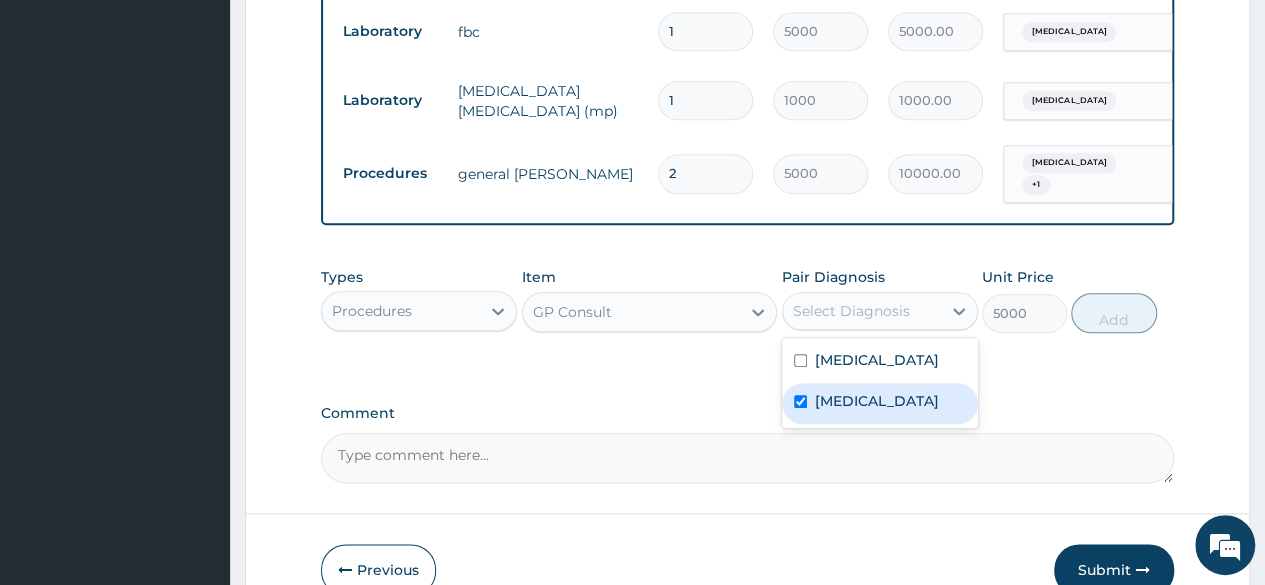 checkbox on "true" 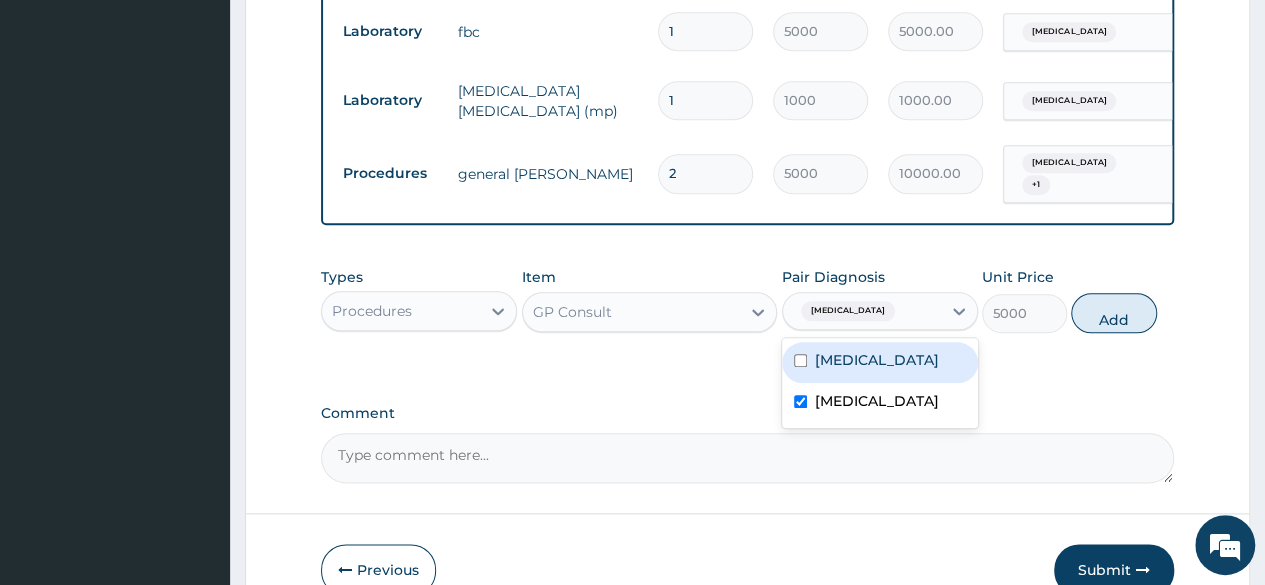 click at bounding box center (800, 360) 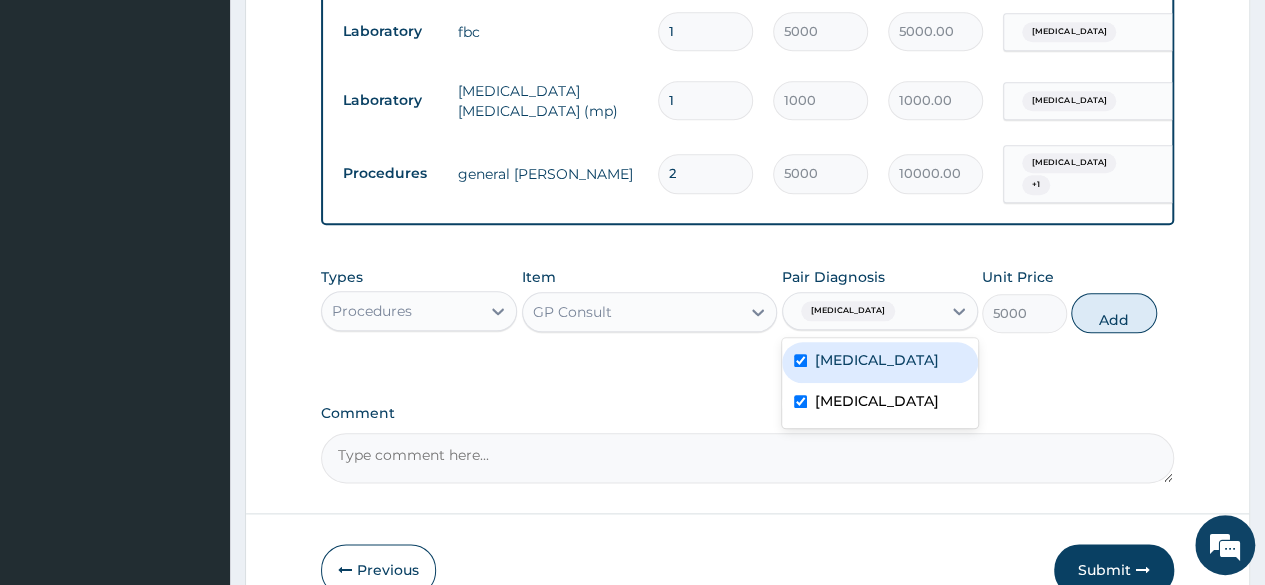 checkbox on "true" 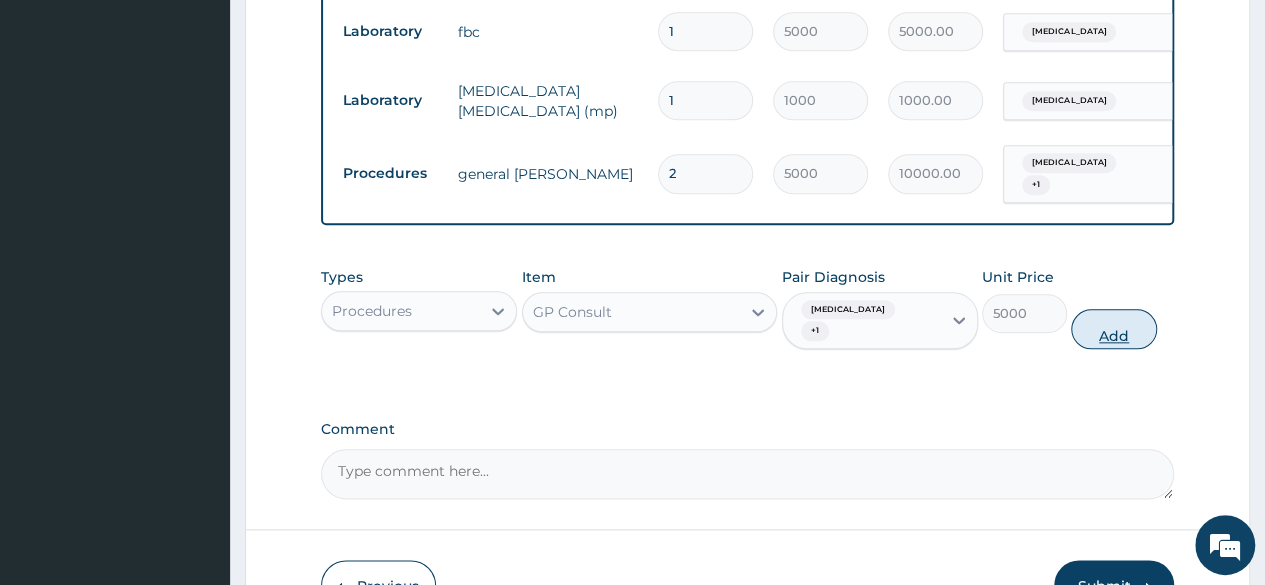 click on "Add" at bounding box center [1113, 329] 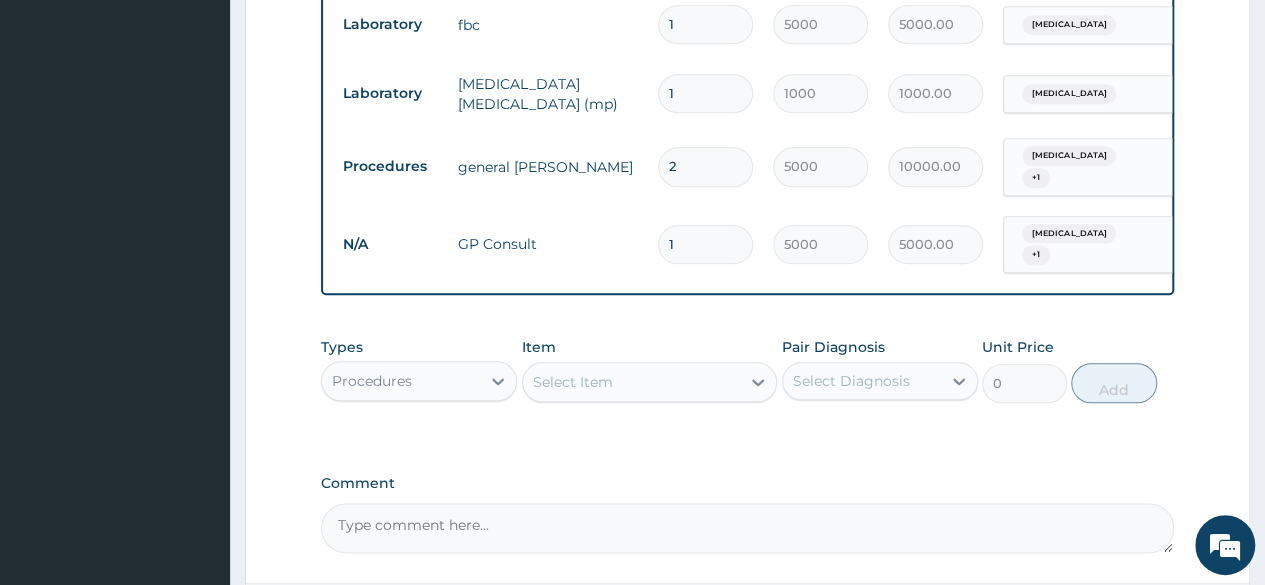 scroll, scrollTop: 963, scrollLeft: 0, axis: vertical 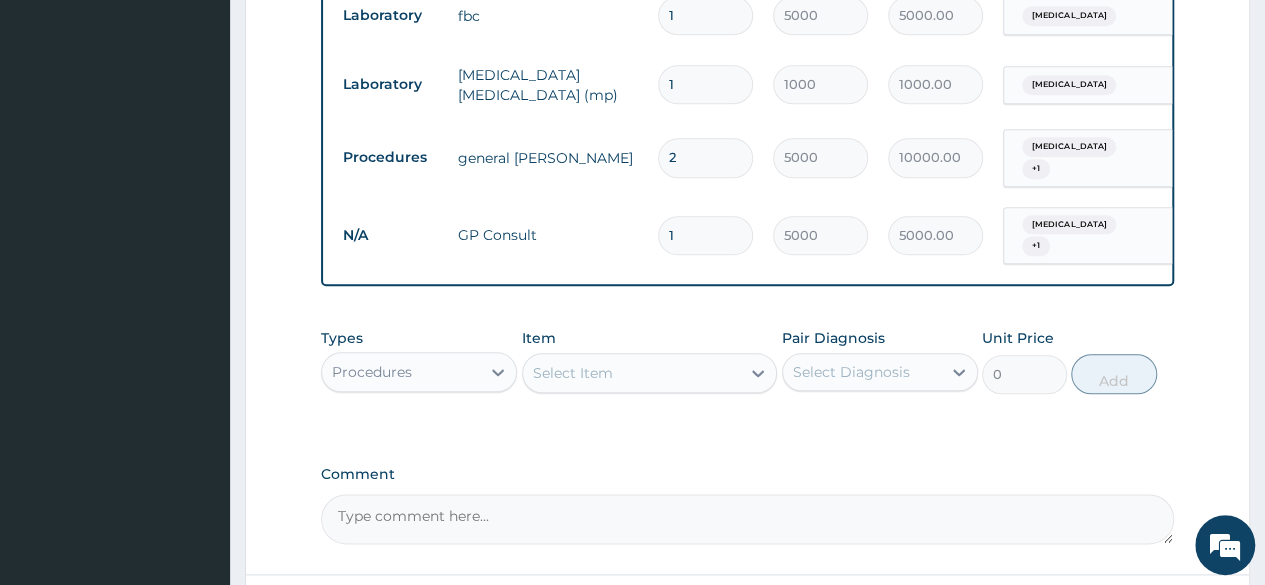 click on "Procedures" at bounding box center (401, 372) 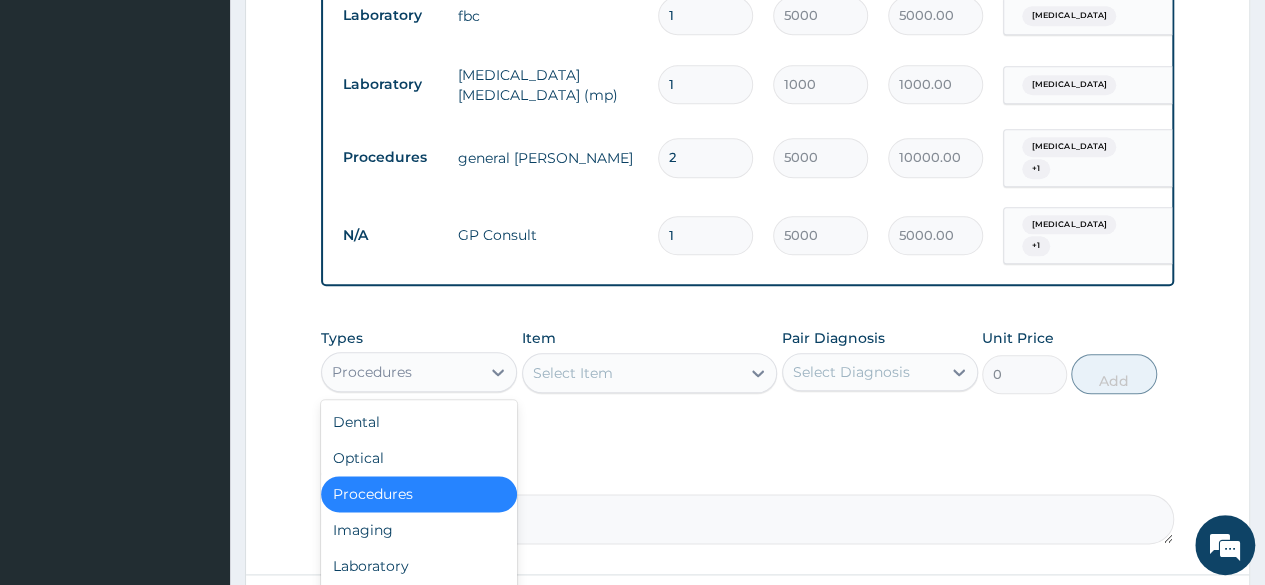 click on "Select Item" at bounding box center (573, 373) 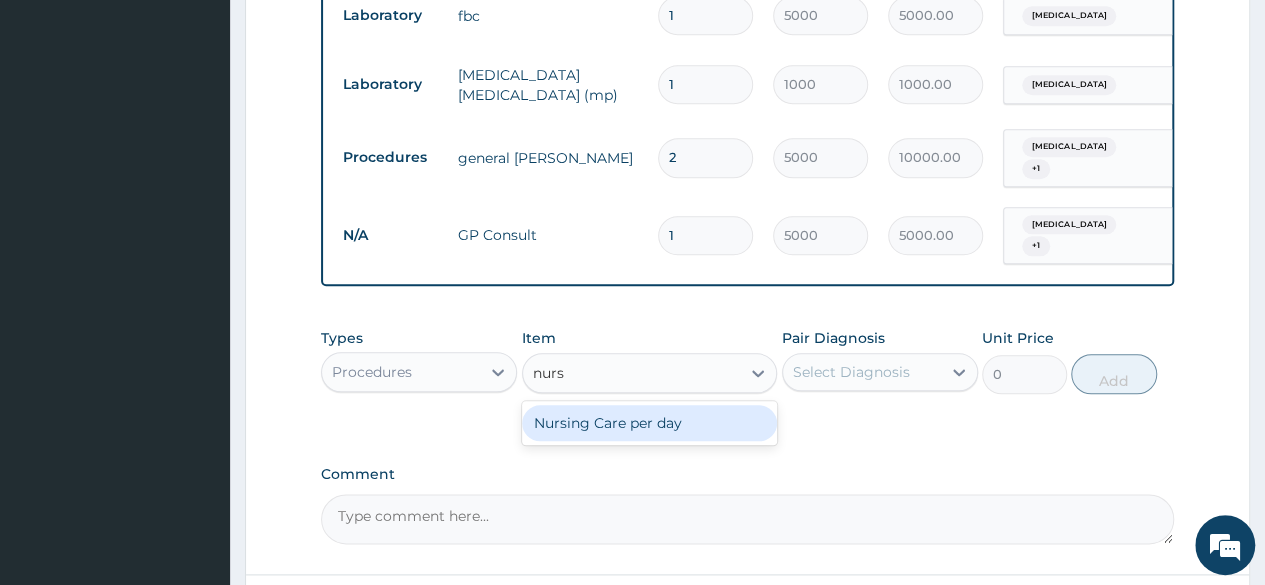type on "nursi" 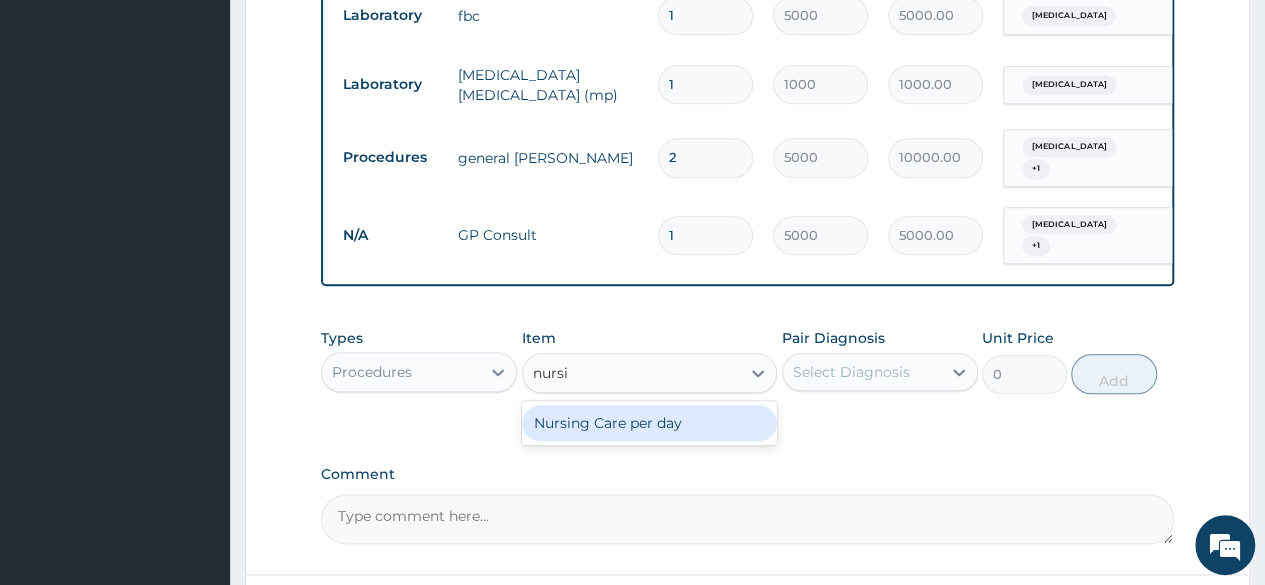 click on "Nursing Care per day" at bounding box center [650, 423] 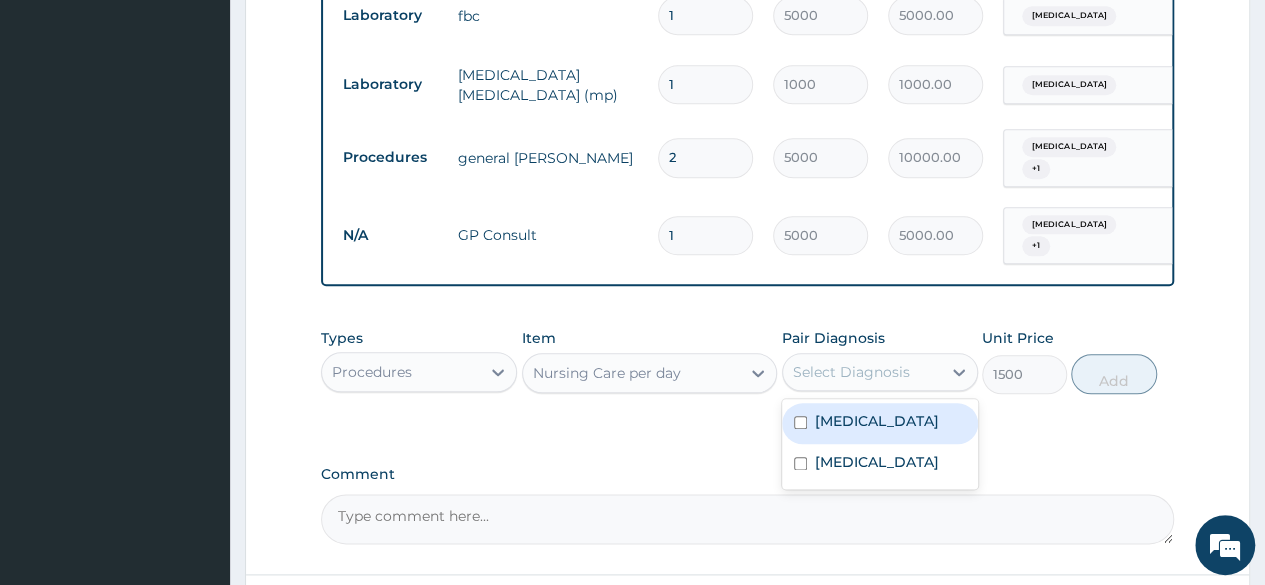 click on "Select Diagnosis" at bounding box center [851, 372] 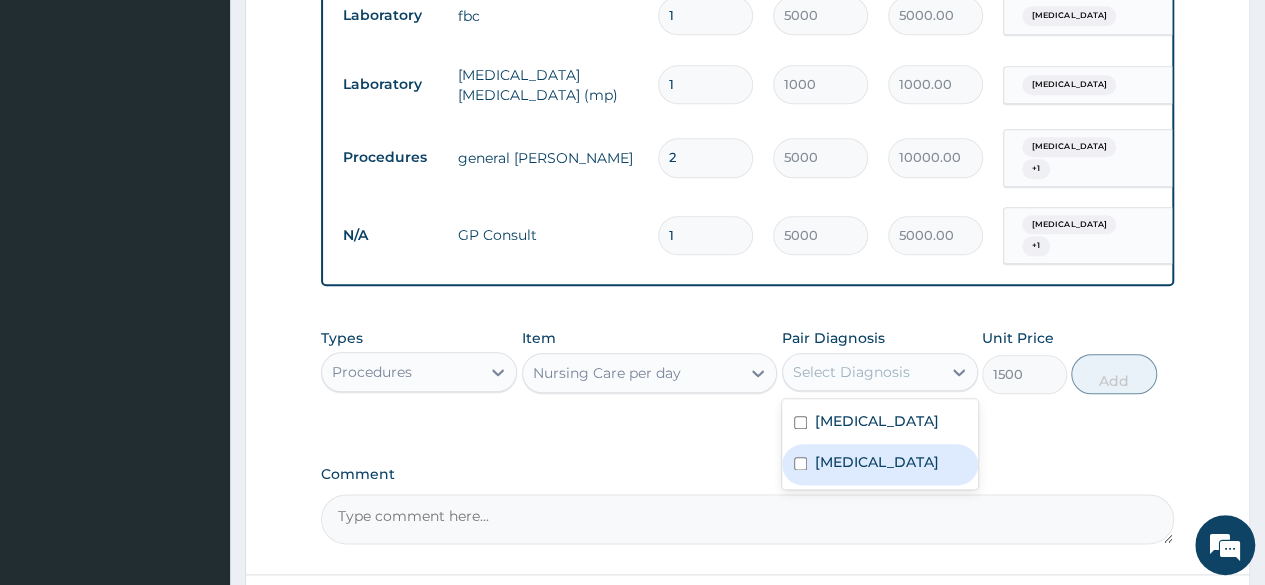 drag, startPoint x: 846, startPoint y: 410, endPoint x: 832, endPoint y: 451, distance: 43.32436 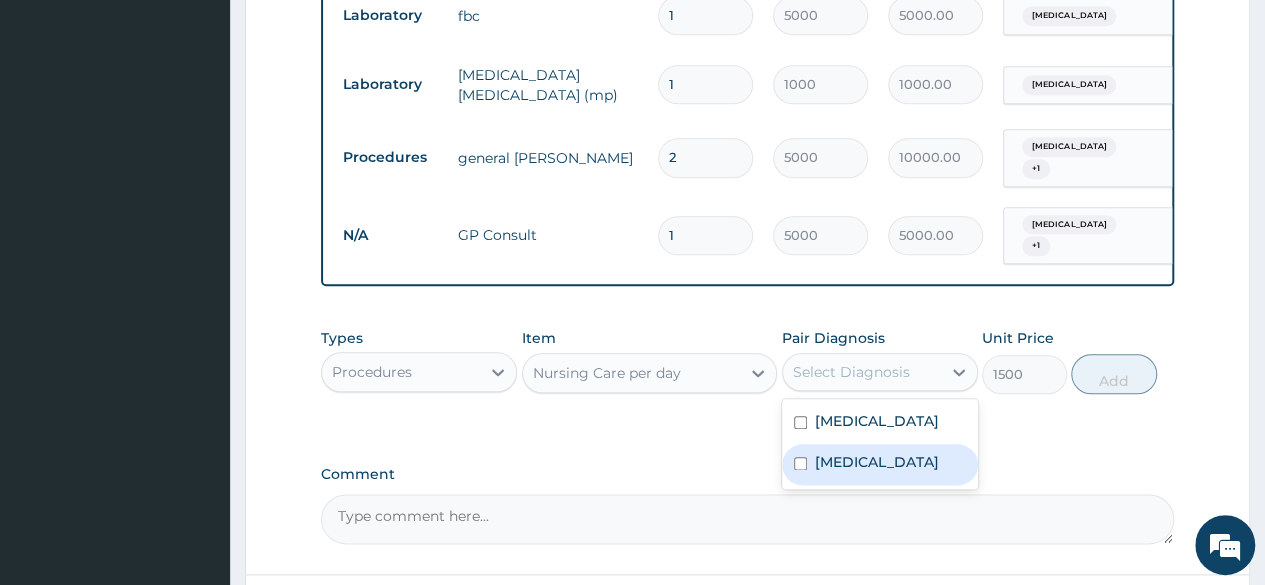 click on "Malaria Sepsis" at bounding box center [880, 444] 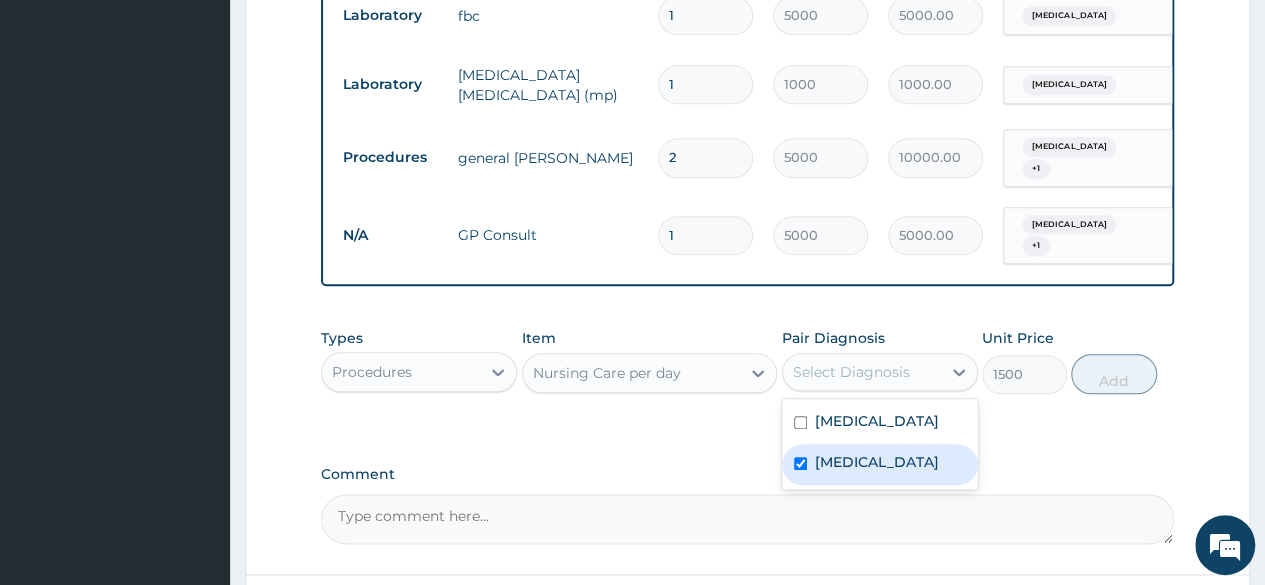 checkbox on "true" 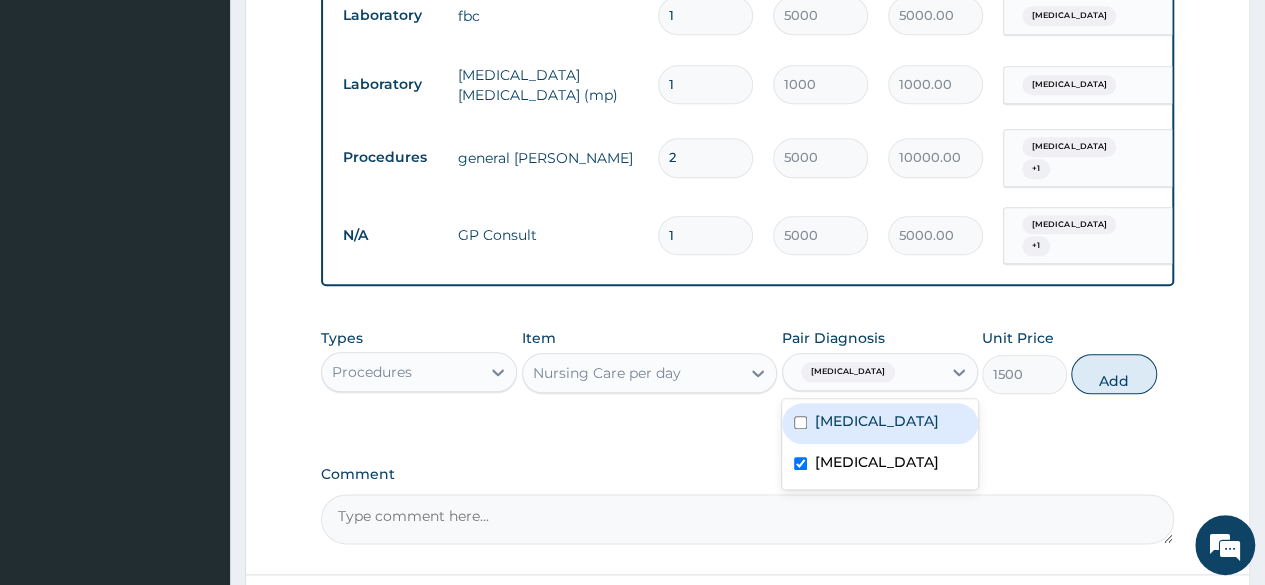 click at bounding box center (800, 422) 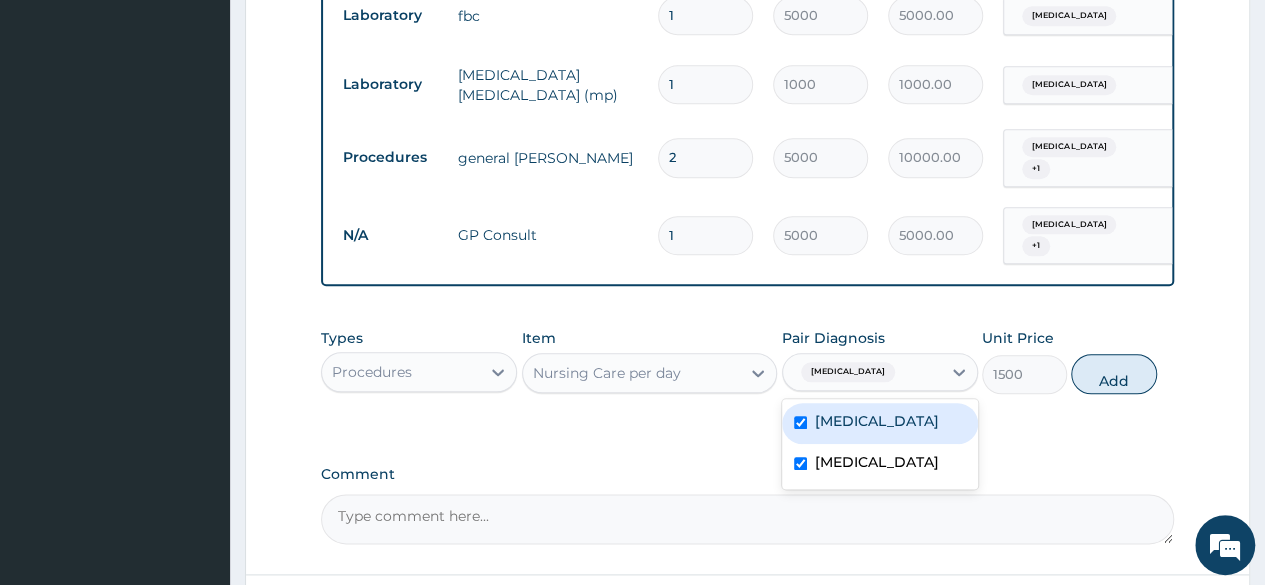 checkbox on "true" 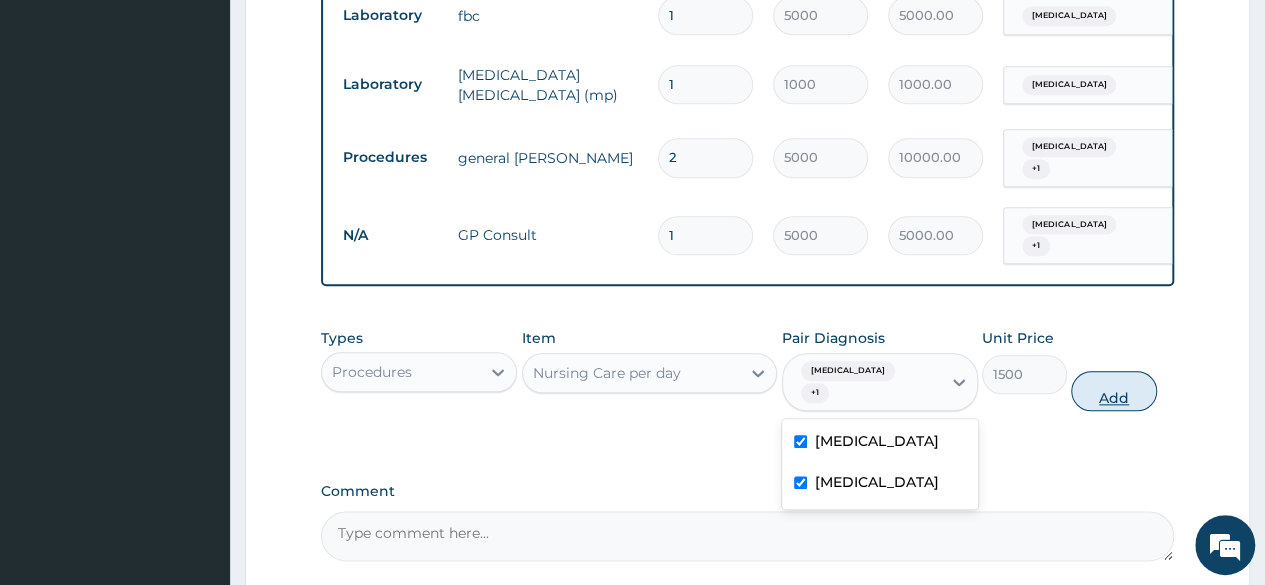 click on "Add" at bounding box center [1113, 391] 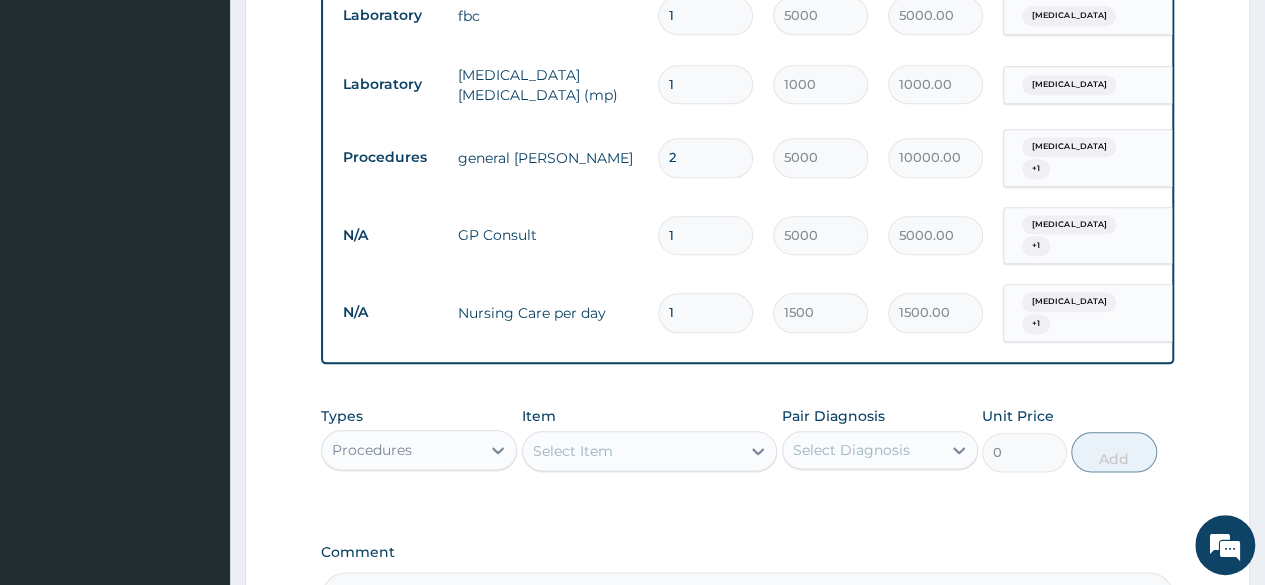 click on "1" at bounding box center [705, 312] 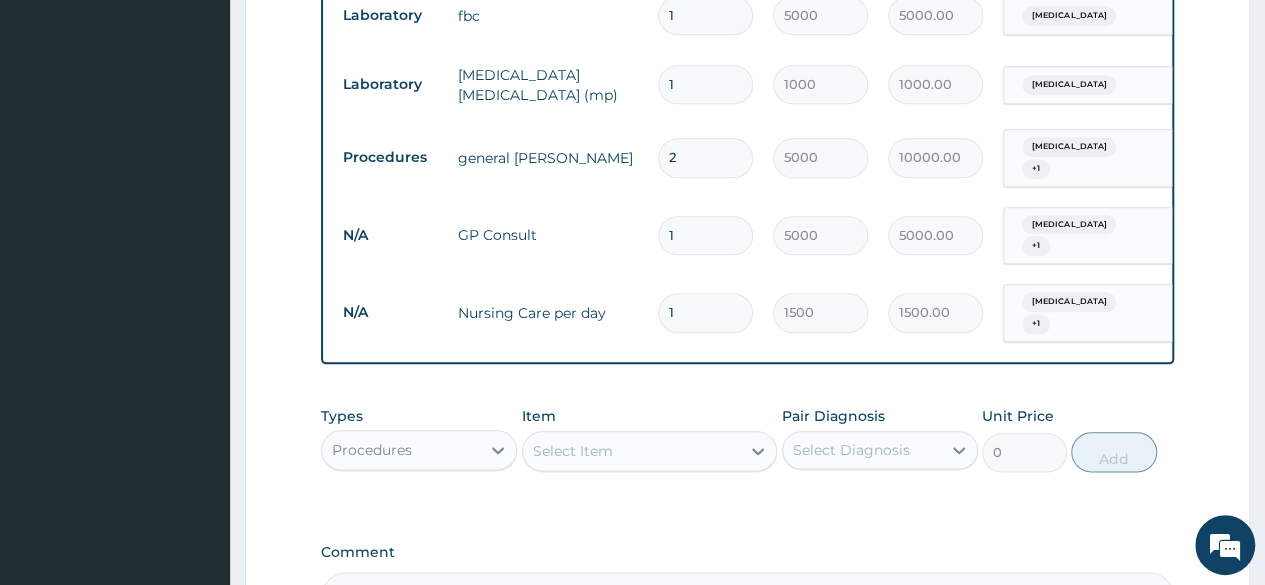 type 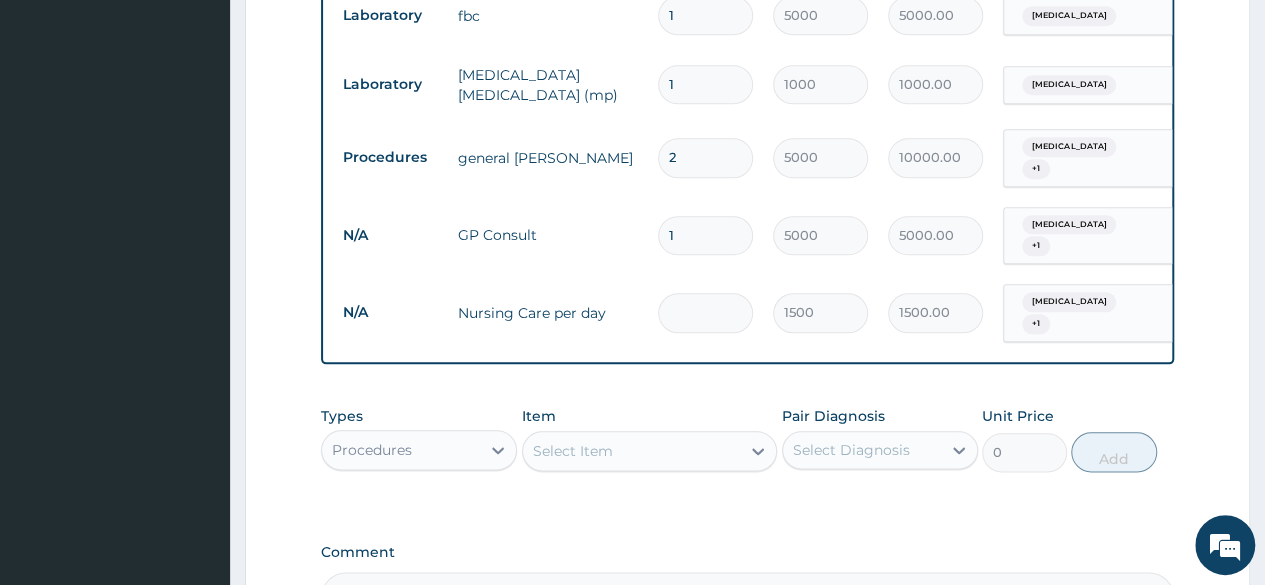 type on "0.00" 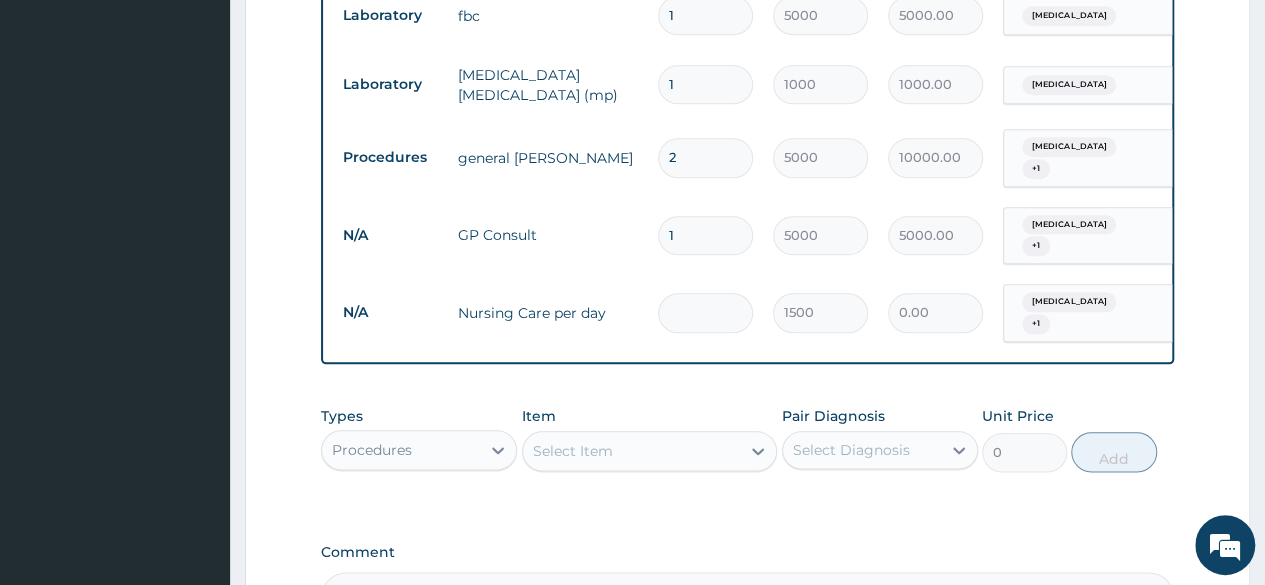 type on "2" 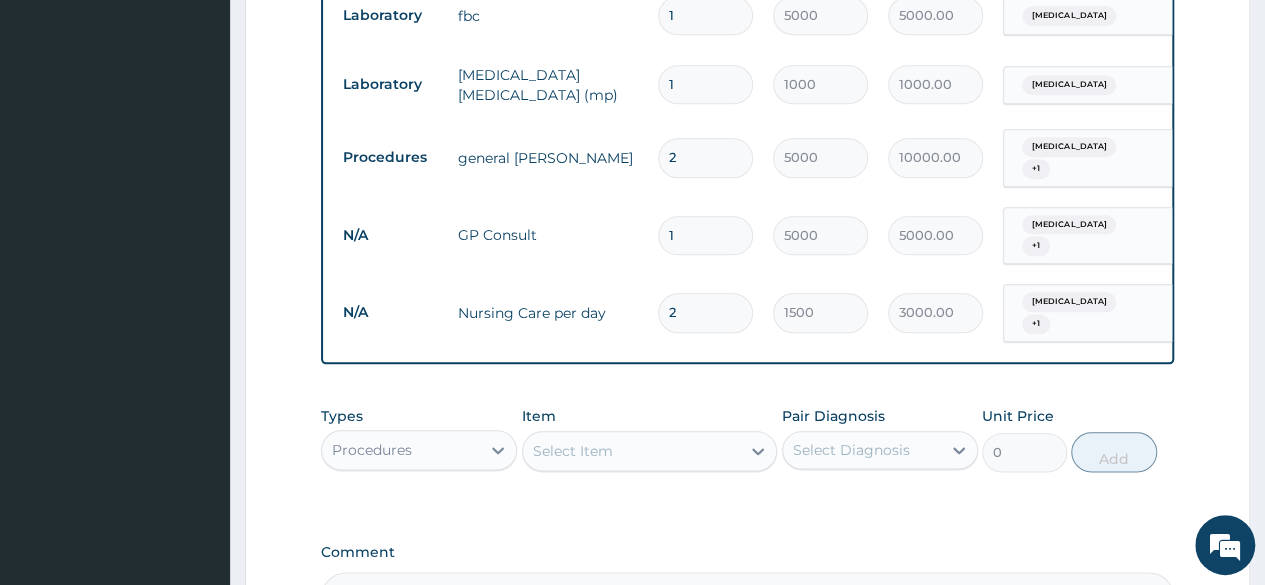 type on "2" 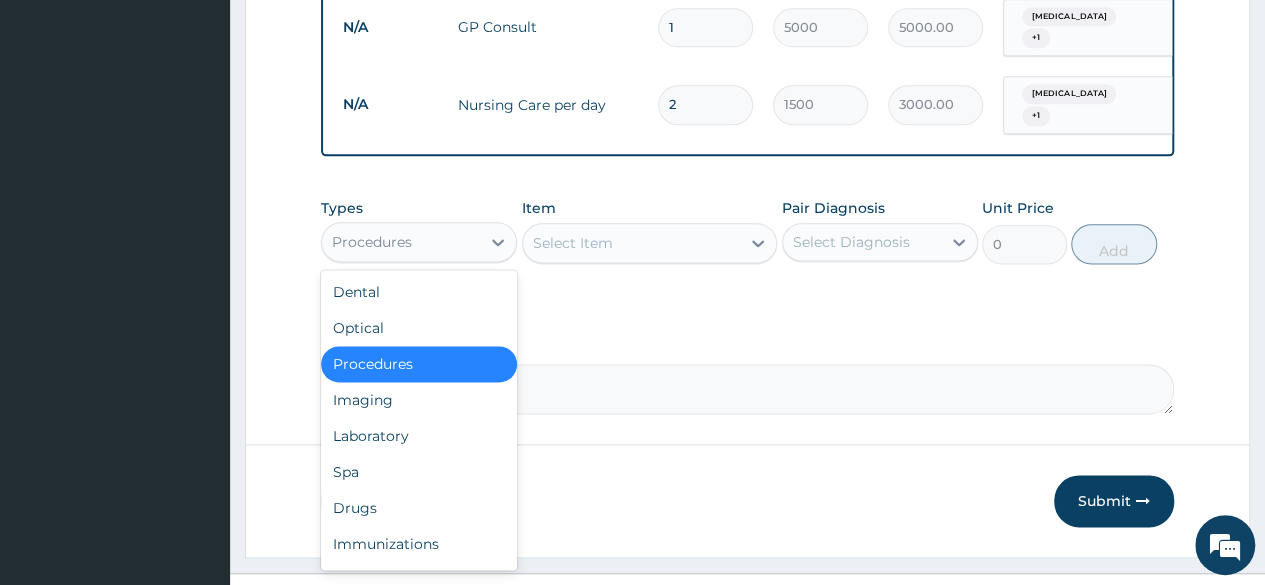 scroll, scrollTop: 1173, scrollLeft: 0, axis: vertical 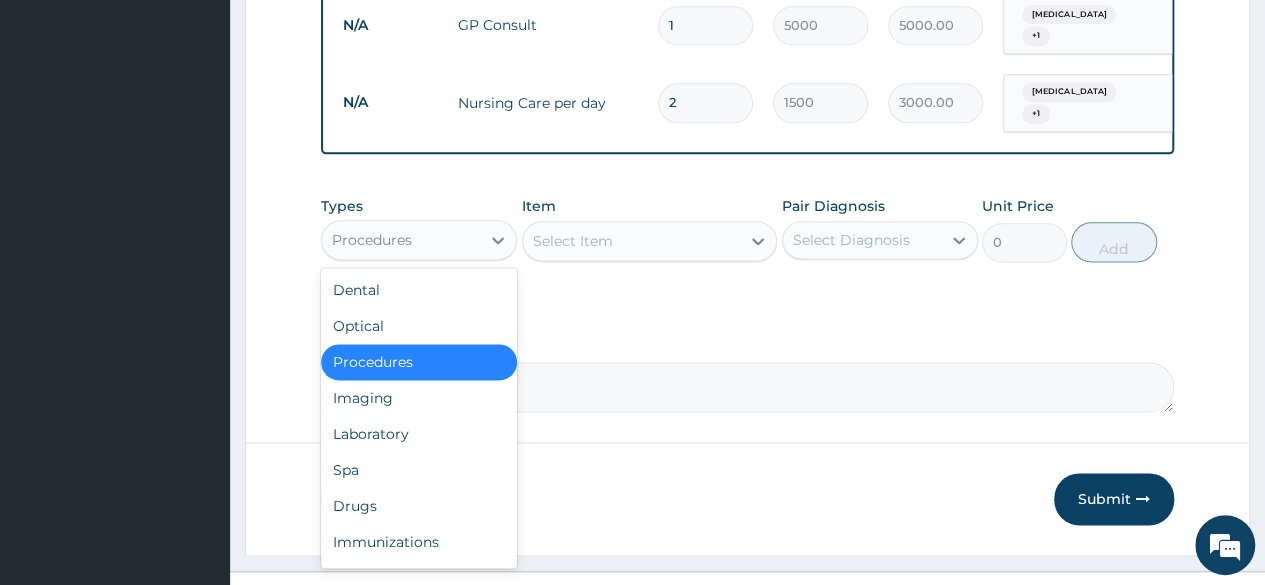 click on "Drugs" at bounding box center (419, 506) 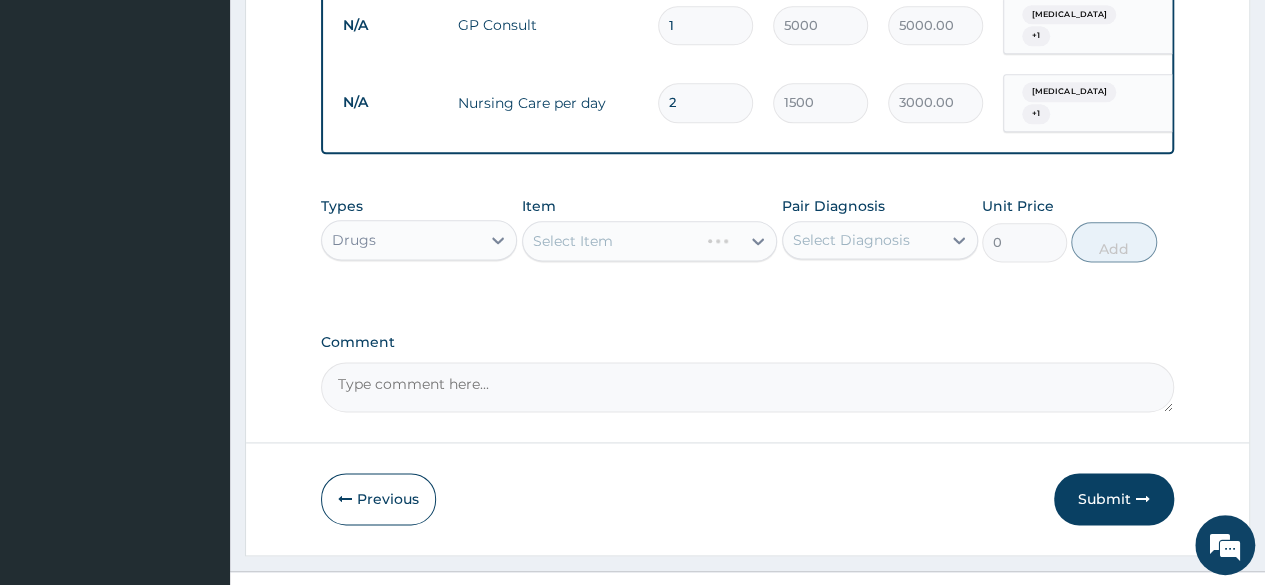 click on "Select Item" at bounding box center [650, 241] 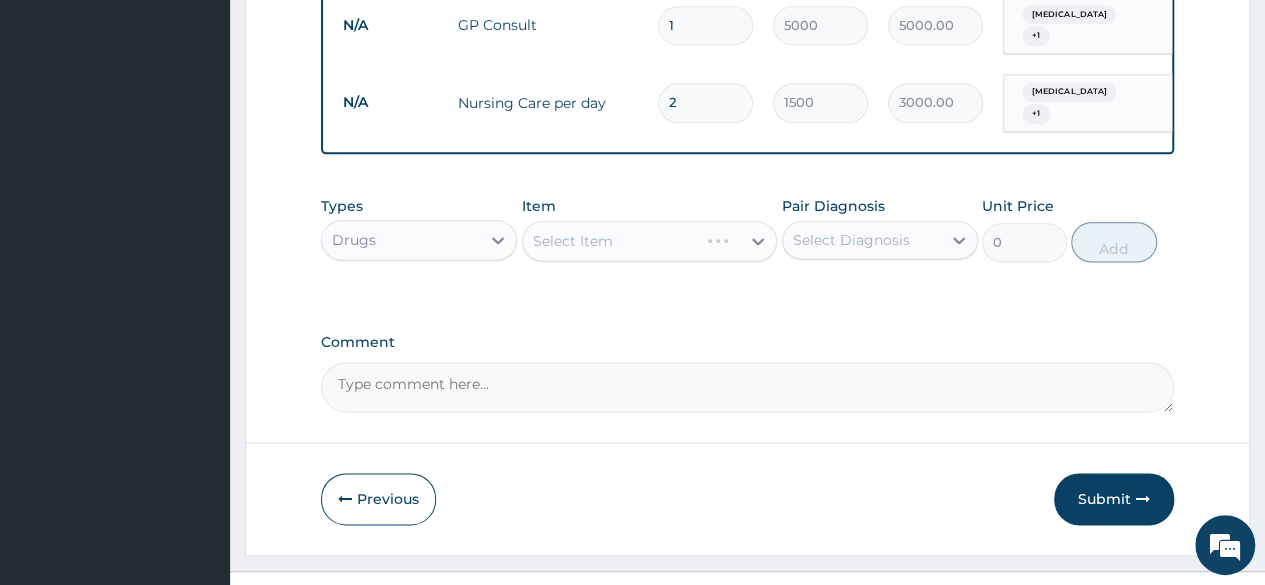 click on "Select Item" at bounding box center (650, 241) 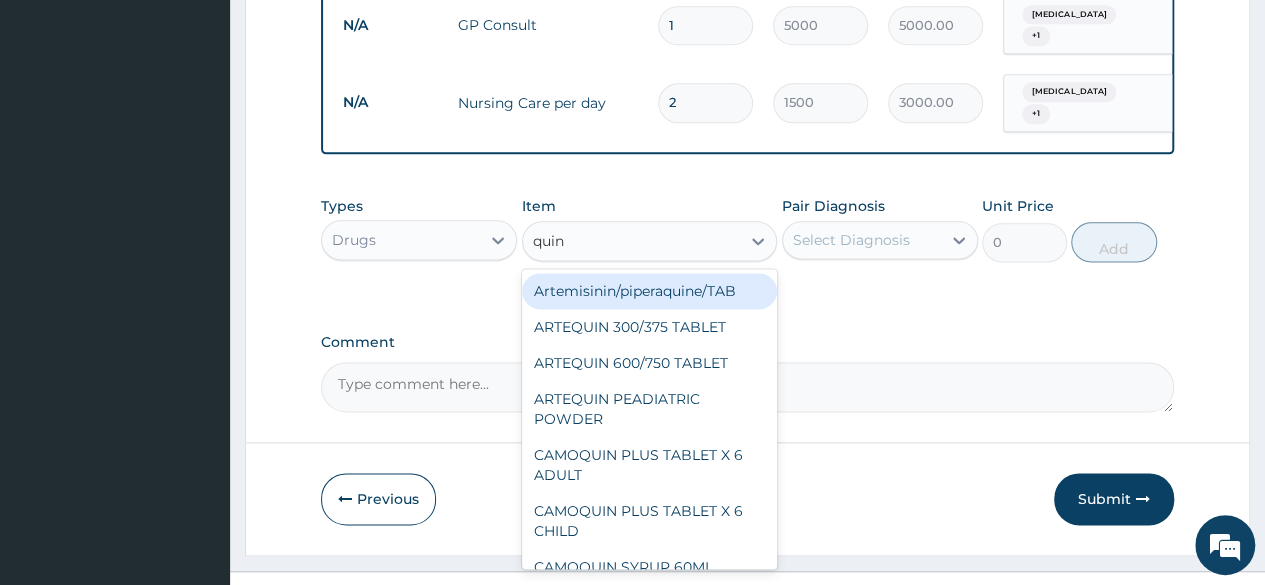 type on "quini" 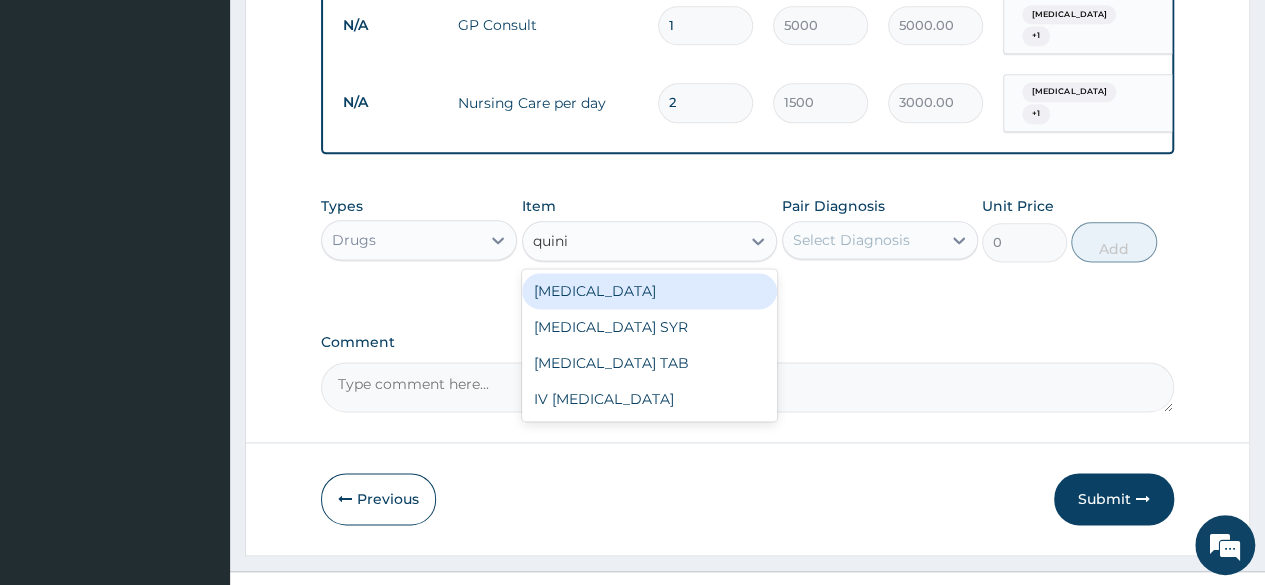 click on "IV QUININE" at bounding box center [650, 399] 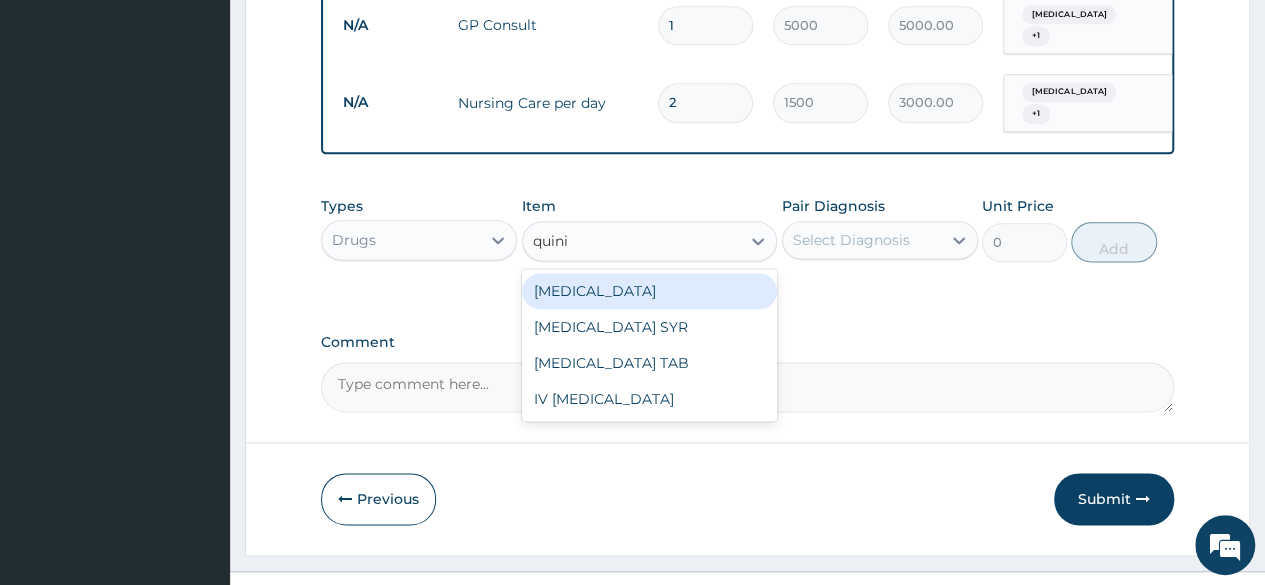 type 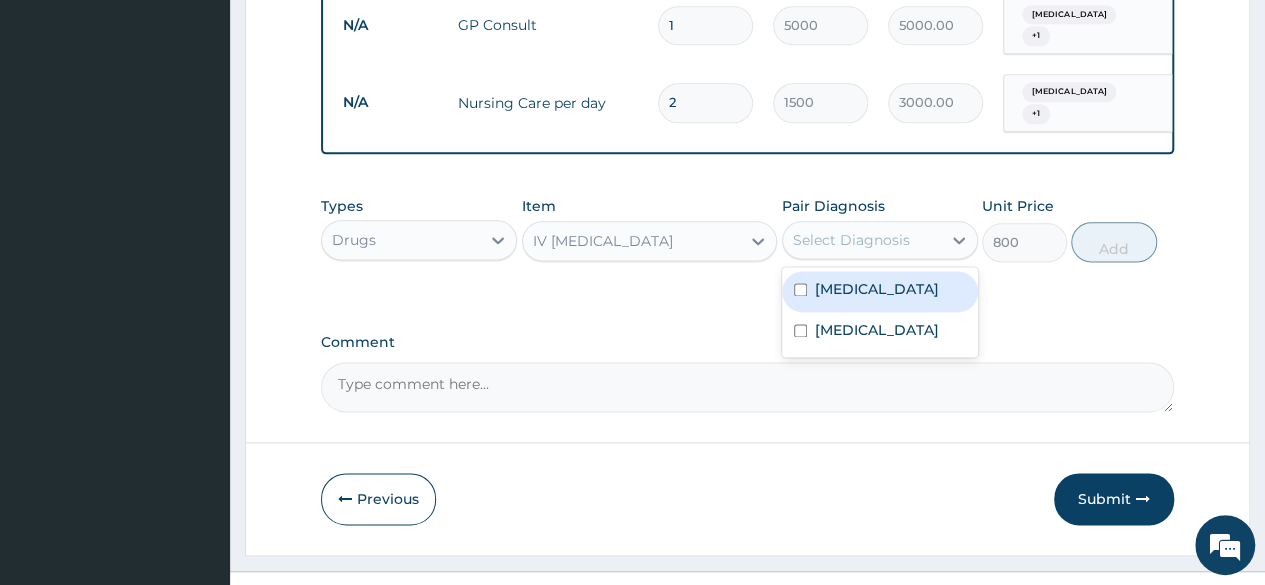 click on "[MEDICAL_DATA]" at bounding box center [880, 291] 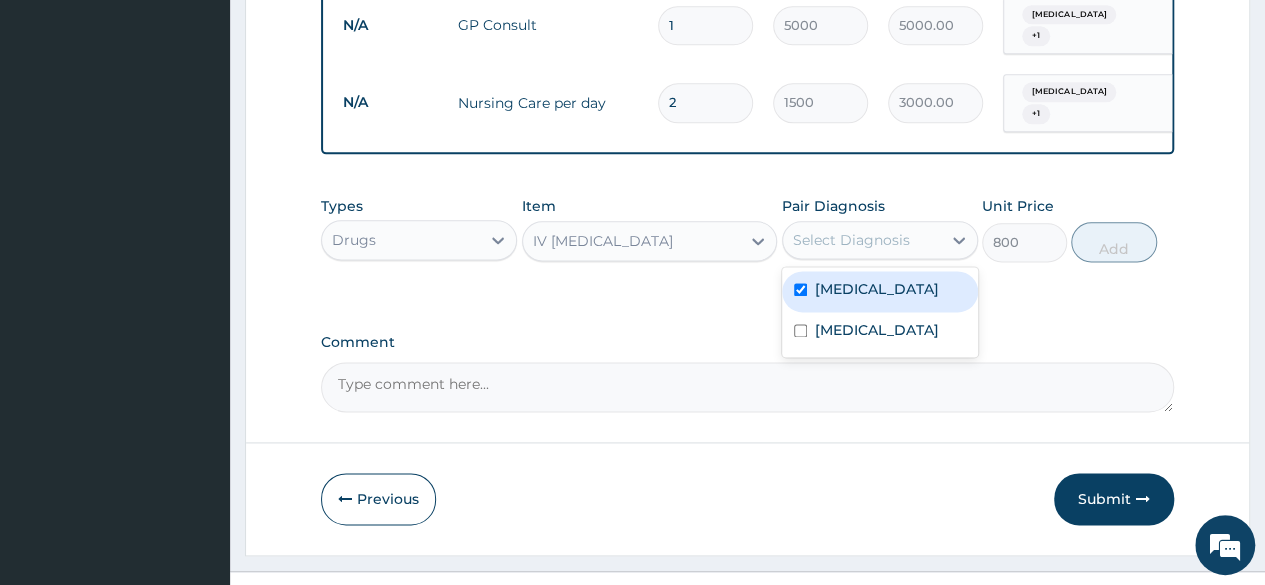 checkbox on "true" 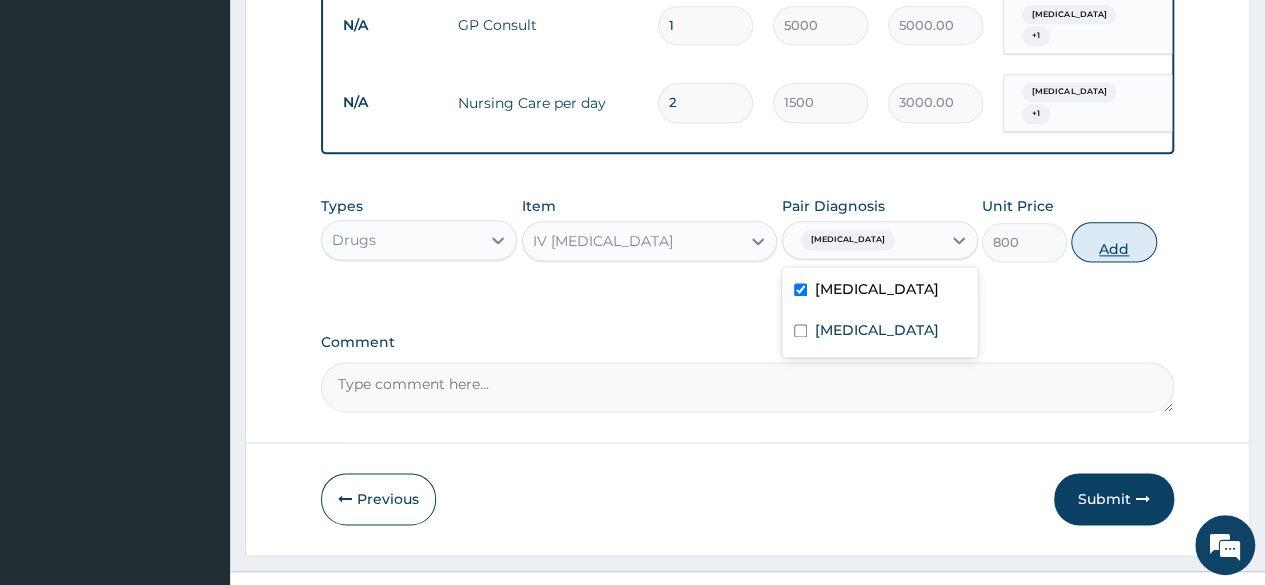 click on "Add" at bounding box center [1113, 242] 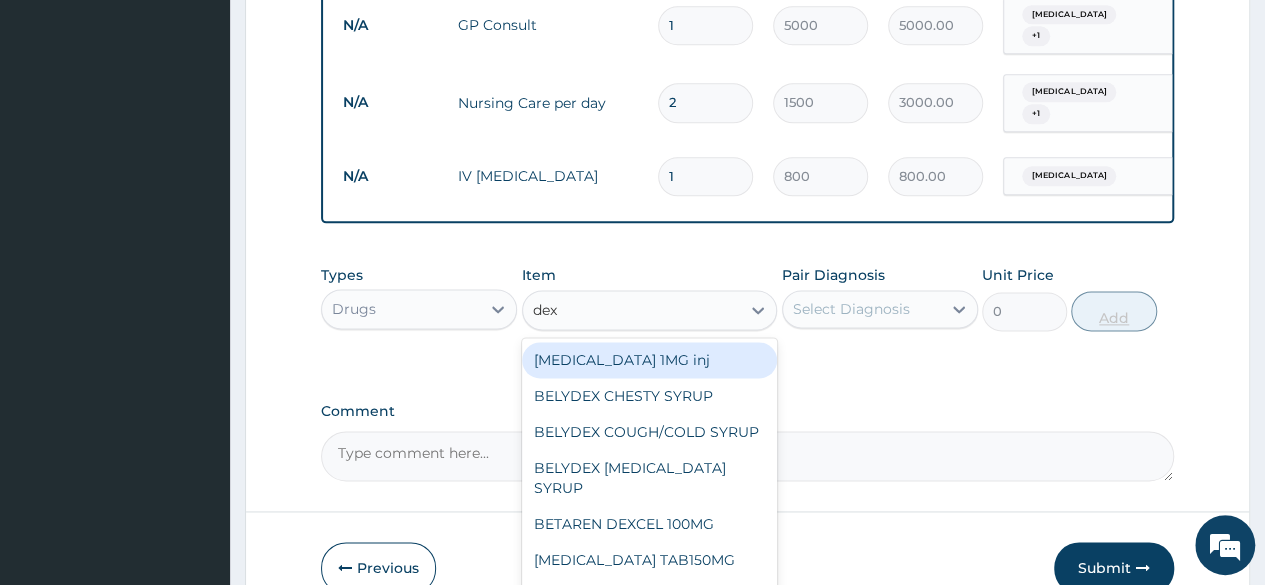 type on "dext" 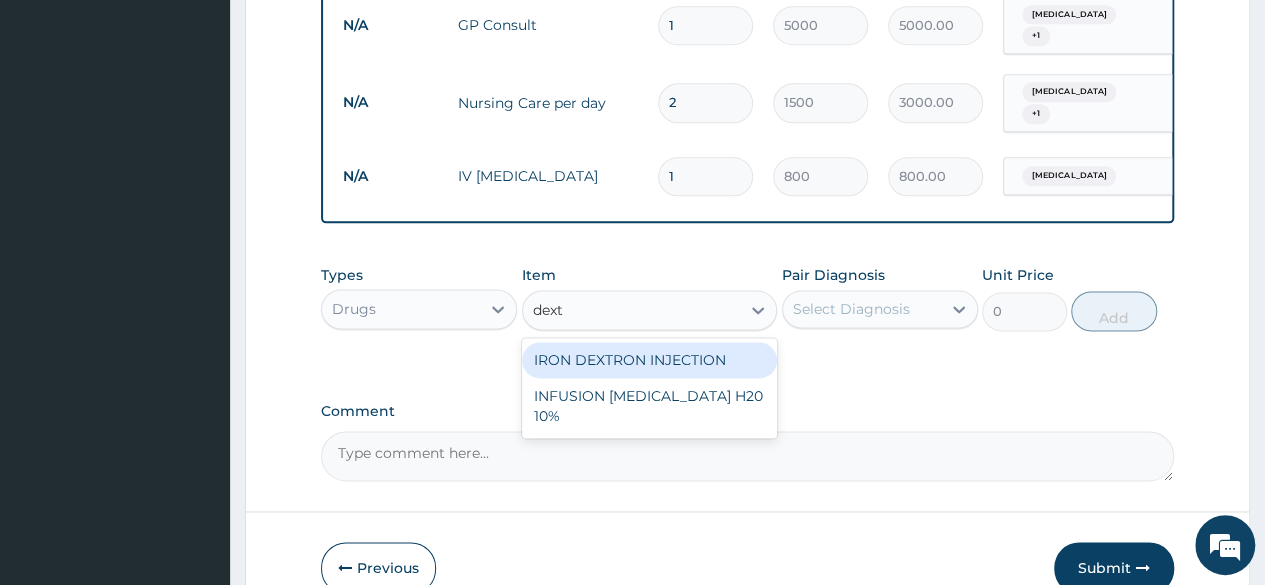 click on "INFUSION [MEDICAL_DATA] H20 10%" at bounding box center [650, 406] 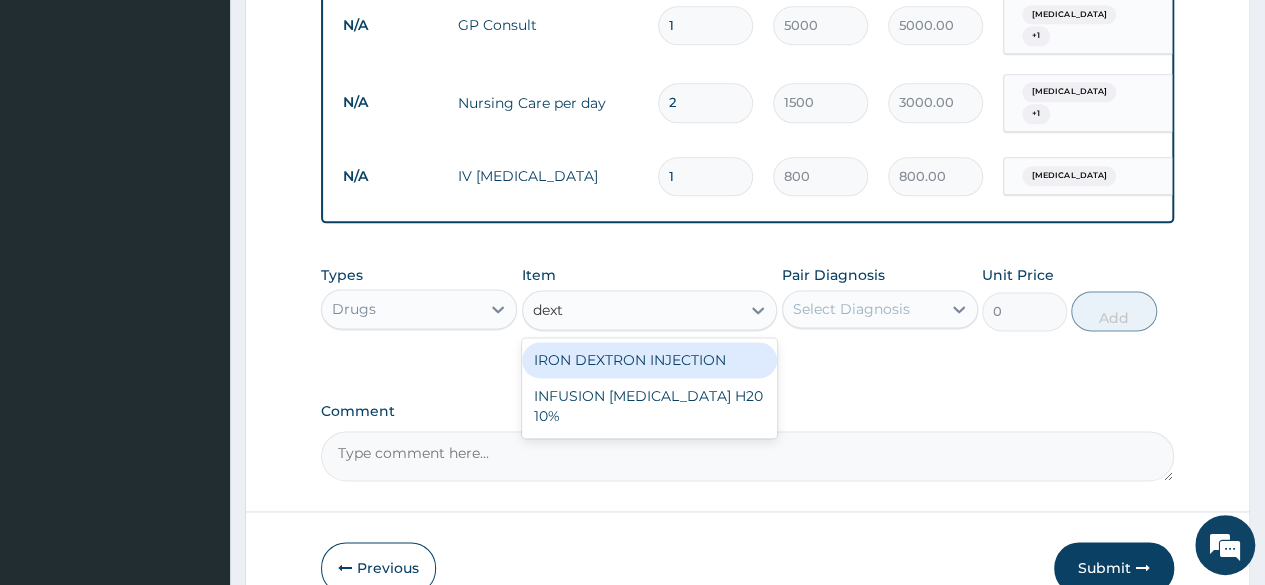type 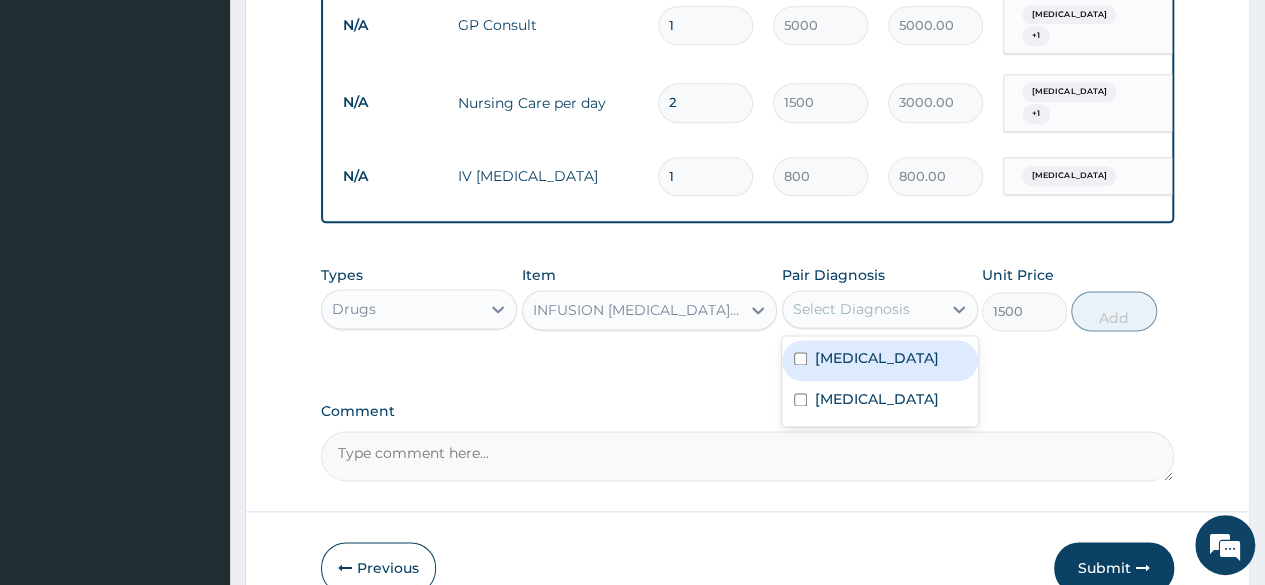 click on "Malaria" at bounding box center (880, 360) 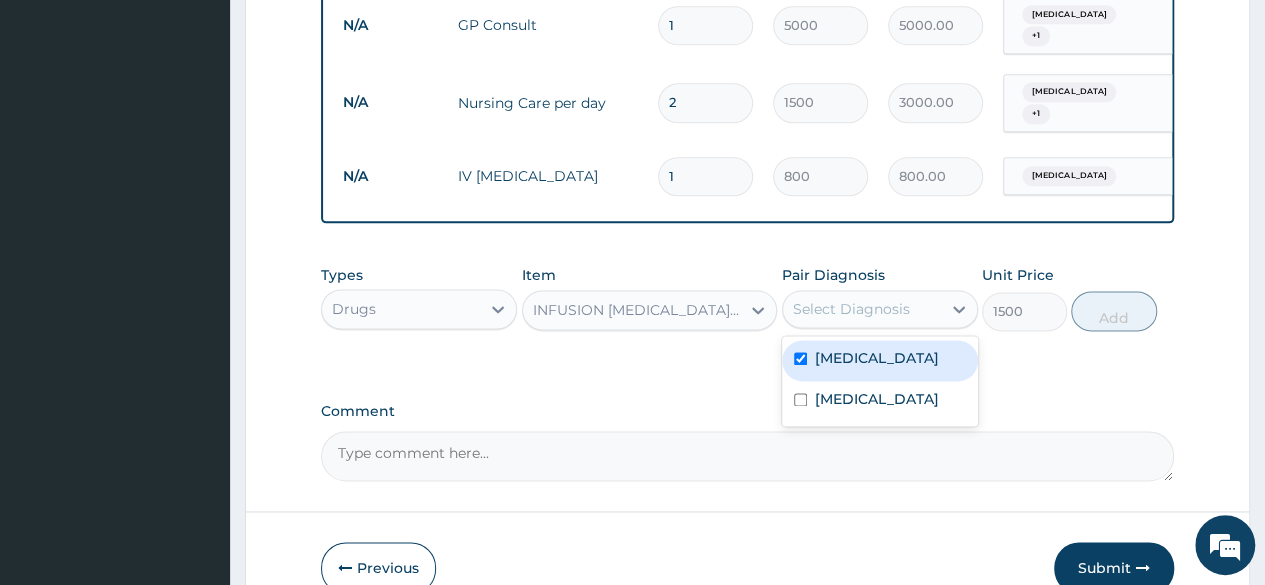 checkbox on "true" 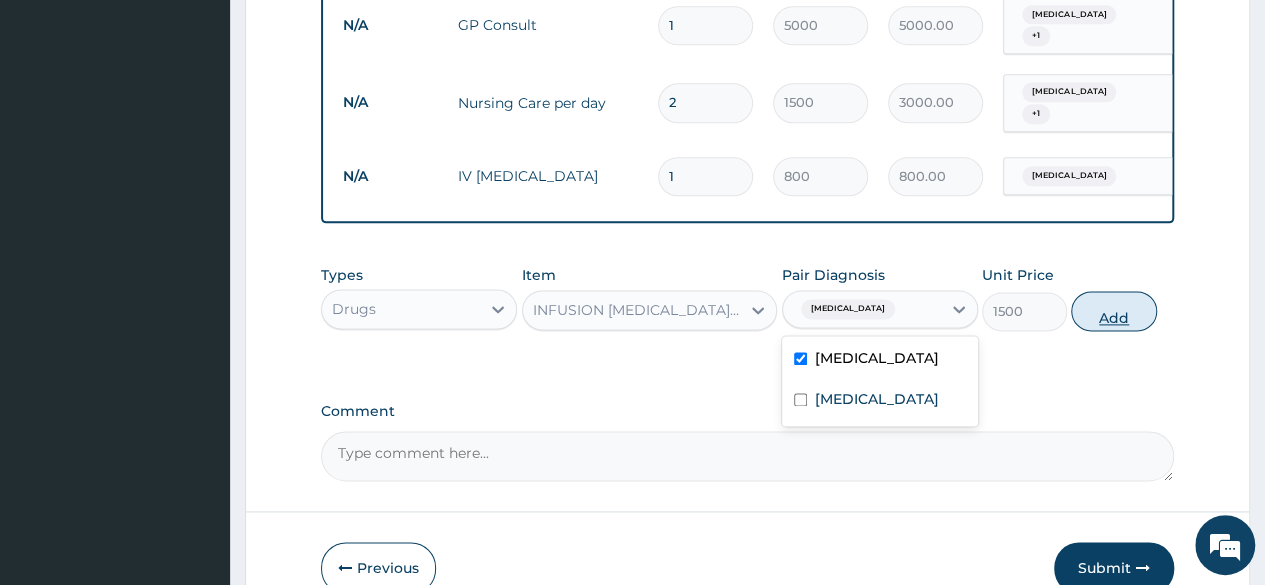 click on "Add" at bounding box center (1113, 311) 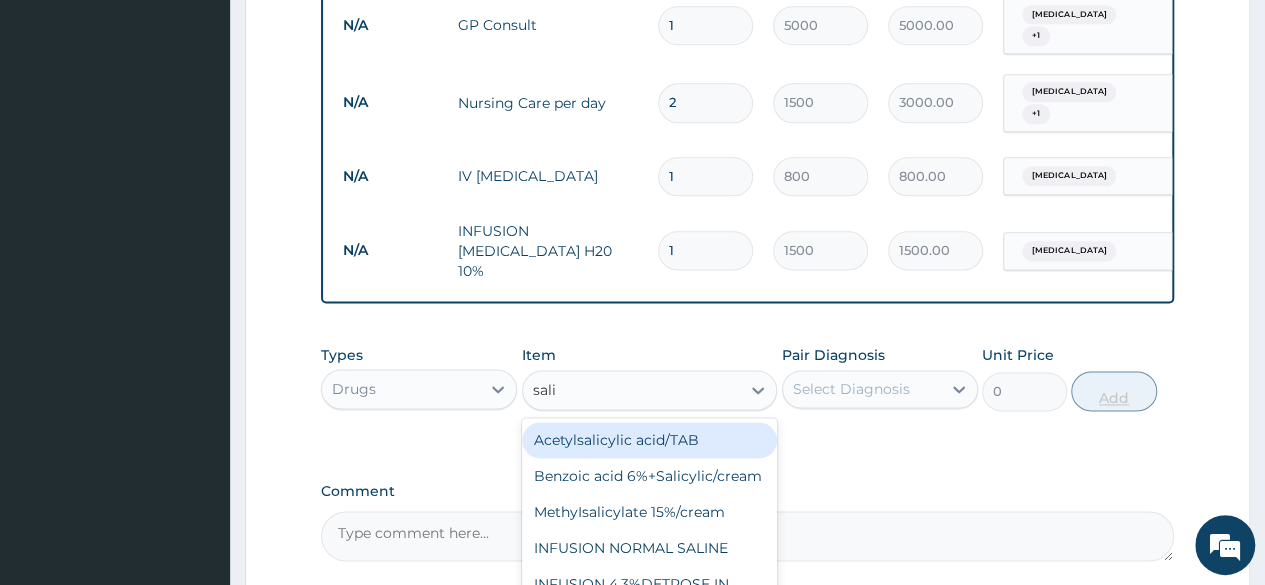 type on "salin" 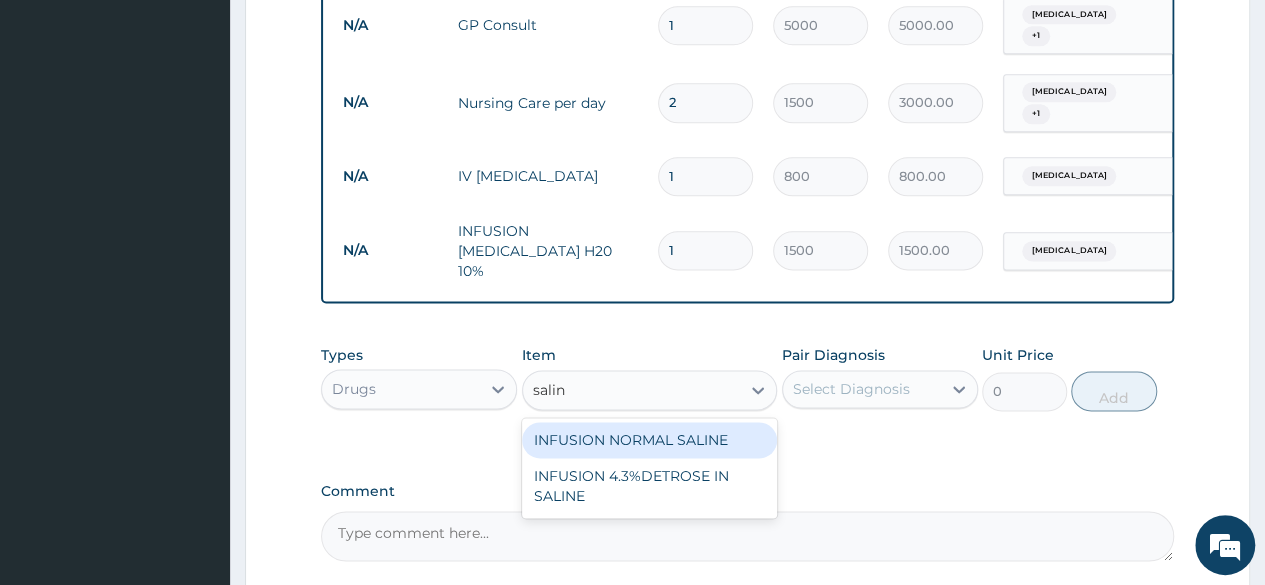 click on "INFUSION 4.3%DETROSE IN SALINE" at bounding box center (650, 486) 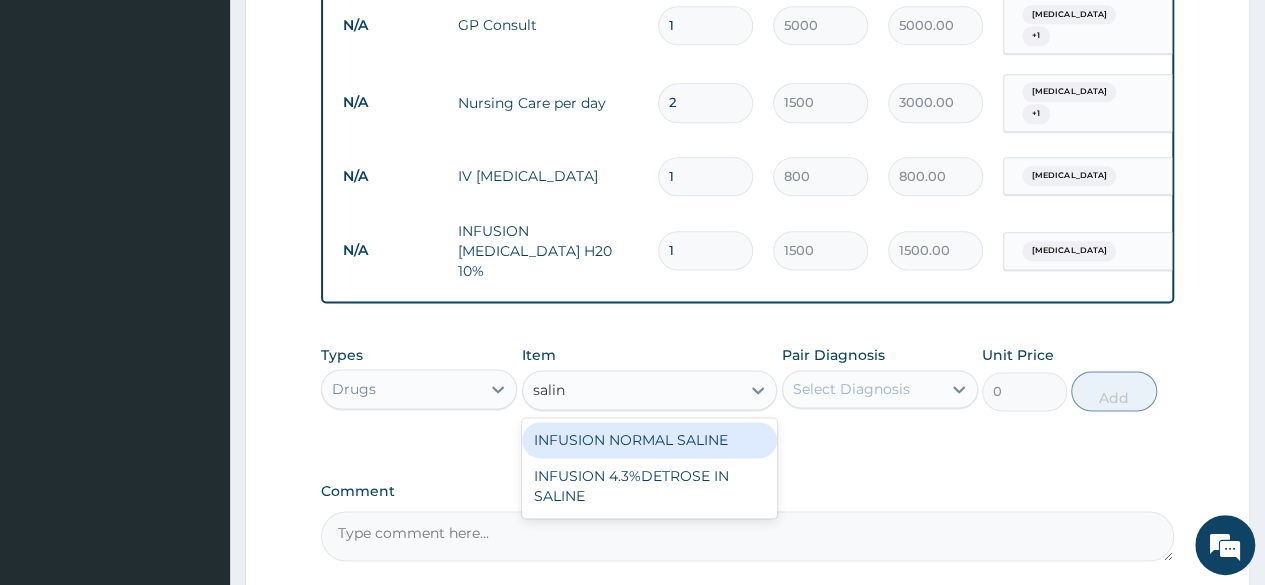 type 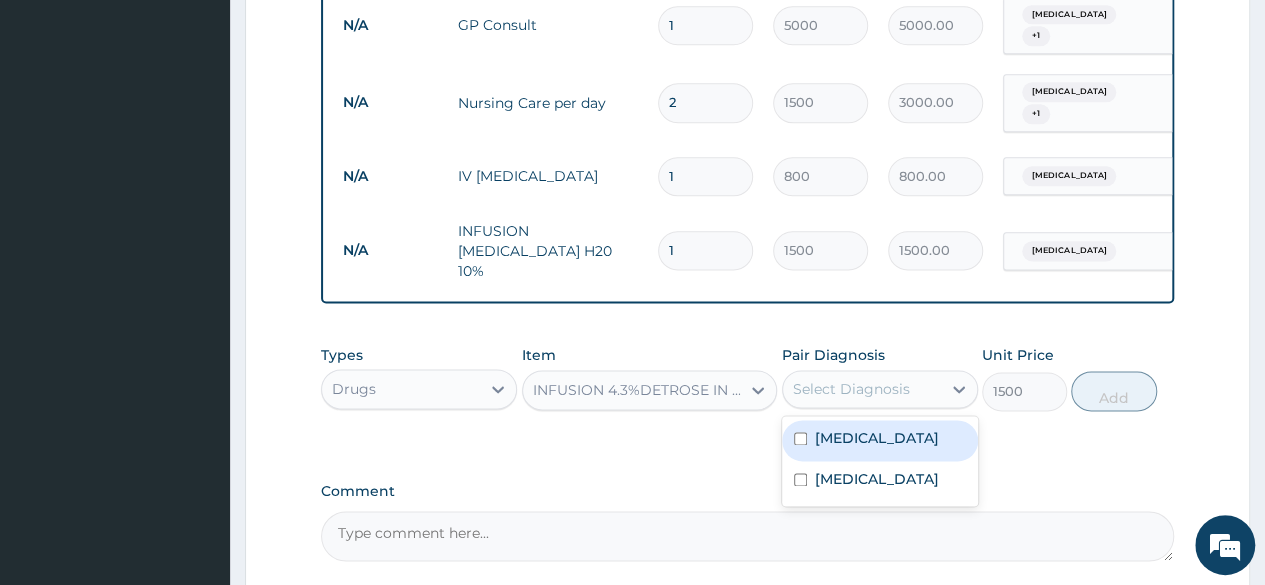click on "[MEDICAL_DATA]" at bounding box center (880, 481) 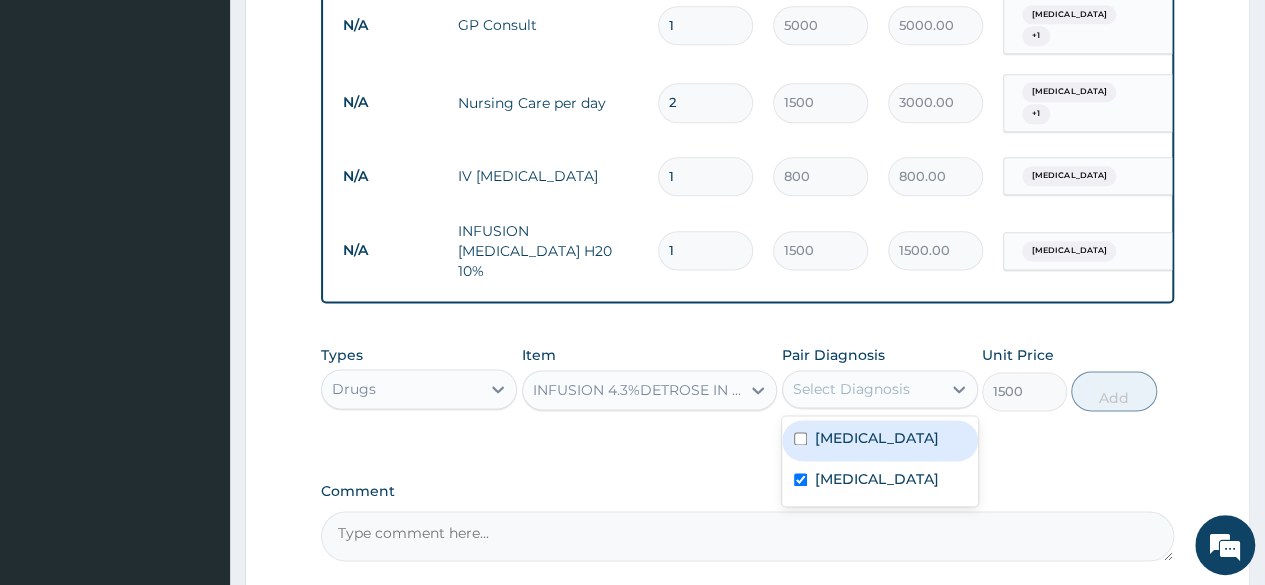 checkbox on "true" 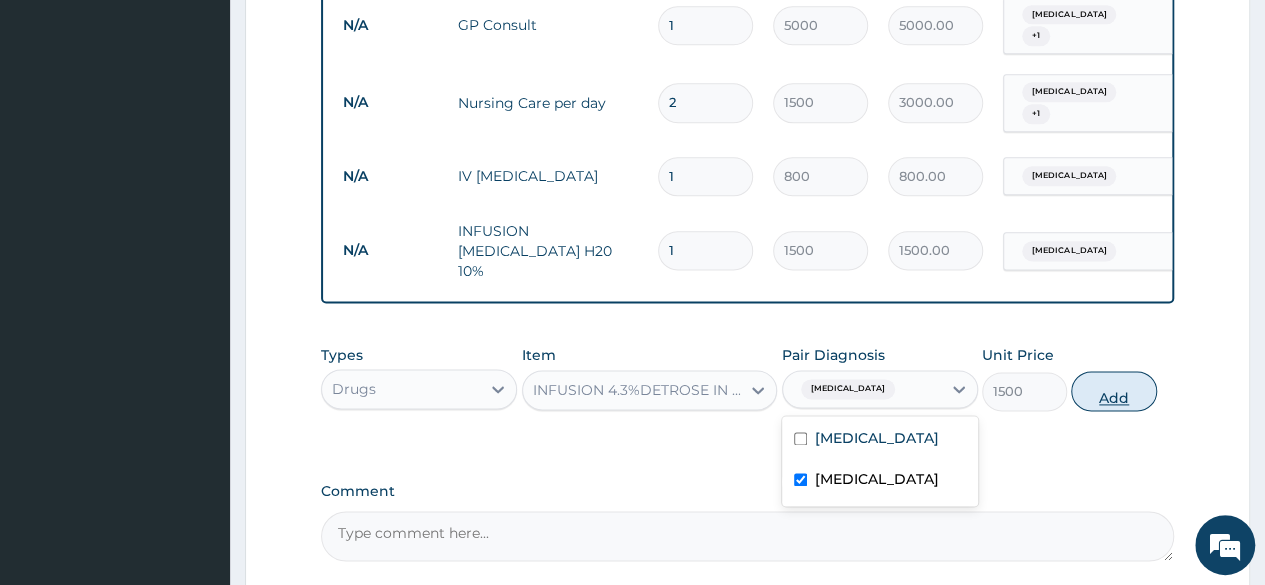 click on "Add" at bounding box center (1113, 391) 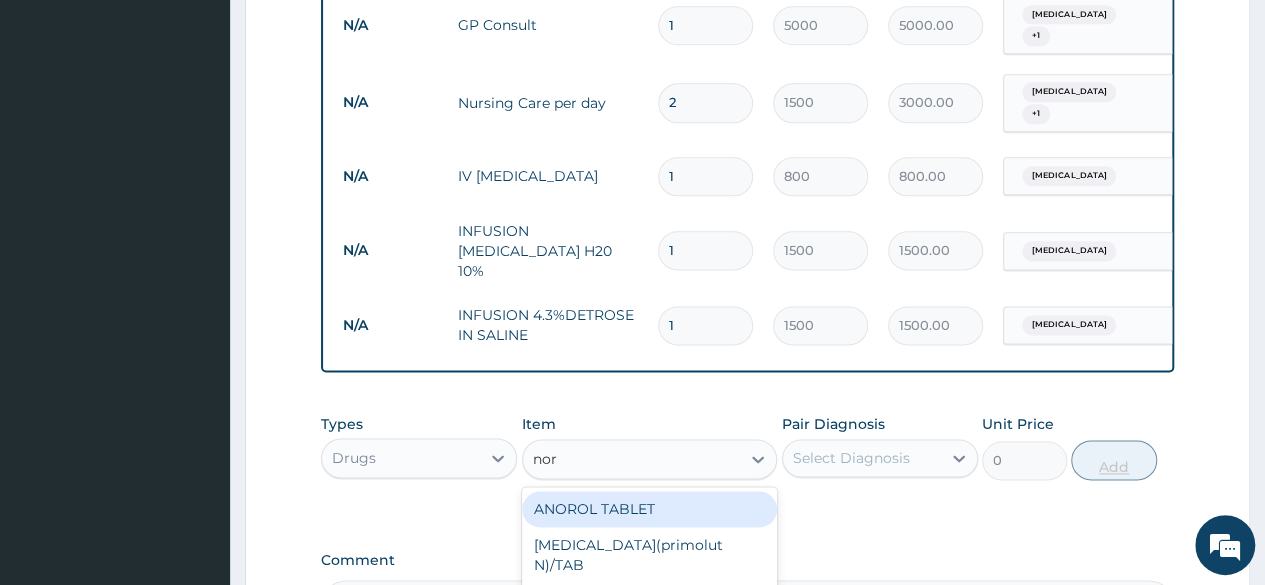 type on "norm" 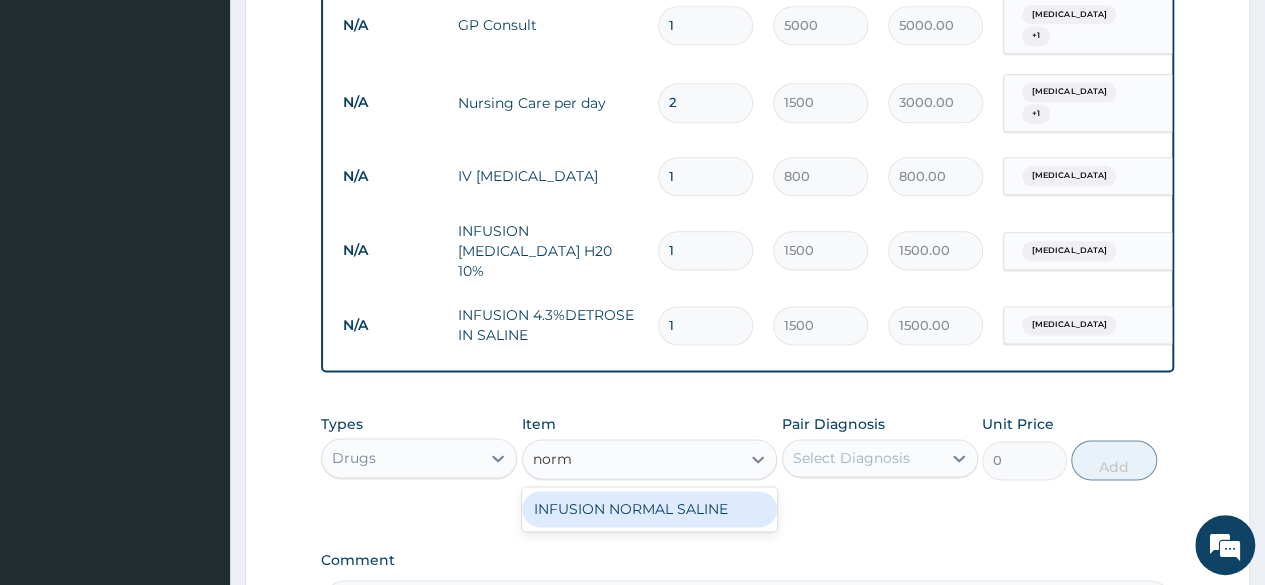 click on "INFUSION NORMAL SALINE" at bounding box center (650, 509) 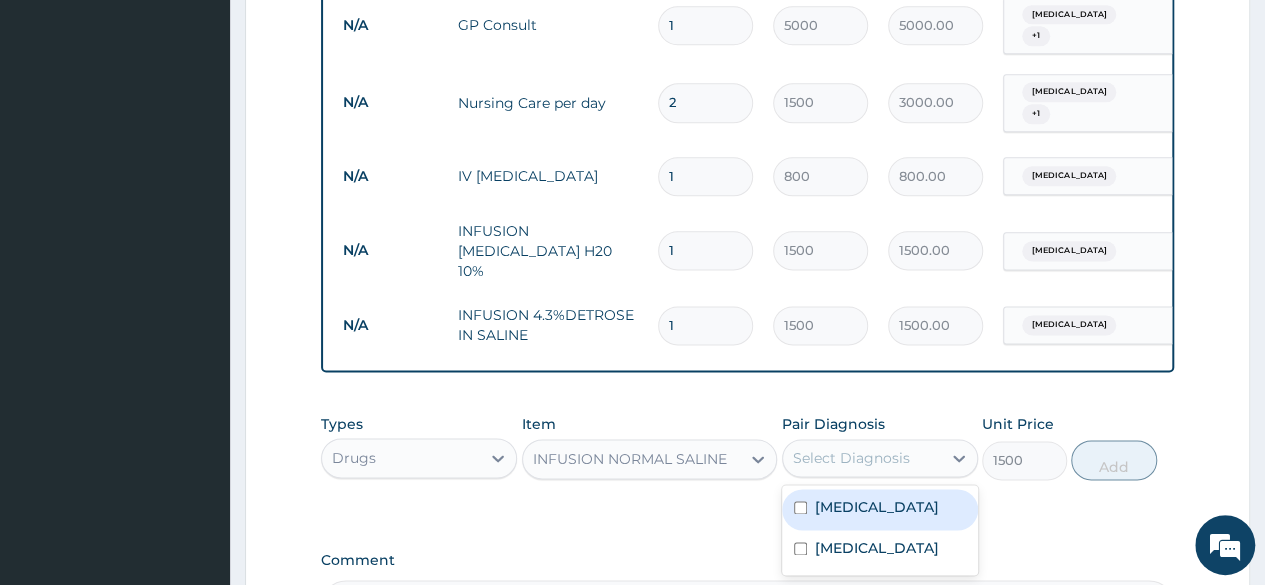click on "Sepsis" at bounding box center (880, 550) 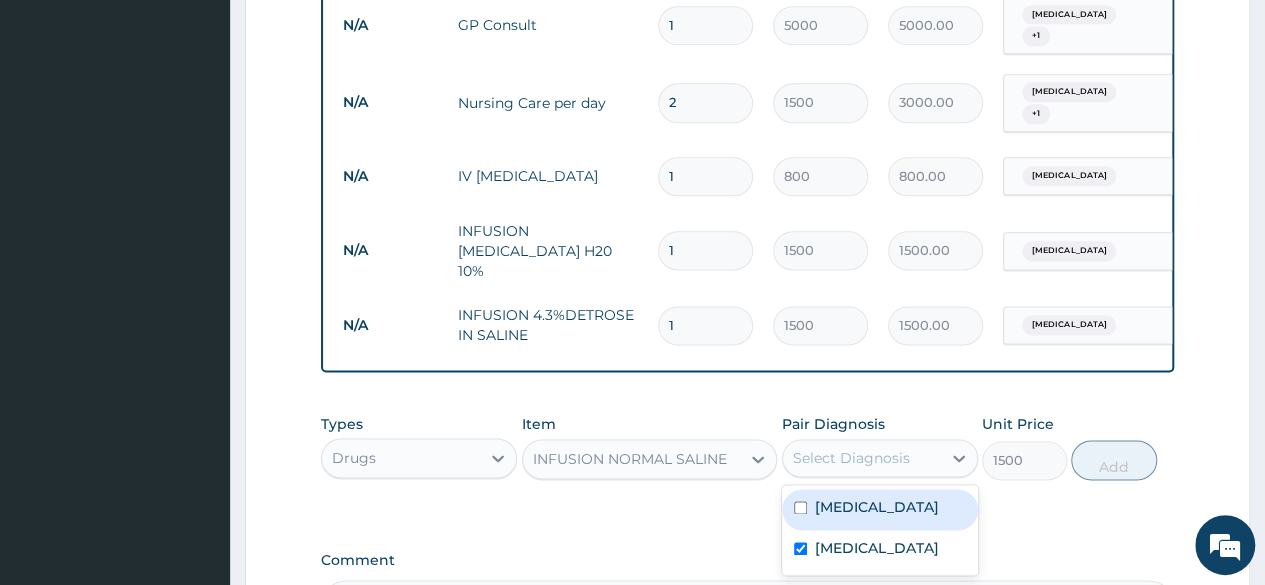 checkbox on "true" 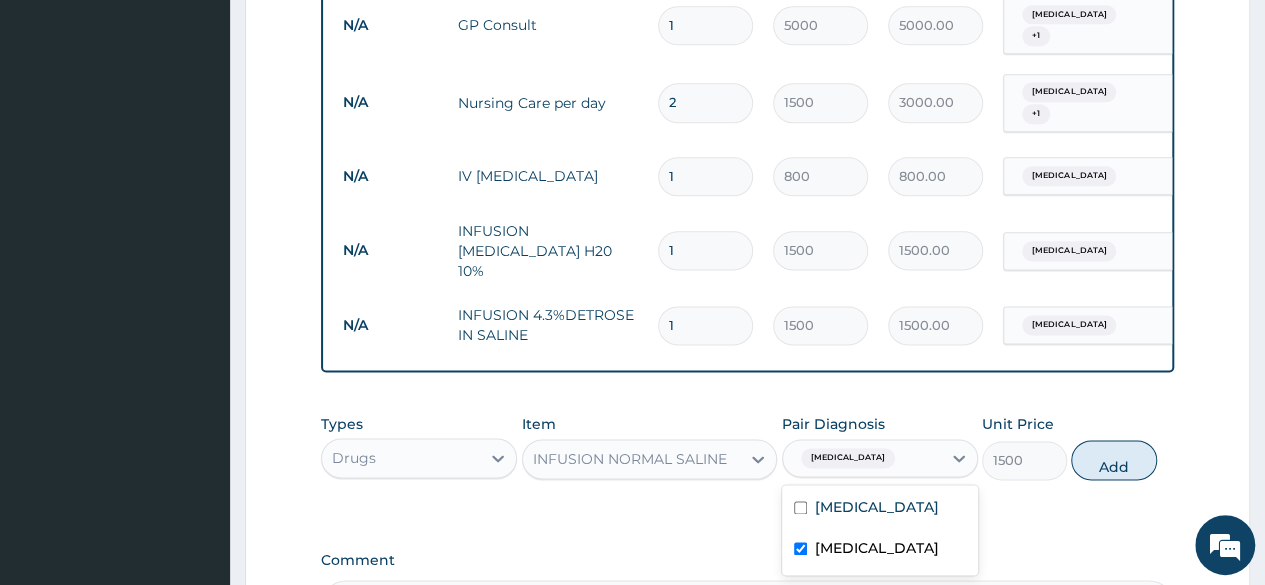 click on "Malaria" at bounding box center [880, 509] 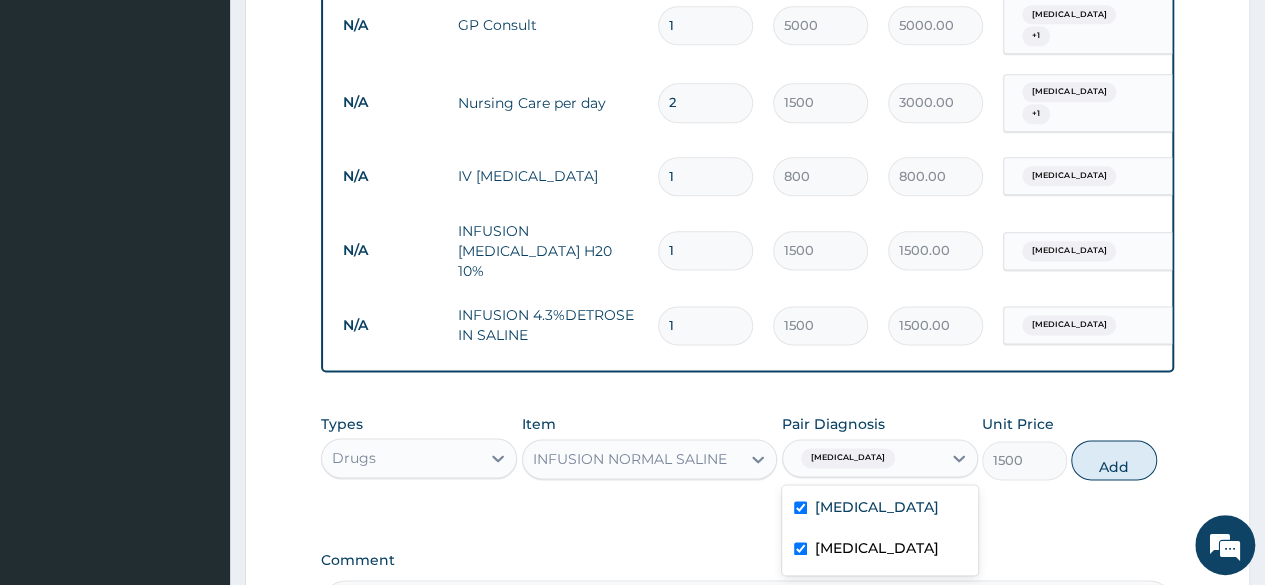 checkbox on "true" 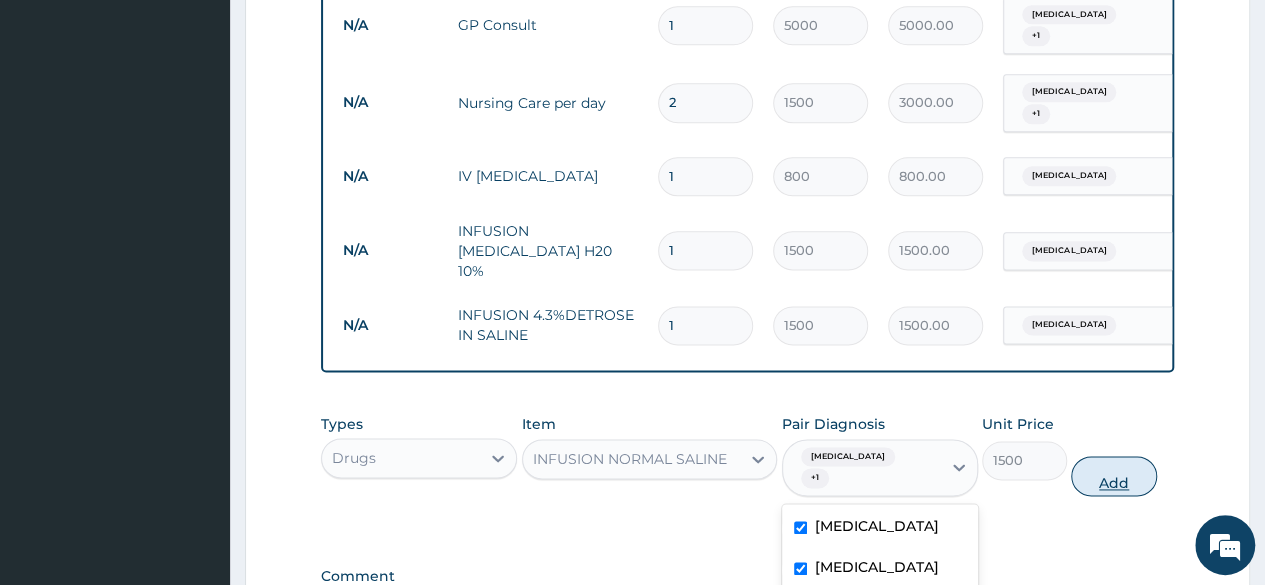 click on "Add" at bounding box center [1113, 476] 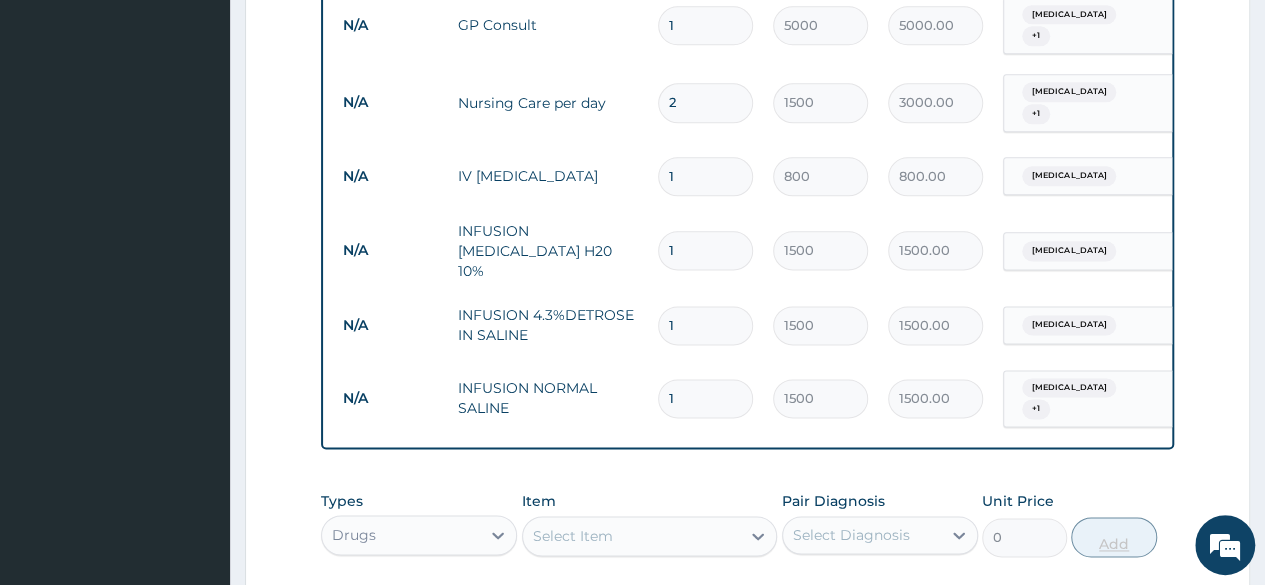 type 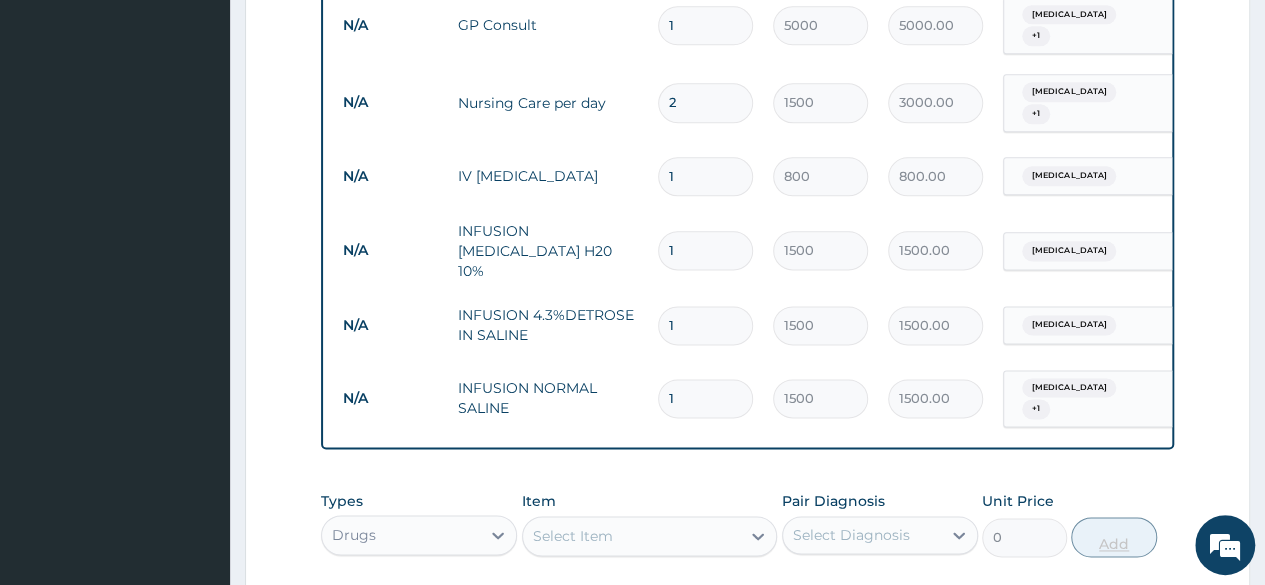 type on "0.00" 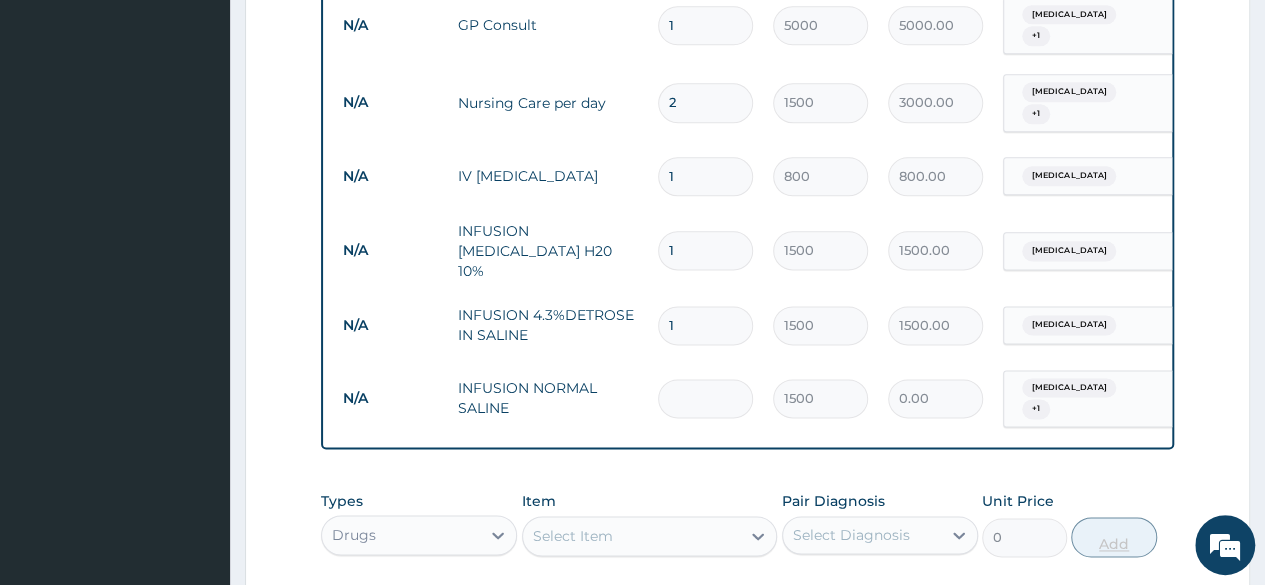 type 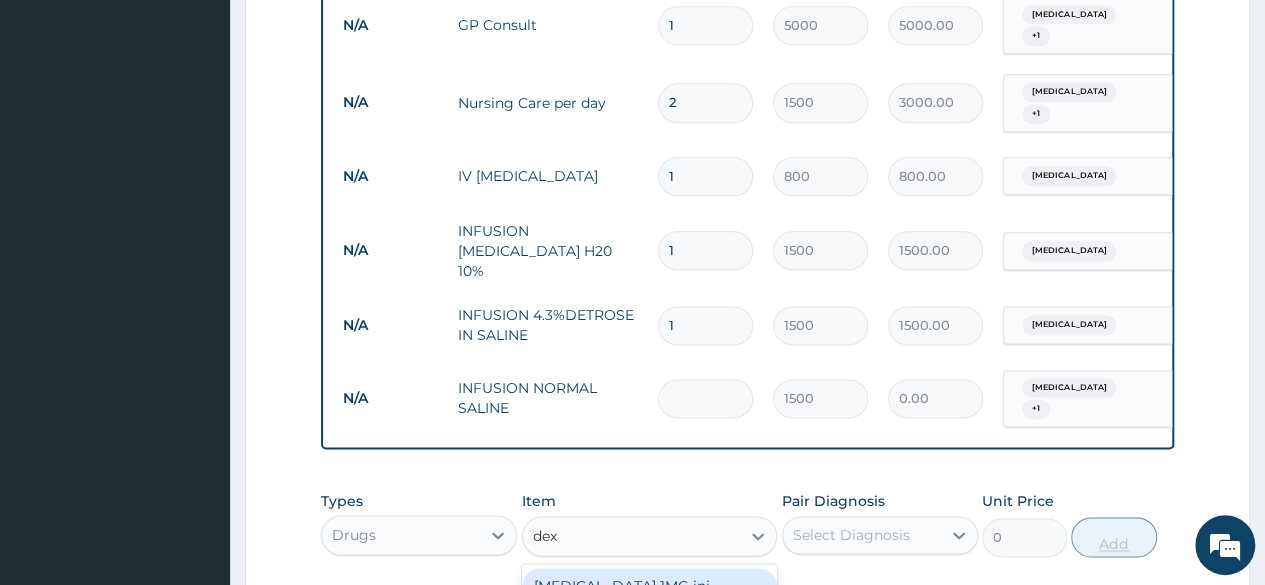type on "dexa" 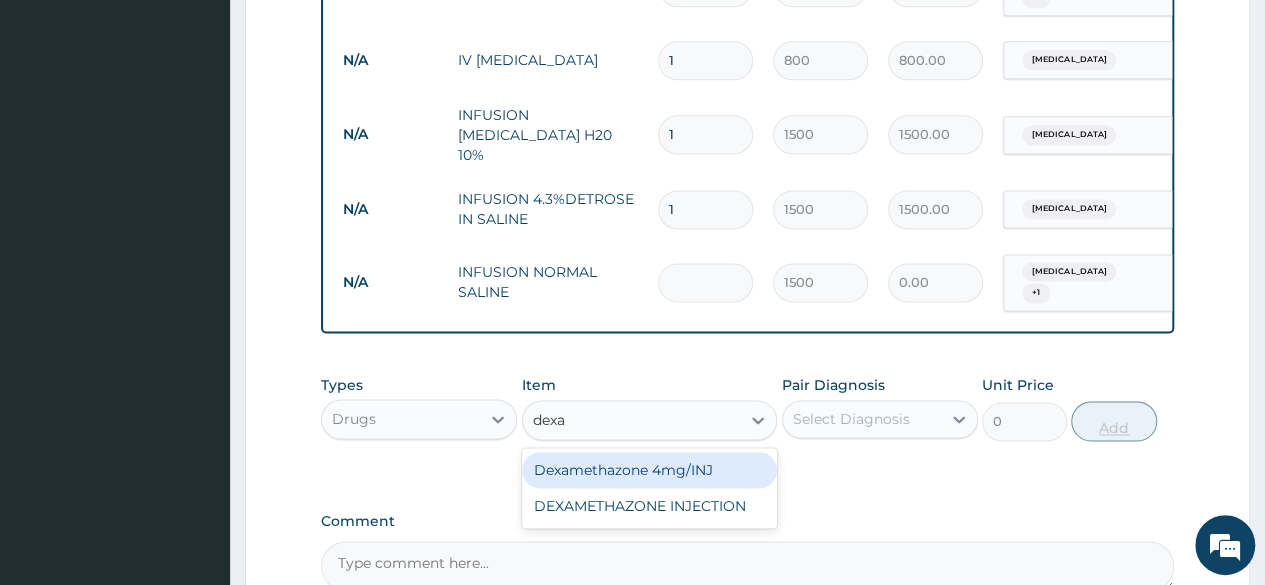 scroll, scrollTop: 1354, scrollLeft: 0, axis: vertical 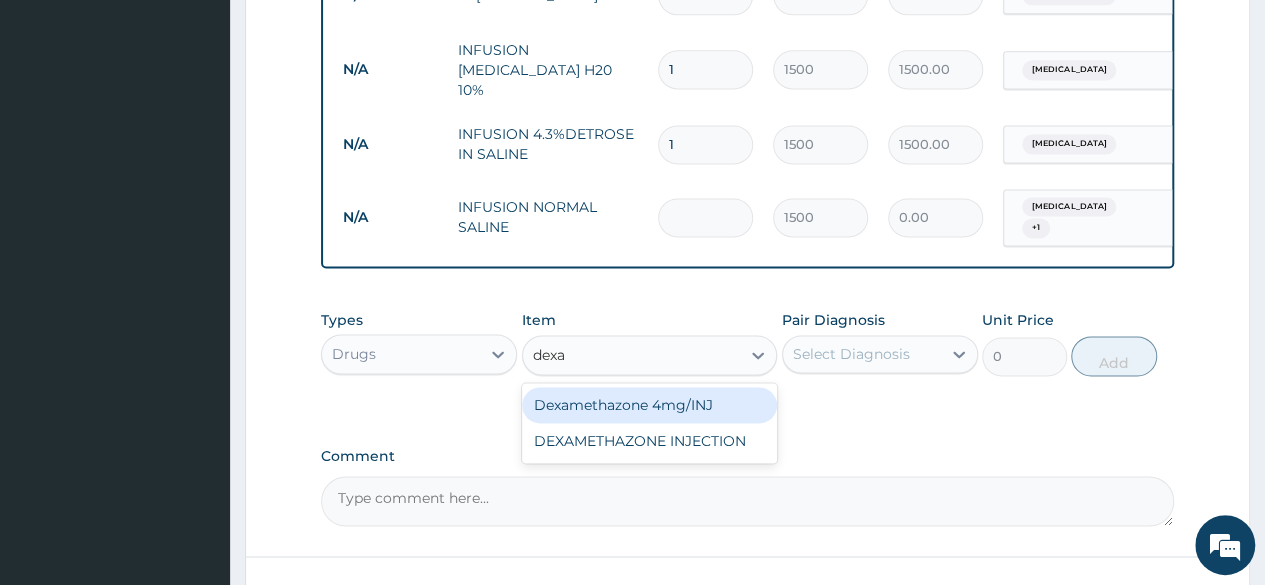 click on "Dexamethazone 4mg/INJ" at bounding box center [650, 405] 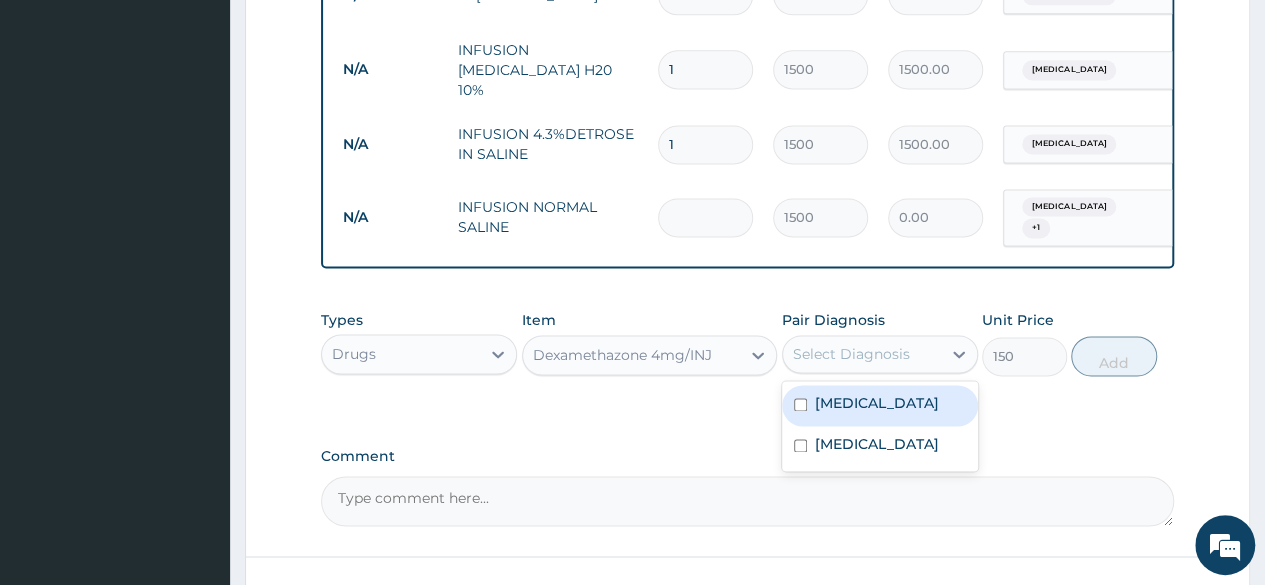 click on "[MEDICAL_DATA]" at bounding box center [880, 405] 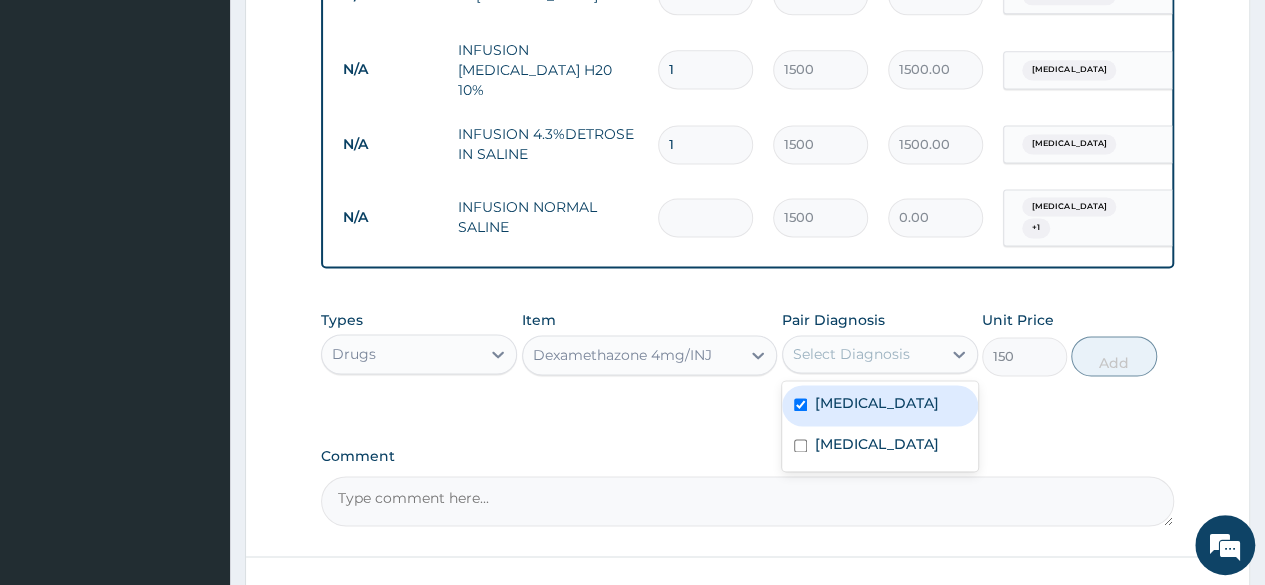 checkbox on "true" 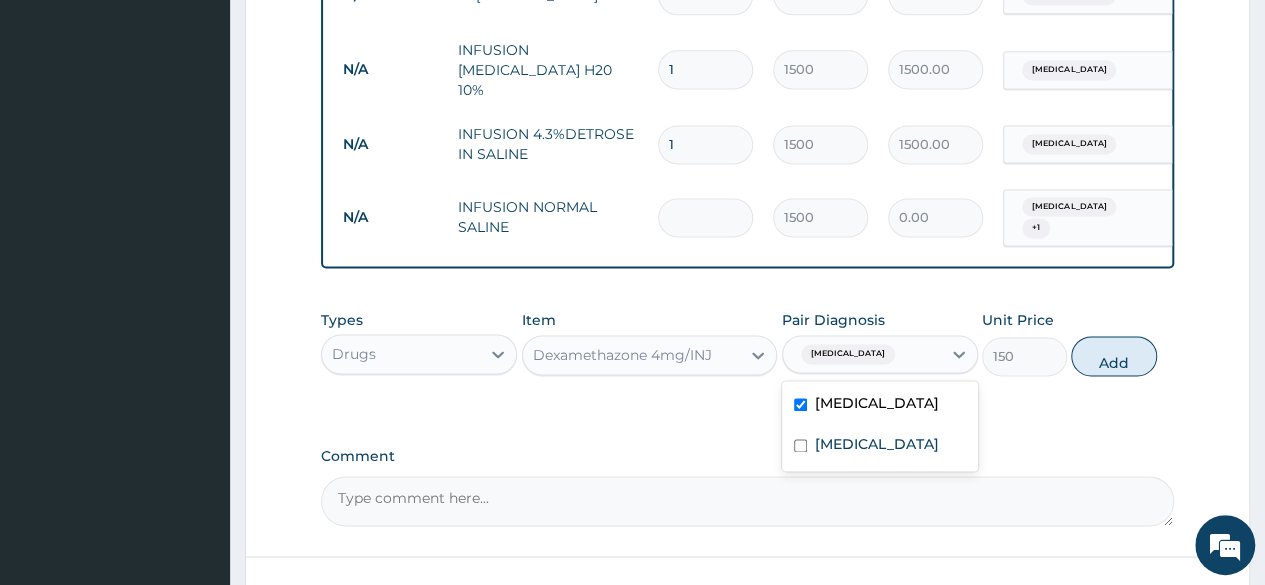 click on "[MEDICAL_DATA]" at bounding box center (880, 446) 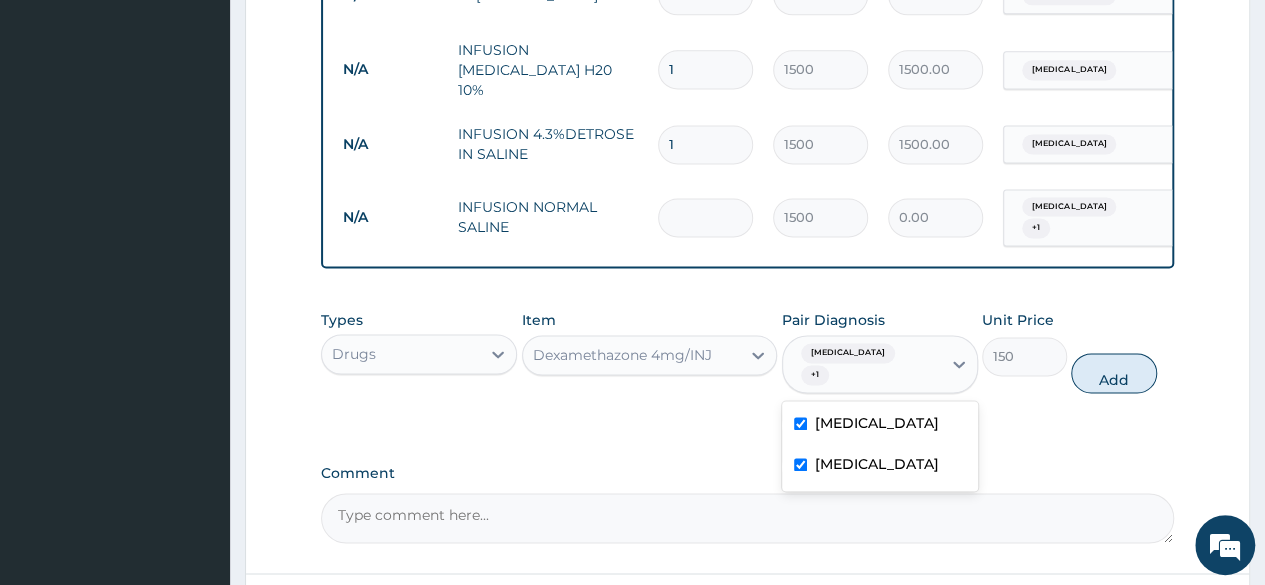 click on "Sepsis" at bounding box center (880, 466) 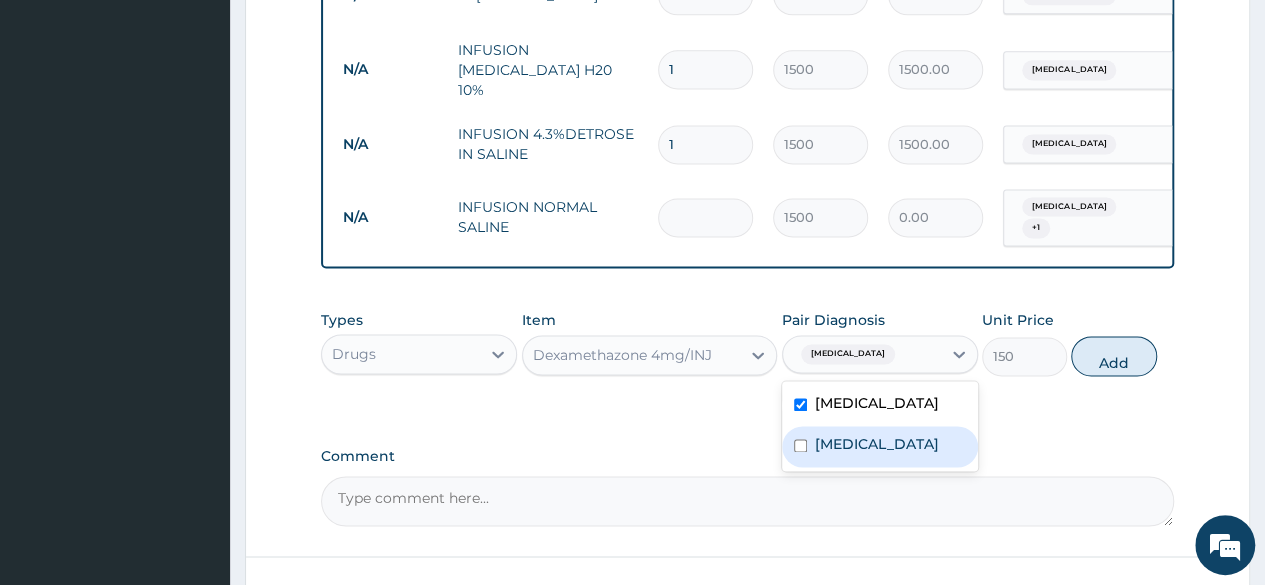 checkbox on "false" 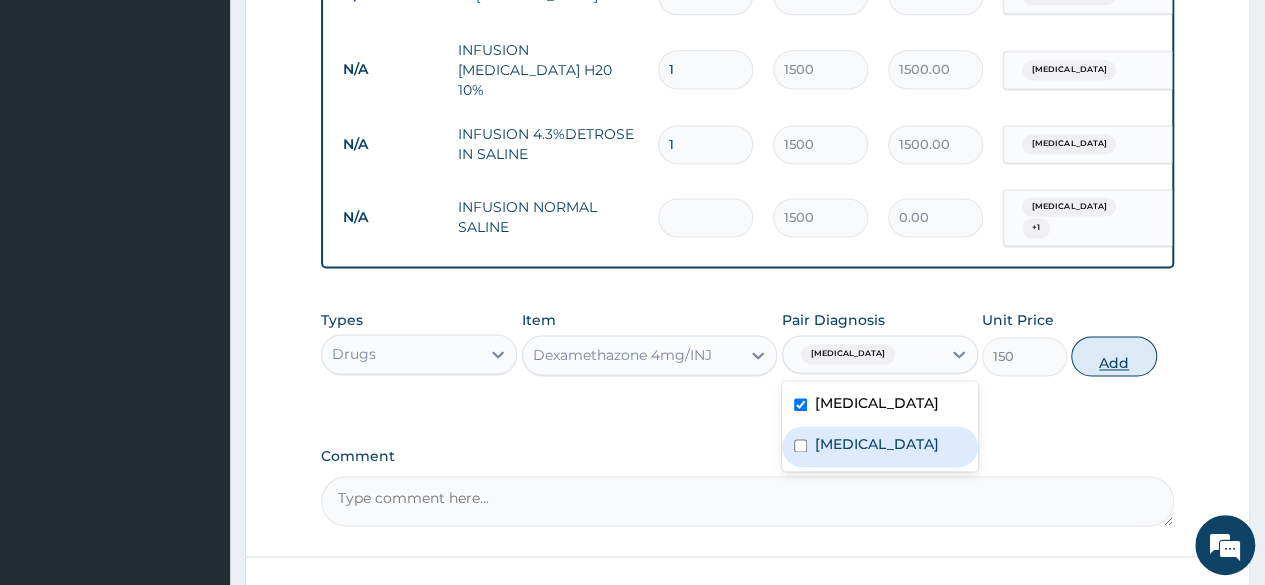 click on "Add" at bounding box center [1113, 356] 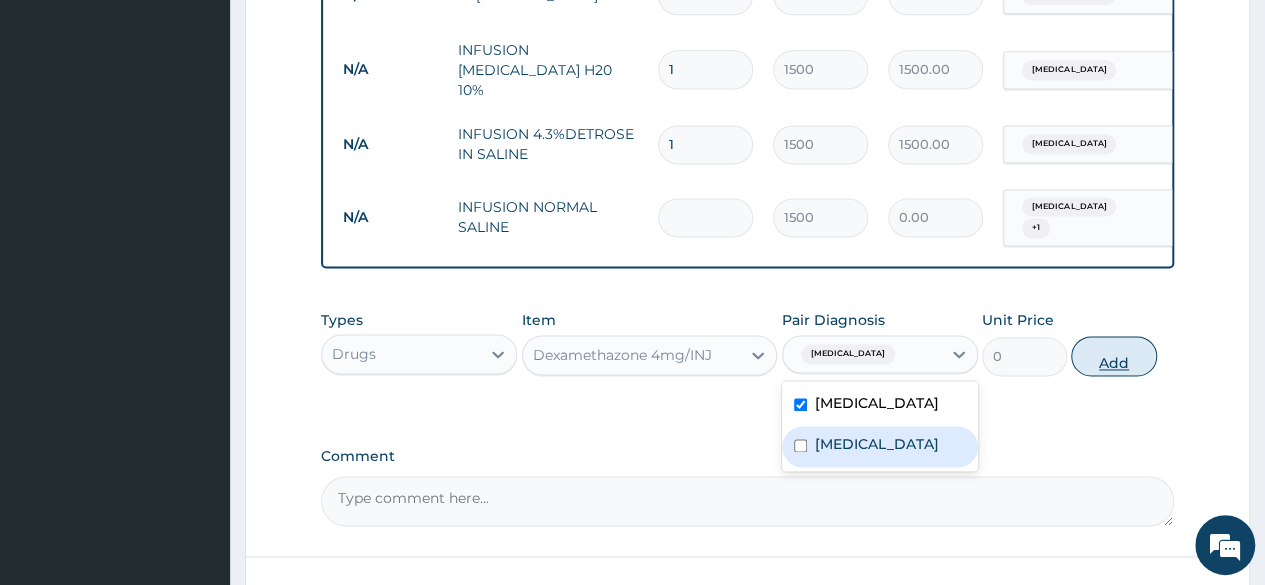 type on "0" 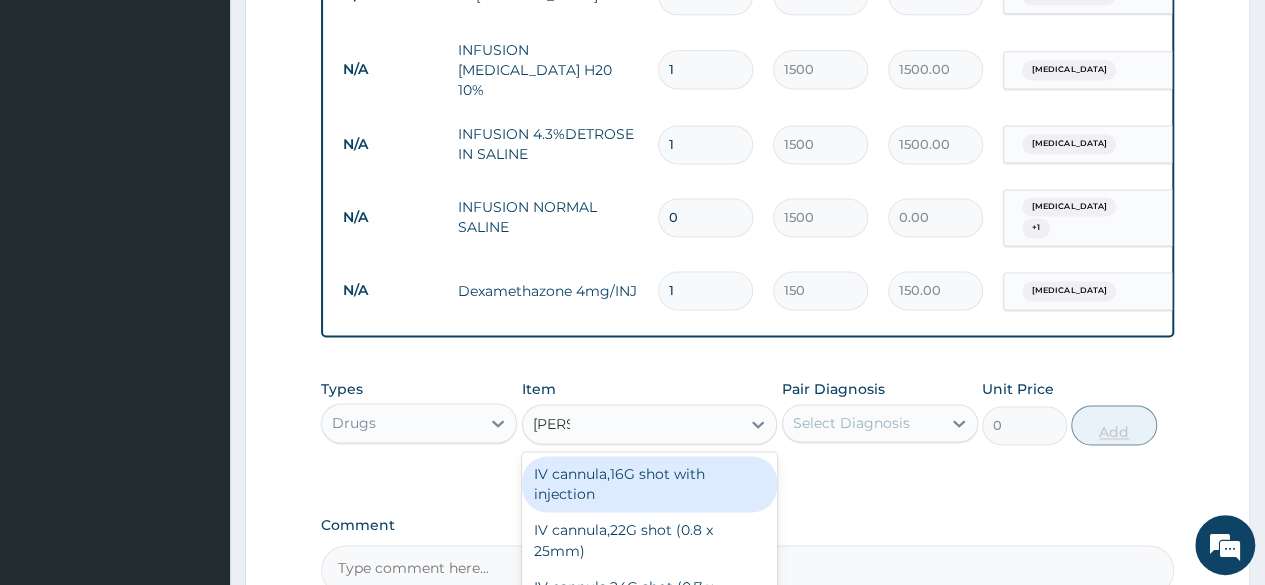 type on "cannu" 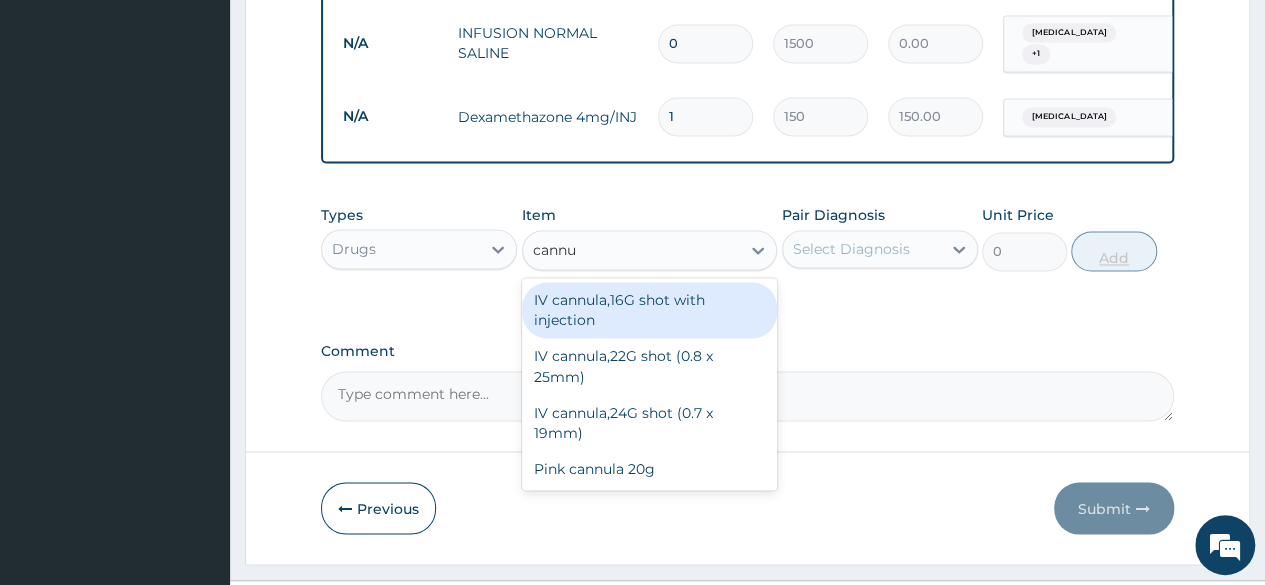 scroll, scrollTop: 1528, scrollLeft: 0, axis: vertical 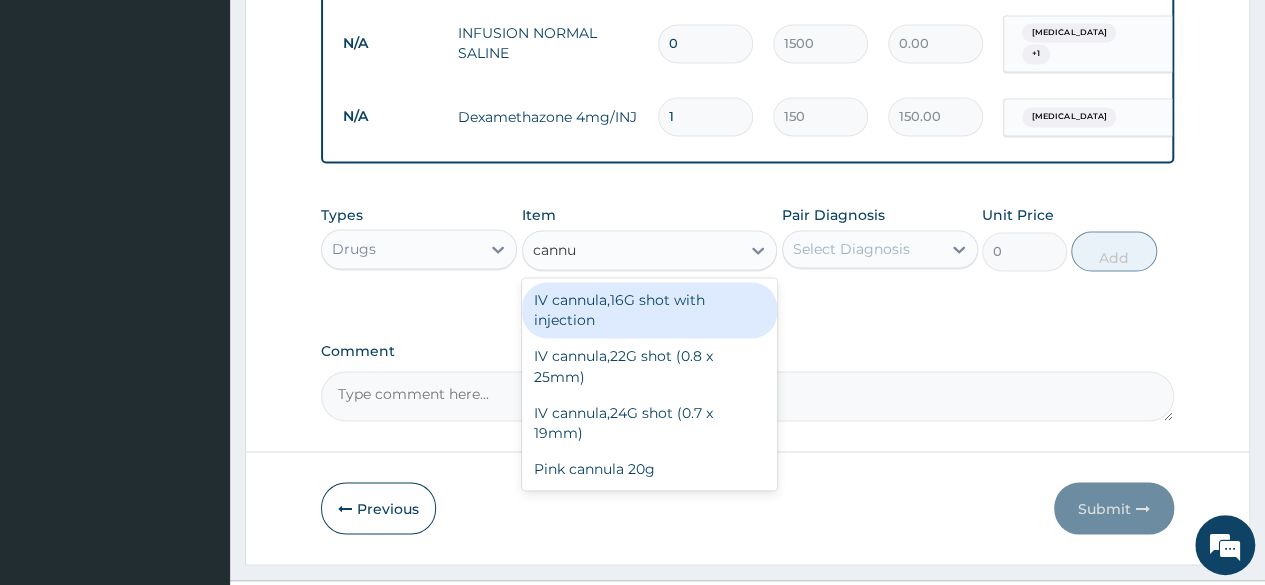 click on "Pink cannula 20g" at bounding box center (650, 468) 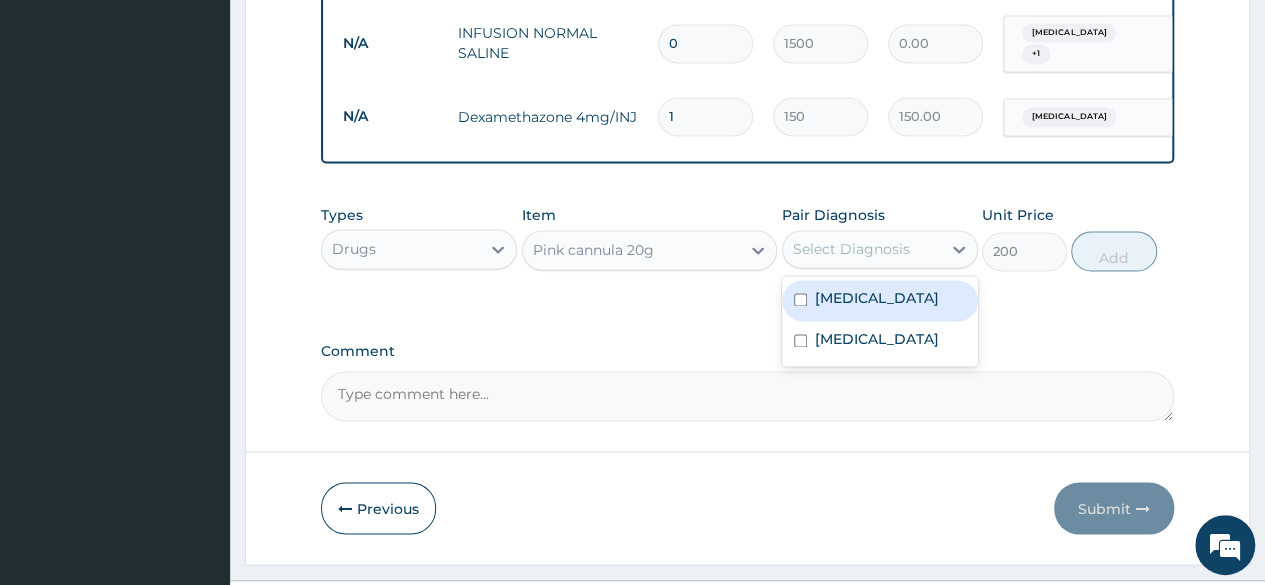 click on "Malaria" at bounding box center [880, 300] 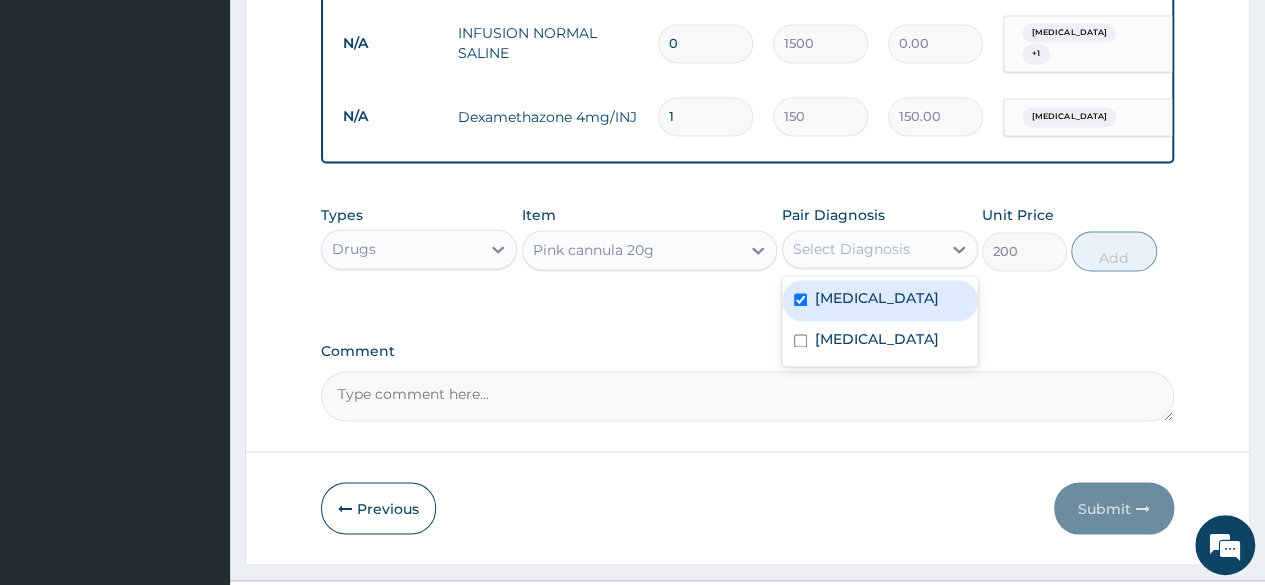 checkbox on "true" 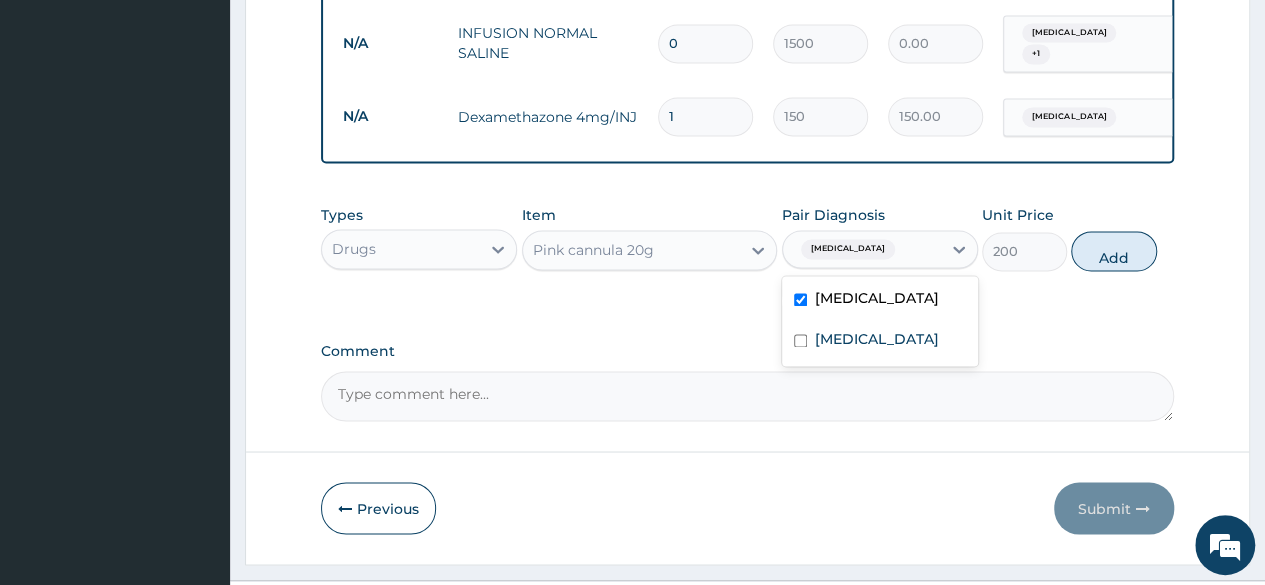 click on "Sepsis" at bounding box center [880, 341] 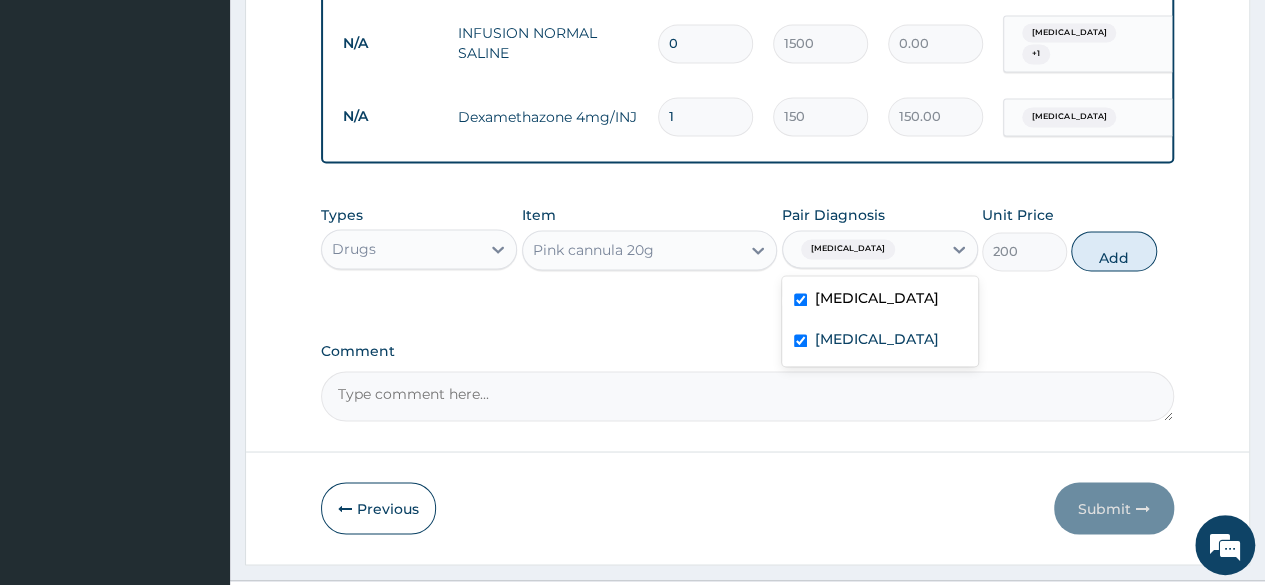 checkbox on "true" 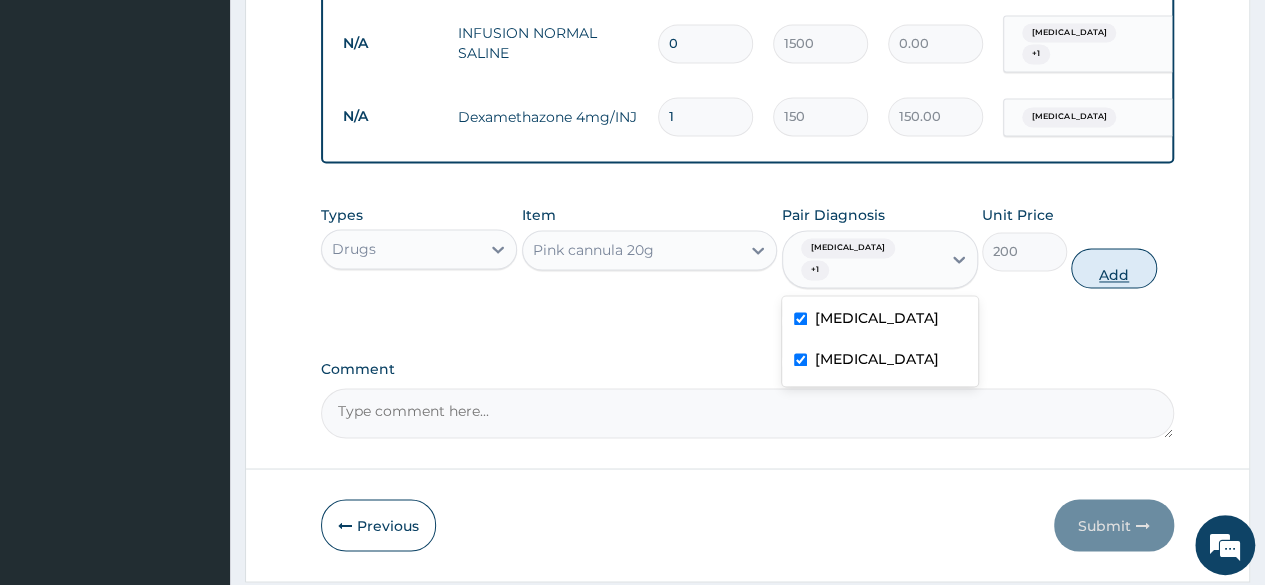 click on "Add" at bounding box center [1113, 268] 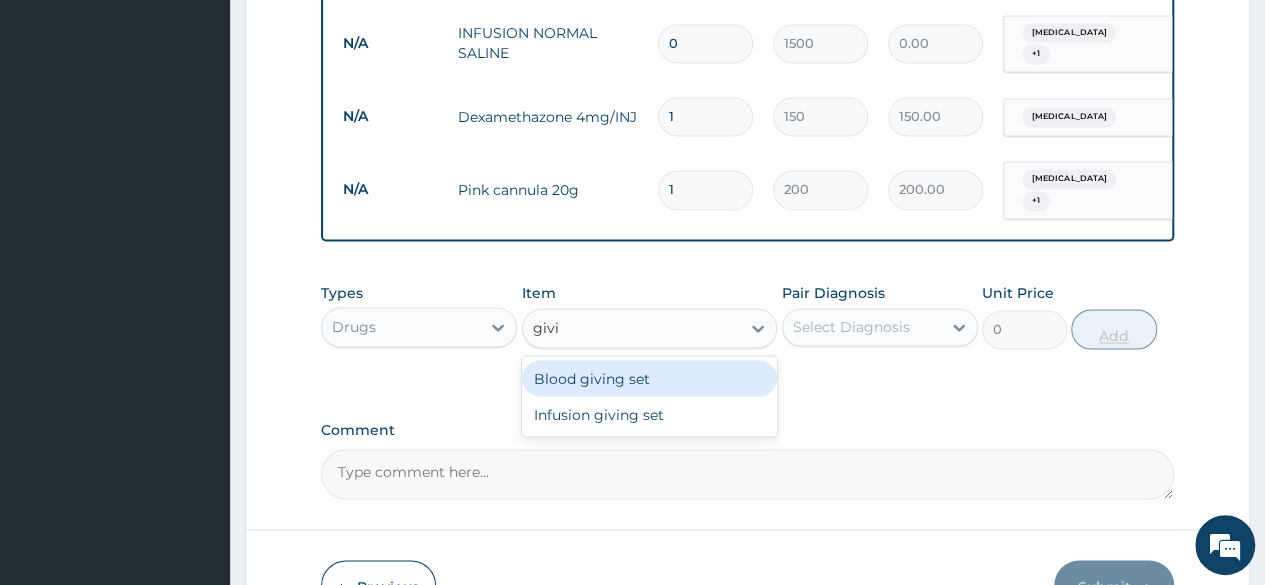 type on "givin" 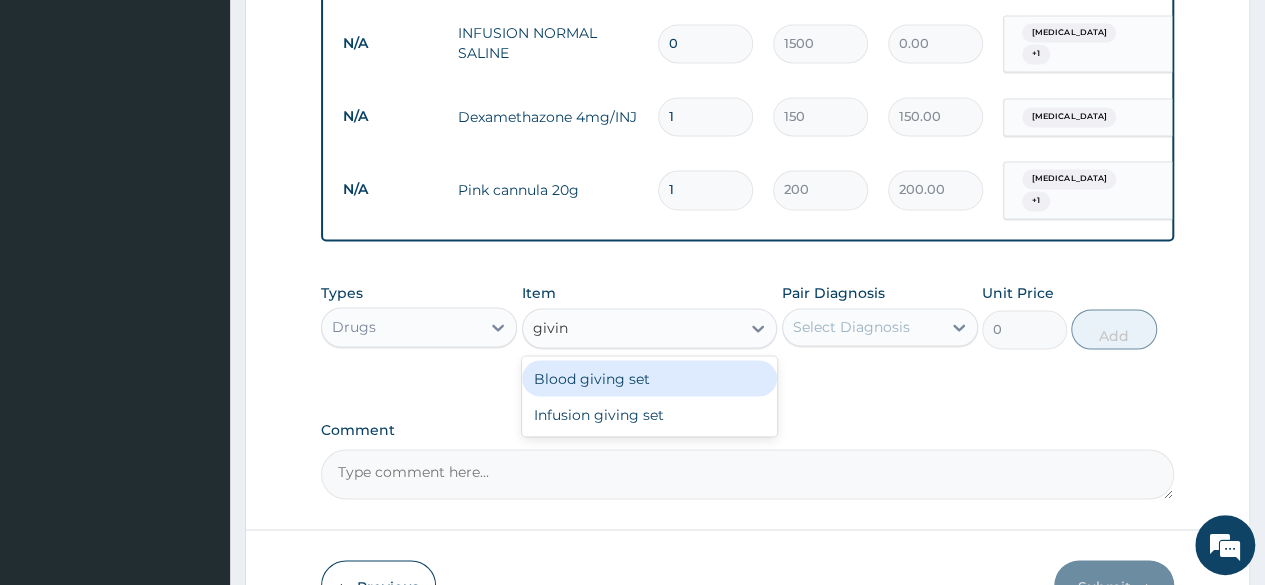 click on "Infusion giving set" at bounding box center (650, 414) 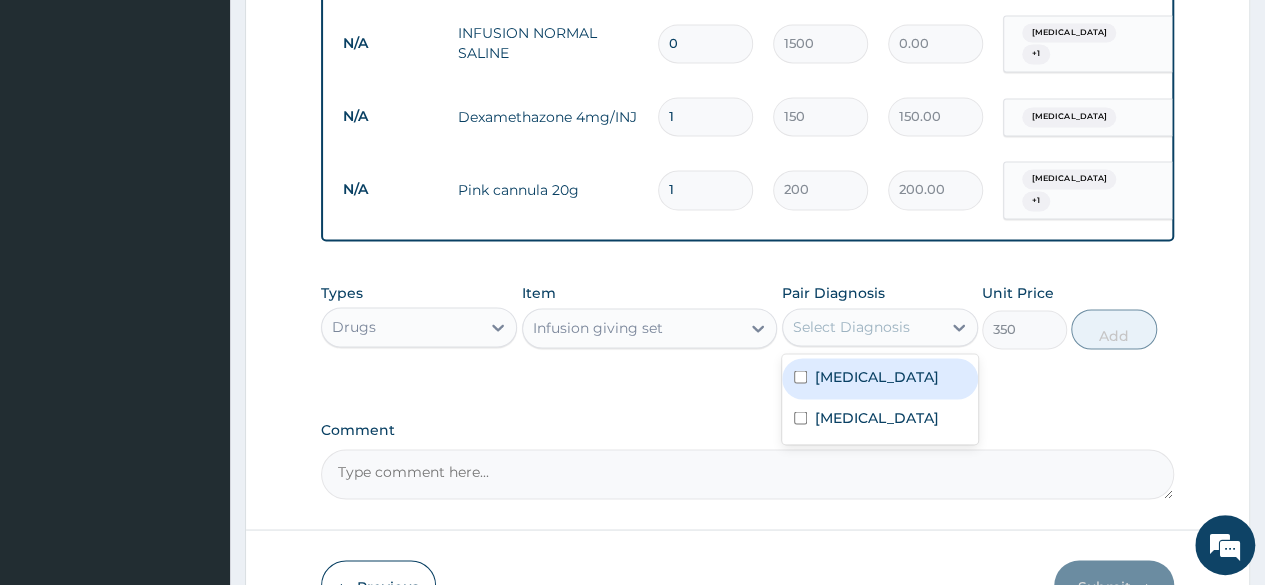 click on "Malaria" at bounding box center (880, 378) 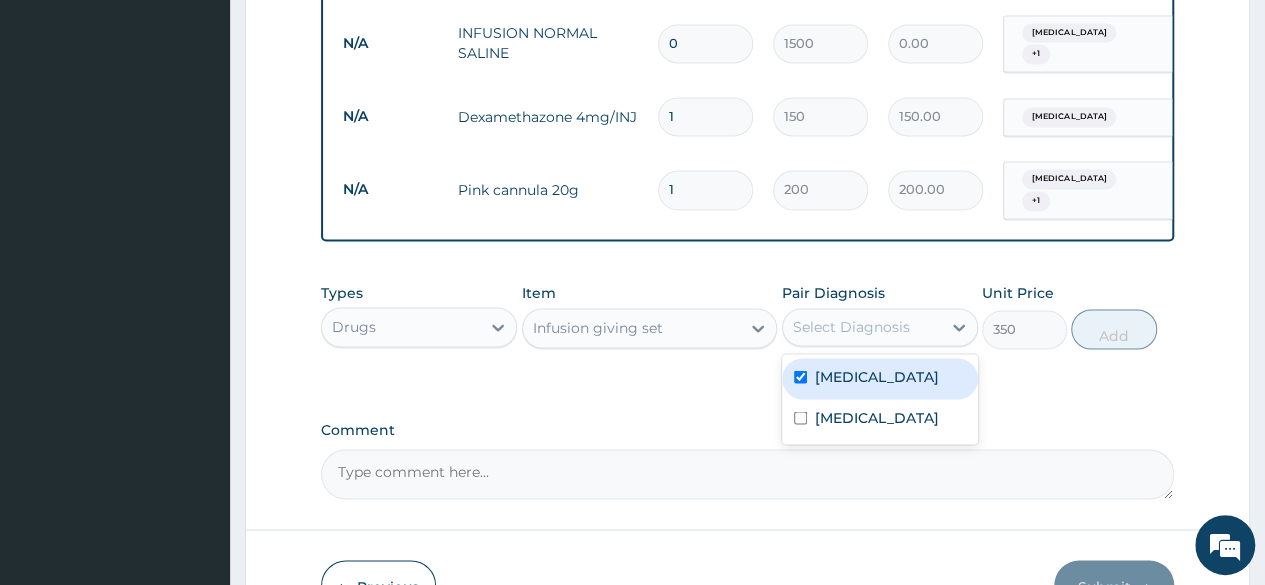 checkbox on "true" 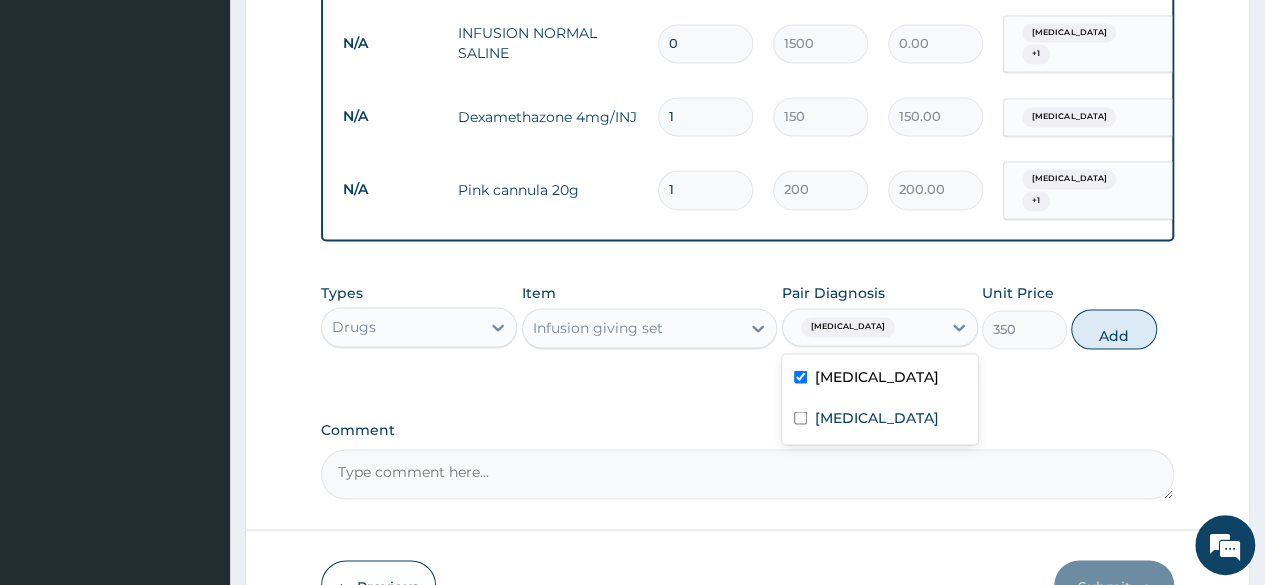 click on "Sepsis" at bounding box center (880, 419) 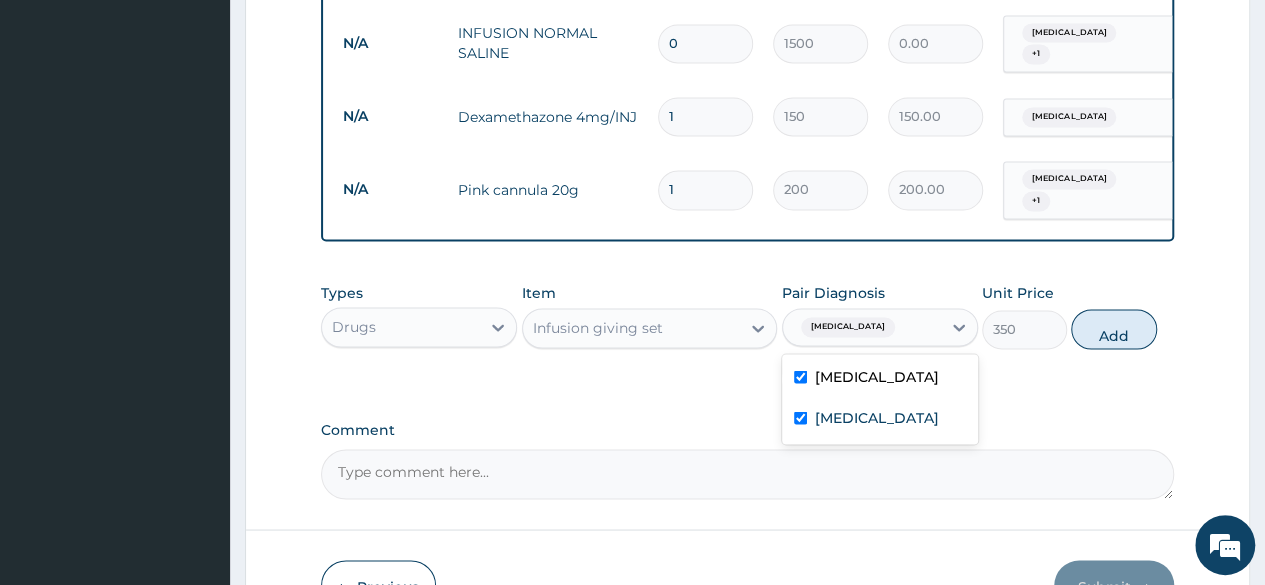 checkbox on "true" 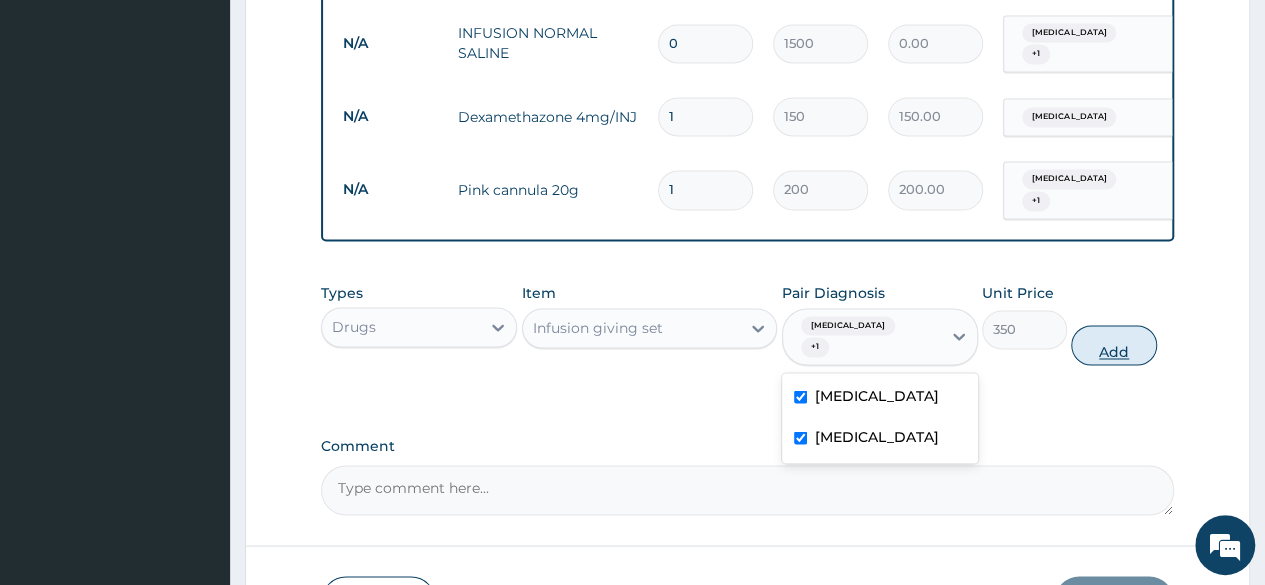 click on "Add" at bounding box center (1113, 345) 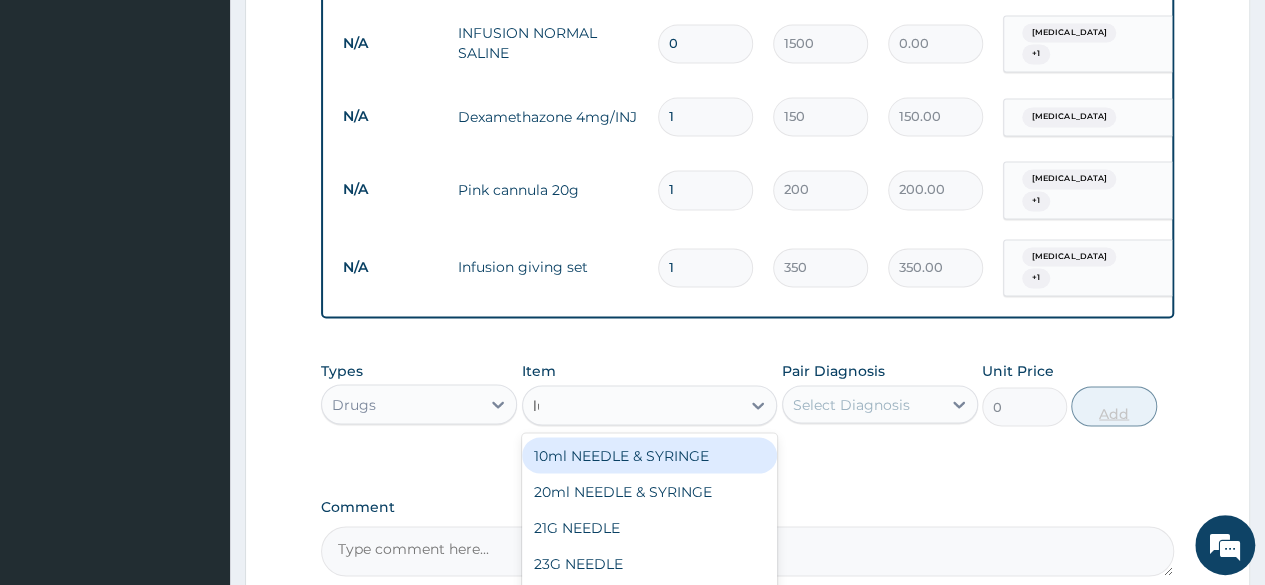 type on "lum" 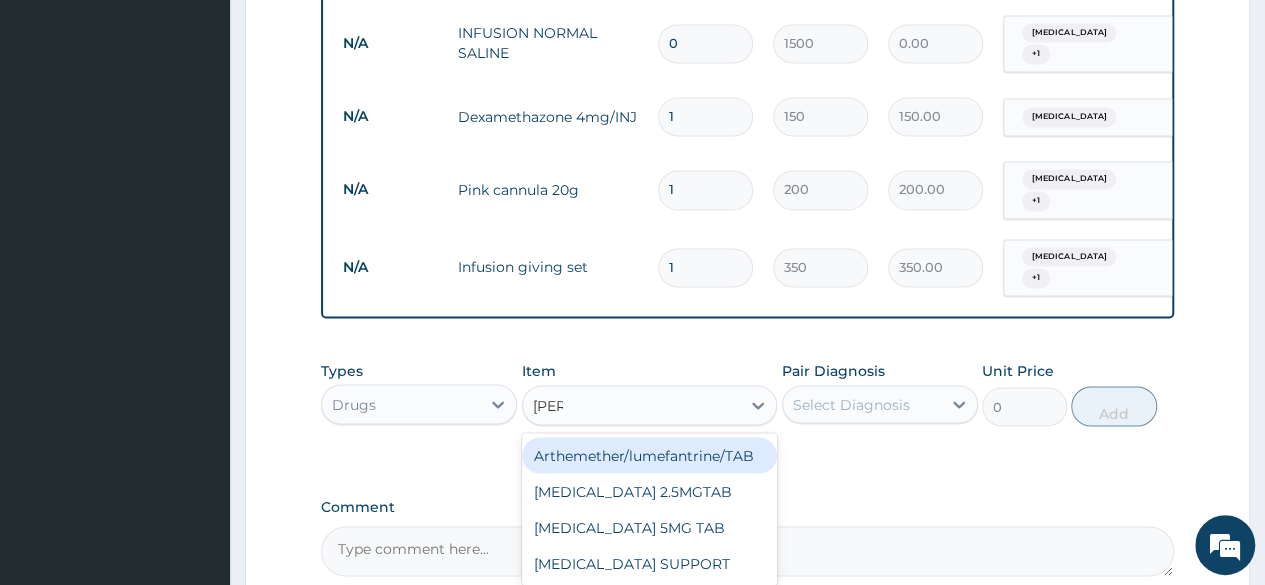 click on "Arthemether/lumefantrine/TAB" at bounding box center (650, 455) 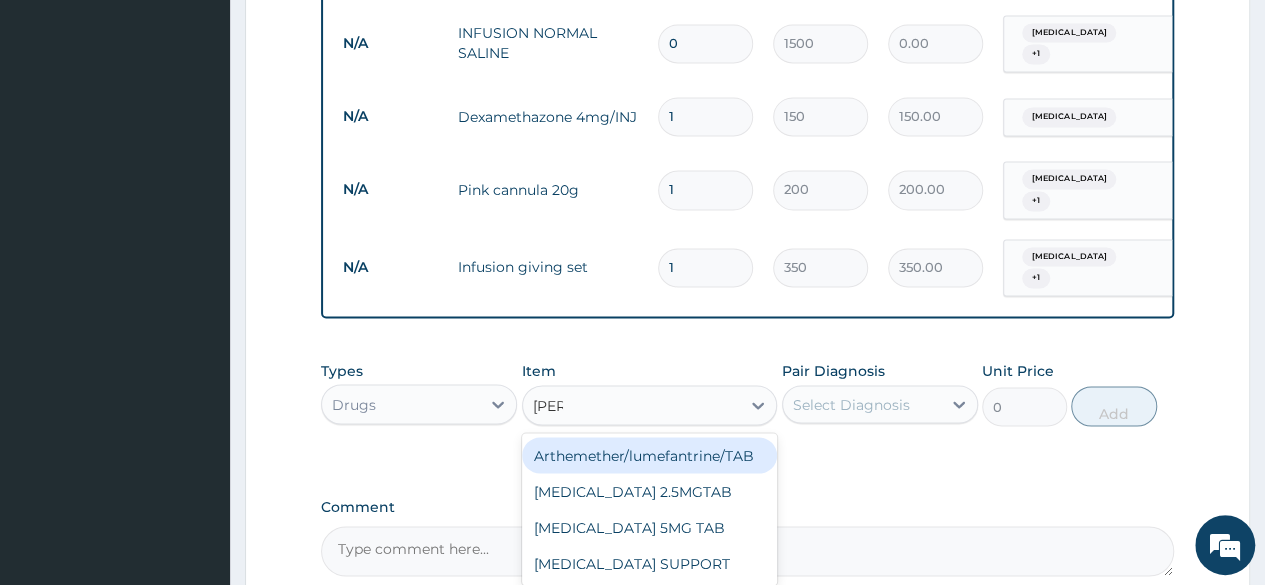 type 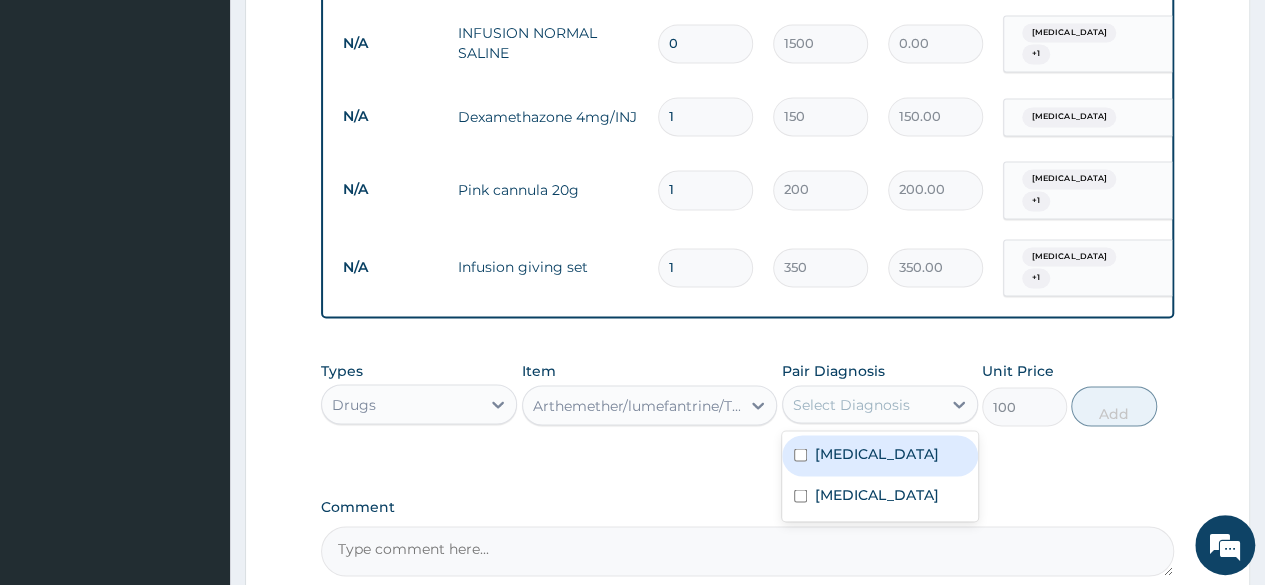click on "Malaria" at bounding box center (880, 455) 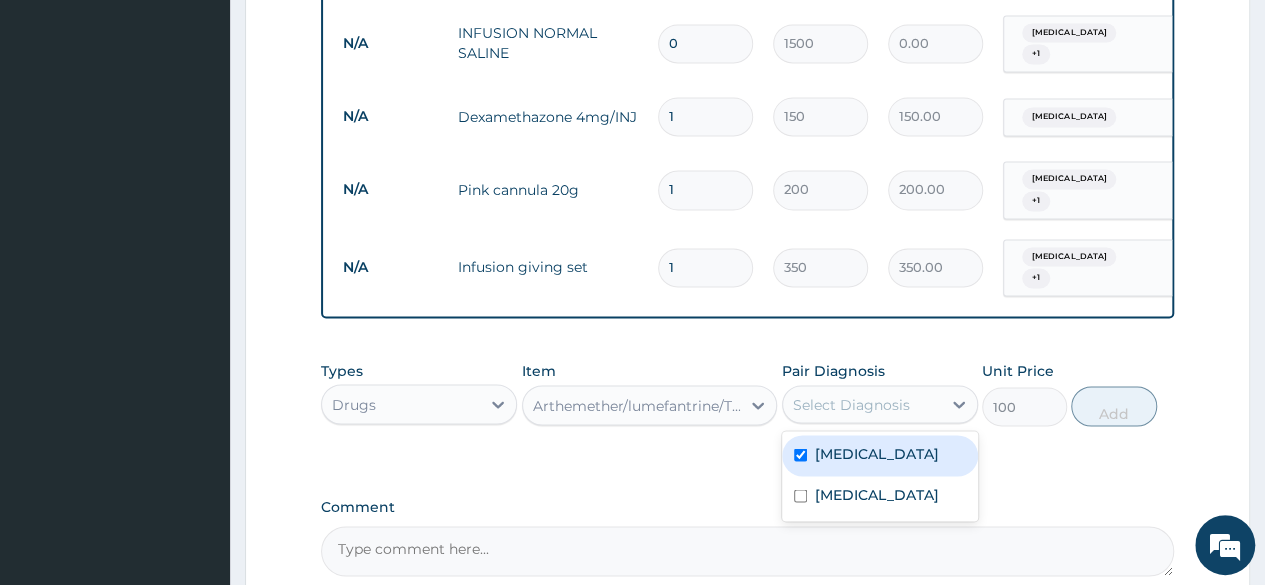 checkbox on "true" 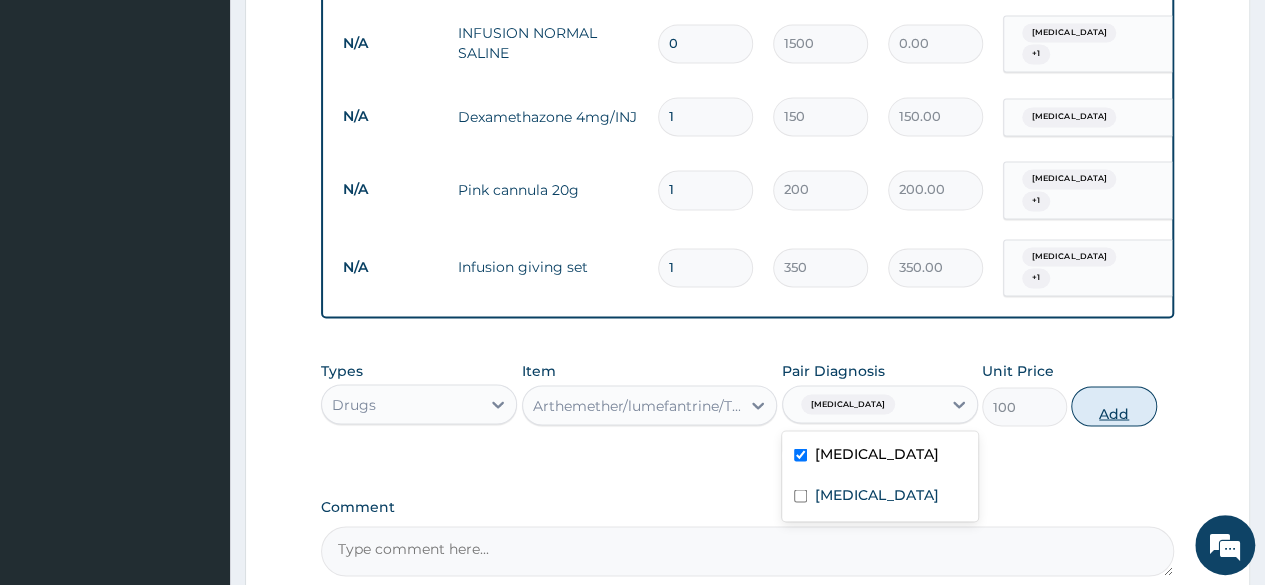 click on "Add" at bounding box center [1113, 406] 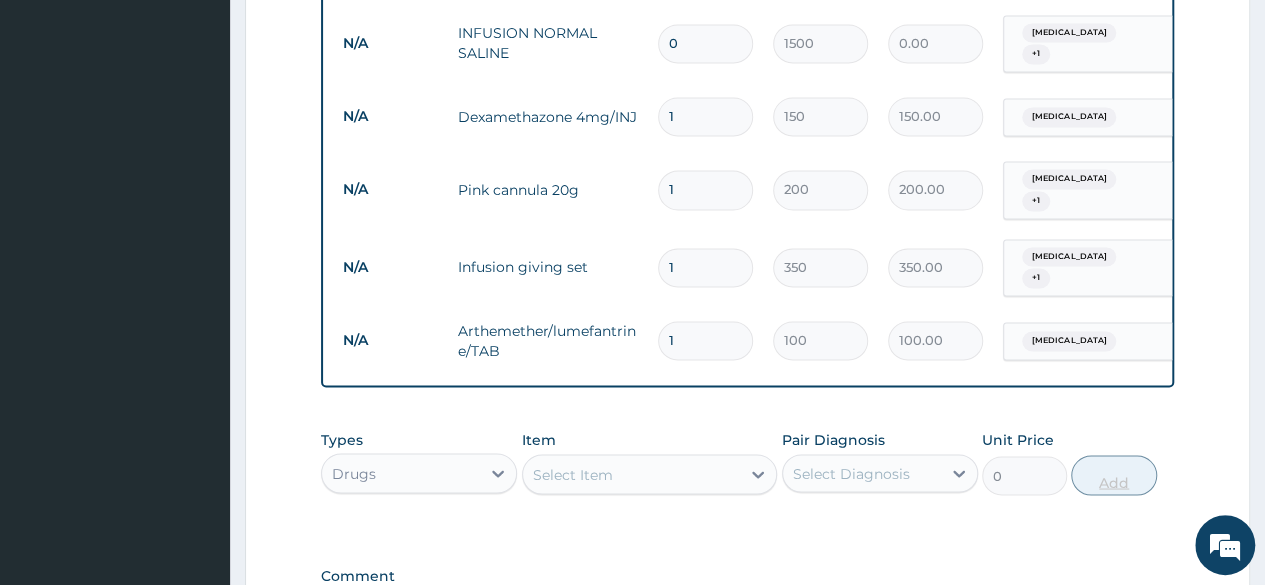 type 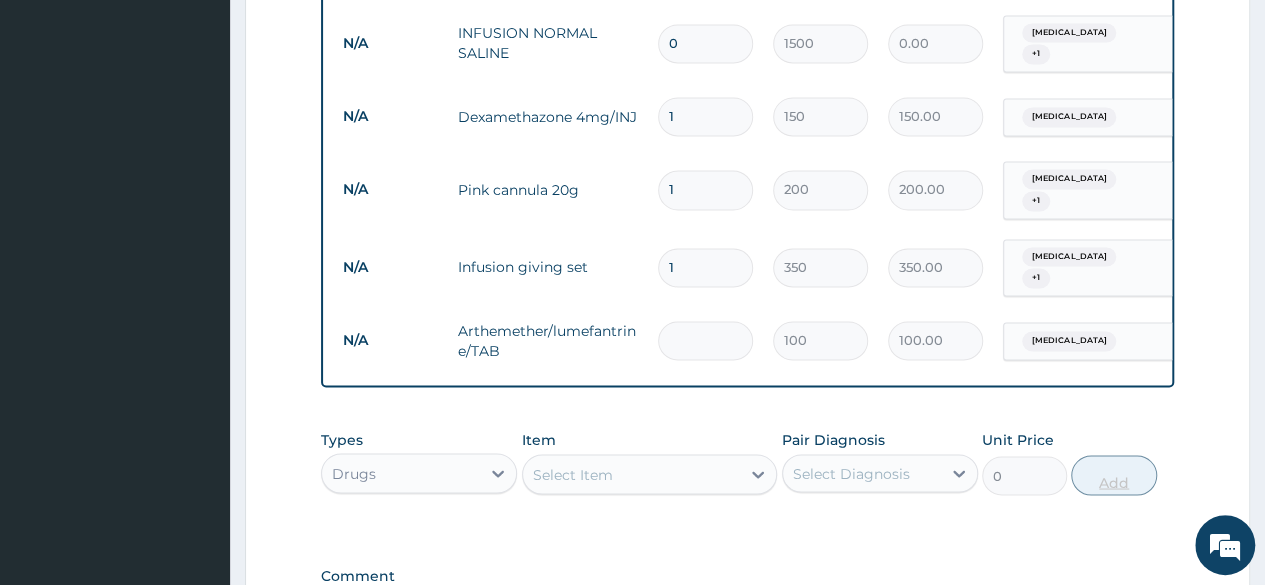 type on "0.00" 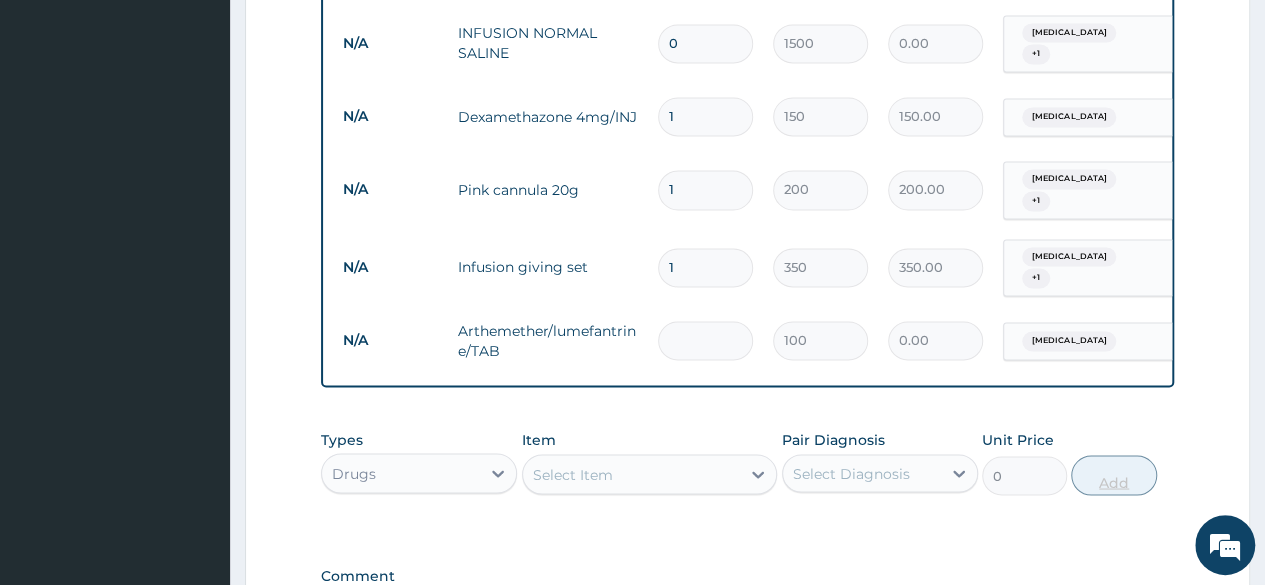 type on "2" 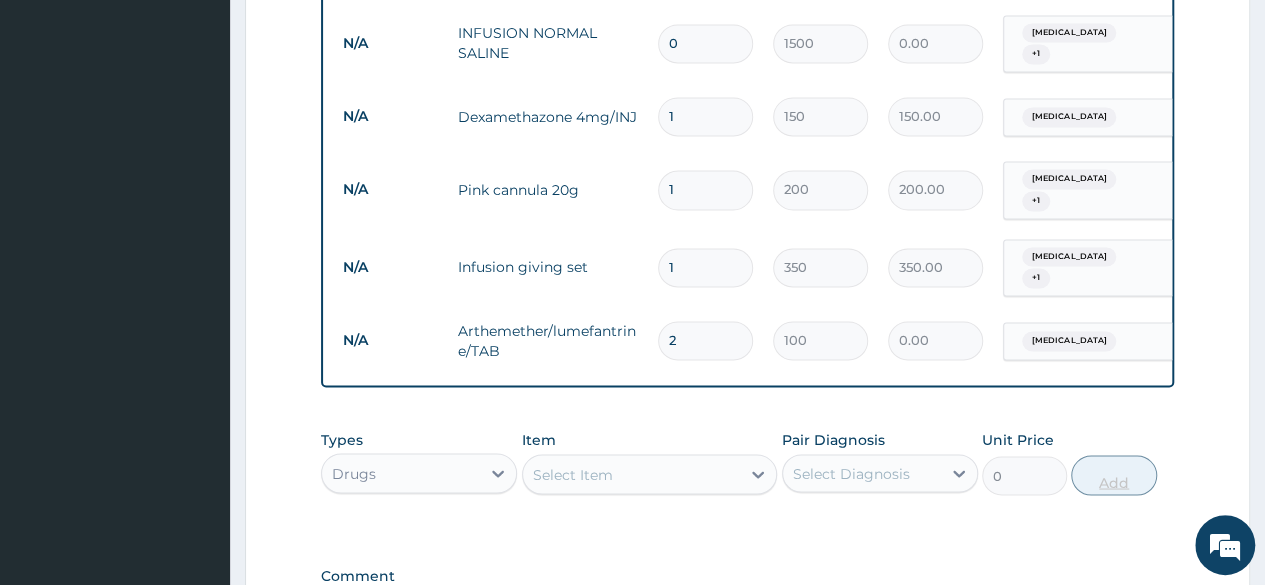 type on "200.00" 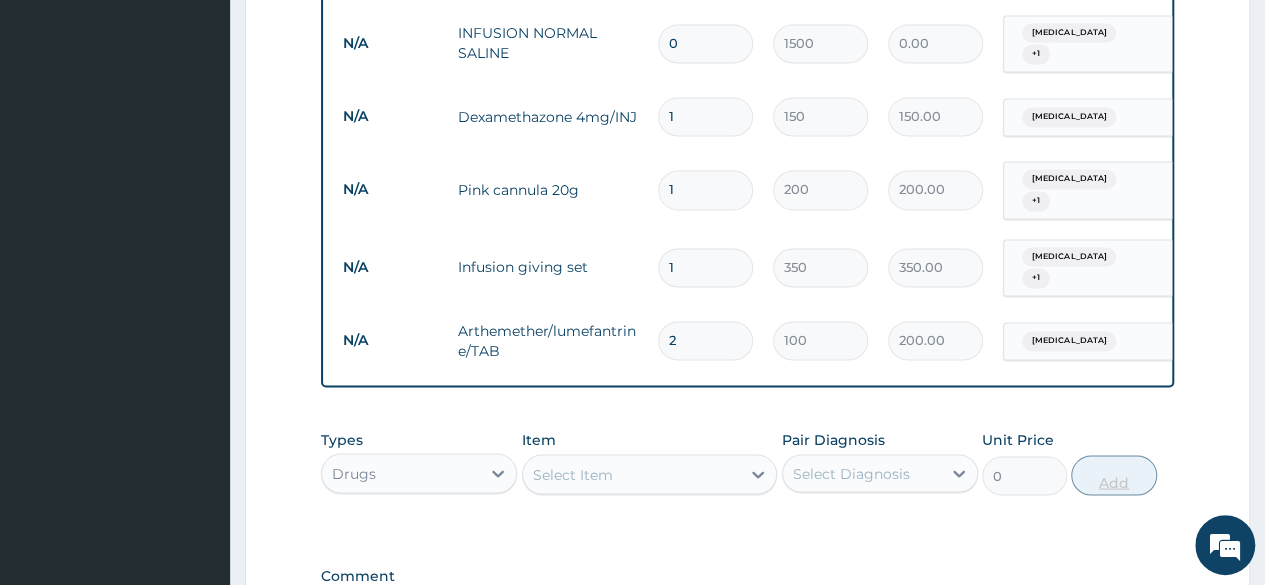 type on "24" 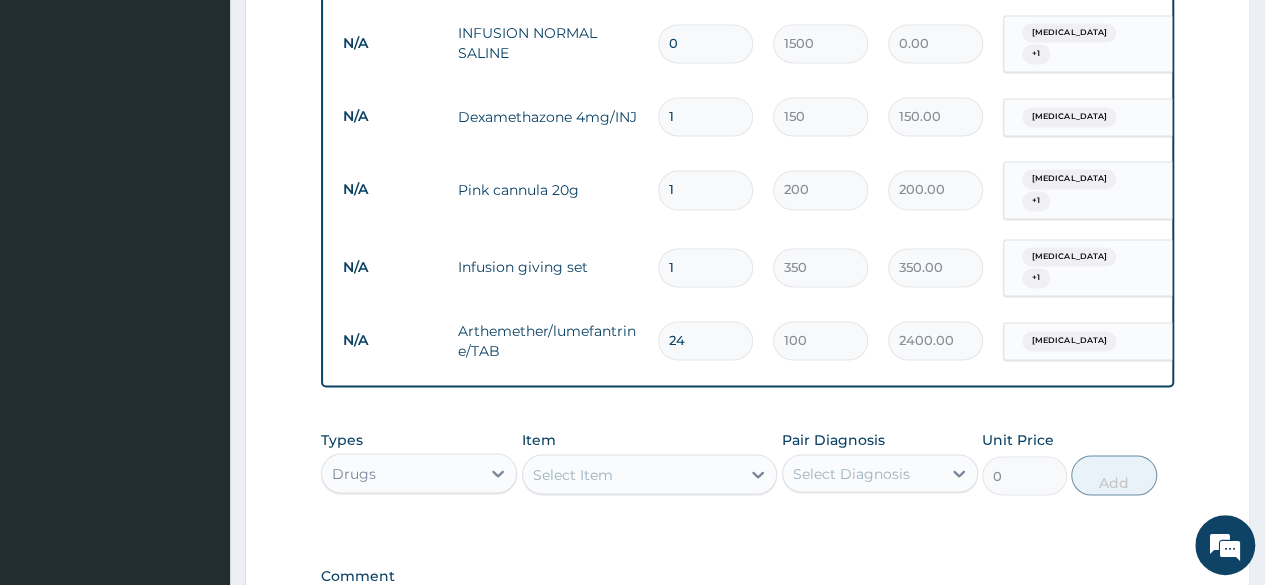 type on "24" 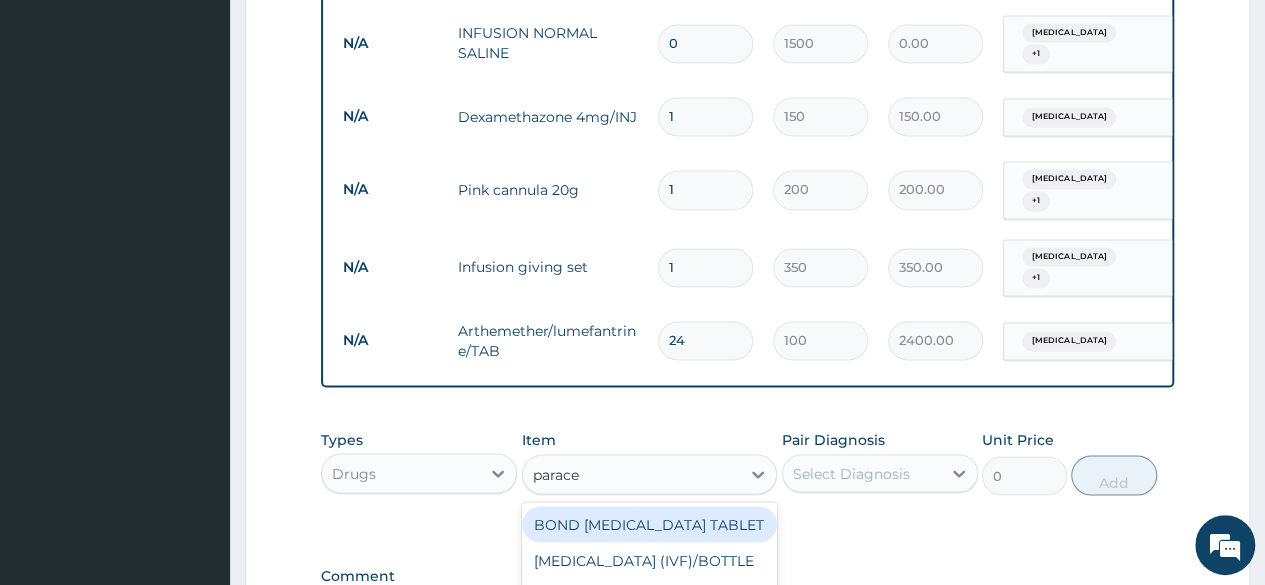type on "paracet" 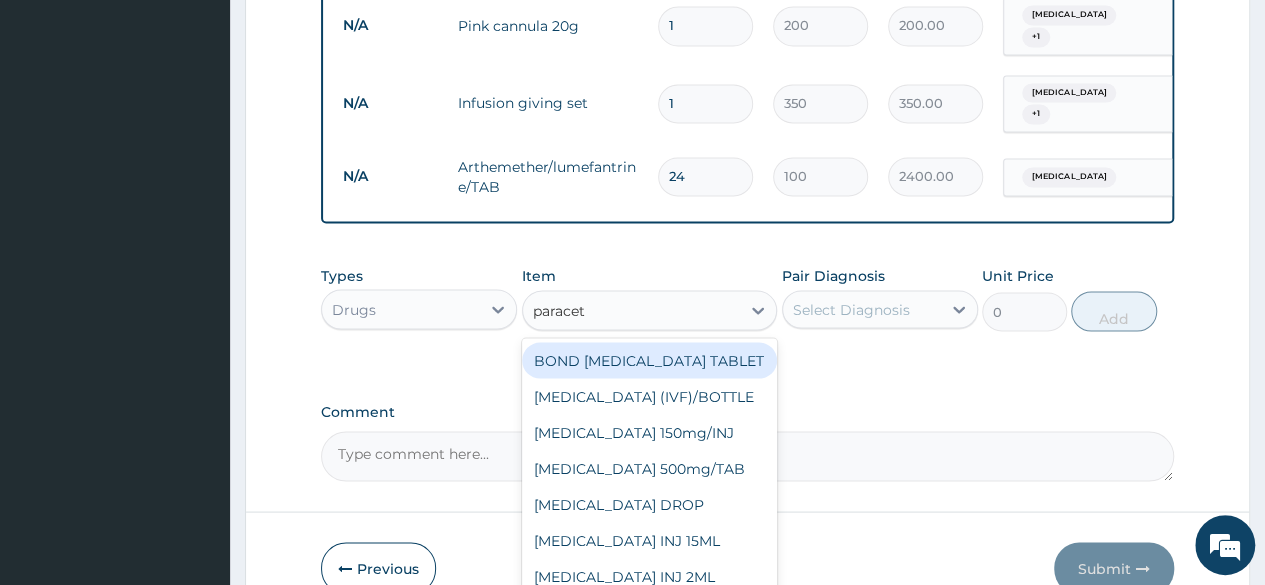 scroll, scrollTop: 1695, scrollLeft: 0, axis: vertical 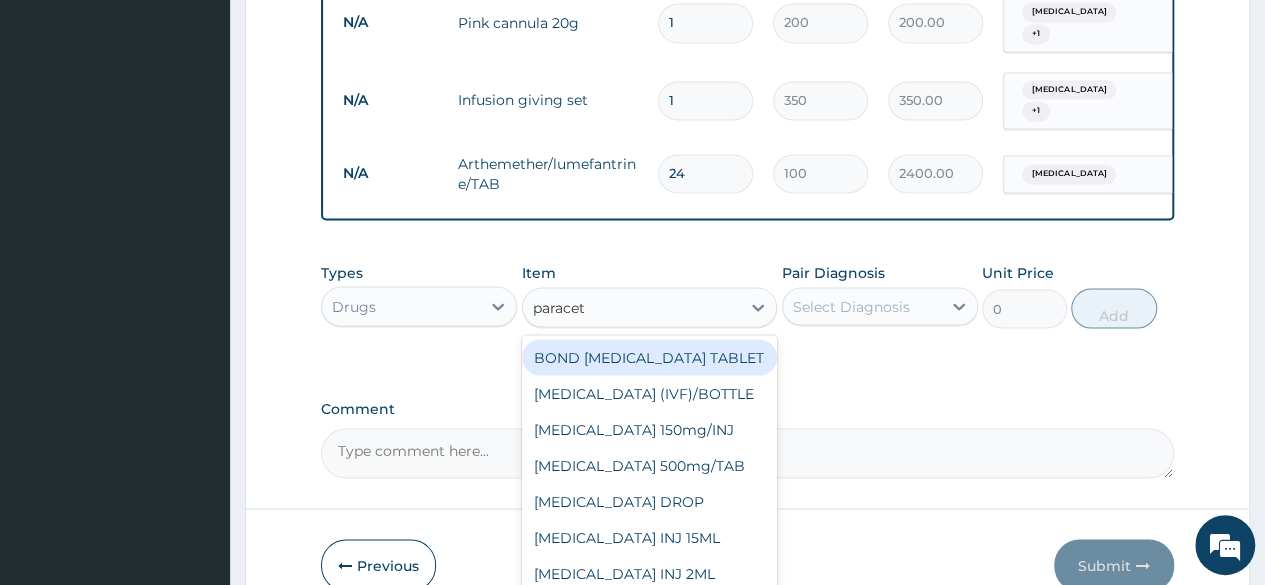 click on "PARACETAMOL 500mg/TAB" at bounding box center (650, 465) 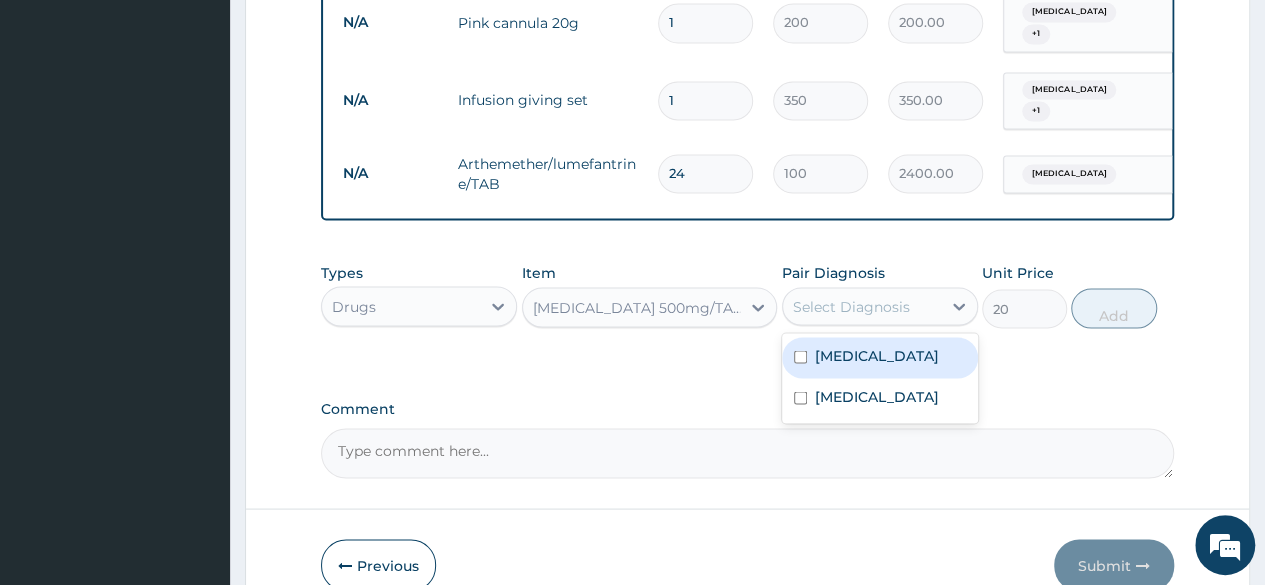 click on "Malaria" at bounding box center (880, 357) 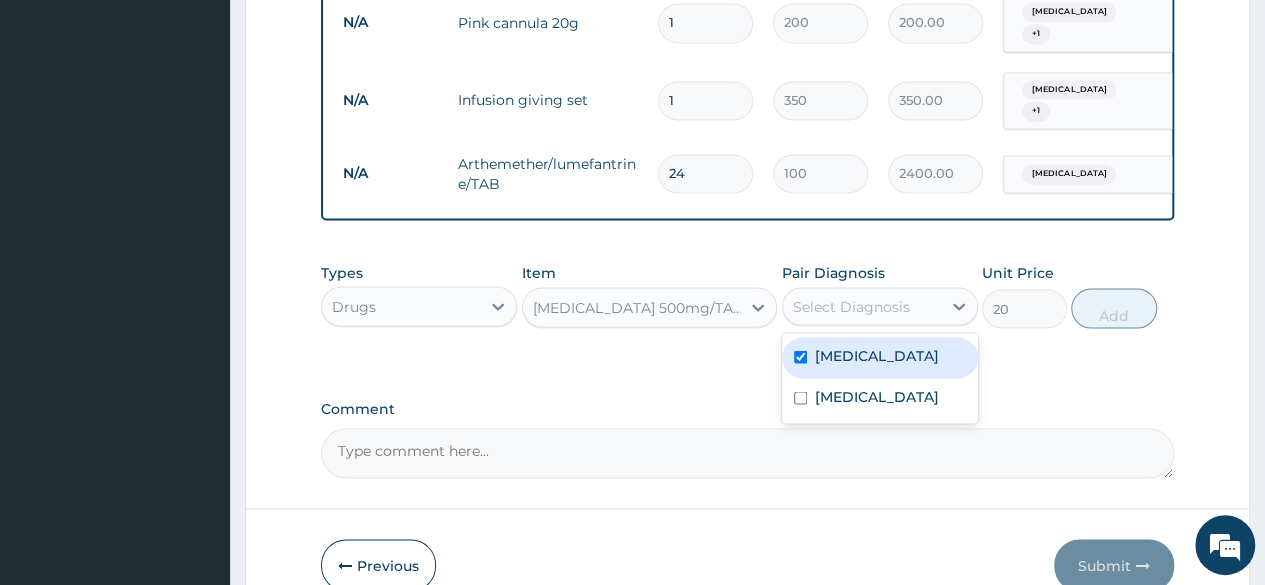 checkbox on "true" 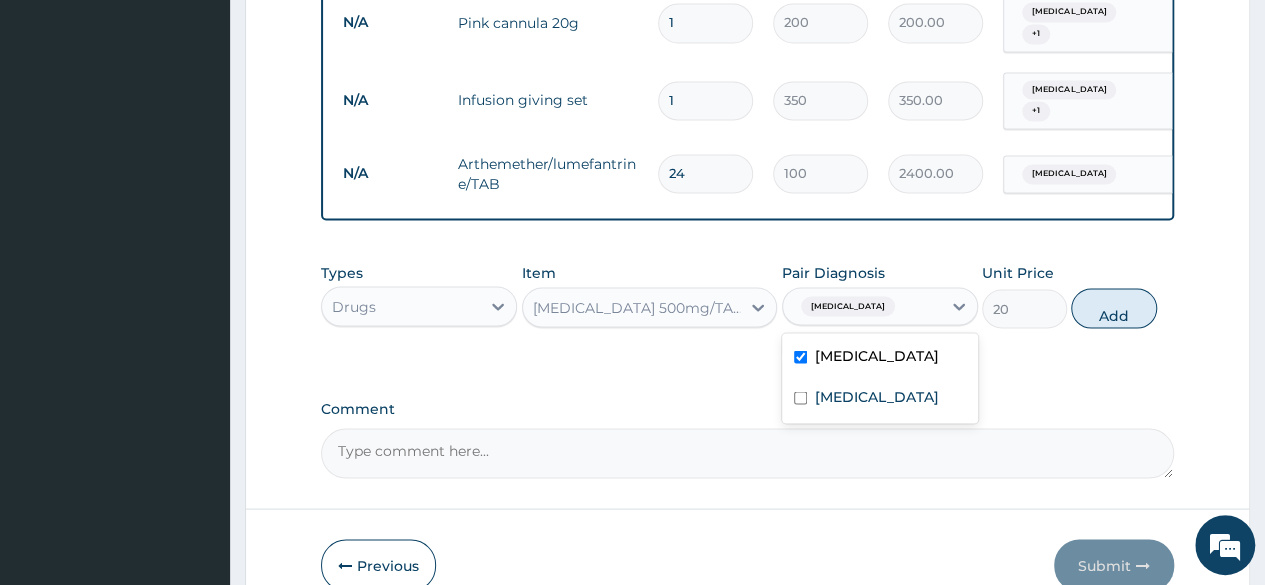 click on "Sepsis" at bounding box center [880, 398] 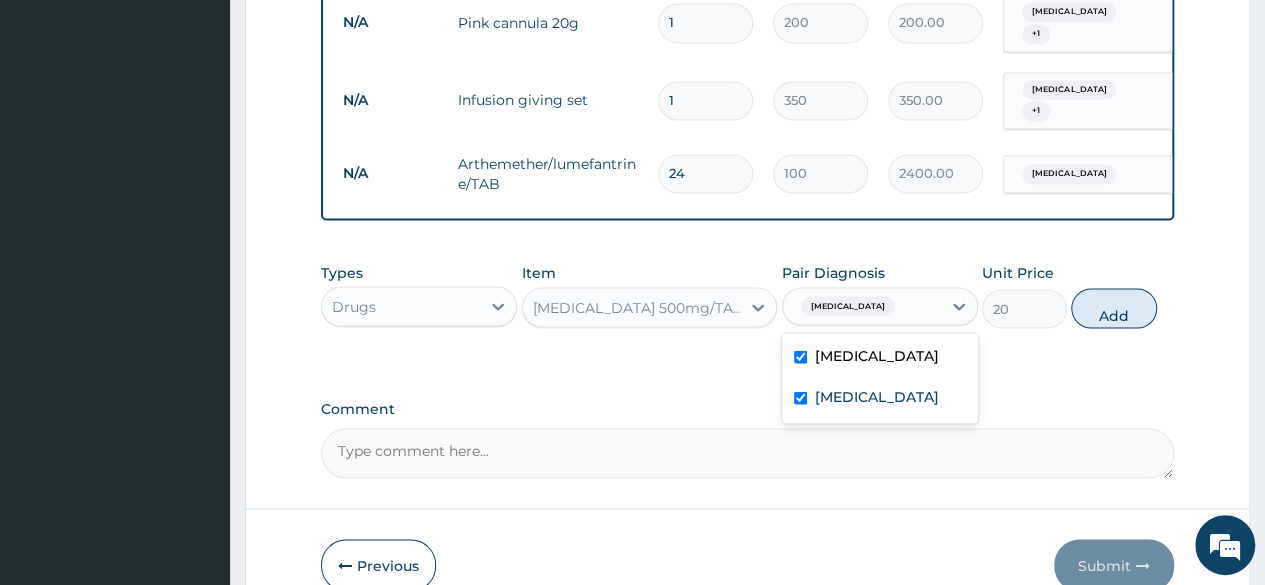 checkbox on "true" 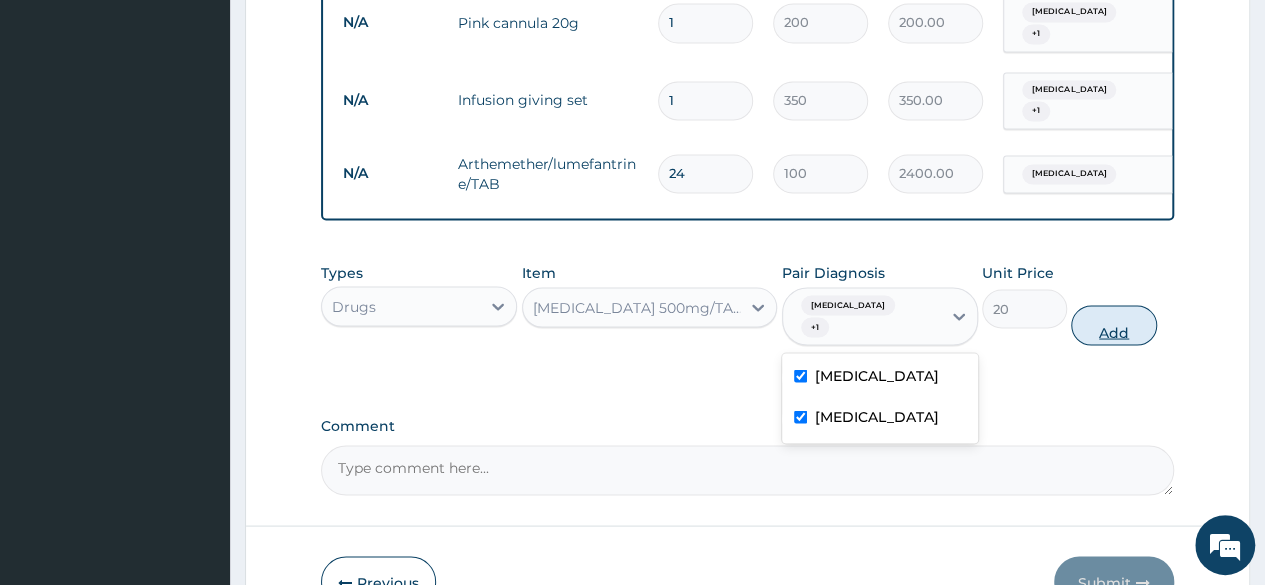 click on "Add" at bounding box center (1113, 325) 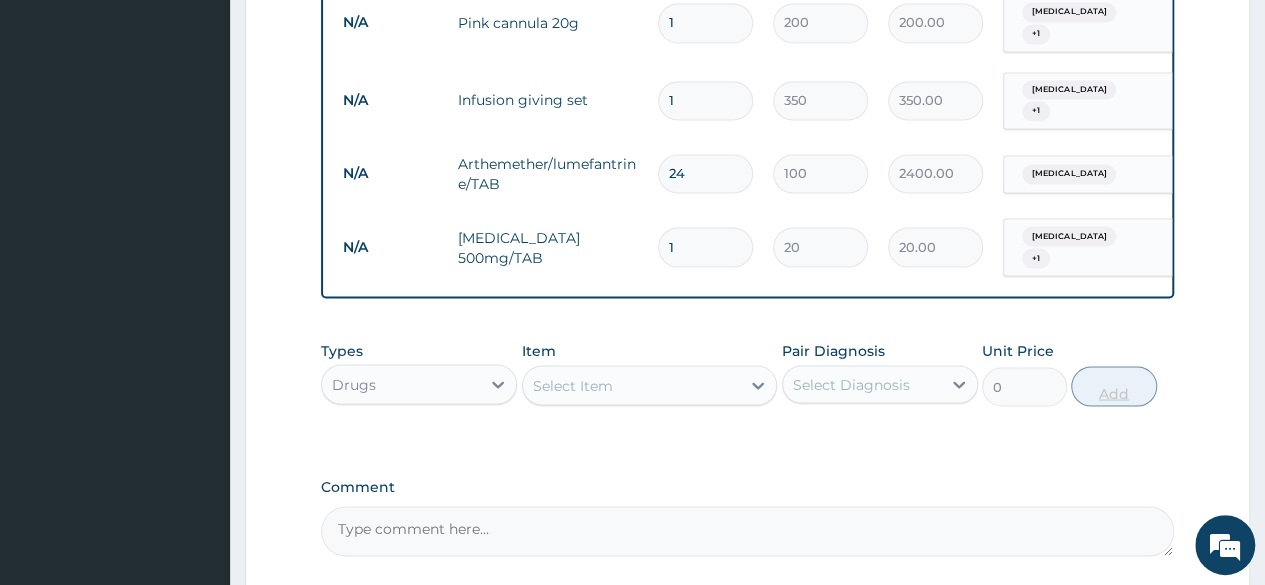 type on "18" 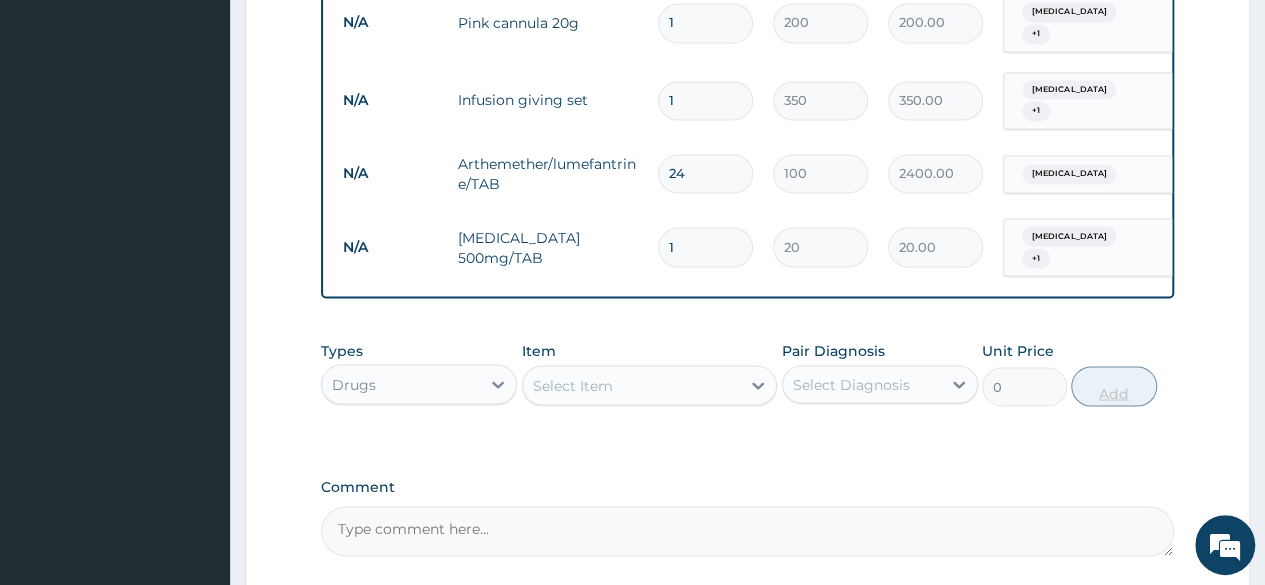 type on "360.00" 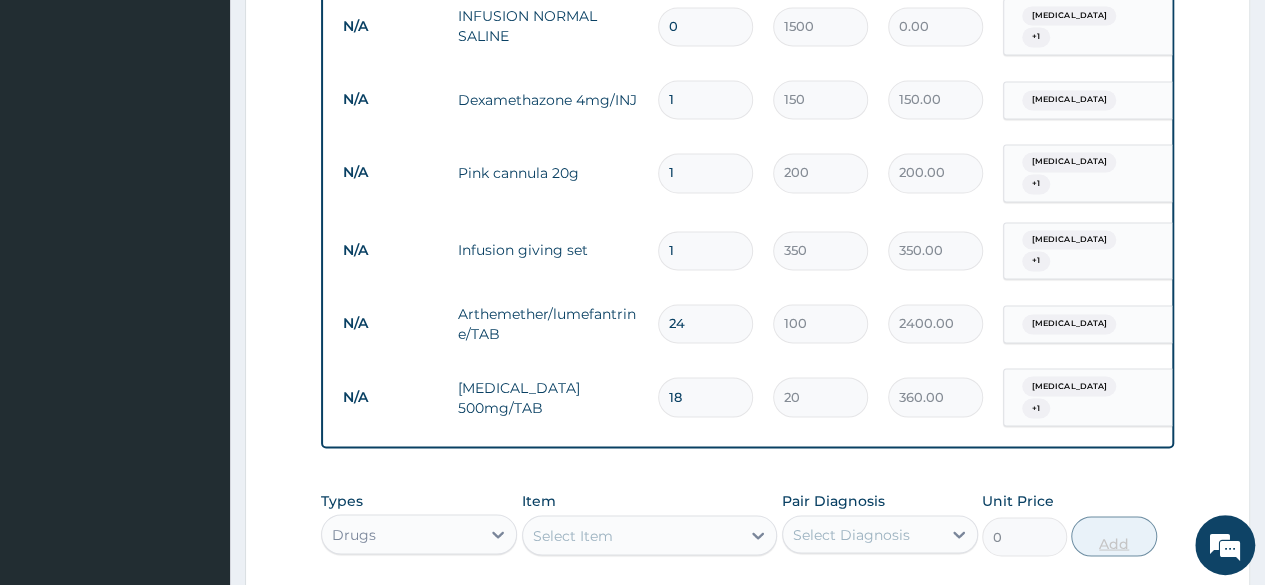 scroll, scrollTop: 1541, scrollLeft: 0, axis: vertical 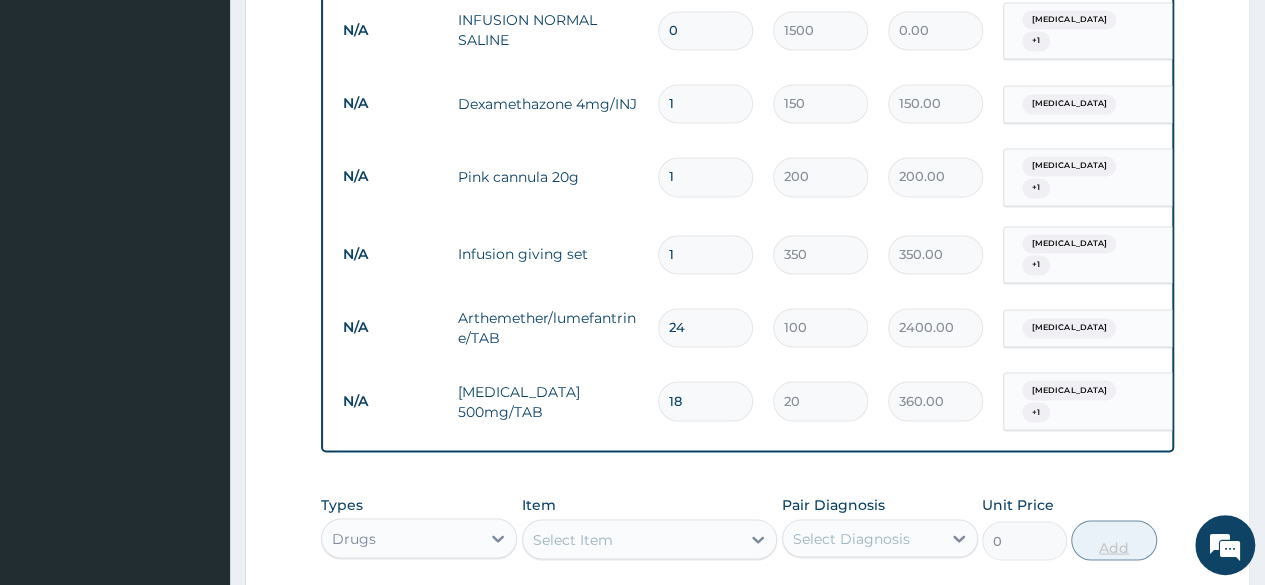 type on "18" 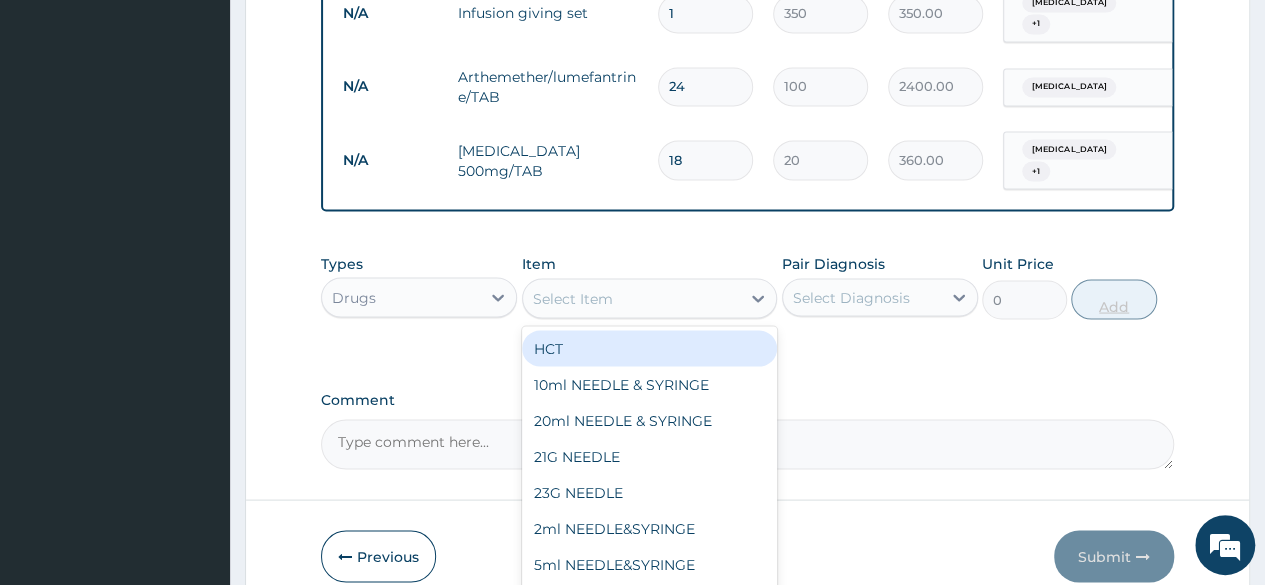 scroll, scrollTop: 1783, scrollLeft: 0, axis: vertical 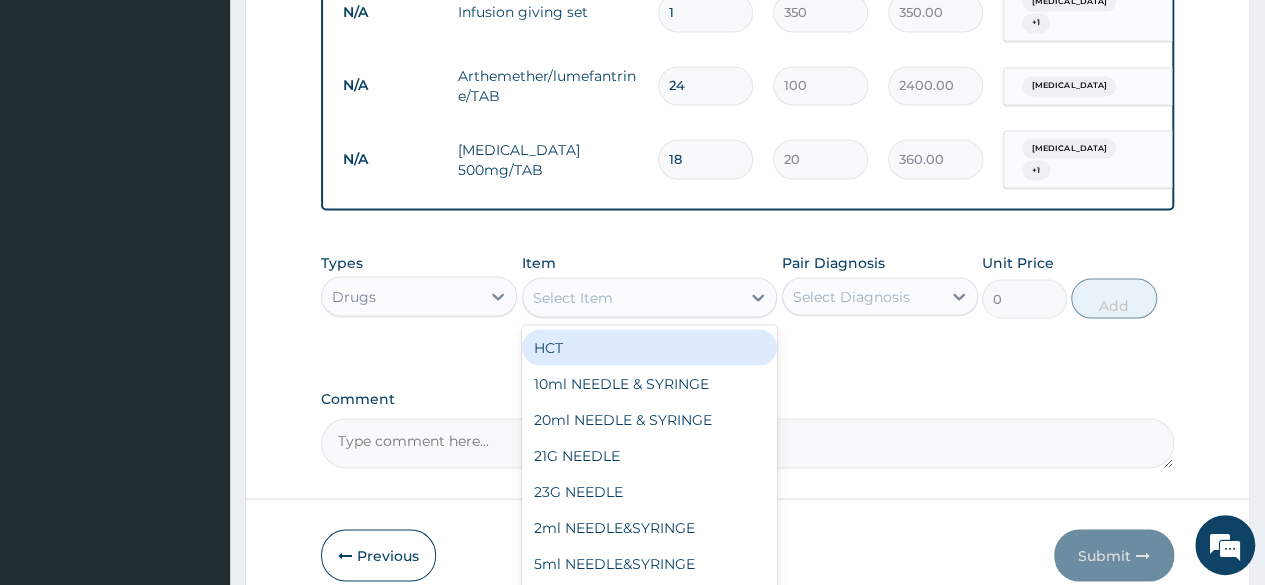 click on "5ml NEEDLE&SYRINGE" at bounding box center [650, 563] 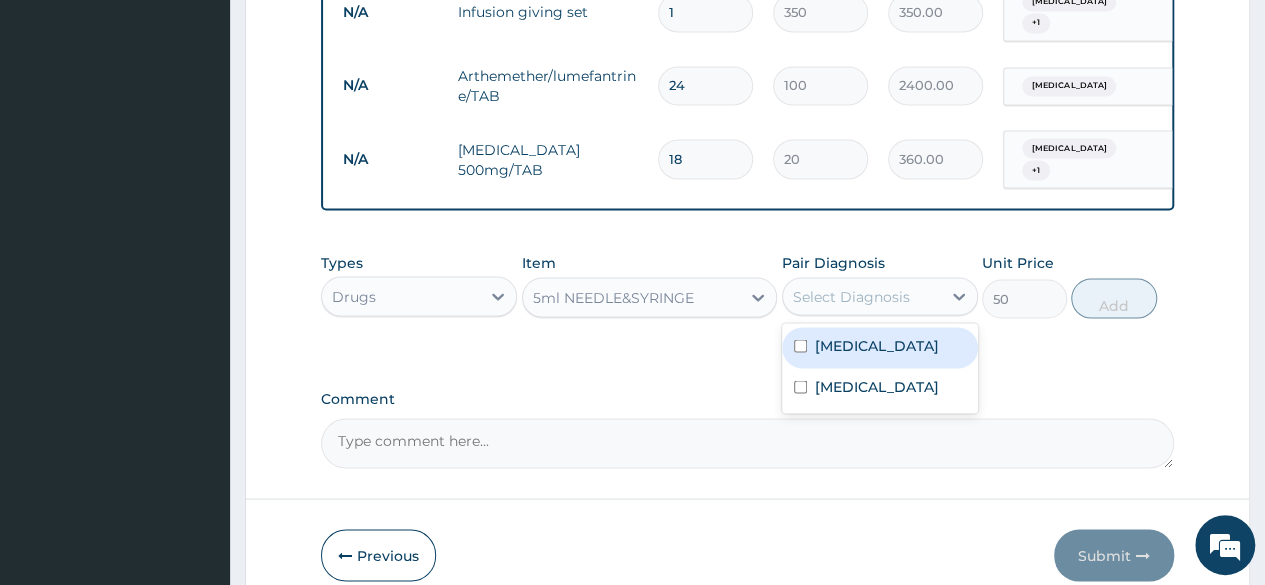 click on "Malaria" at bounding box center (880, 347) 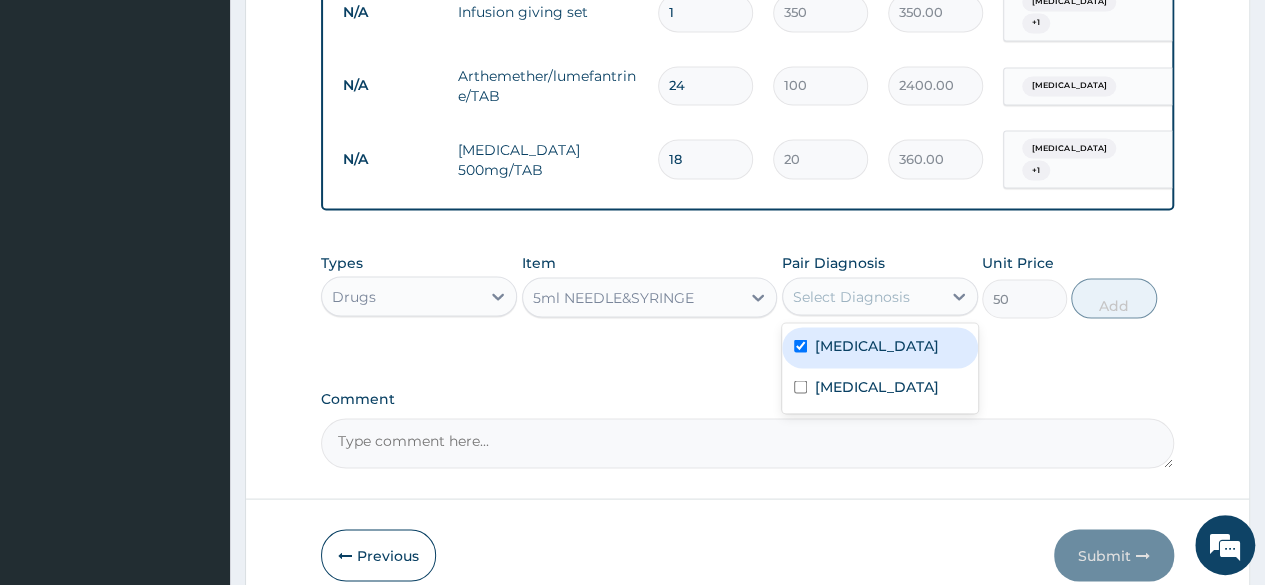 checkbox on "true" 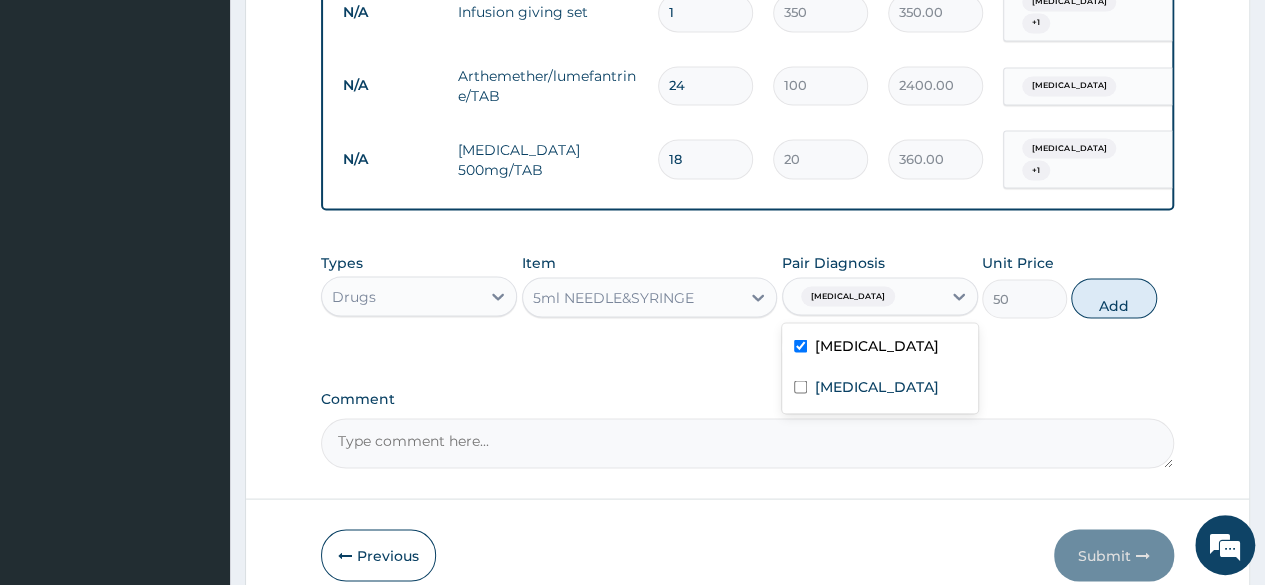click on "Sepsis" at bounding box center (880, 388) 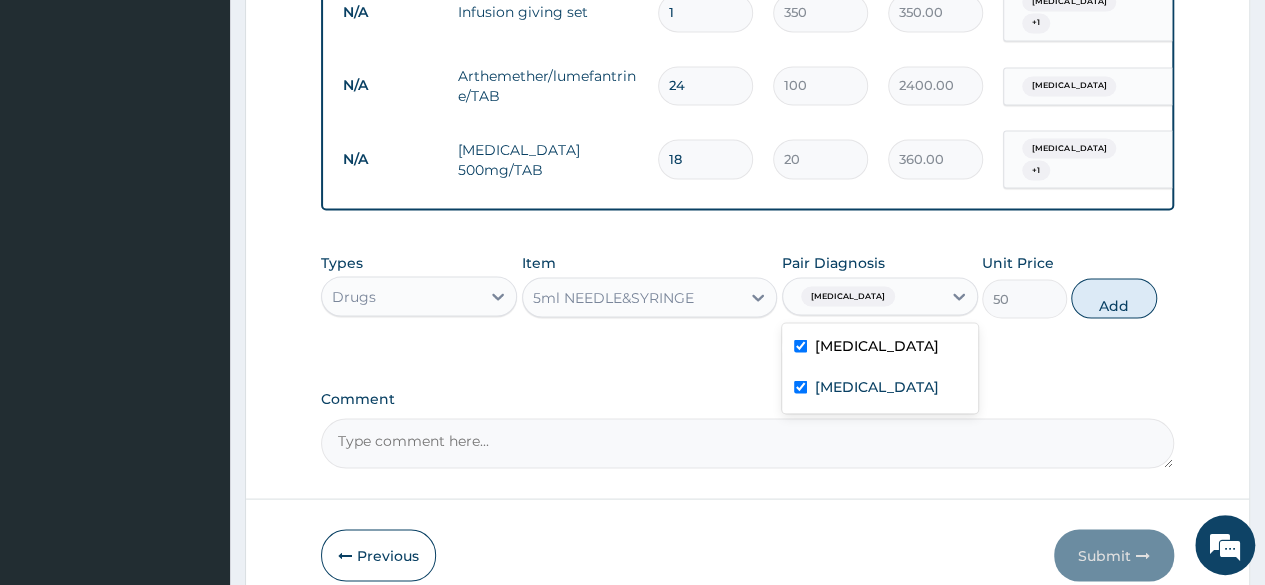 checkbox on "true" 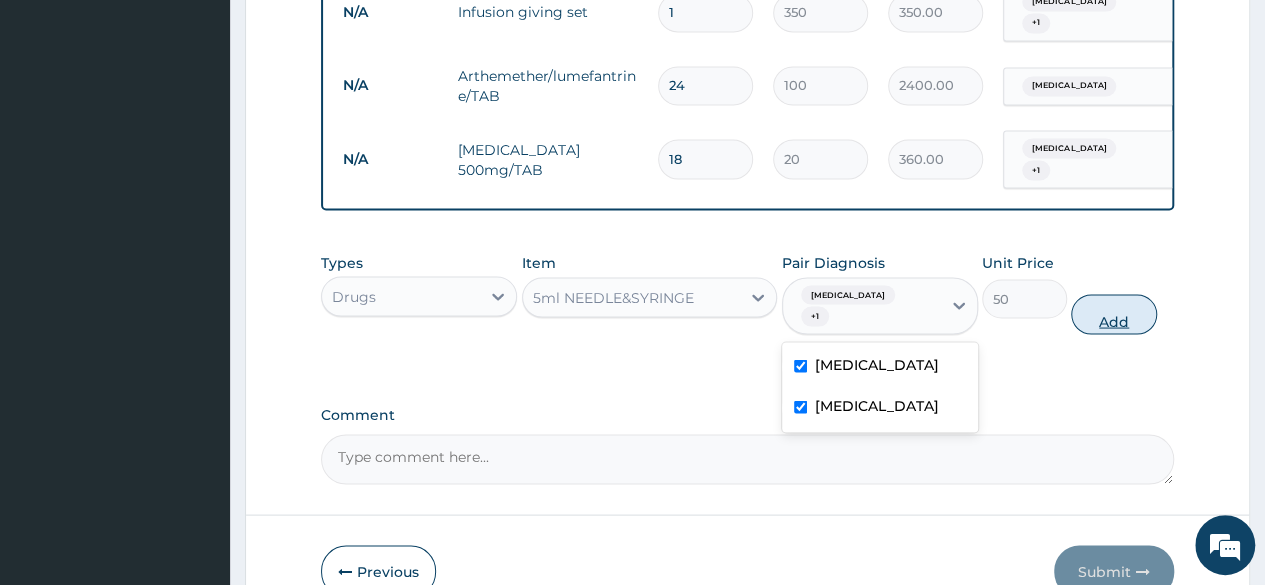 click on "Add" at bounding box center (1113, 314) 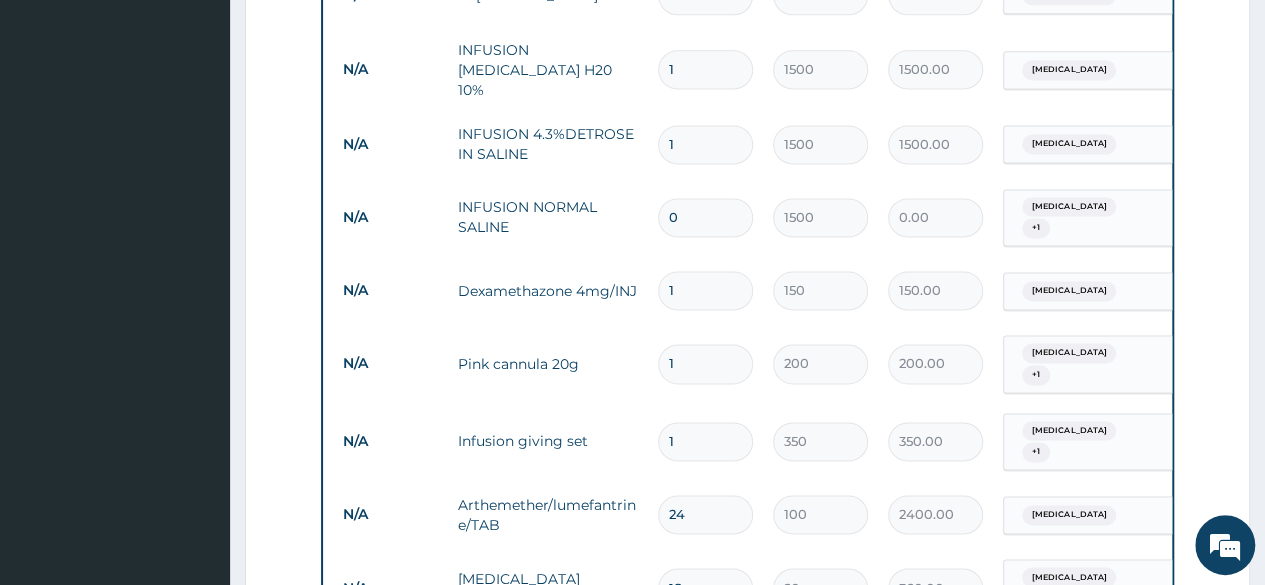 scroll, scrollTop: 1353, scrollLeft: 0, axis: vertical 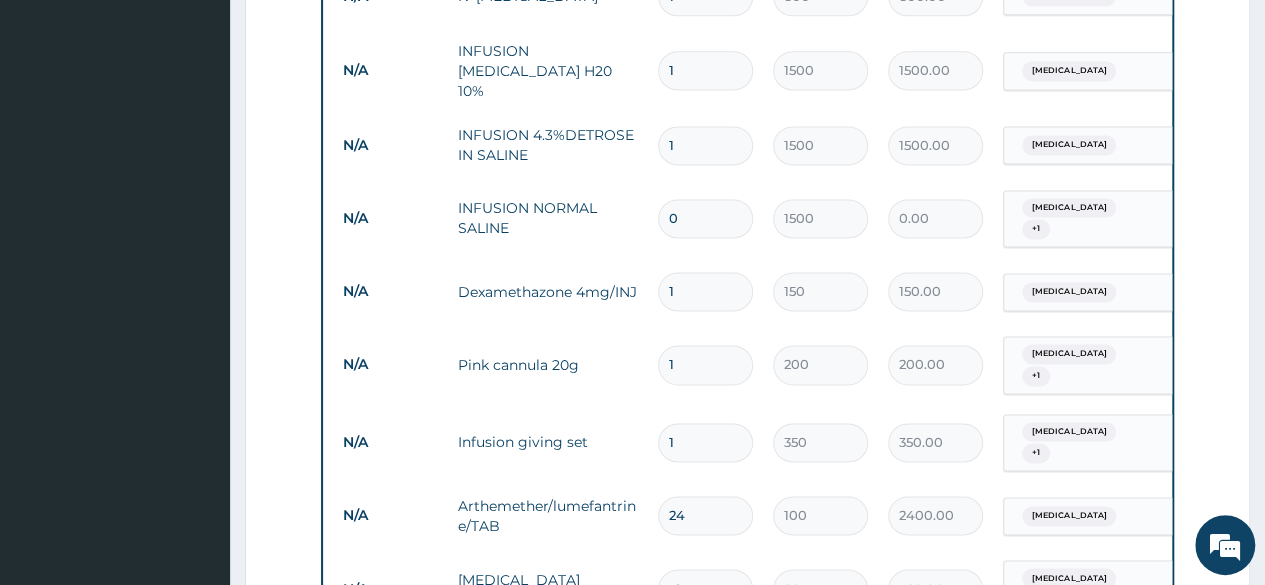 click on "0" at bounding box center [705, 218] 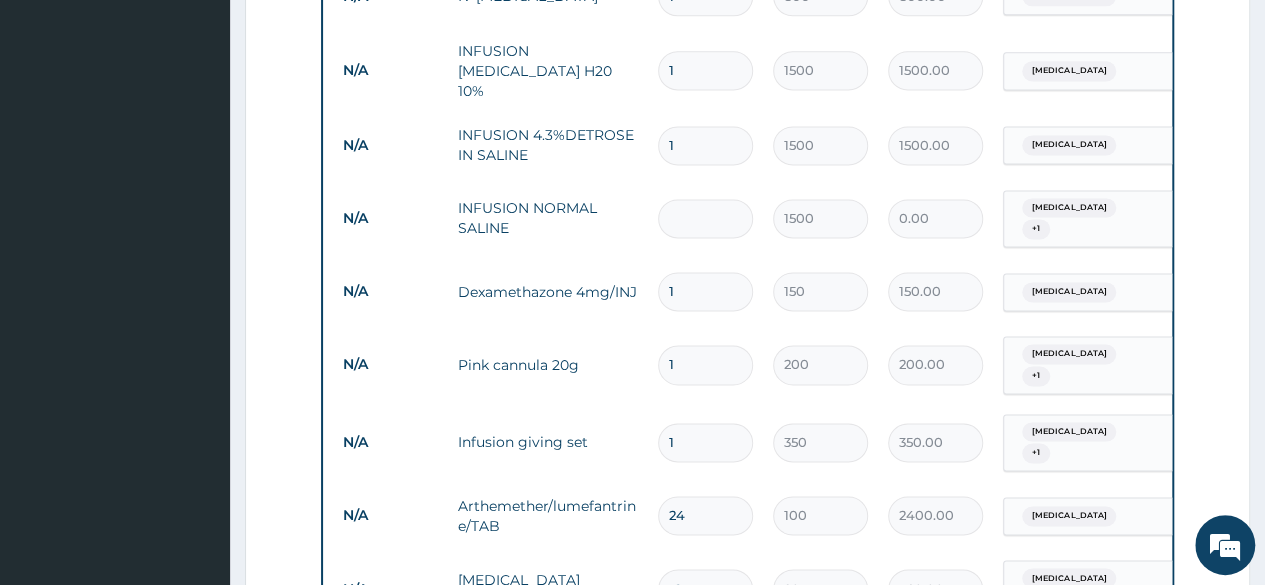 type on "1" 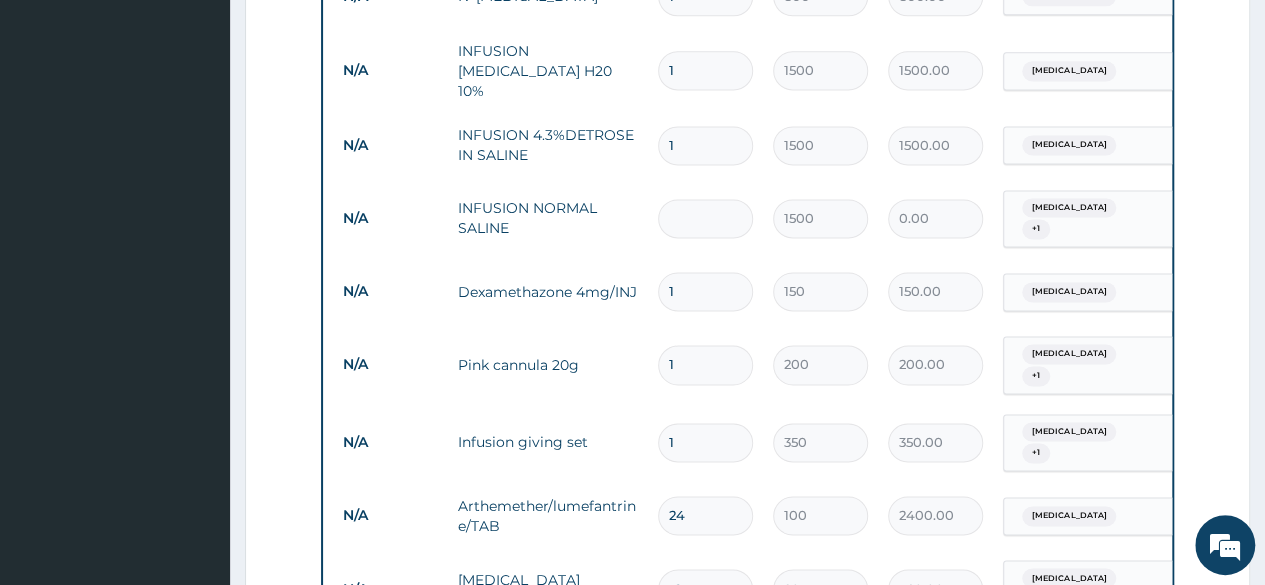 type on "1500.00" 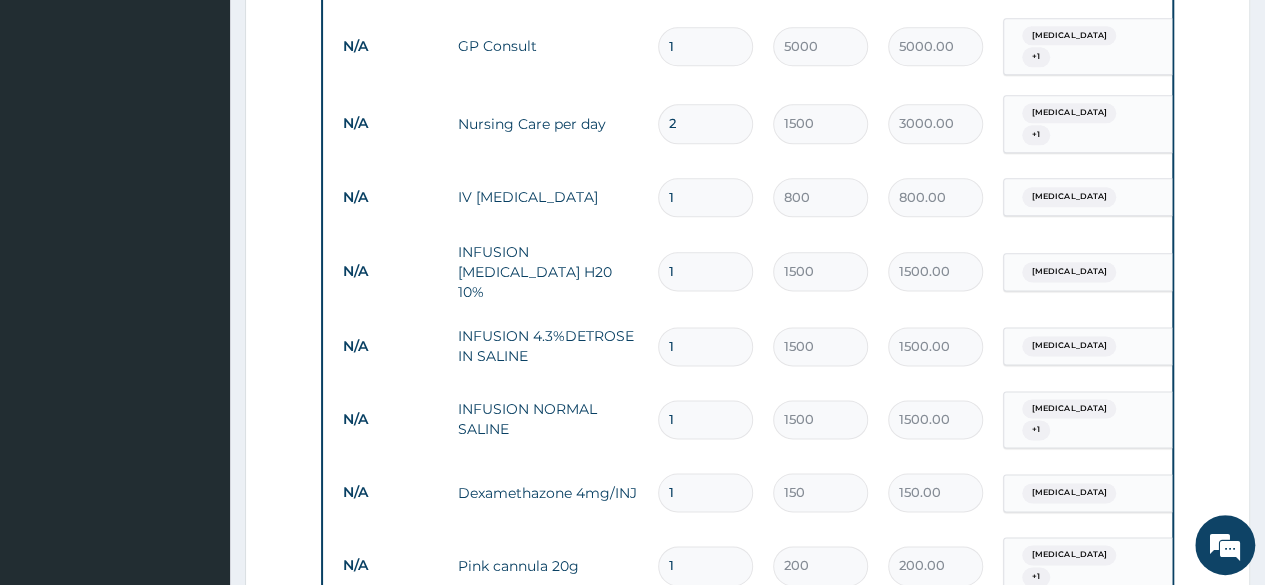 scroll, scrollTop: 1151, scrollLeft: 0, axis: vertical 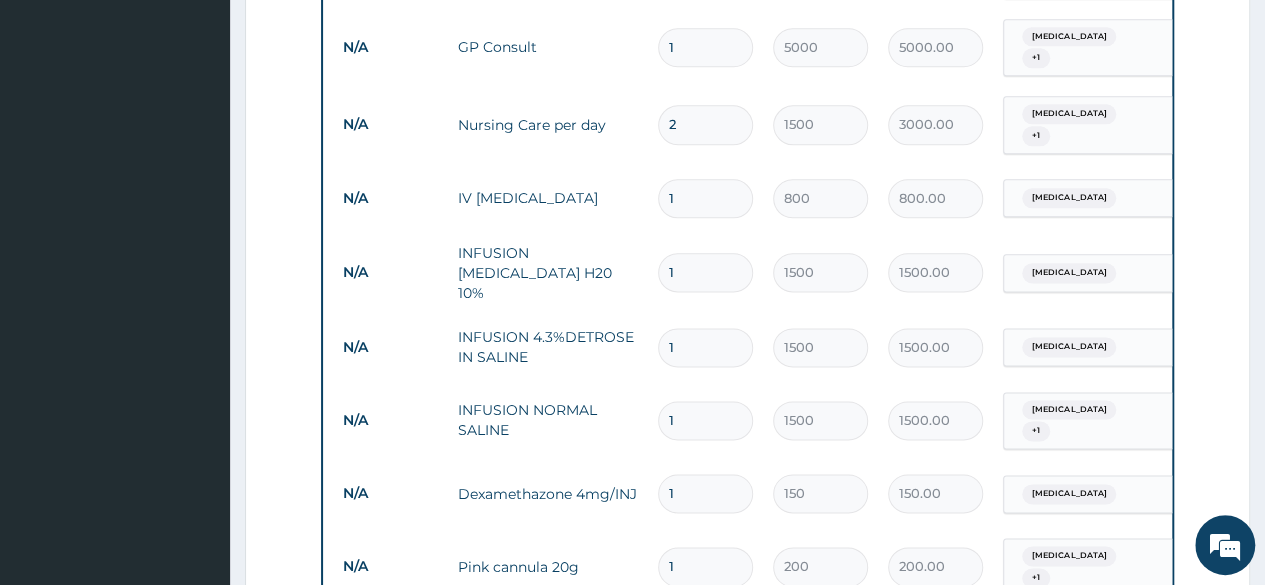 type on "1" 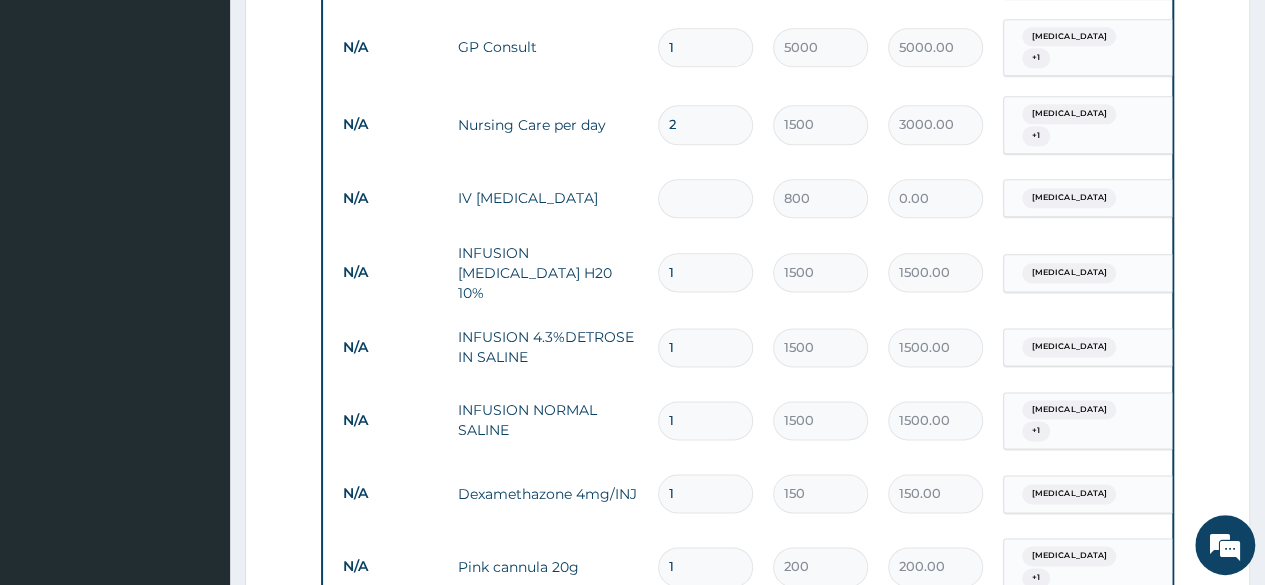 type on "3" 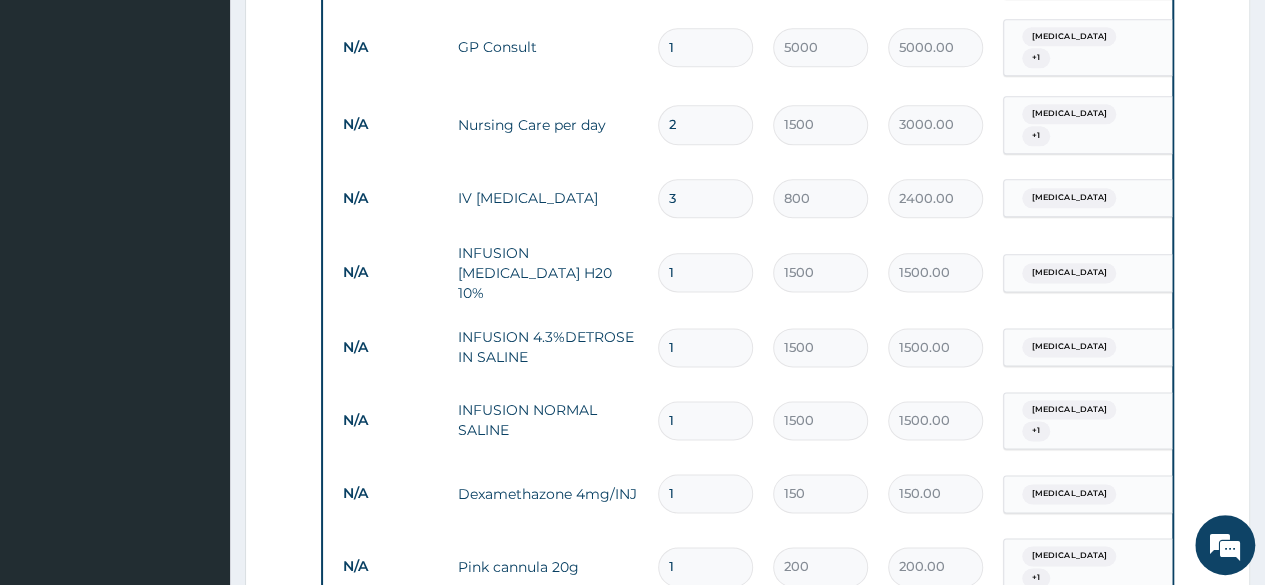 type on "3" 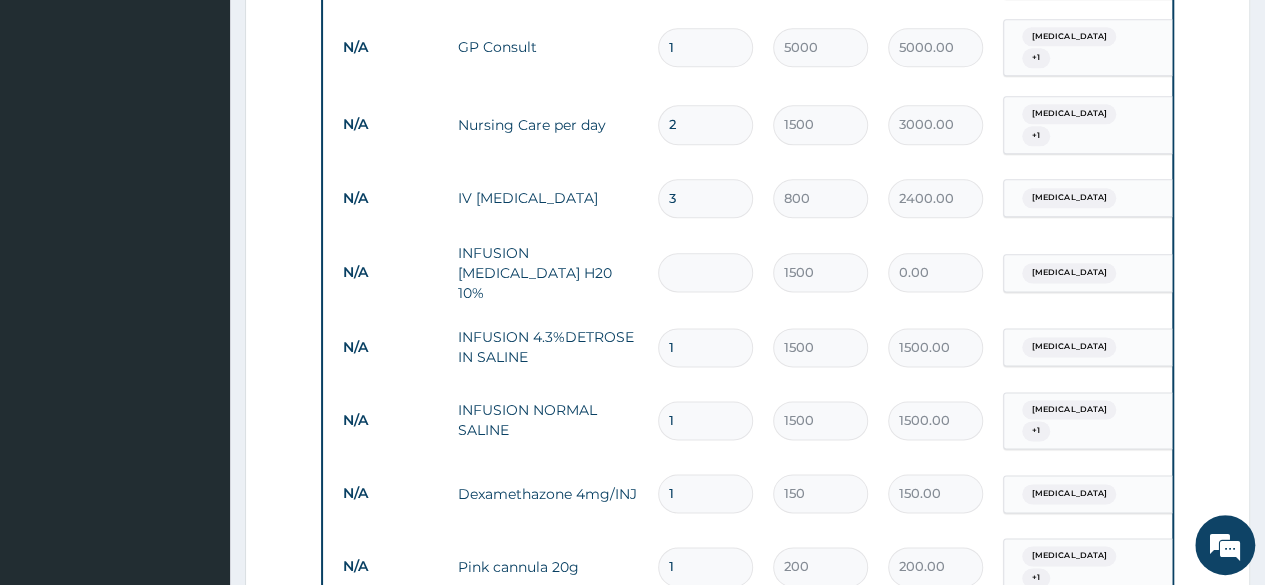 type on "3" 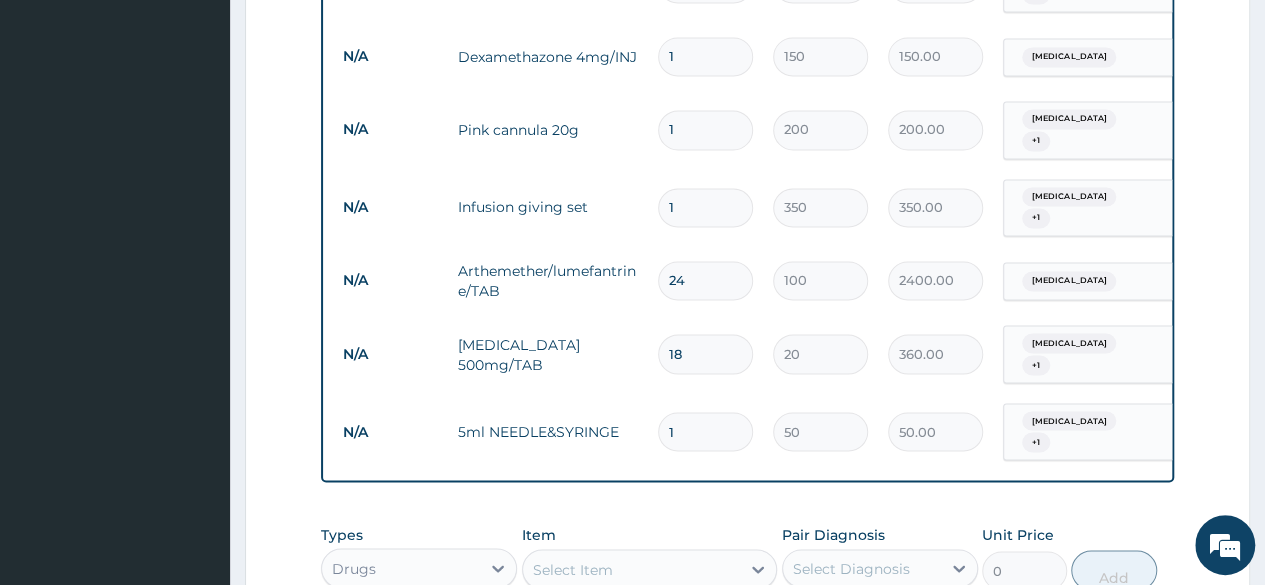 scroll, scrollTop: 1592, scrollLeft: 0, axis: vertical 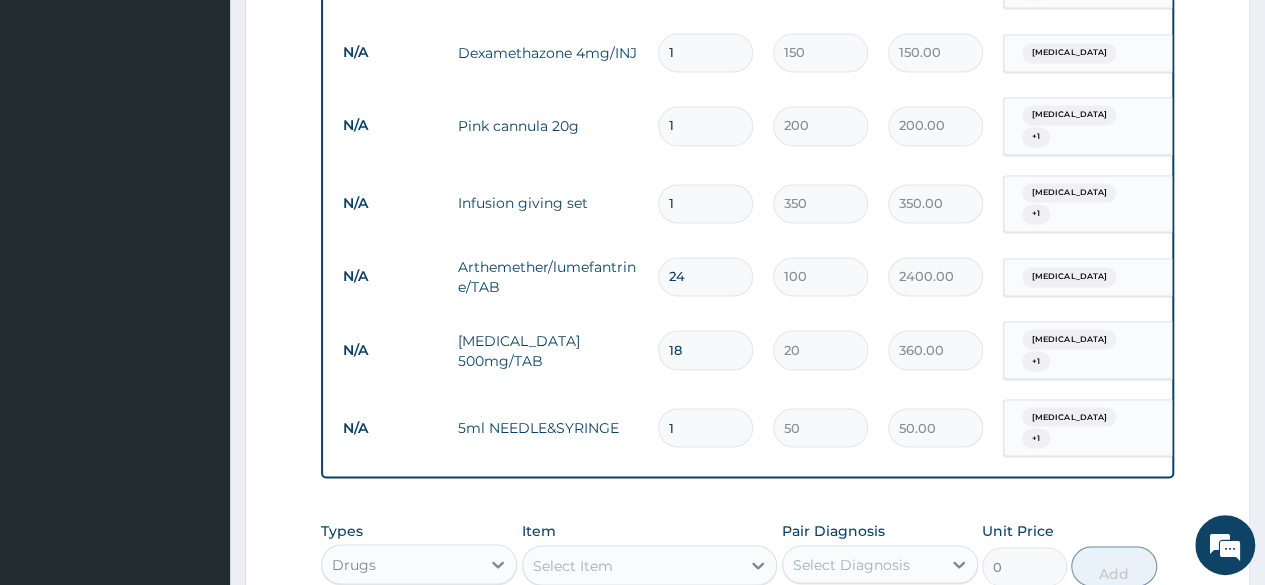 type on "3" 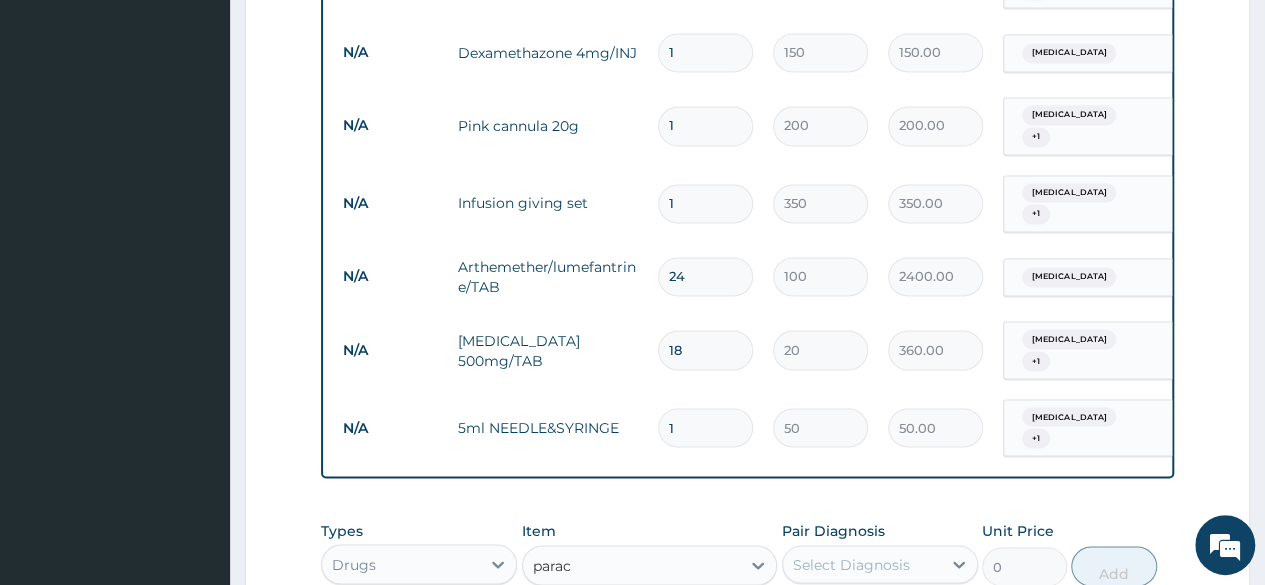 type on "parace" 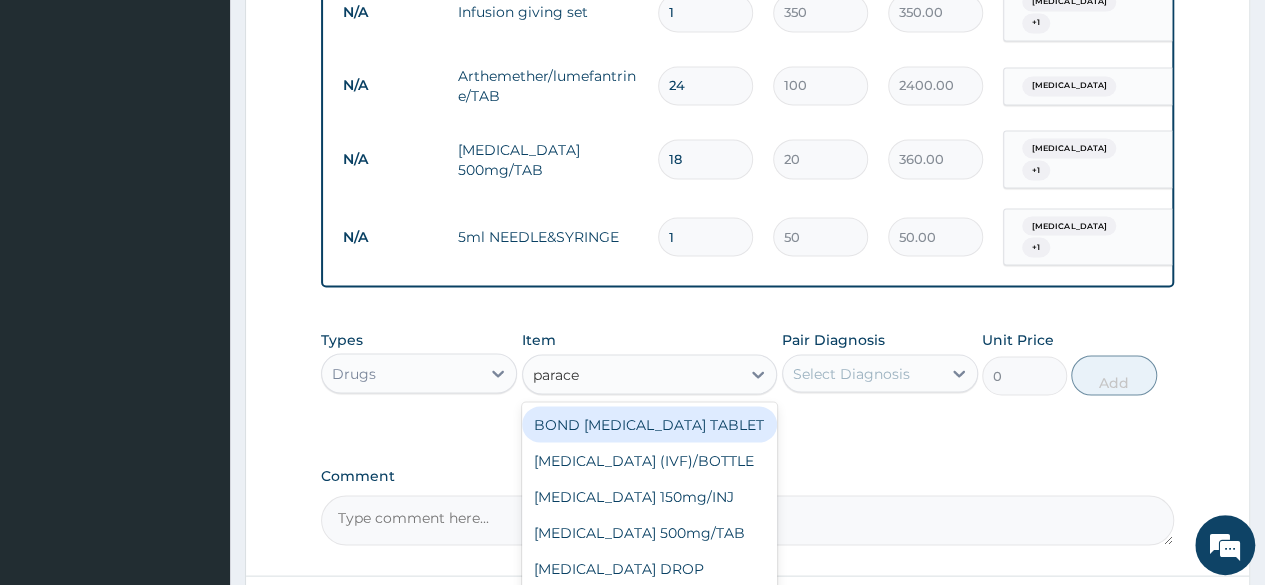 scroll, scrollTop: 1784, scrollLeft: 0, axis: vertical 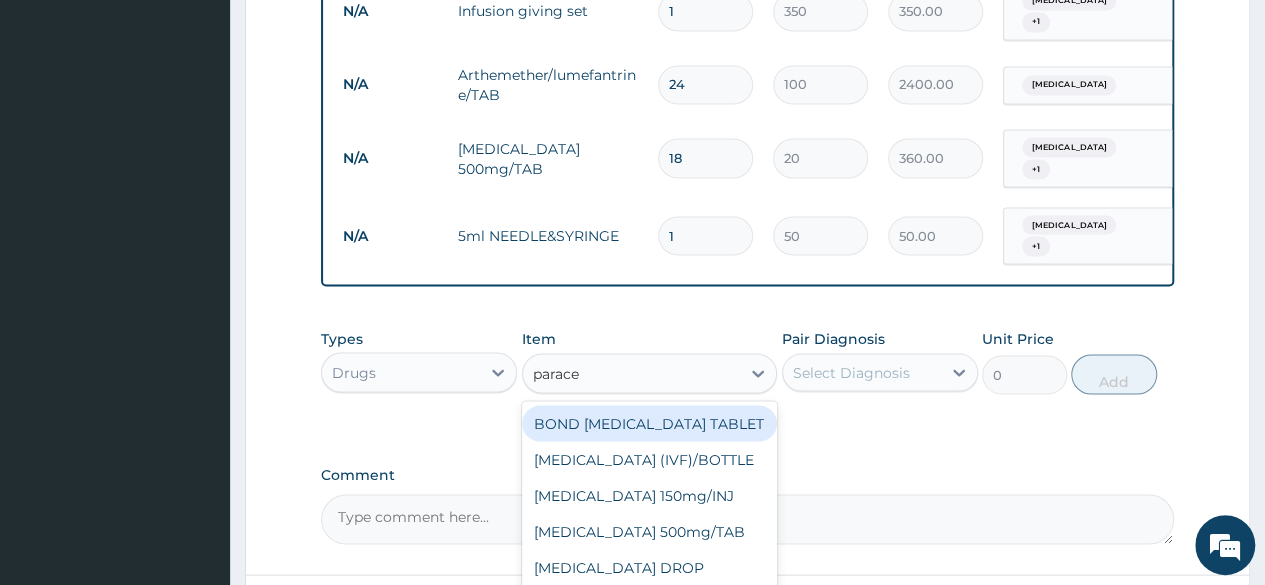 click on "Paracetamol 150mg/INJ" at bounding box center (650, 495) 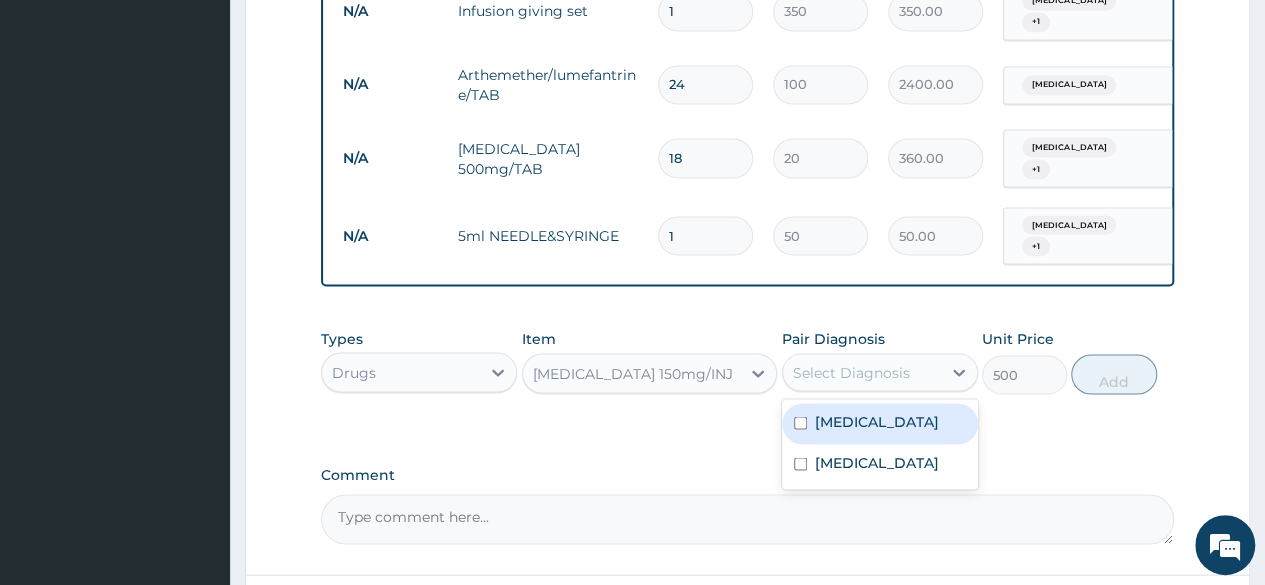 click on "Malaria" at bounding box center (880, 423) 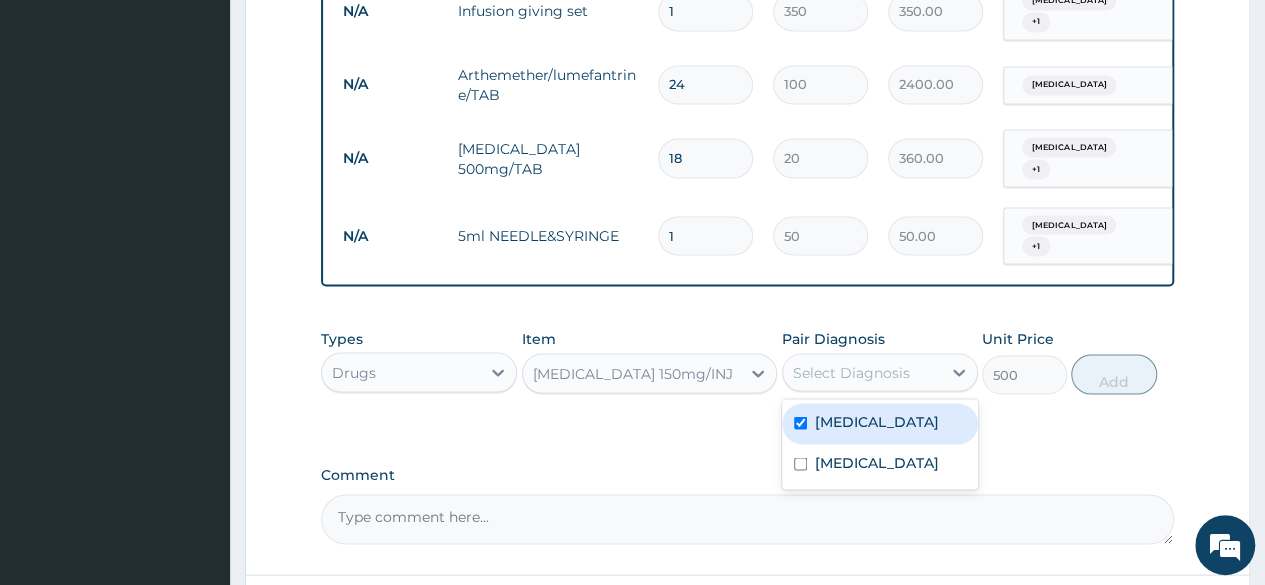 checkbox on "true" 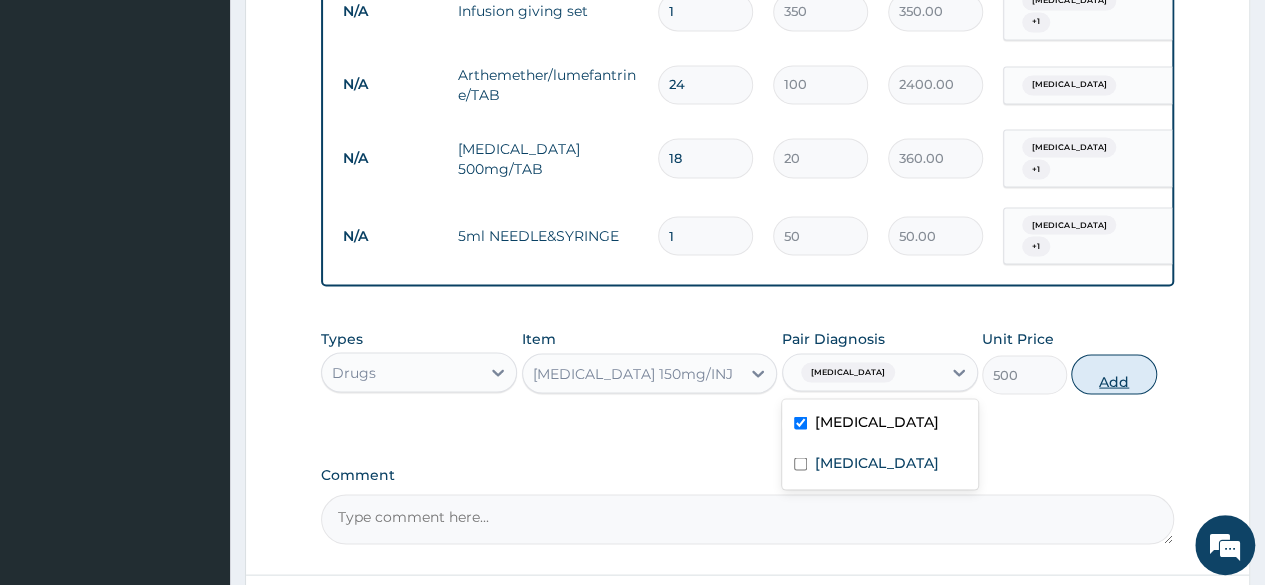 click on "Add" at bounding box center (1113, 374) 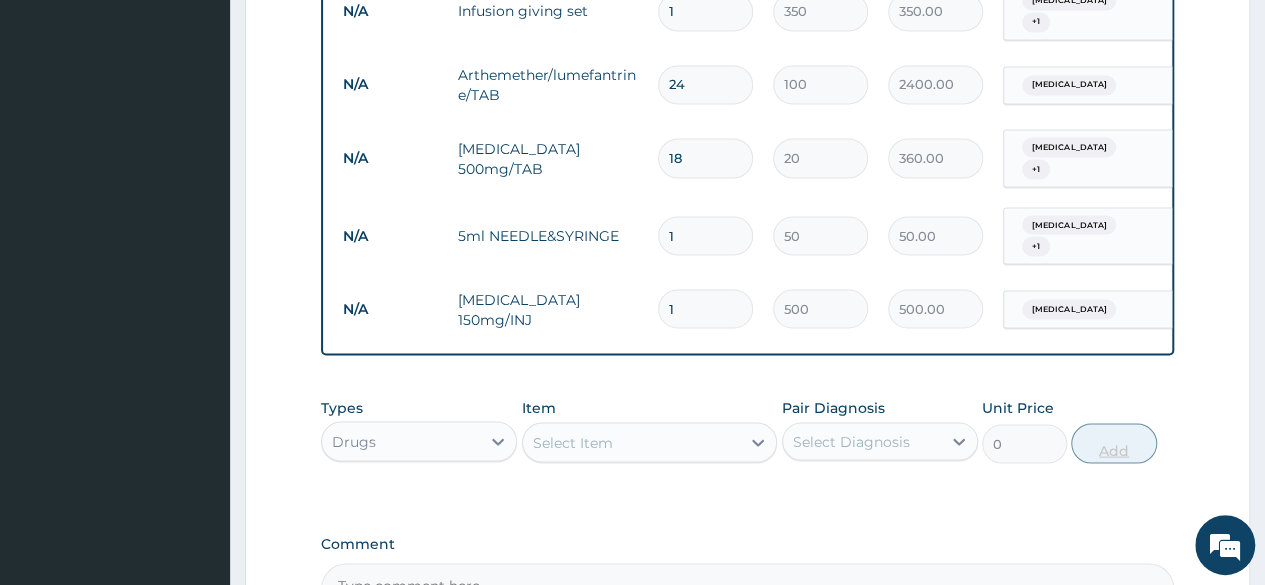 type on "12" 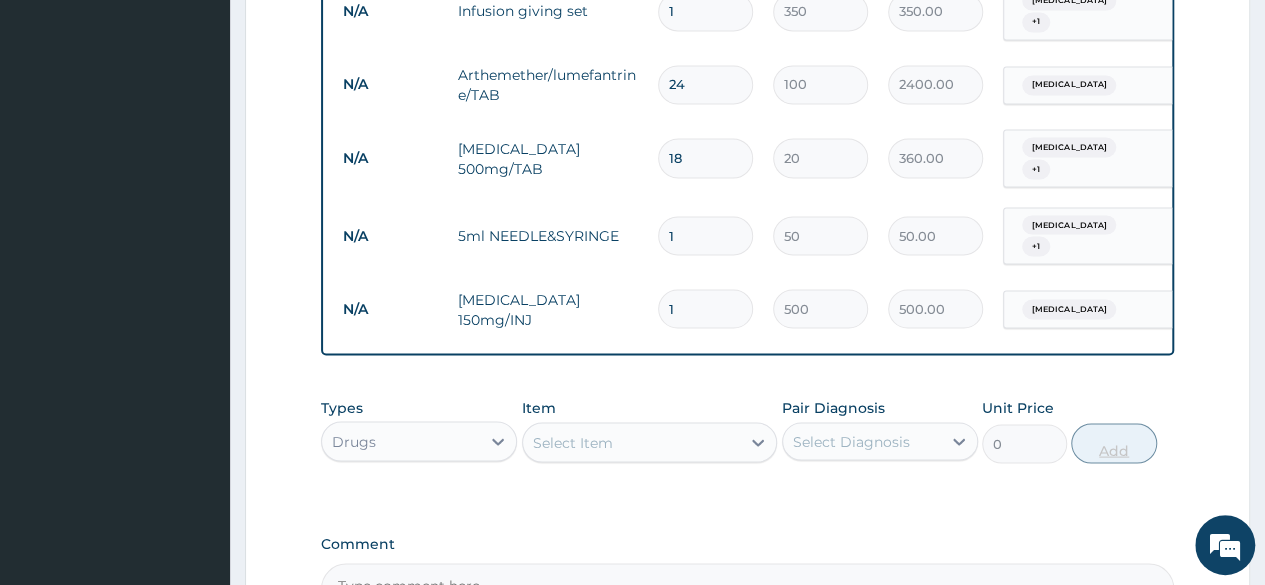 type on "6000.00" 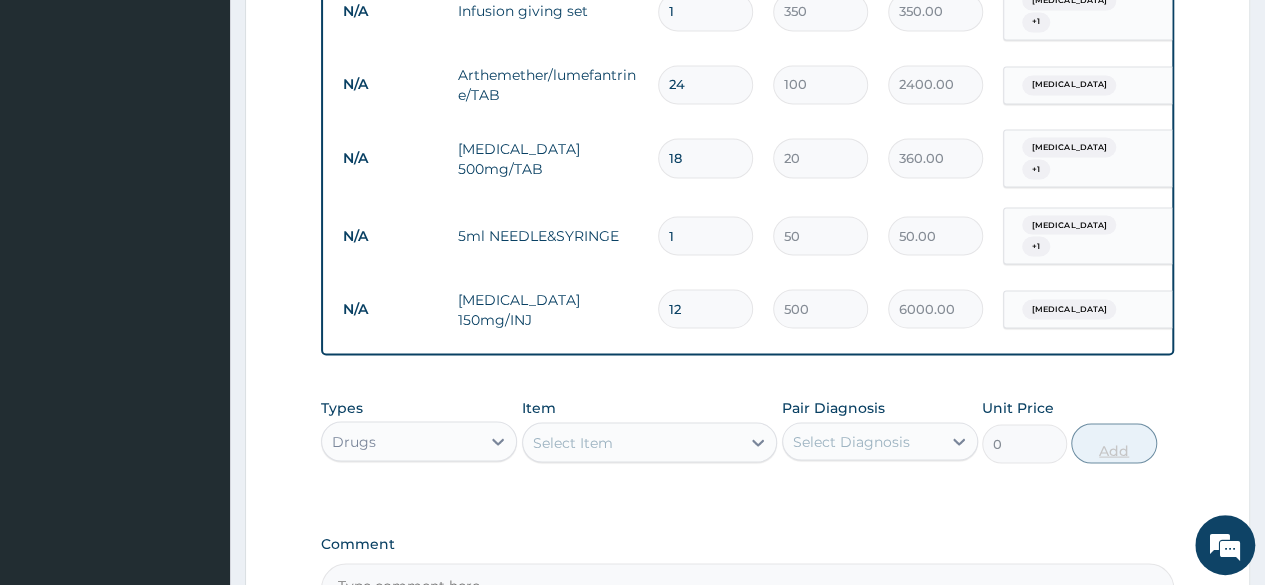 type on "1" 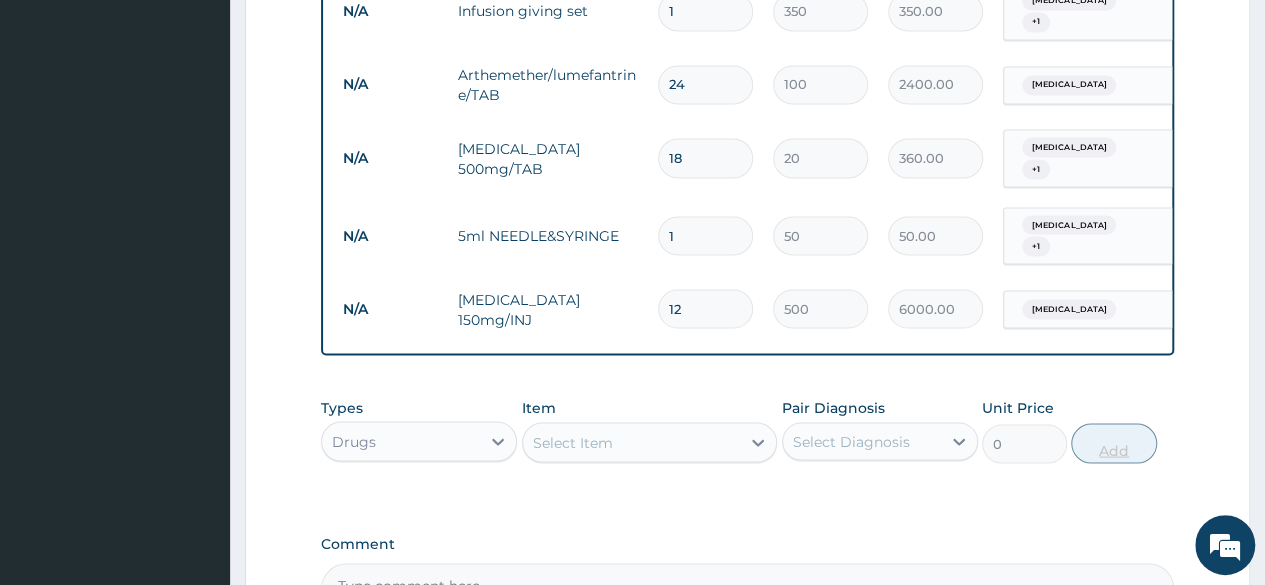 type on "500.00" 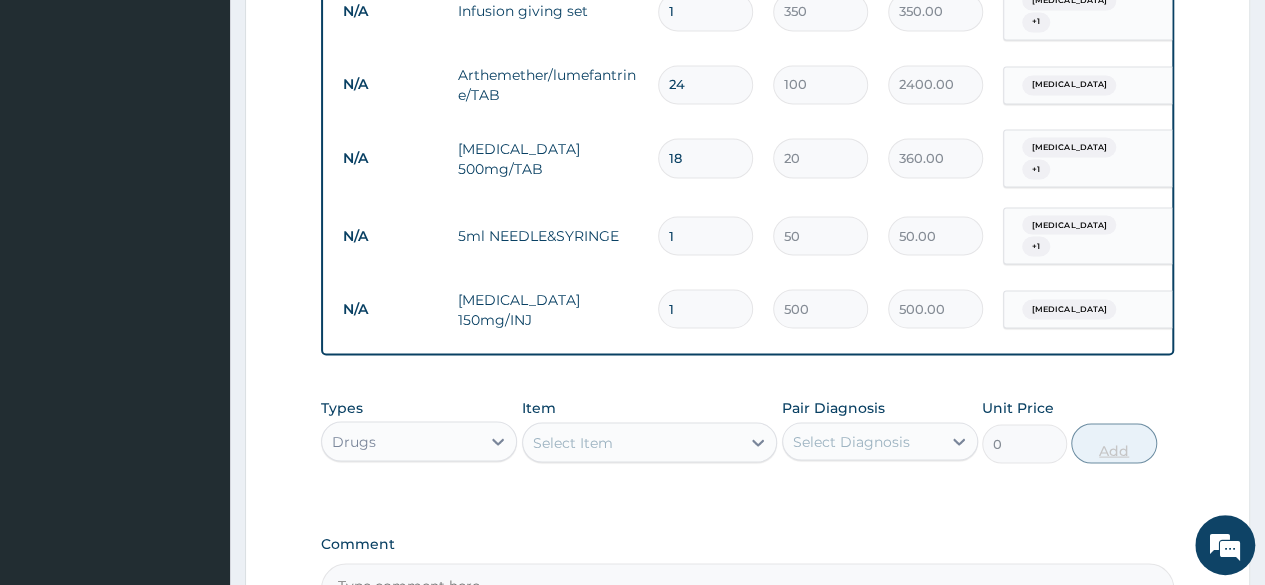 type on "18" 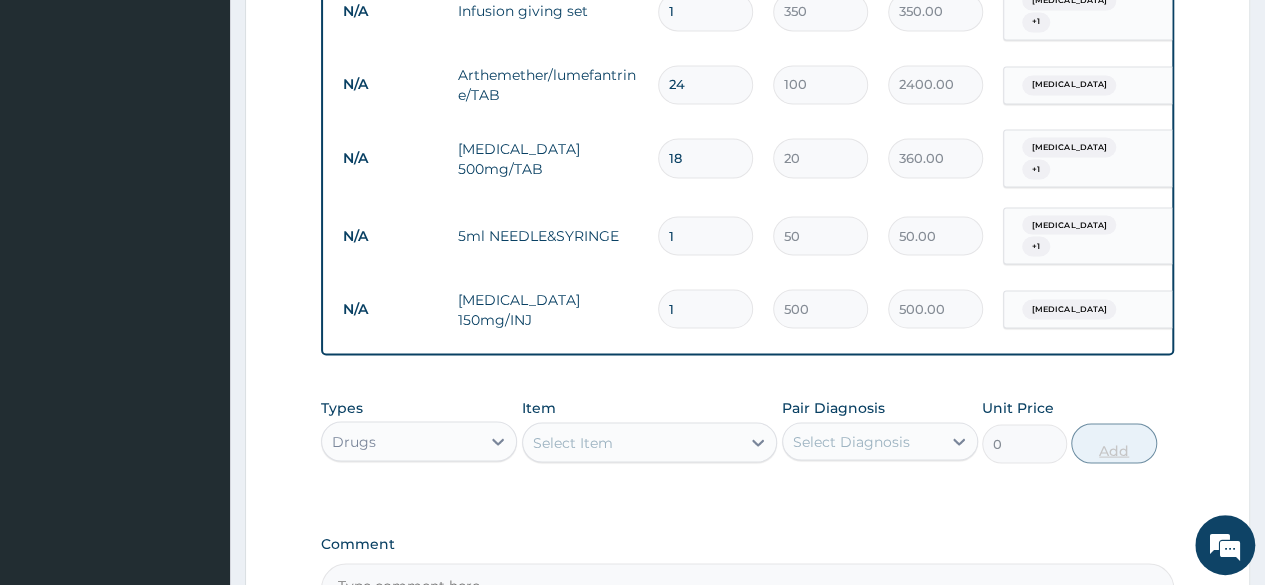 type on "9000.00" 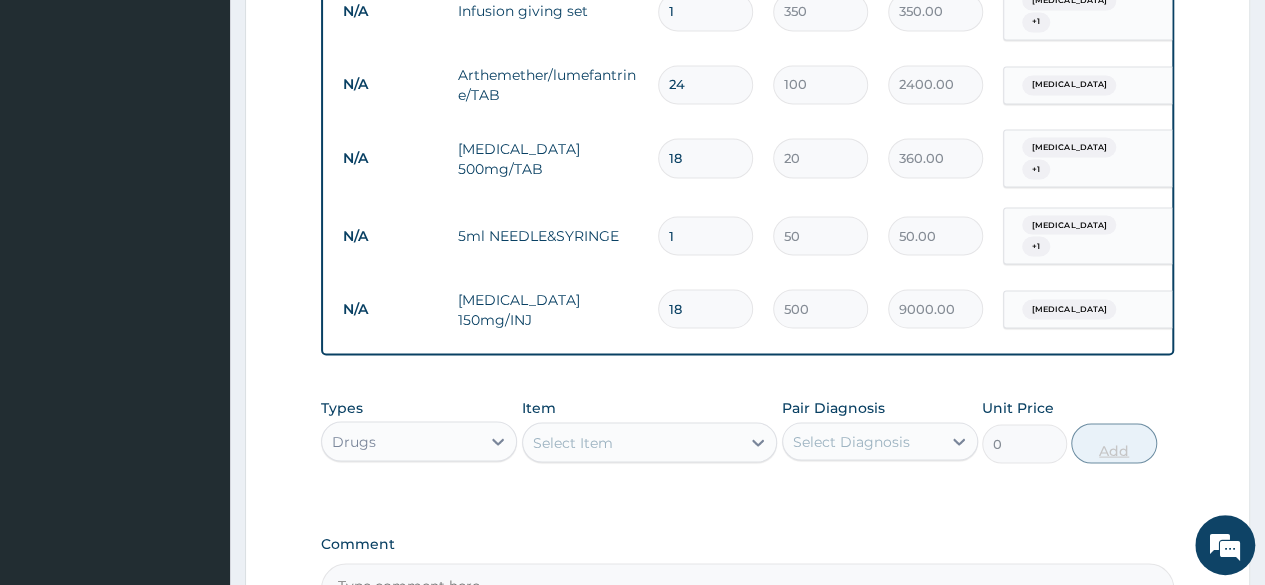 type on "1" 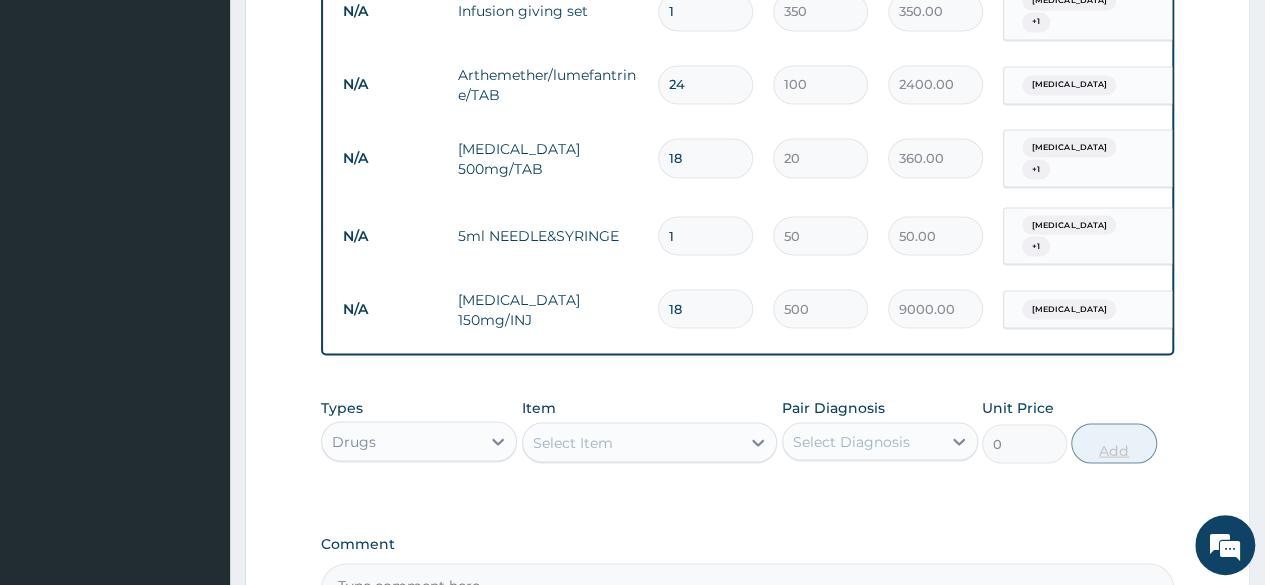 type on "500.00" 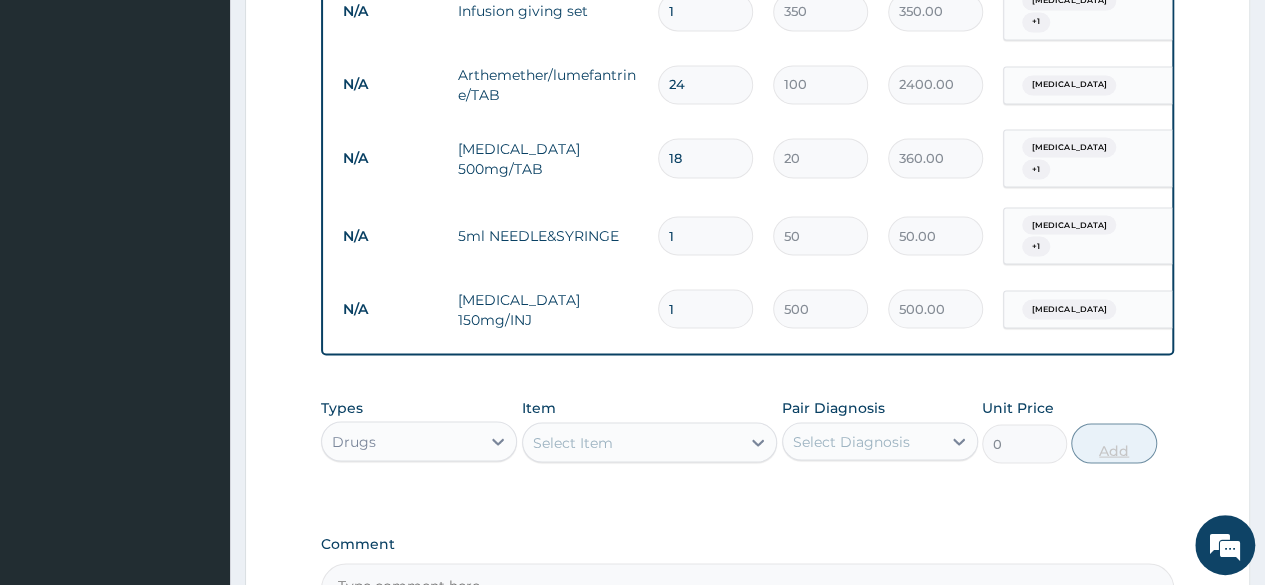 type on "12" 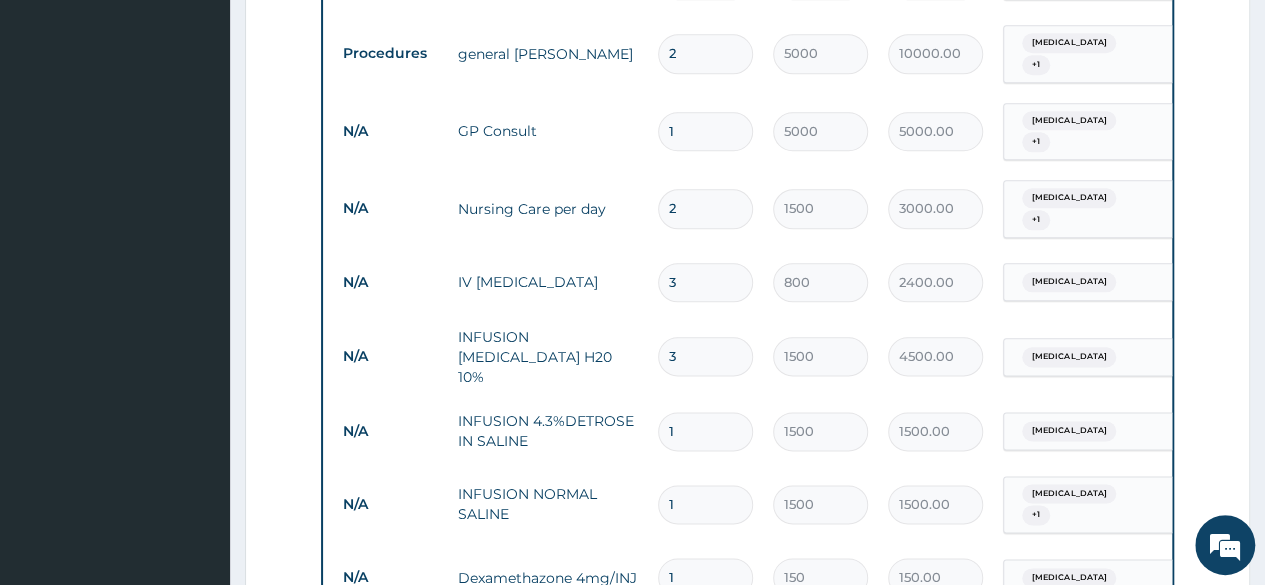 scroll, scrollTop: 1074, scrollLeft: 0, axis: vertical 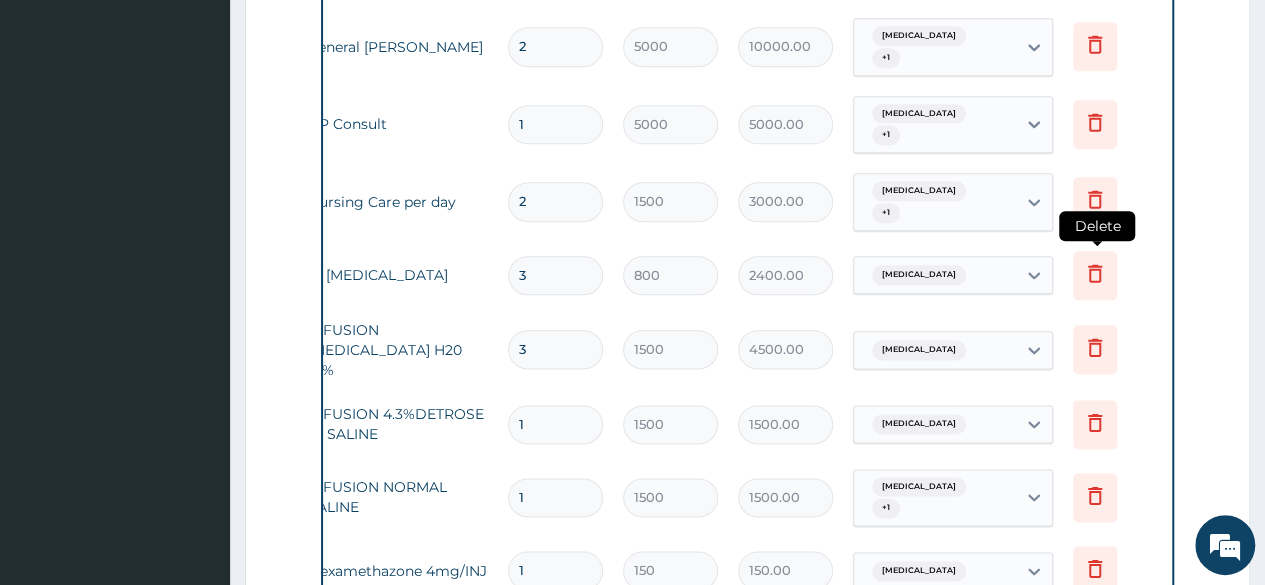 type on "12" 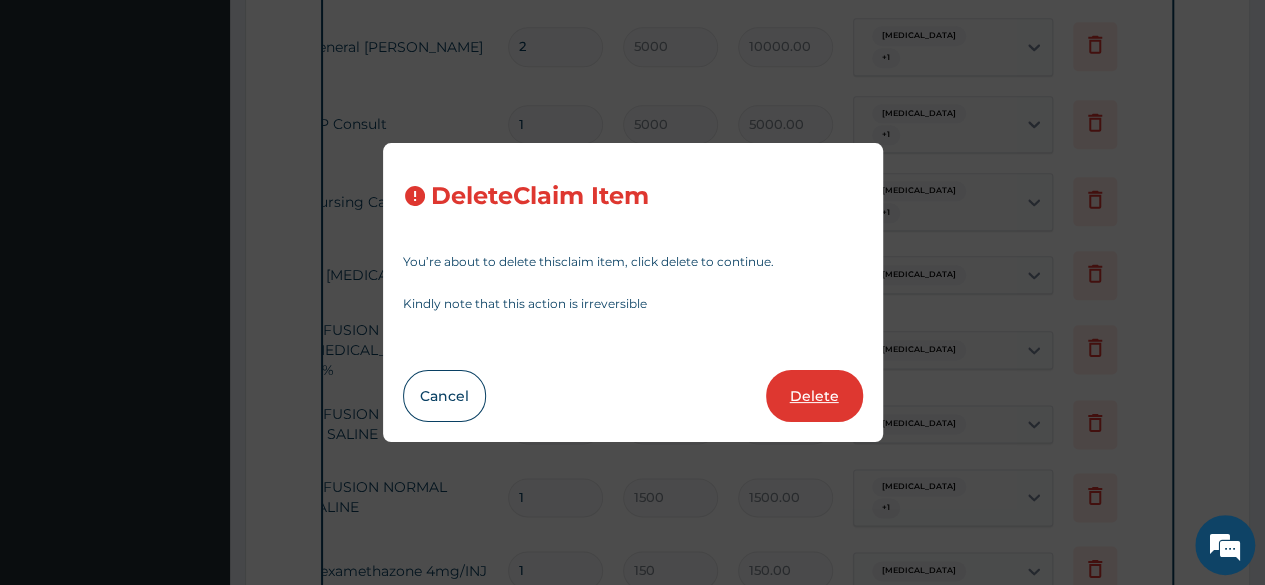 click on "Delete" at bounding box center [814, 396] 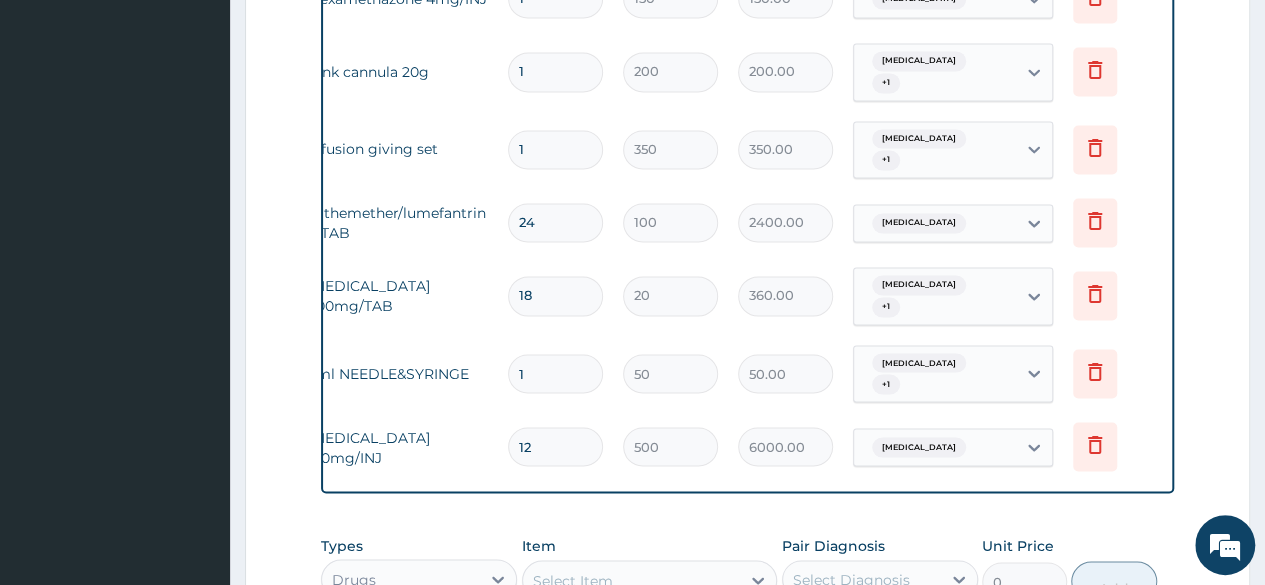 scroll, scrollTop: 1584, scrollLeft: 0, axis: vertical 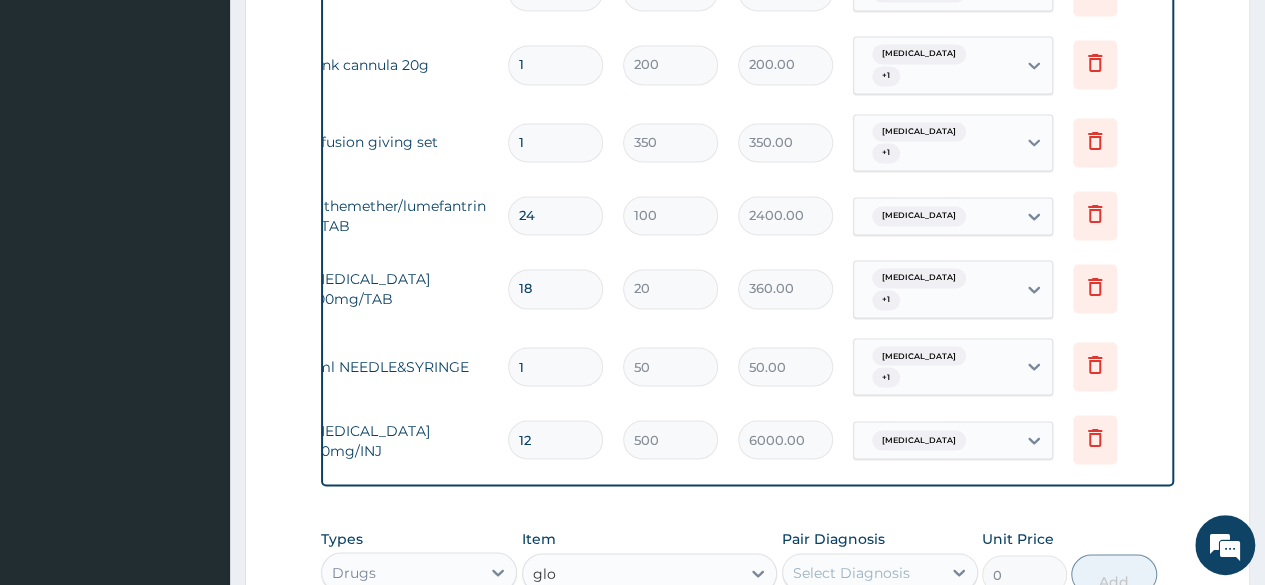 type on "glov" 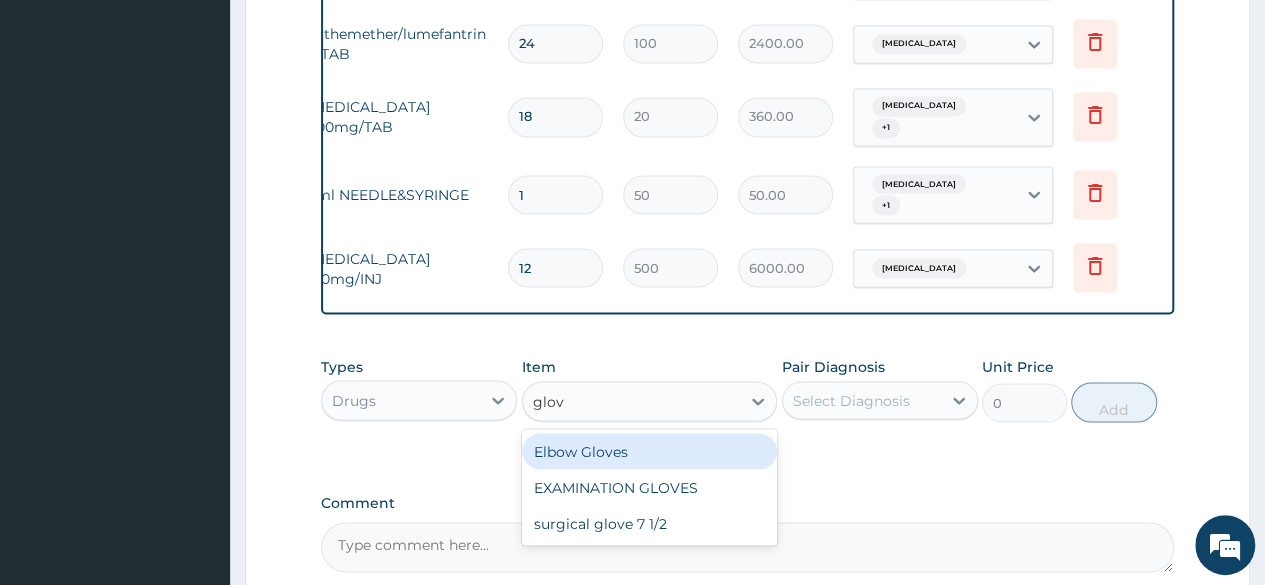scroll, scrollTop: 1756, scrollLeft: 0, axis: vertical 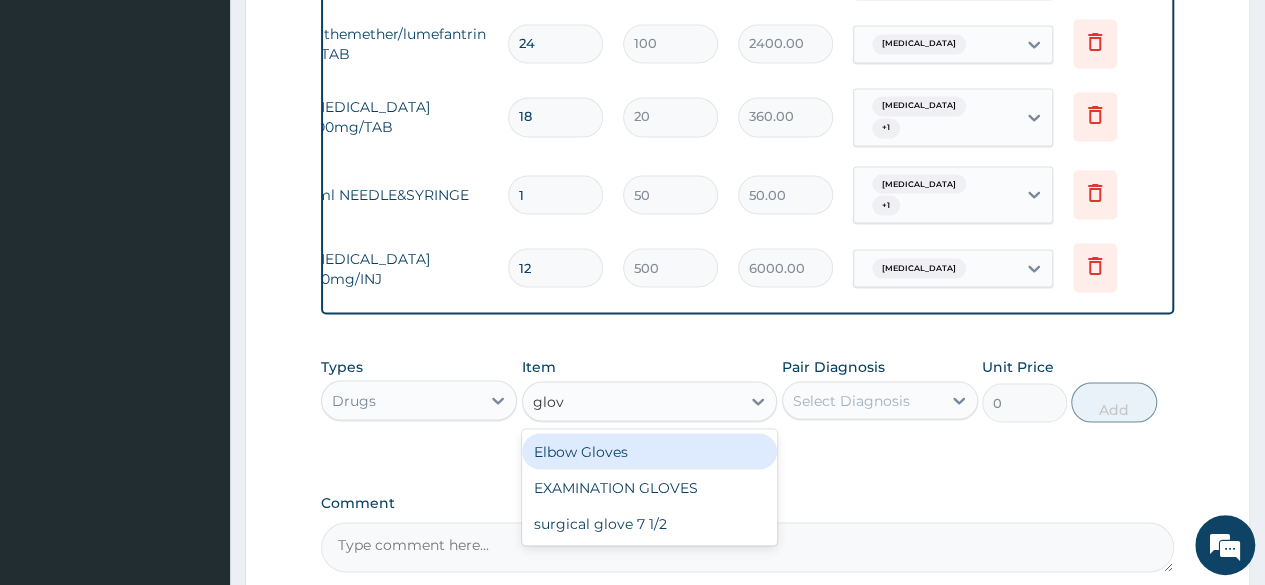 click on "EXAMINATION GLOVES" at bounding box center [650, 487] 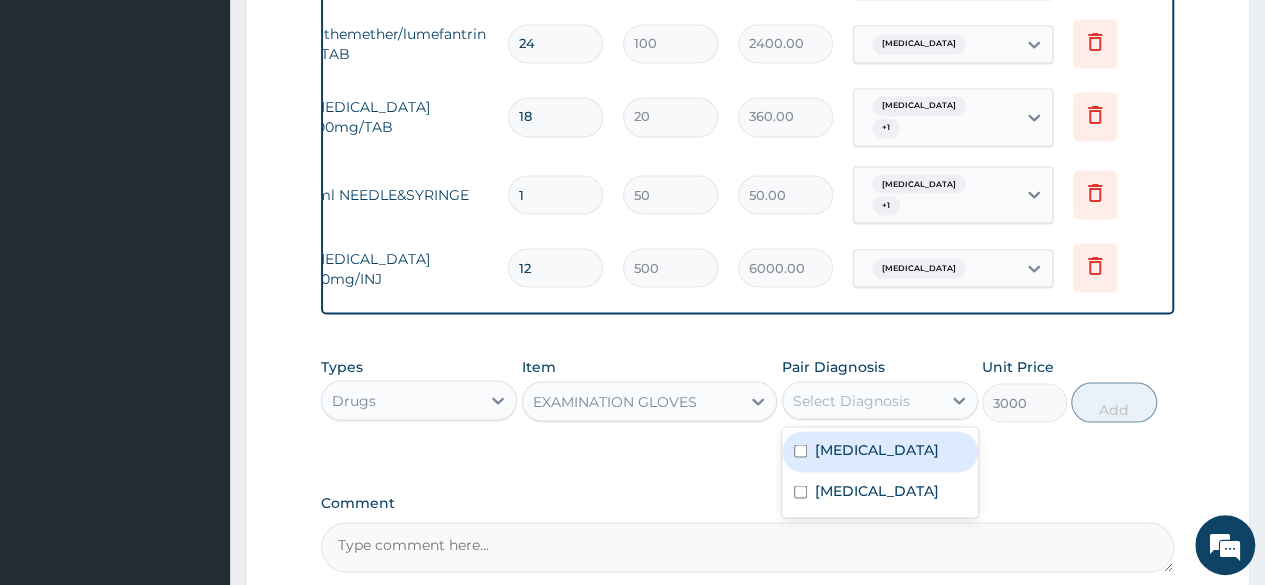 click on "Malaria" at bounding box center (880, 451) 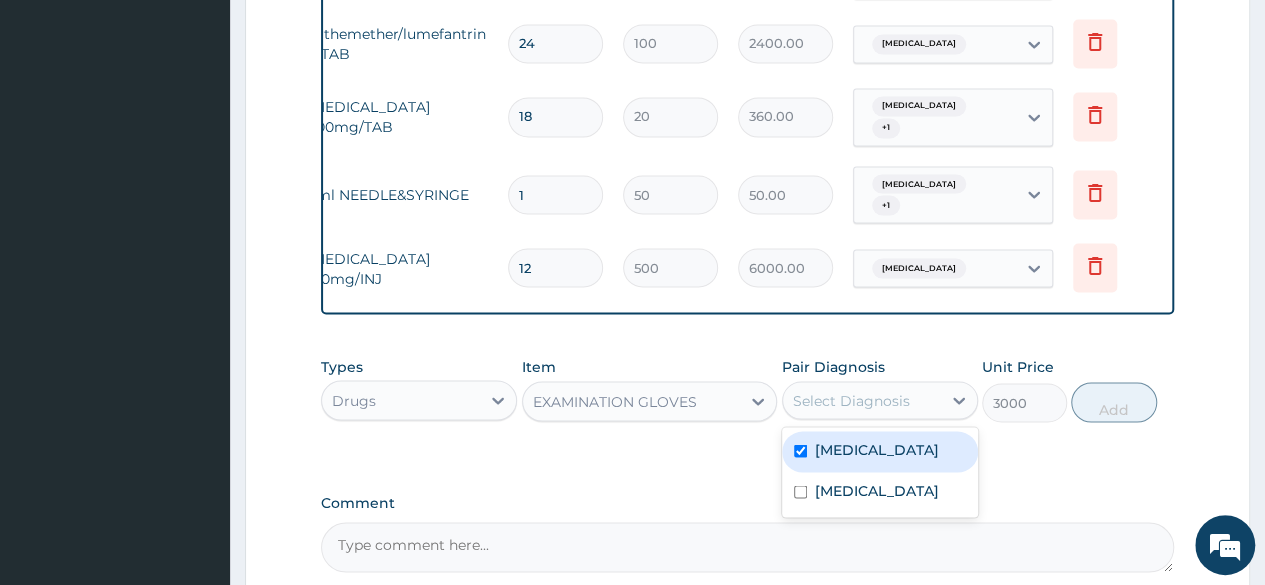 checkbox on "true" 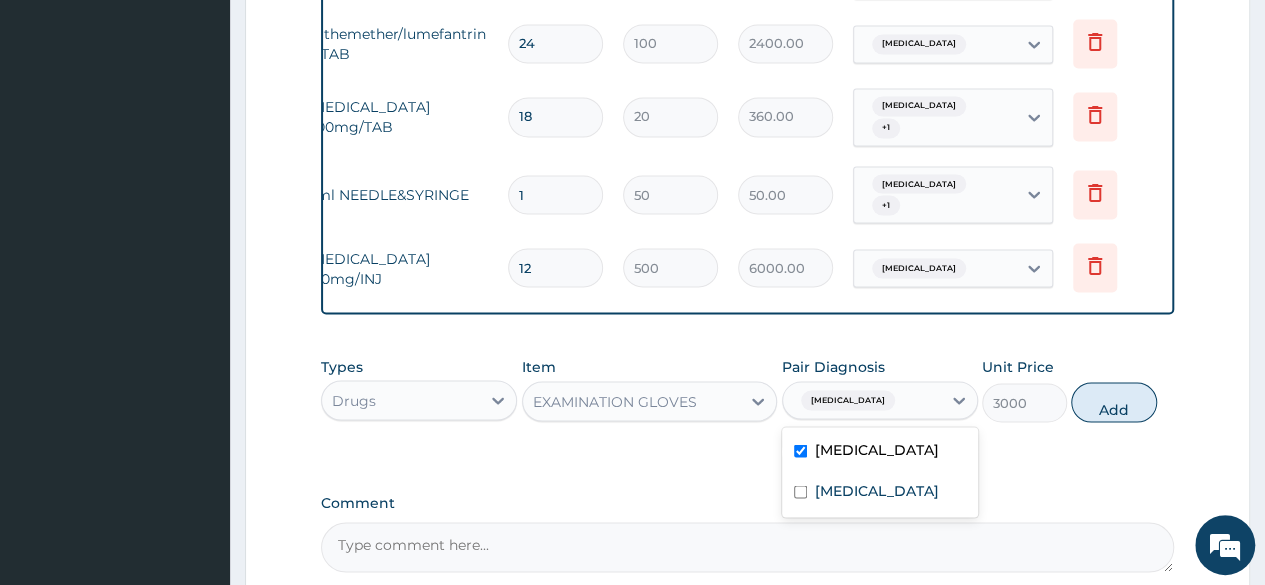 click on "Sepsis" at bounding box center [880, 492] 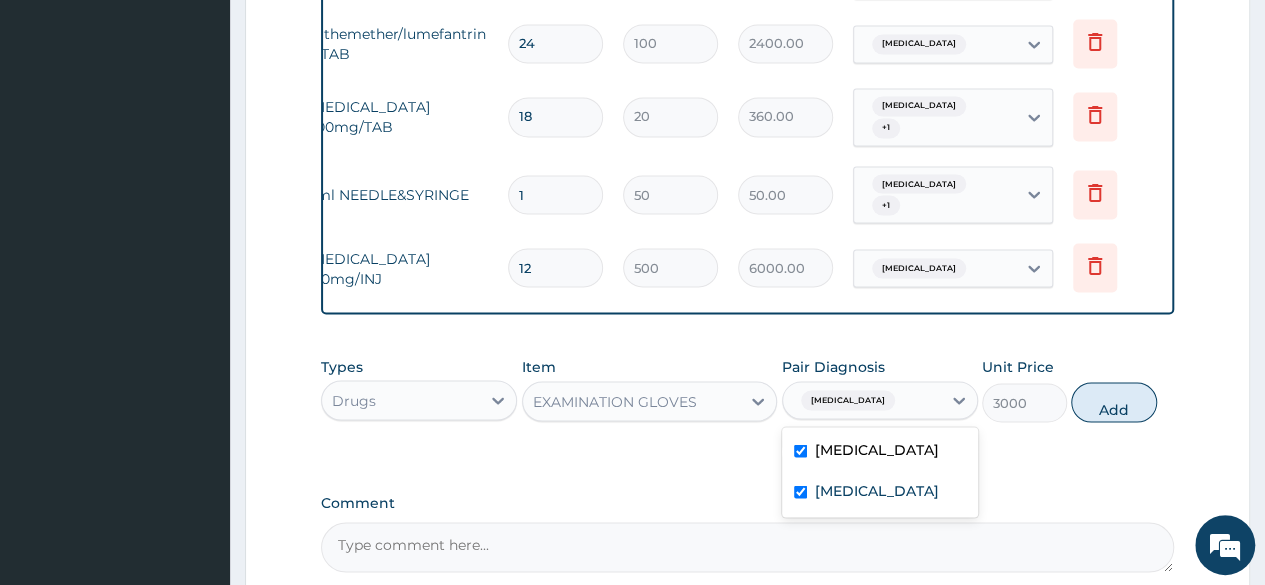 checkbox on "true" 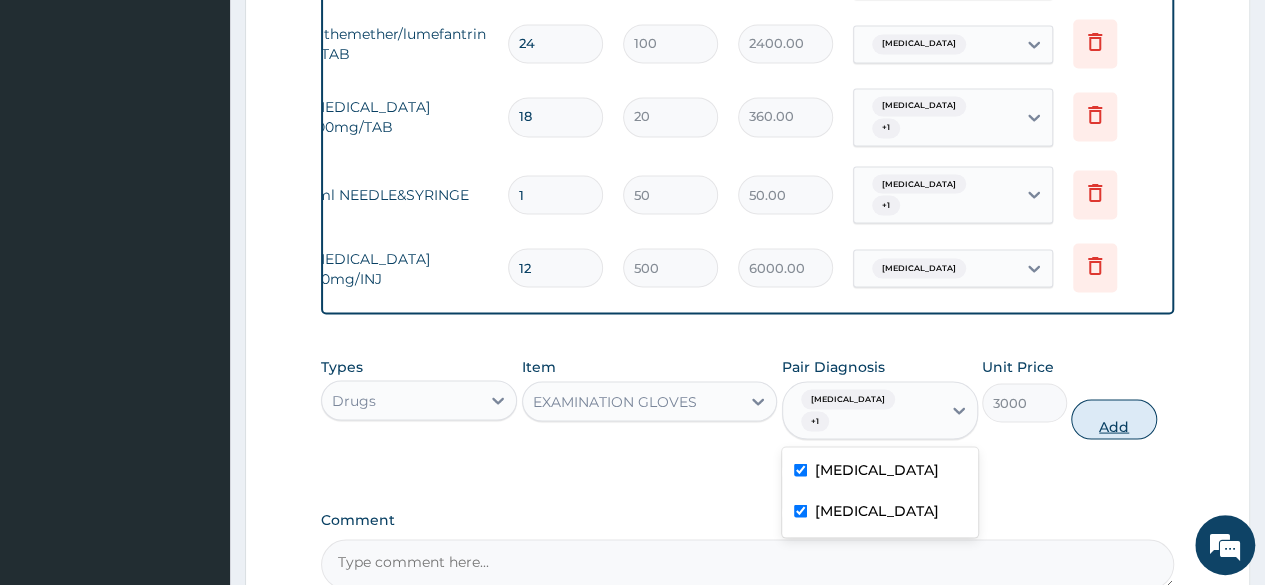 click on "Add" at bounding box center [1113, 419] 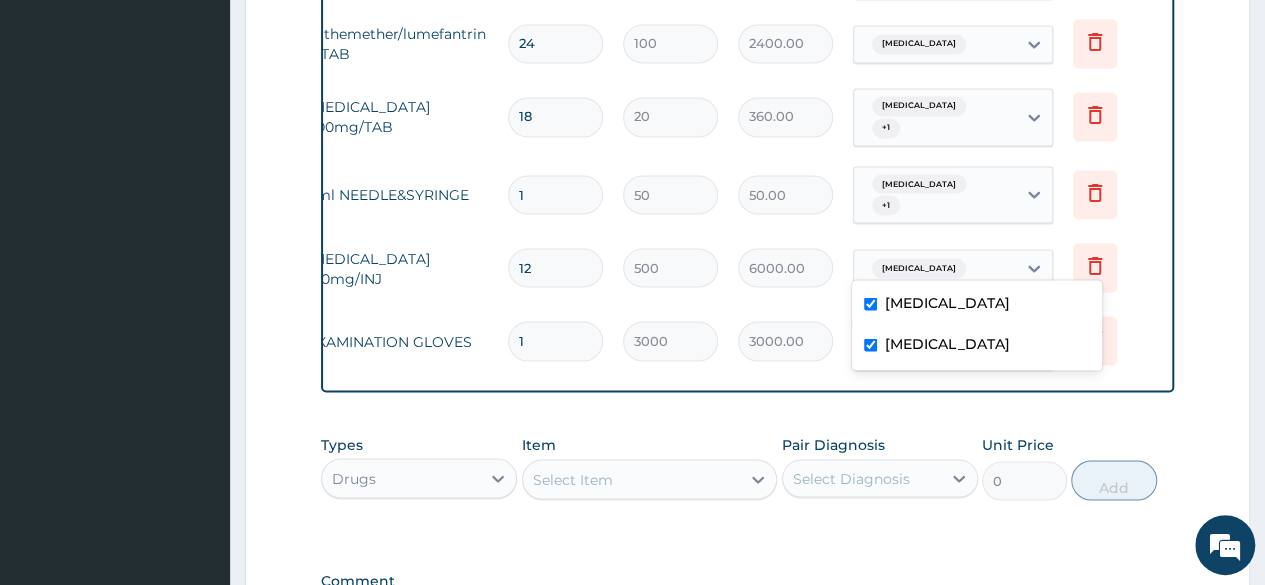 click at bounding box center (870, 344) 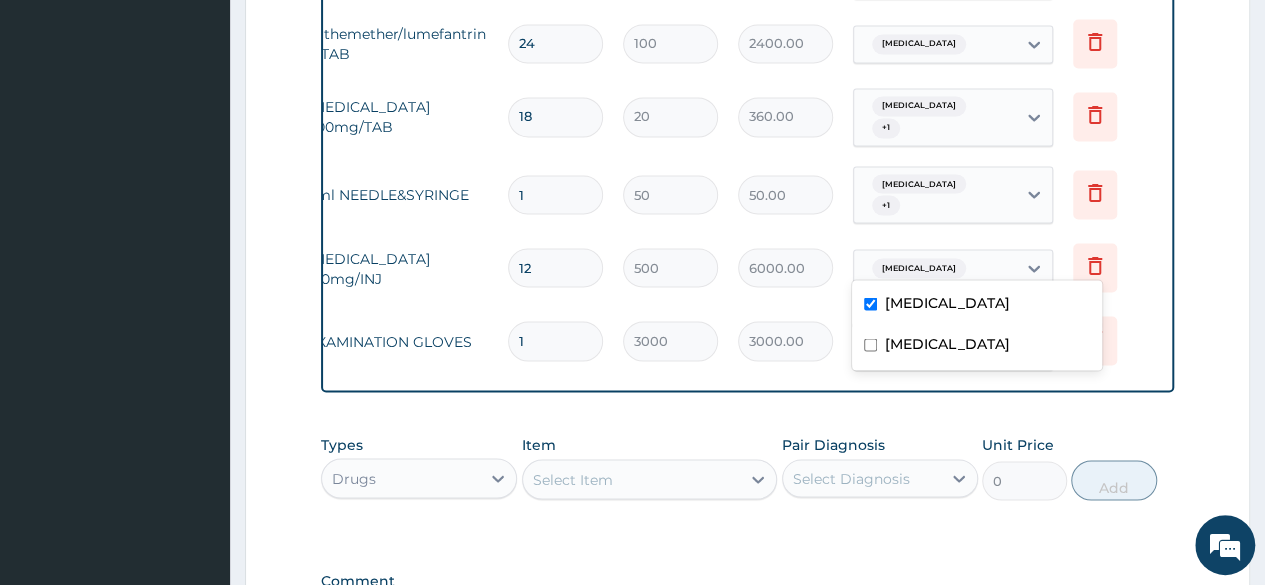 checkbox on "false" 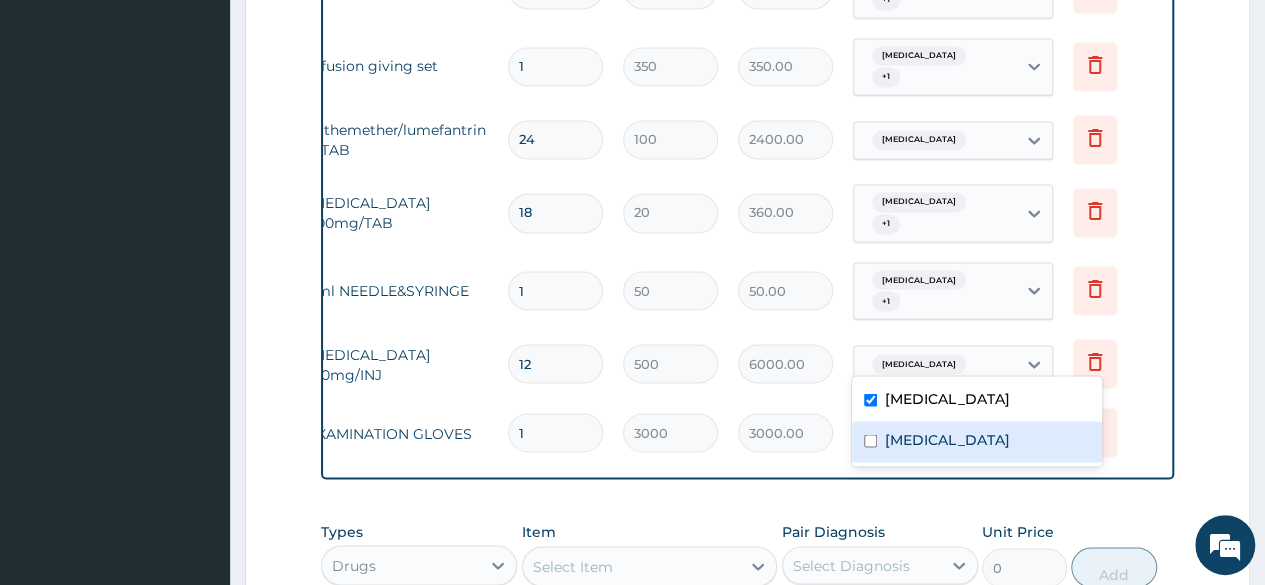 scroll, scrollTop: 1654, scrollLeft: 0, axis: vertical 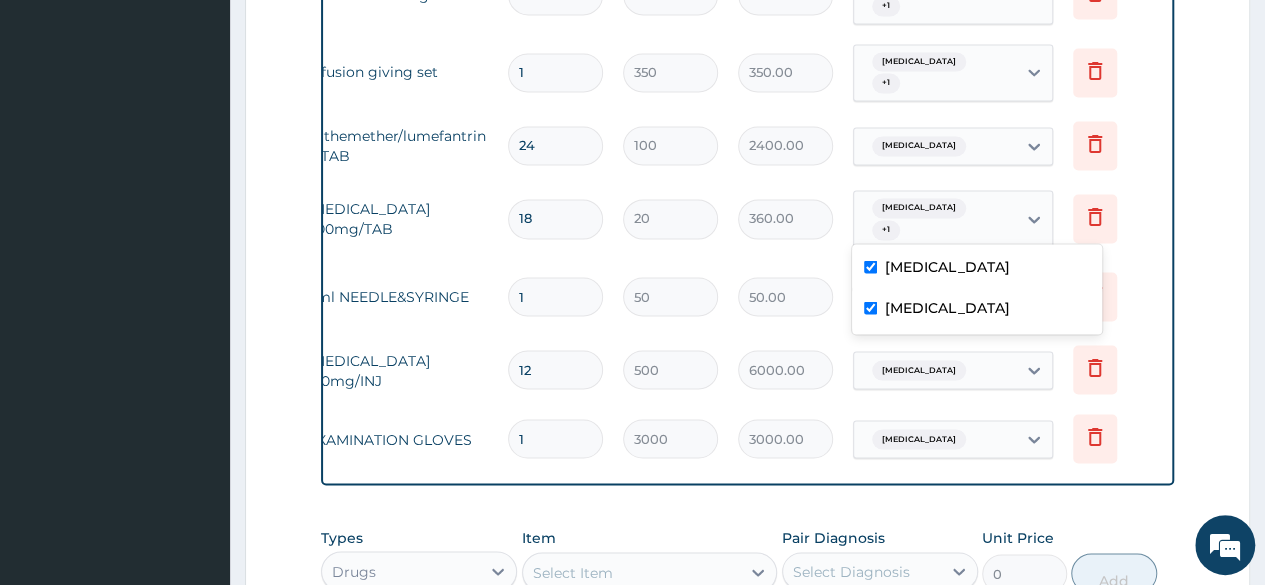 click on "Sepsis" at bounding box center [977, 309] 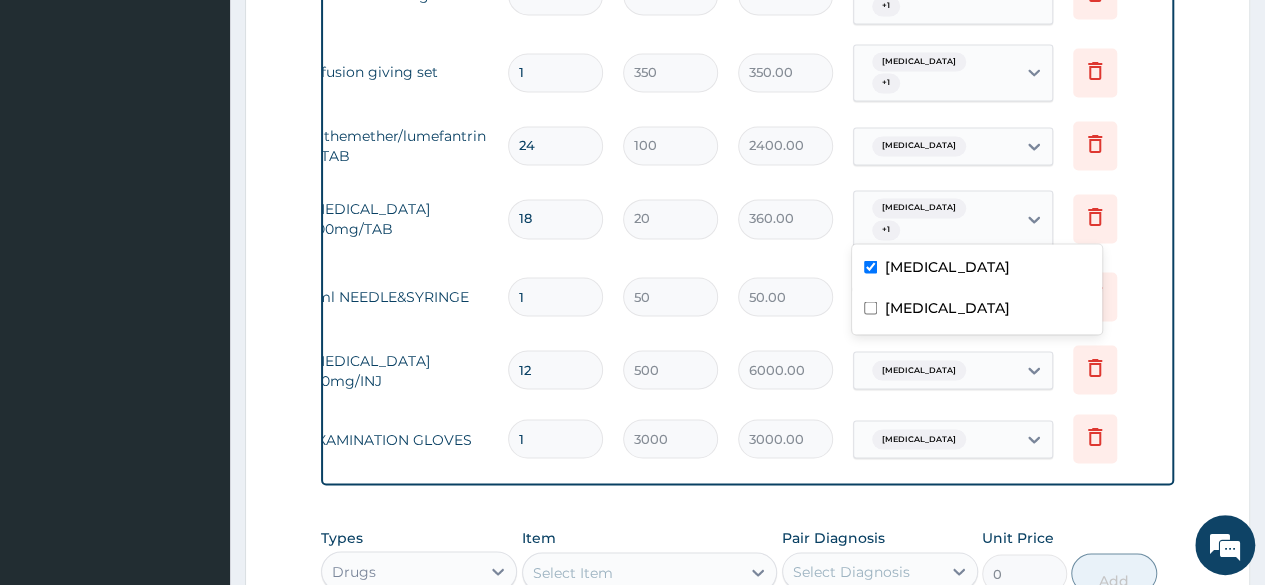 checkbox on "false" 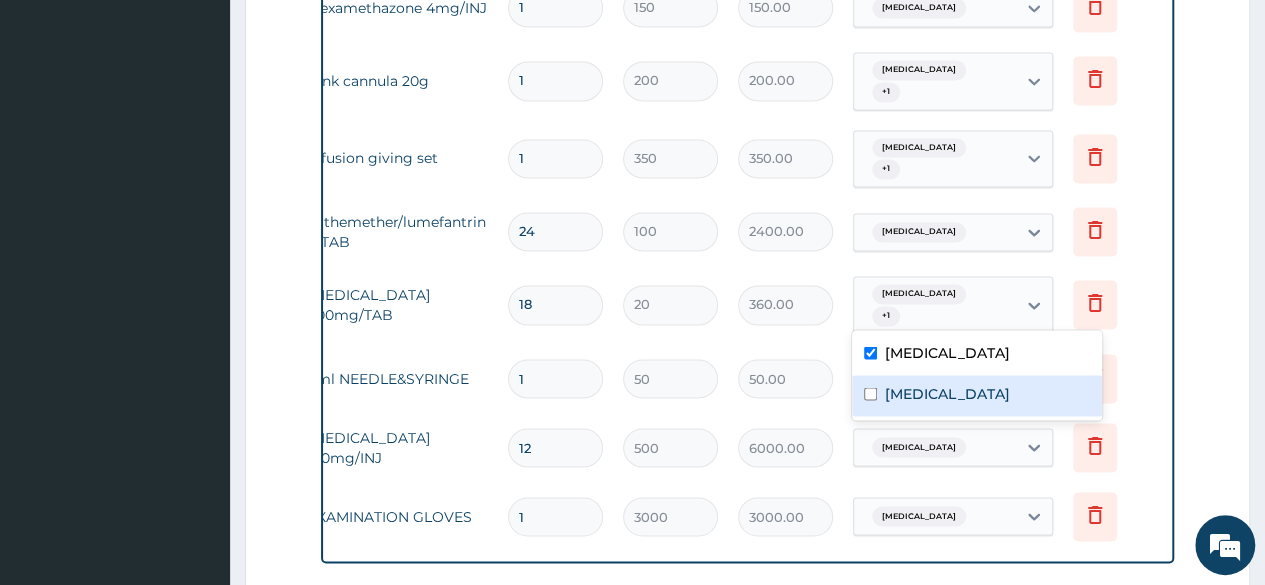scroll, scrollTop: 1554, scrollLeft: 0, axis: vertical 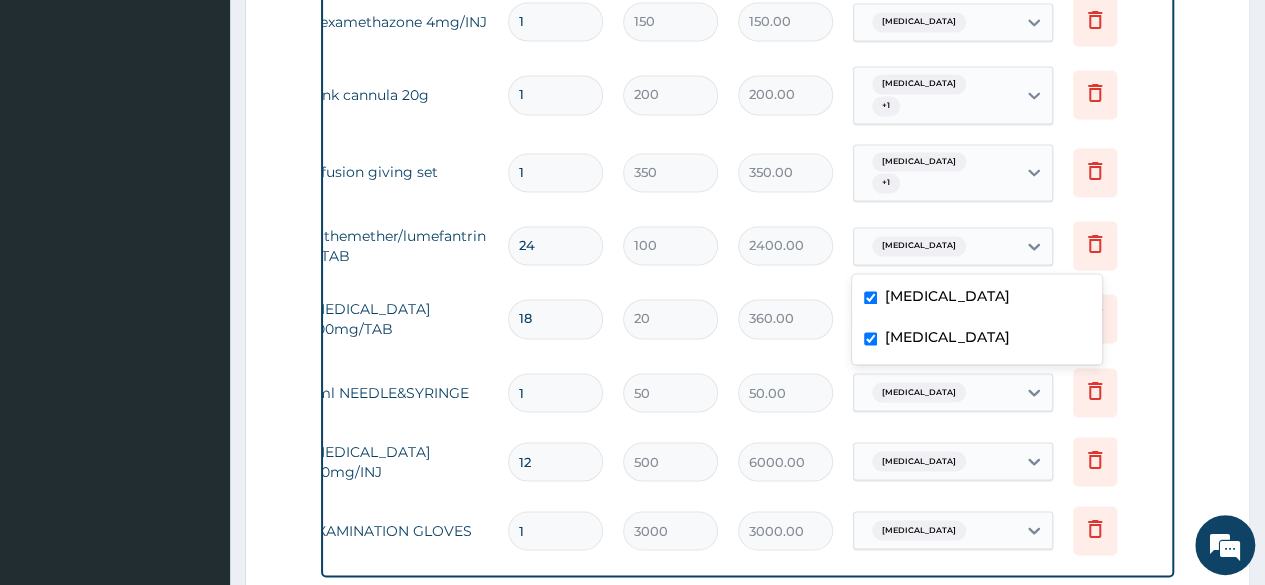 click on "Sepsis" at bounding box center (977, 339) 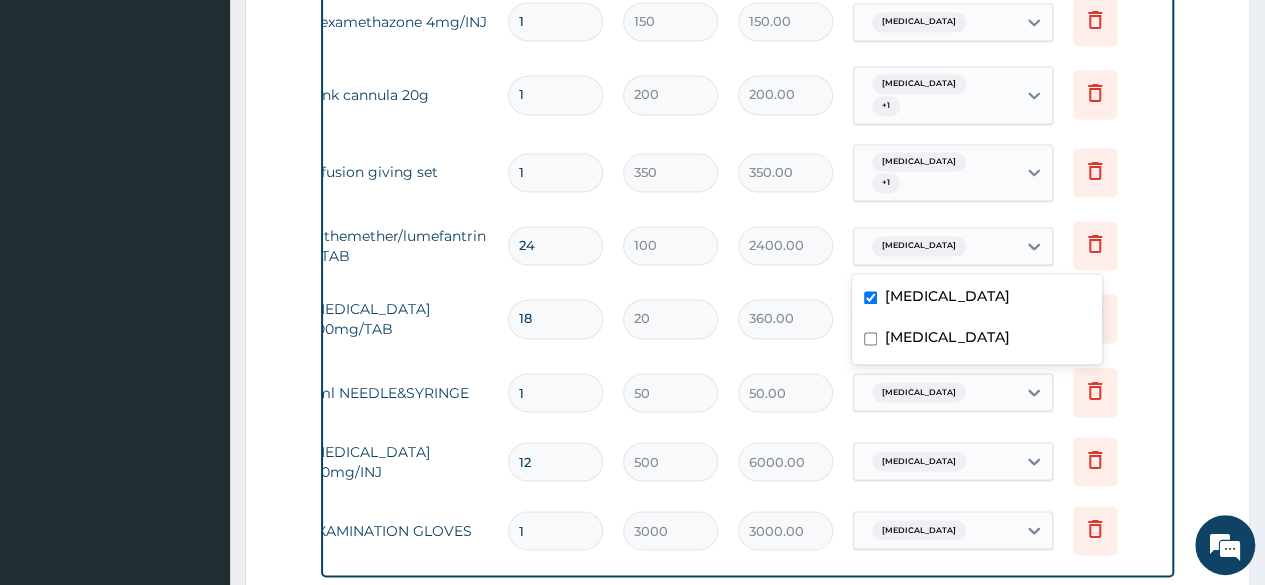 checkbox on "false" 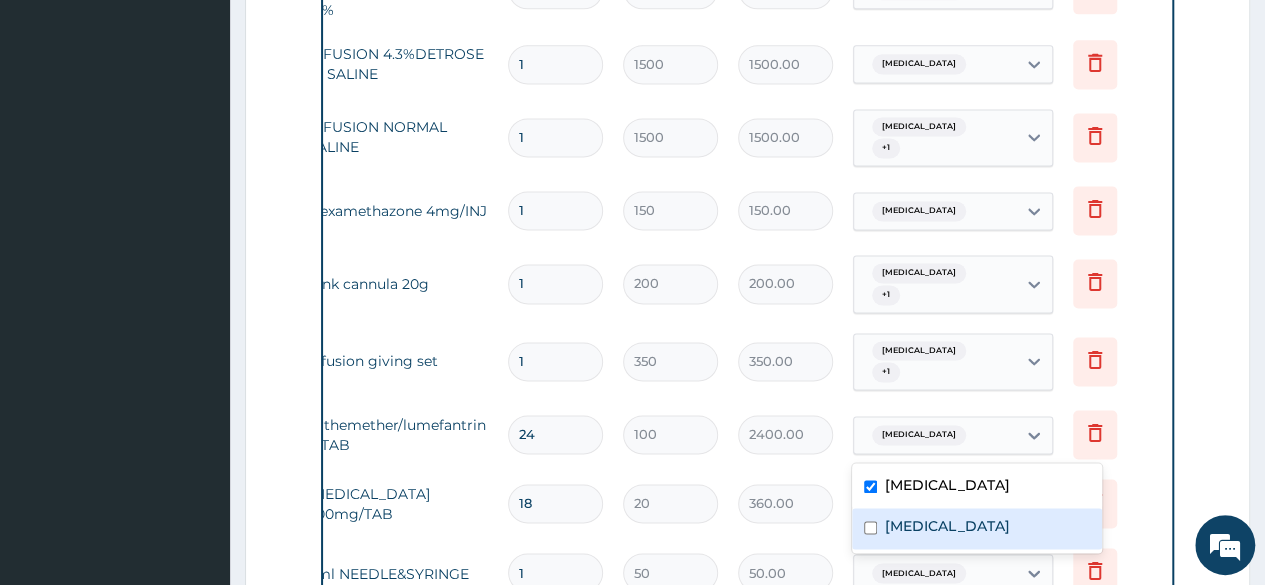 scroll, scrollTop: 1364, scrollLeft: 0, axis: vertical 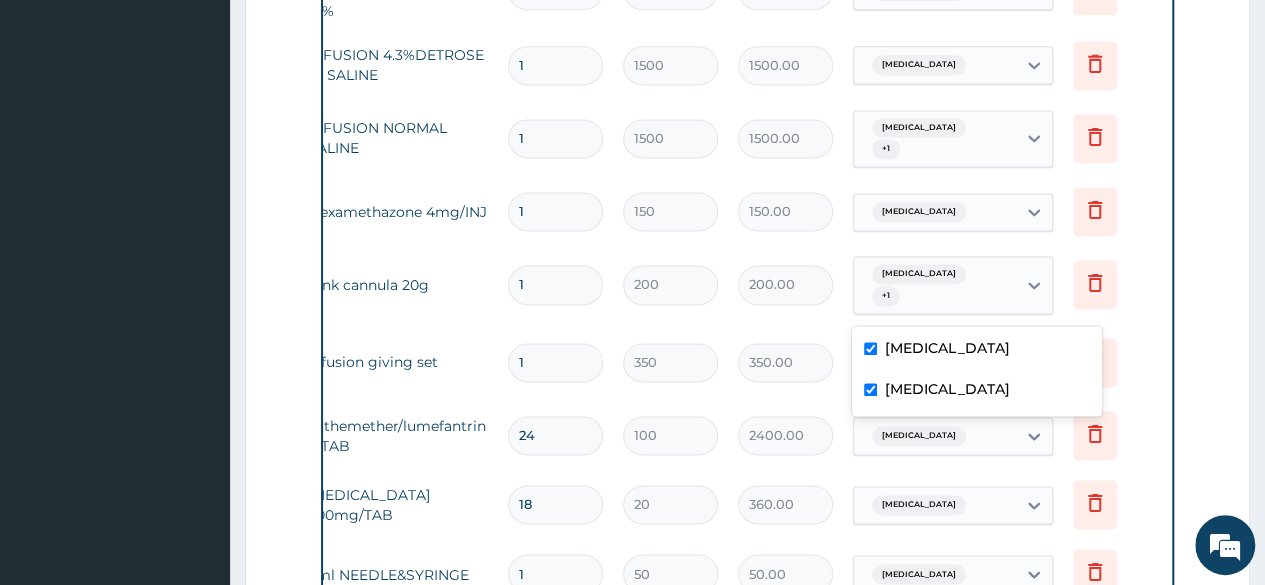 click on "Sepsis" at bounding box center [977, 391] 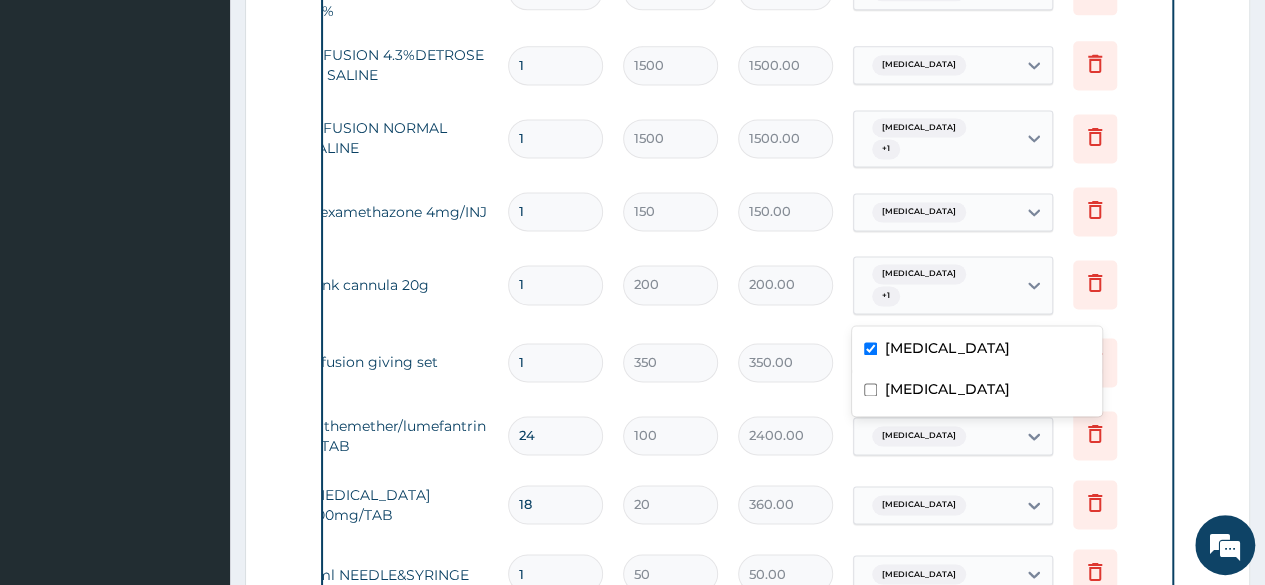 checkbox on "false" 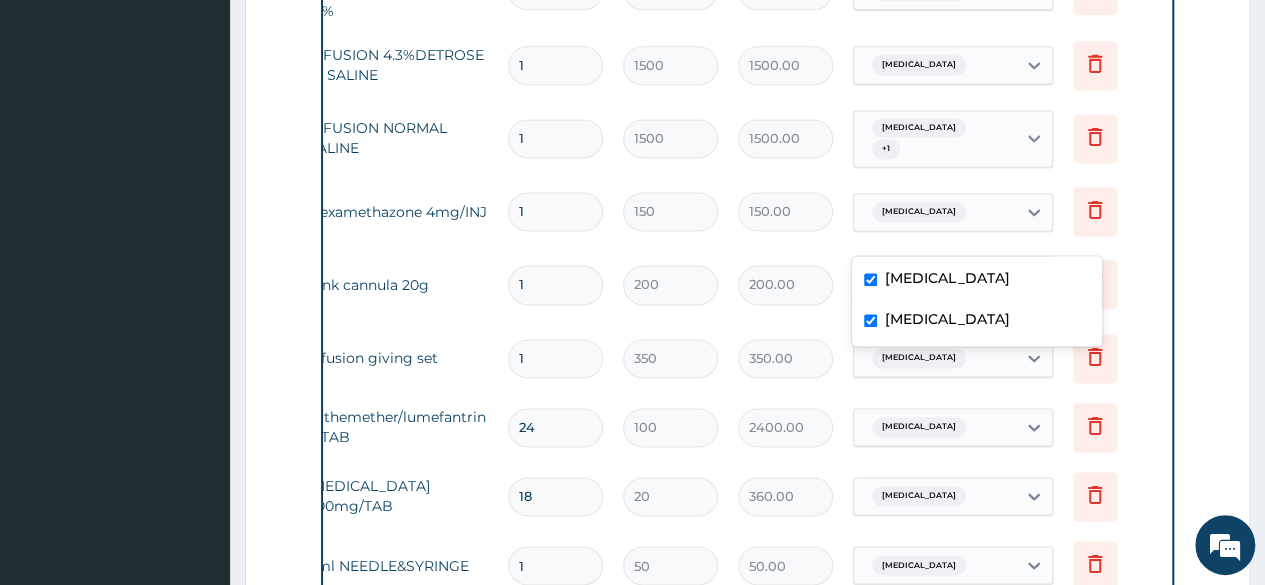 click on "Sepsis" at bounding box center [977, 321] 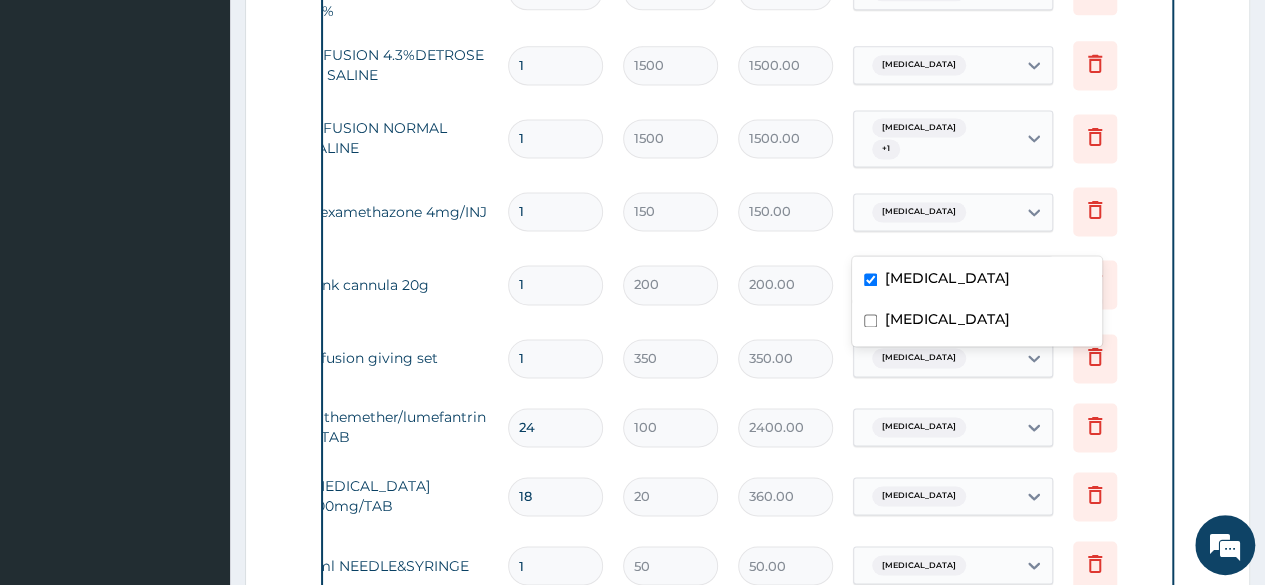 checkbox on "false" 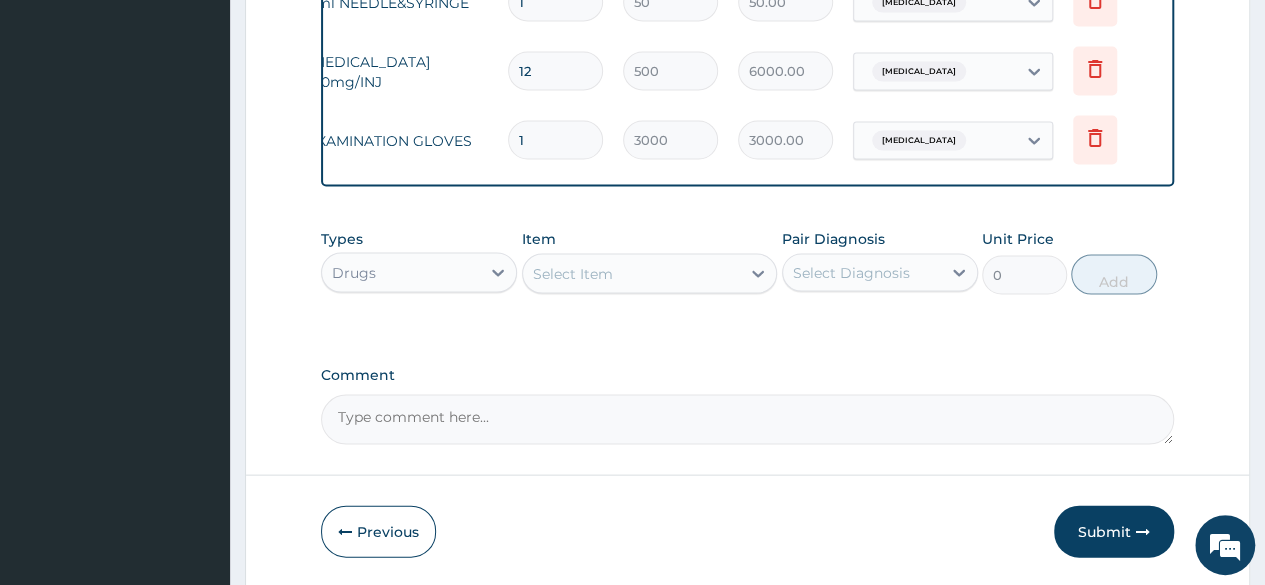 scroll, scrollTop: 1920, scrollLeft: 0, axis: vertical 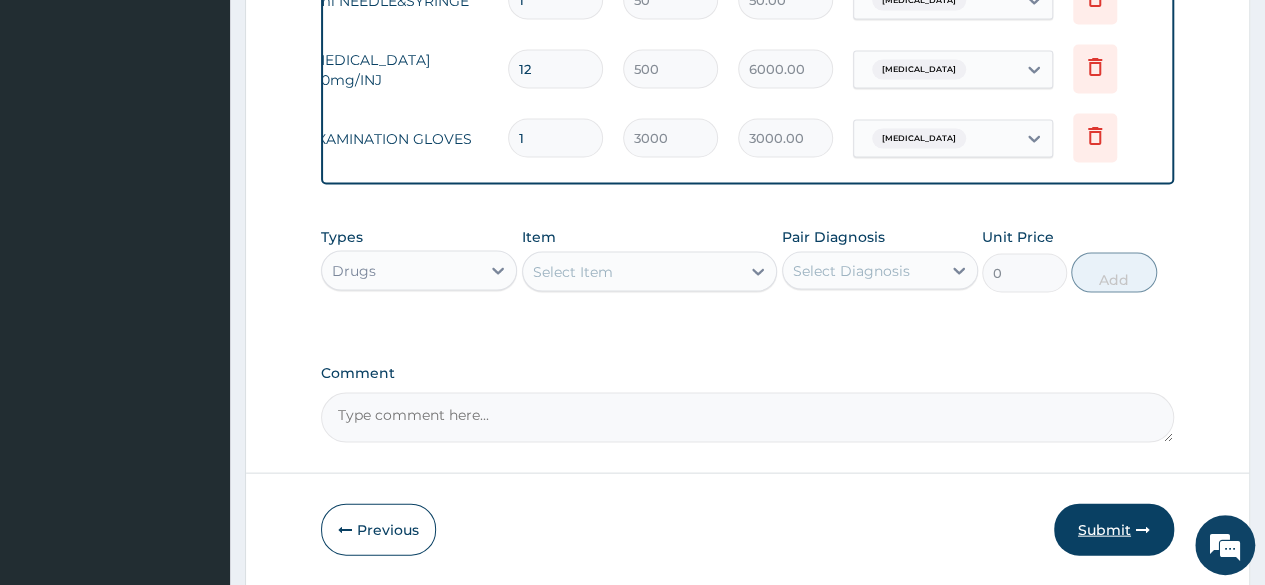 click on "Submit" at bounding box center (1114, 530) 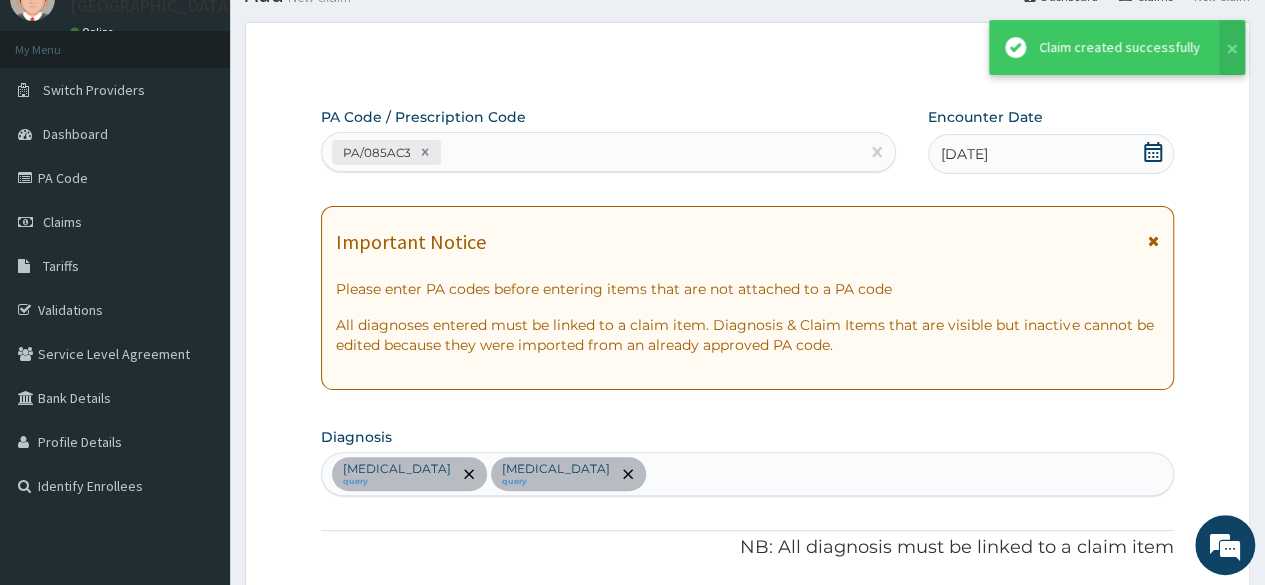 scroll, scrollTop: 1920, scrollLeft: 0, axis: vertical 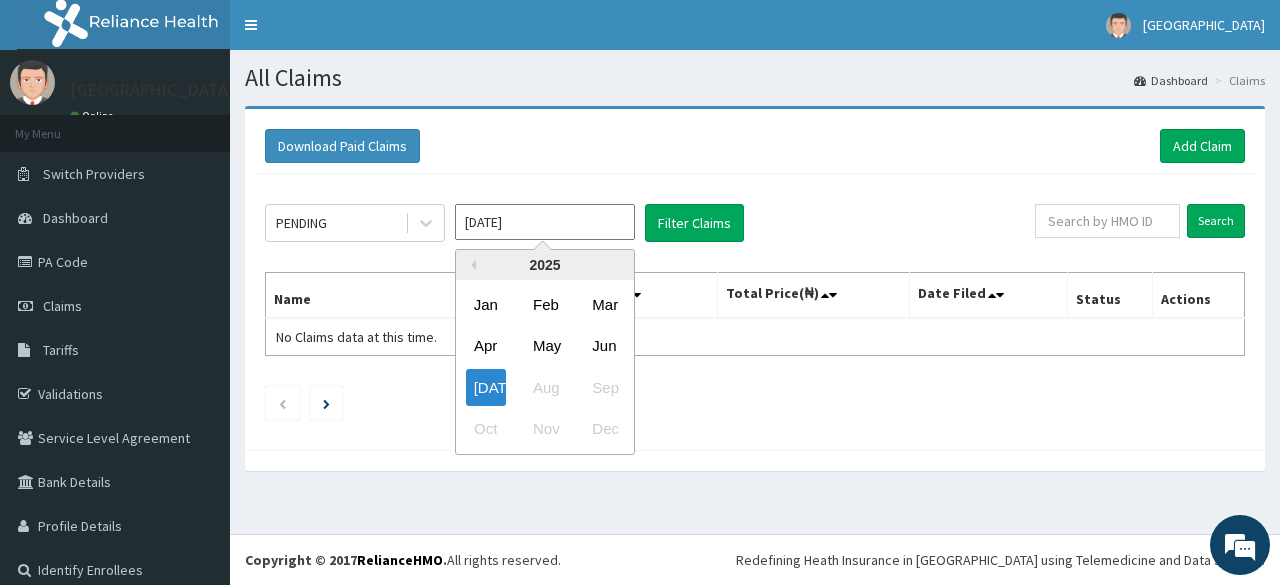 click on "Jul 2025" at bounding box center [545, 222] 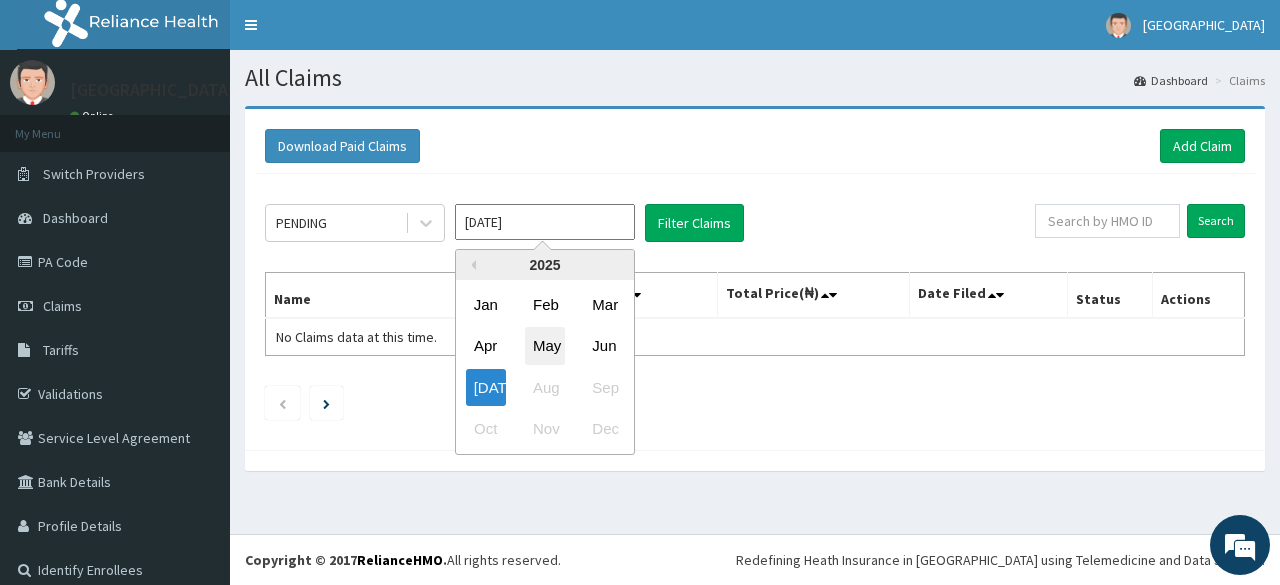click on "May" at bounding box center [545, 346] 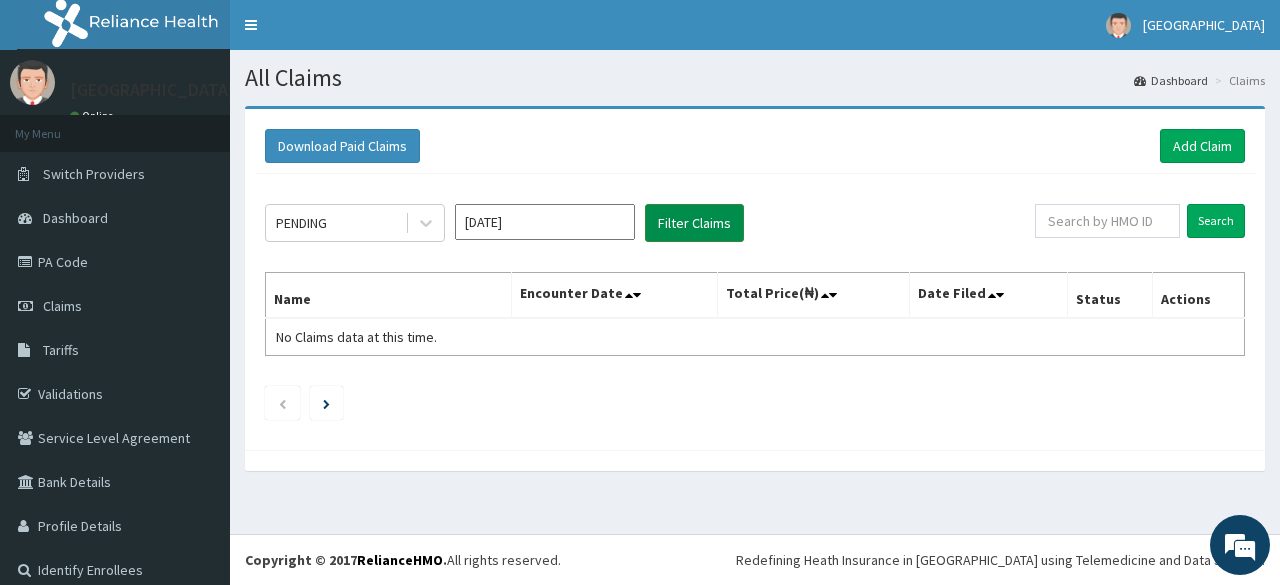 click on "Filter Claims" at bounding box center (694, 223) 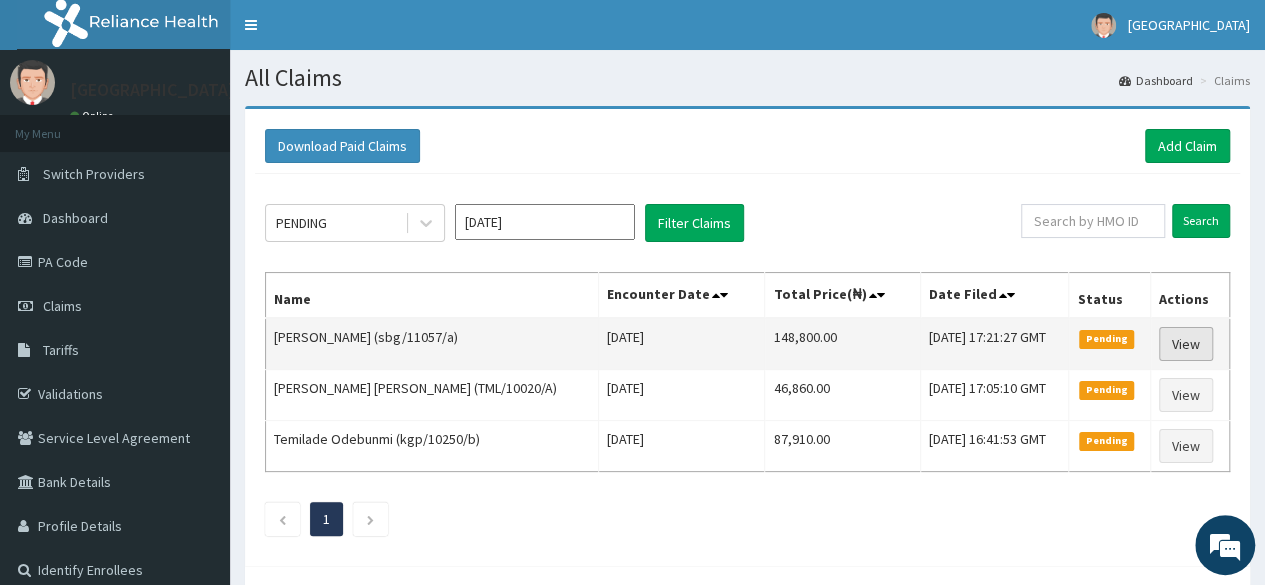 click on "View" at bounding box center [1186, 344] 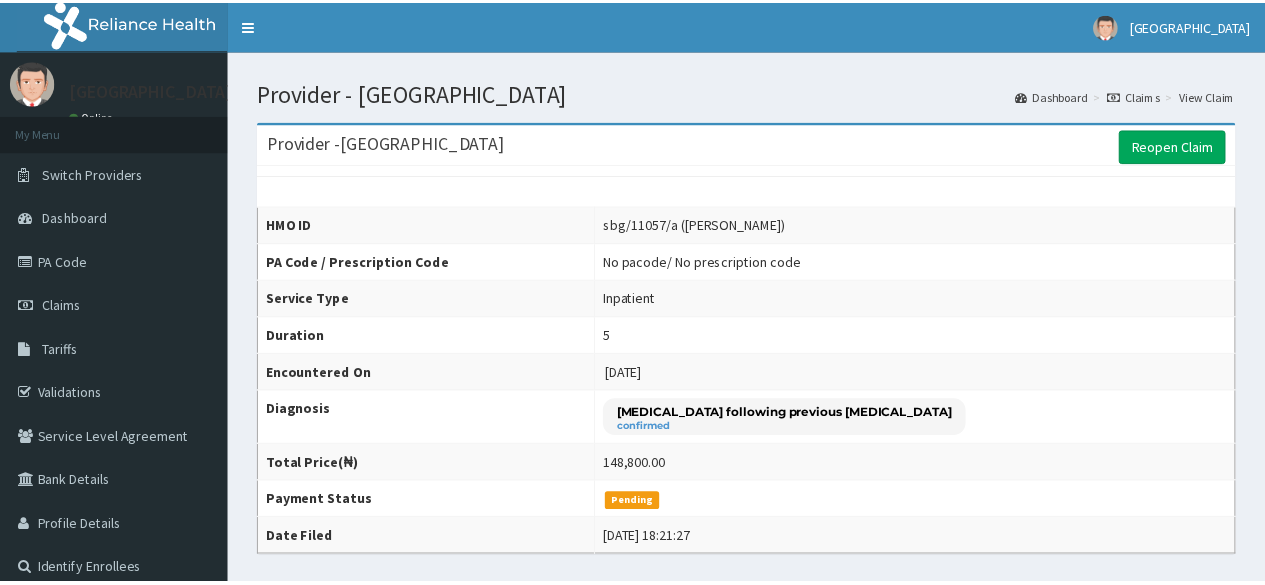 scroll, scrollTop: 0, scrollLeft: 0, axis: both 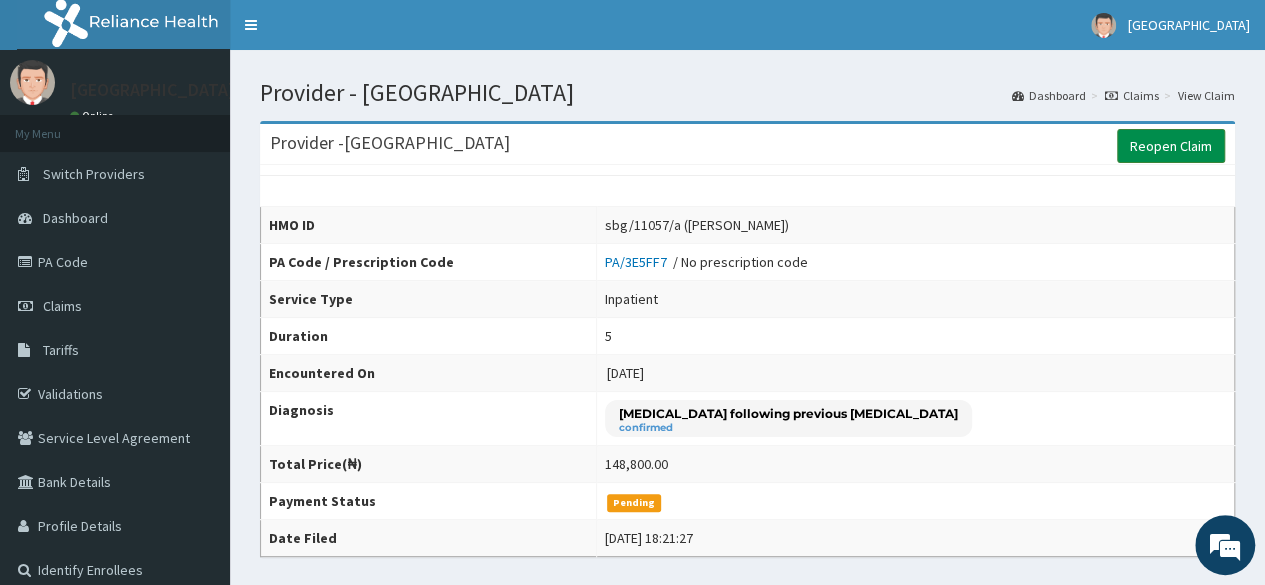 click on "Reopen Claim" at bounding box center [1171, 146] 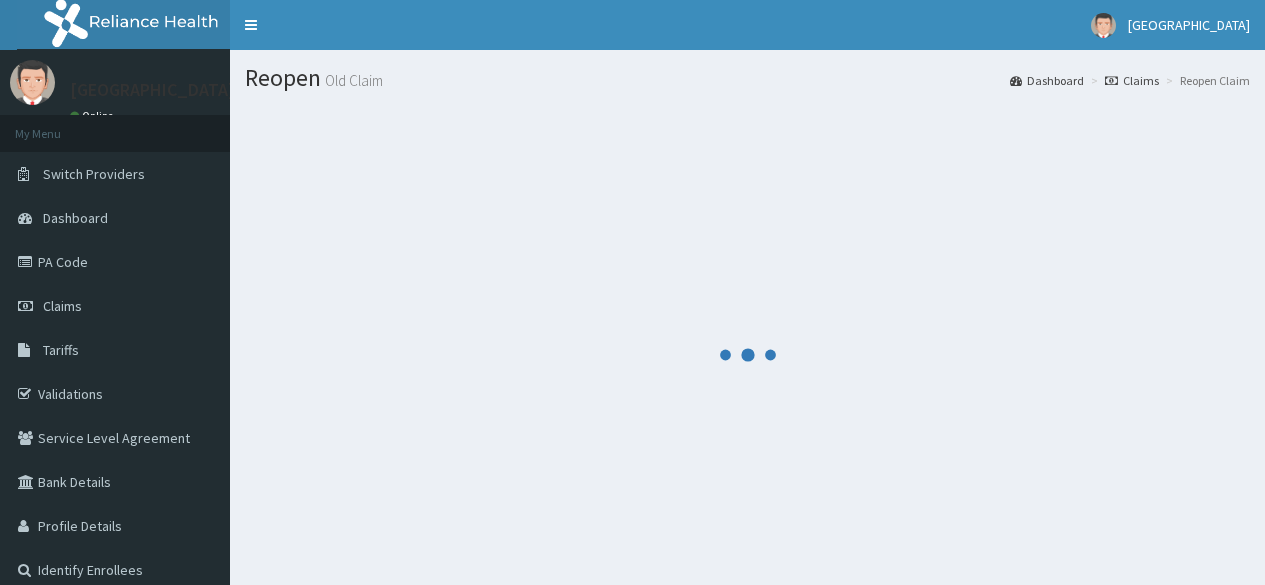 scroll, scrollTop: 84, scrollLeft: 0, axis: vertical 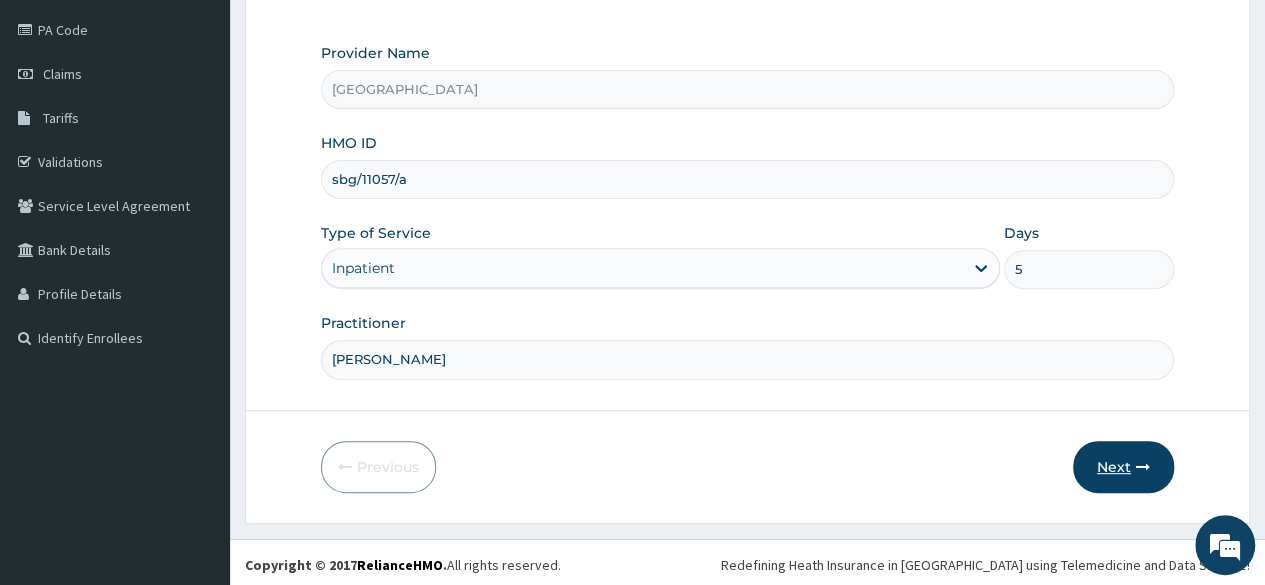 click on "Next" at bounding box center [1123, 467] 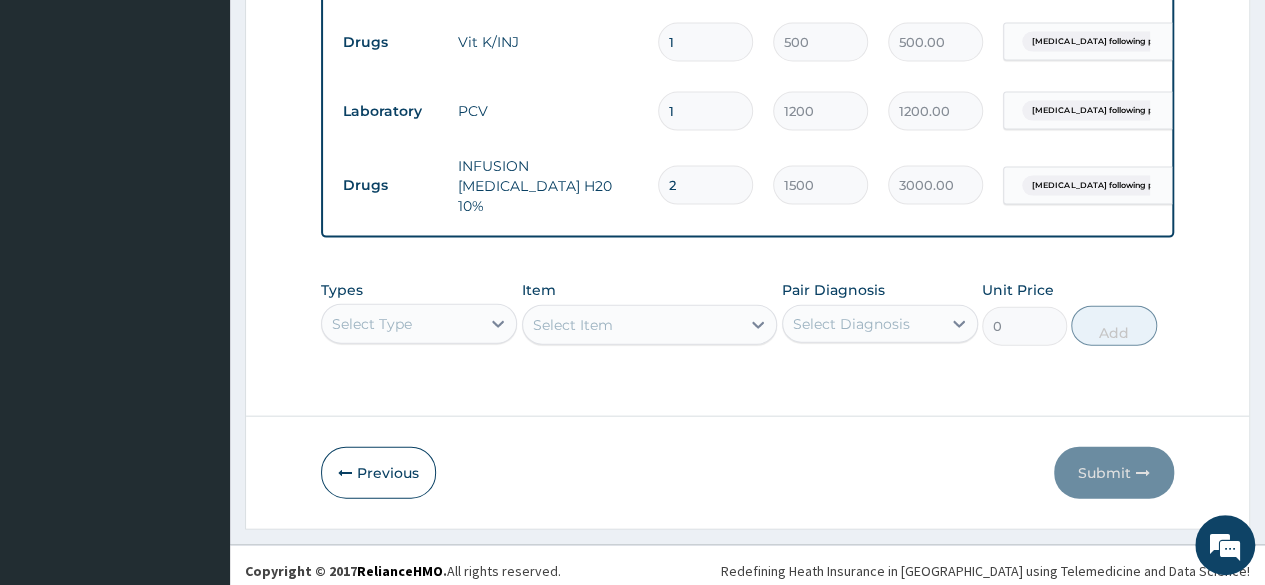 scroll, scrollTop: 2120, scrollLeft: 0, axis: vertical 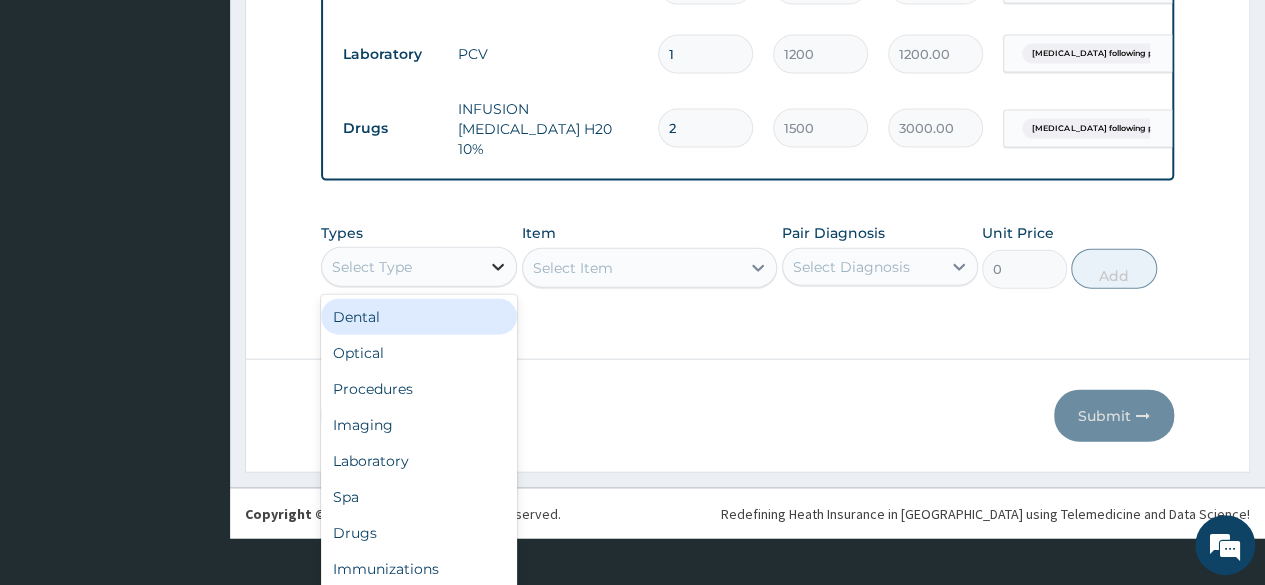 click on "option Dental focused, 1 of 10. 10 results available. Use Up and Down to choose options, press Enter to select the currently focused option, press Escape to exit the menu, press Tab to select the option and exit the menu. Select Type Dental Optical Procedures Imaging Laboratory Spa Drugs Immunizations Others Gym" at bounding box center (419, 267) 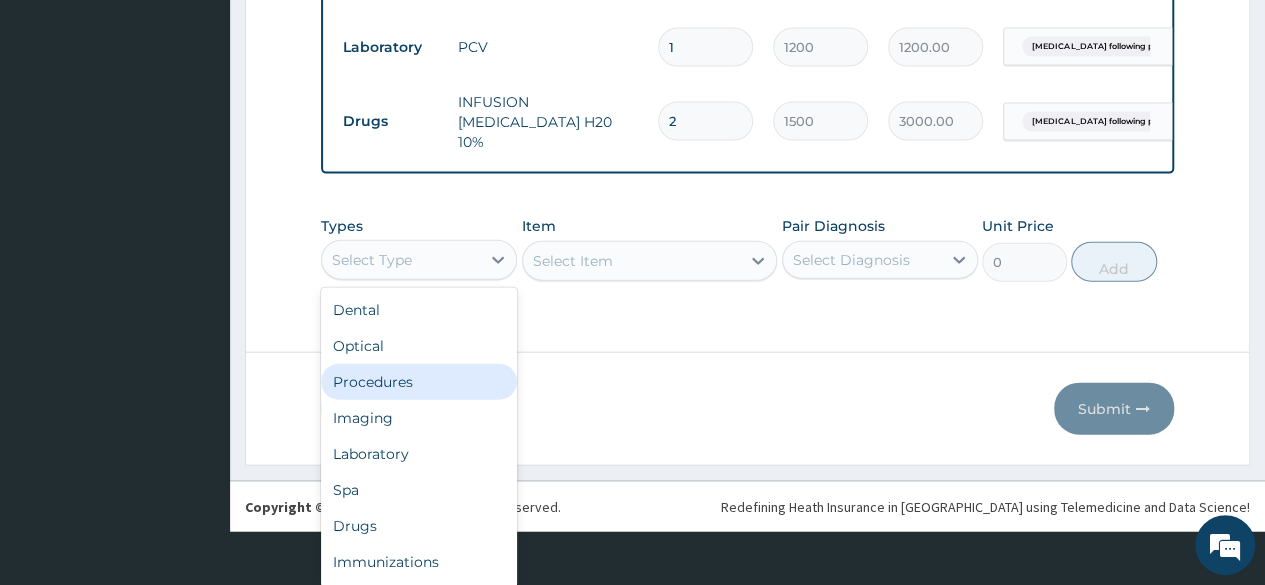 click on "Procedures" at bounding box center [419, 382] 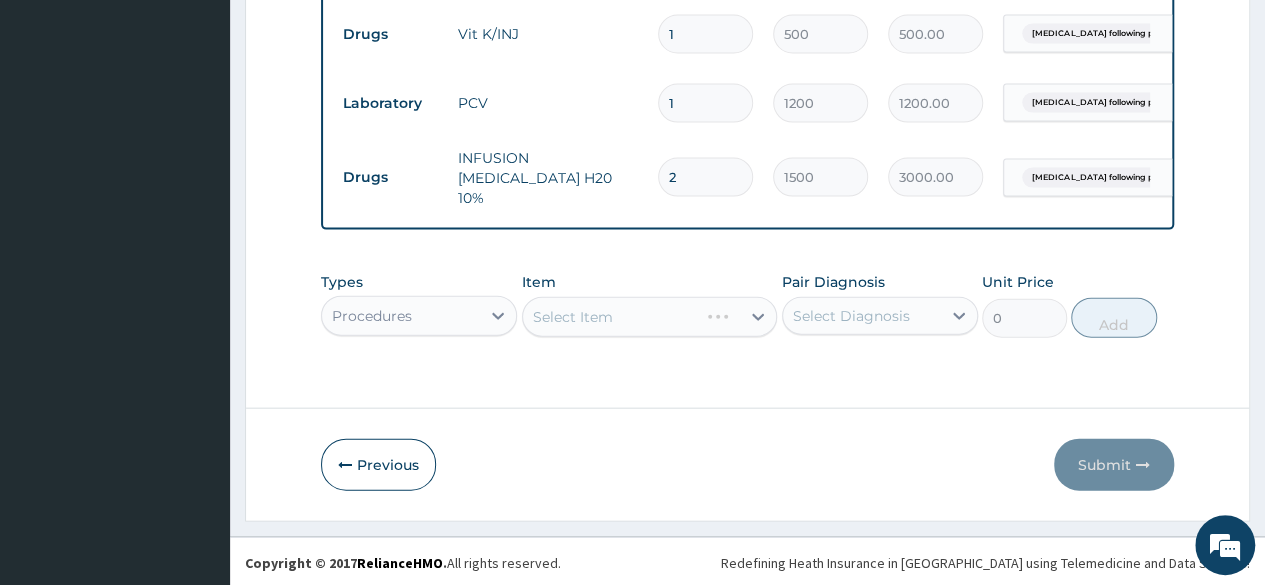 scroll, scrollTop: 0, scrollLeft: 0, axis: both 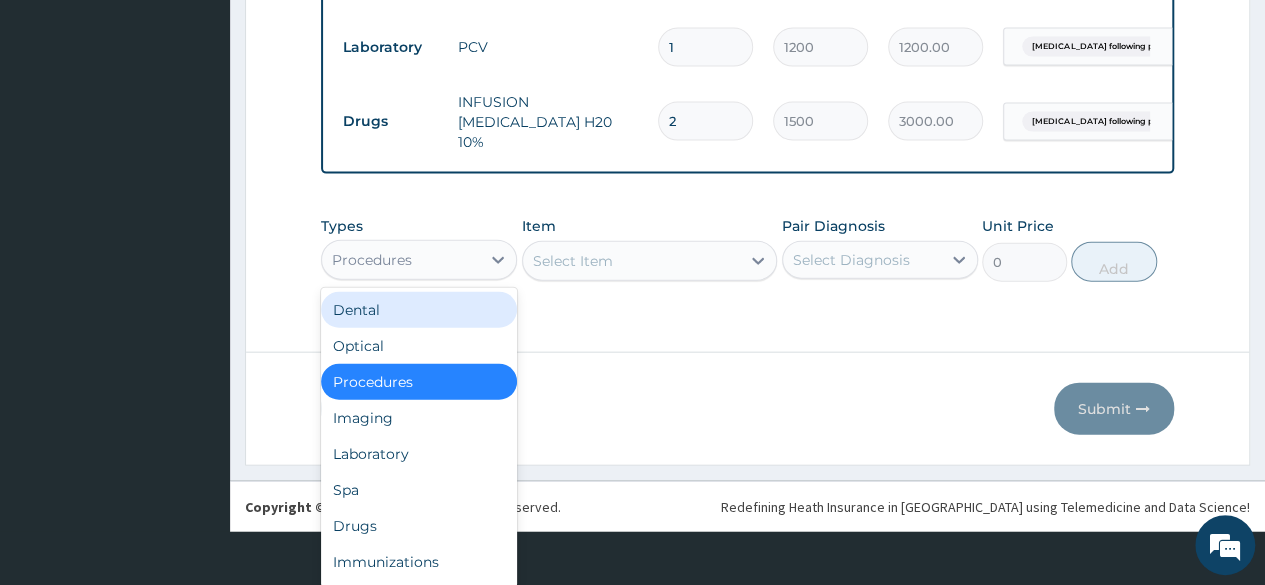 click on "option Procedures, selected. option Dental focused, 1 of 10. 10 results available. Use Up and Down to choose options, press Enter to select the currently focused option, press Escape to exit the menu, press Tab to select the option and exit the menu. Procedures Dental Optical Procedures Imaging Laboratory Spa Drugs Immunizations Others Gym" at bounding box center [419, 260] 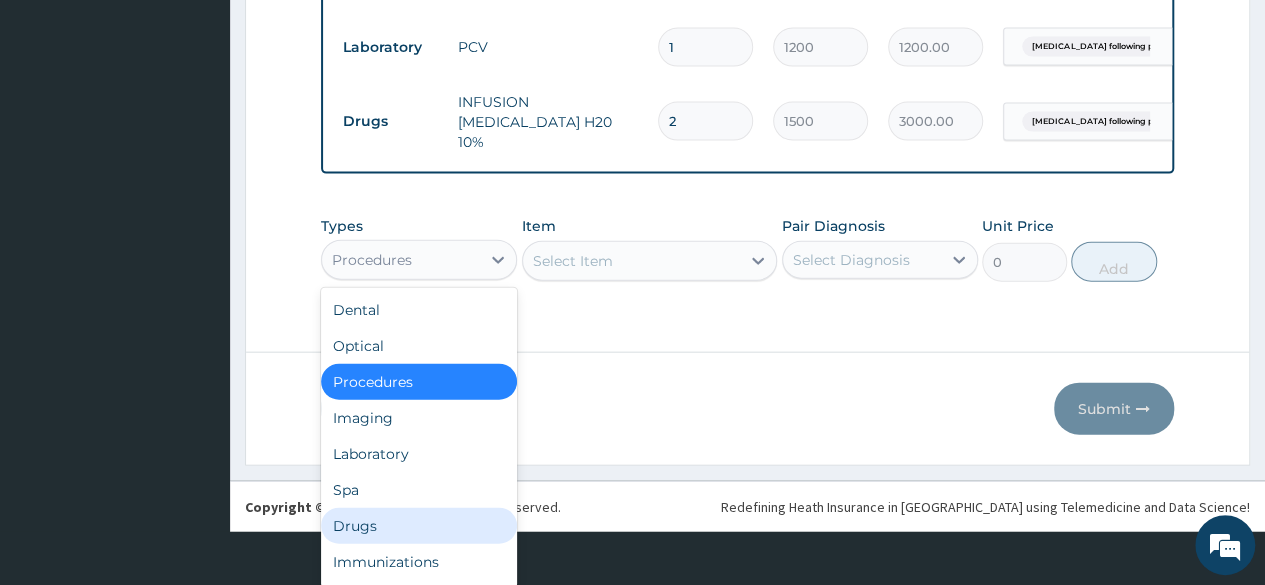 click on "Drugs" at bounding box center [419, 526] 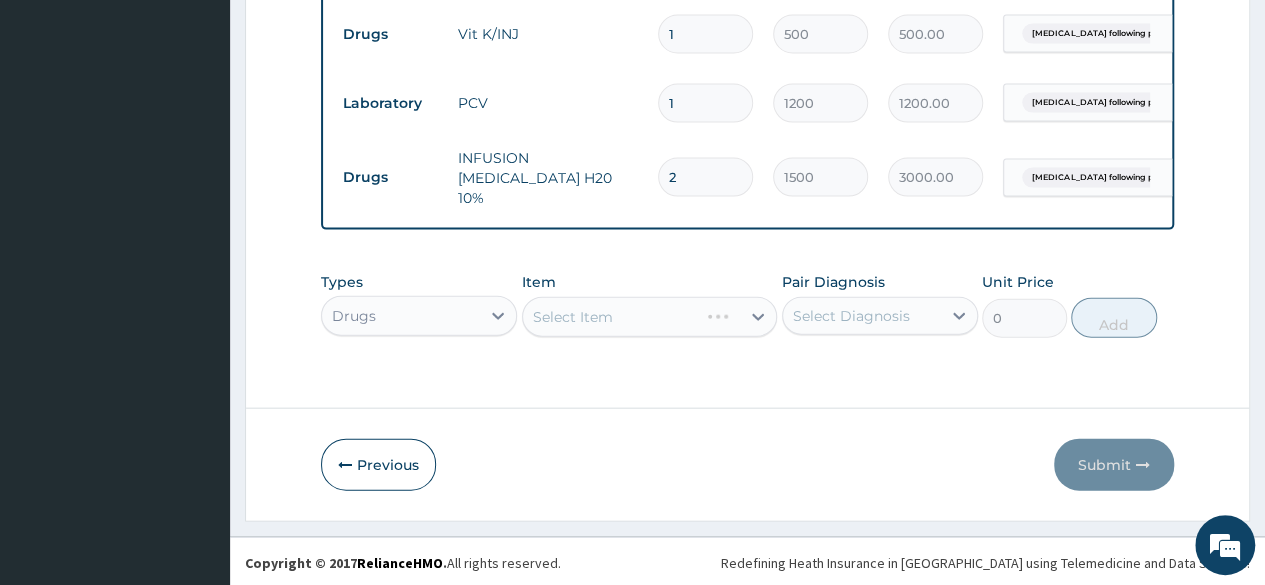 scroll, scrollTop: 0, scrollLeft: 0, axis: both 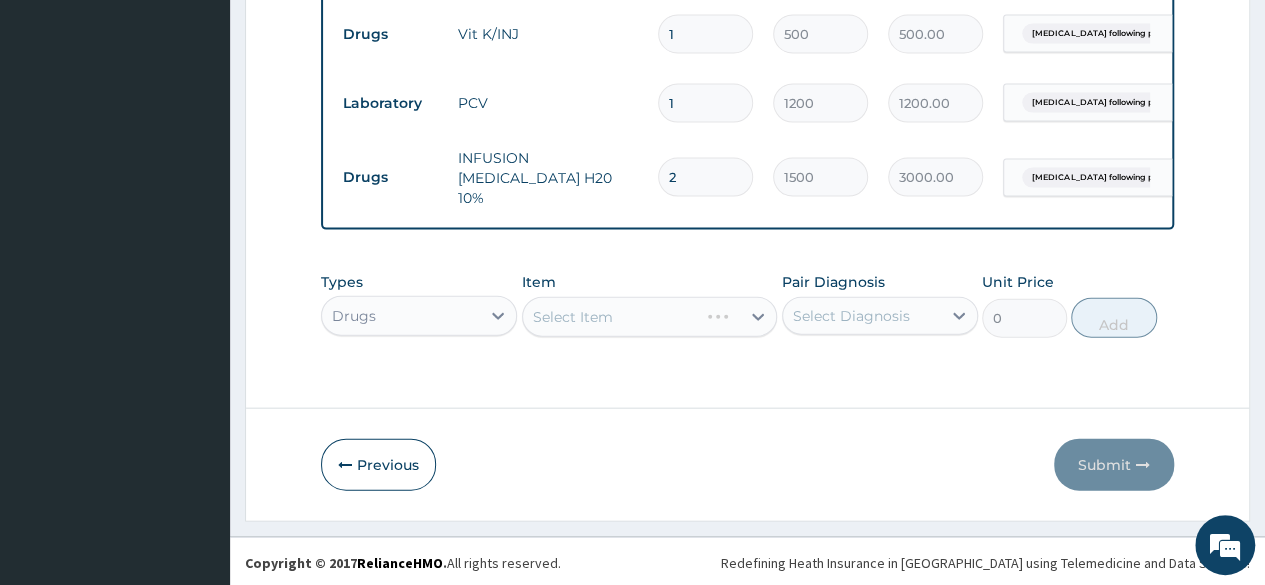 click on "Select Item" at bounding box center (650, 317) 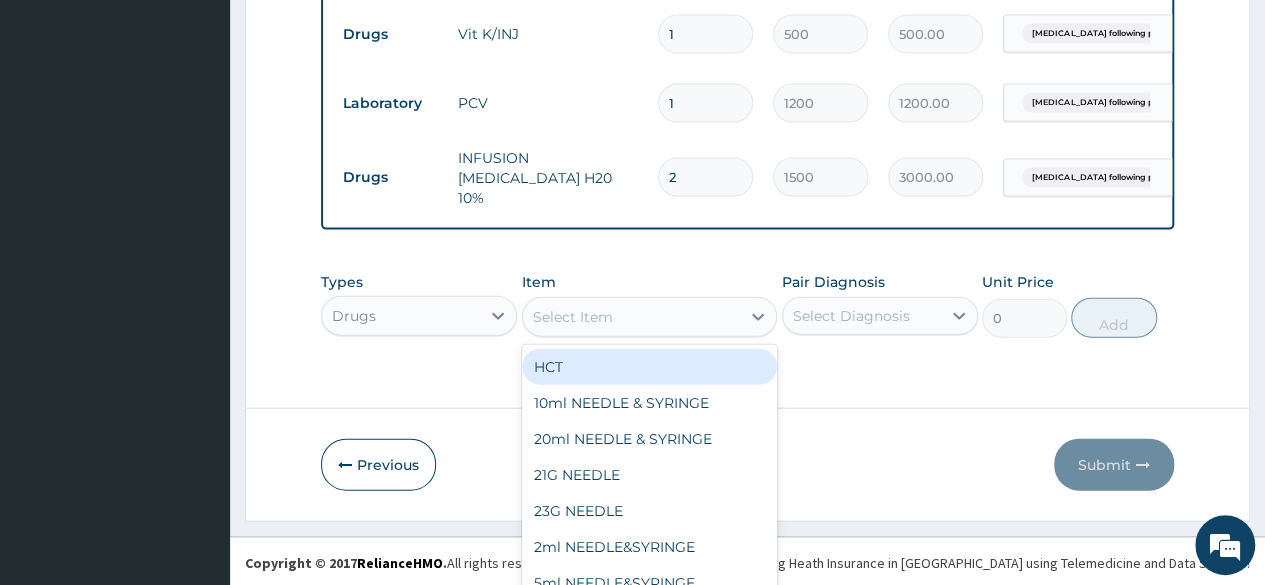 scroll, scrollTop: 58, scrollLeft: 0, axis: vertical 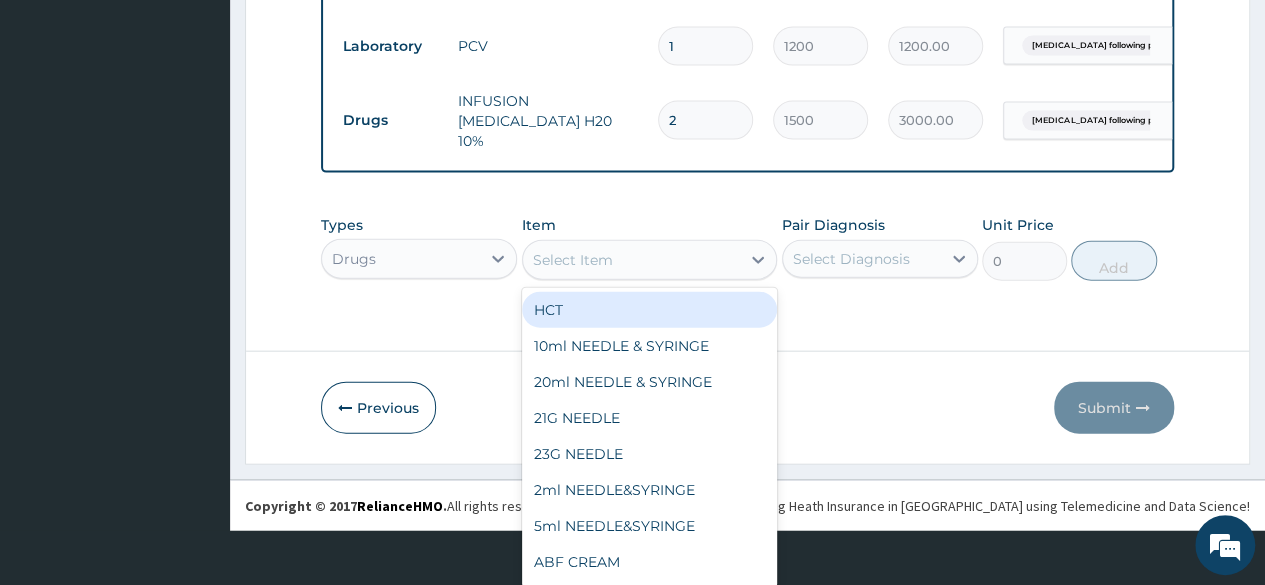 click on "option HCT focused, 1 of 1136. 1136 results available. Use Up and Down to choose options, press Enter to select the currently focused option, press Escape to exit the menu, press Tab to select the option and exit the menu. Select Item HCT 10ml NEEDLE & SYRINGE 20ml NEEDLE & SYRINGE 21G NEEDLE 23G NEEDLE 2ml NEEDLE&SYRINGE 5ml NEEDLE&SYRINGE ABF CREAM ABITREN TABLET Aceclofenae 200mg SR/TAB Acelofenae+pem/TAB ACEM 500MG ACEPOL 60ML SUSP Acetazolamide 250mg/TAB ACETAZOLAMIDE 500MG TAB Acetylsalicylic acid/TAB ACICLOVIR 200MG TABLETS ACICLOVIR 400MG TABLETS ACICLOVIR 800MG TAB ACICLOVIR CREAM ACNEAWAY CREAM 20G ACTIFED SYRUP ACTIFED TAB ACTIVATED CHARCOAL POWDER ADRENALINE INJ ALBENDAZOLE (ZENTEL) SYRUP ALBENDAZOLE (ZENTEL) TABLET ALBENDAZOLE (ZOLAT) SYRUP ALBENDAZOLE (ZOLAT) TABLET Albendazole 200mg/TAB Albendazole 400mg/TAB ALDACTONE TABLET ALDOMET TABLET ALLEREX EYE DROP ALLERGIN 60ML ALLOPURINOL 100MG ALLOPURINOL TABS 300MG ALOMIDE EYE DROP ALPHA D TAB ALPHAGAN EYE DROP ALTARGO 1% CREAM 5G AMARYL 1MG TABLET" at bounding box center [650, 260] 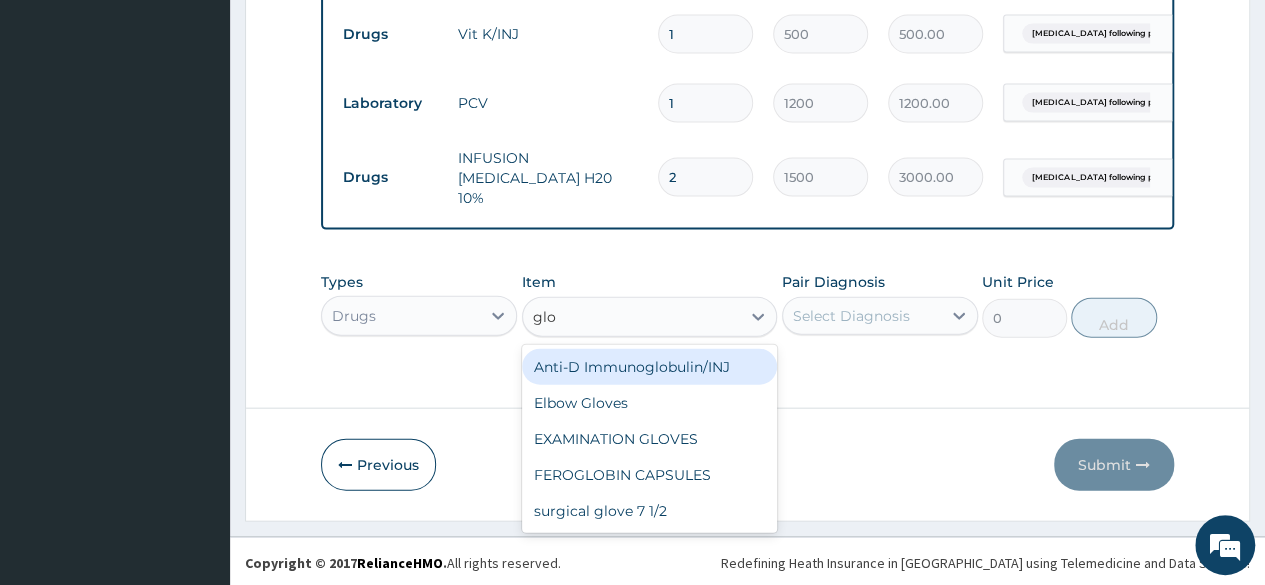 scroll, scrollTop: 0, scrollLeft: 0, axis: both 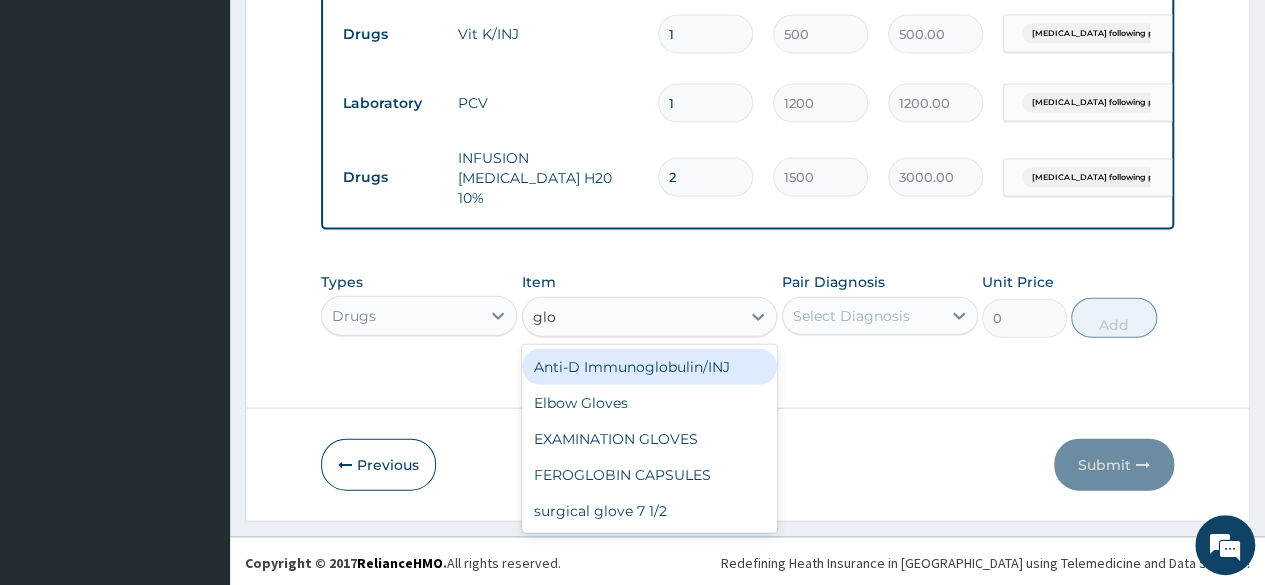 type on "glov" 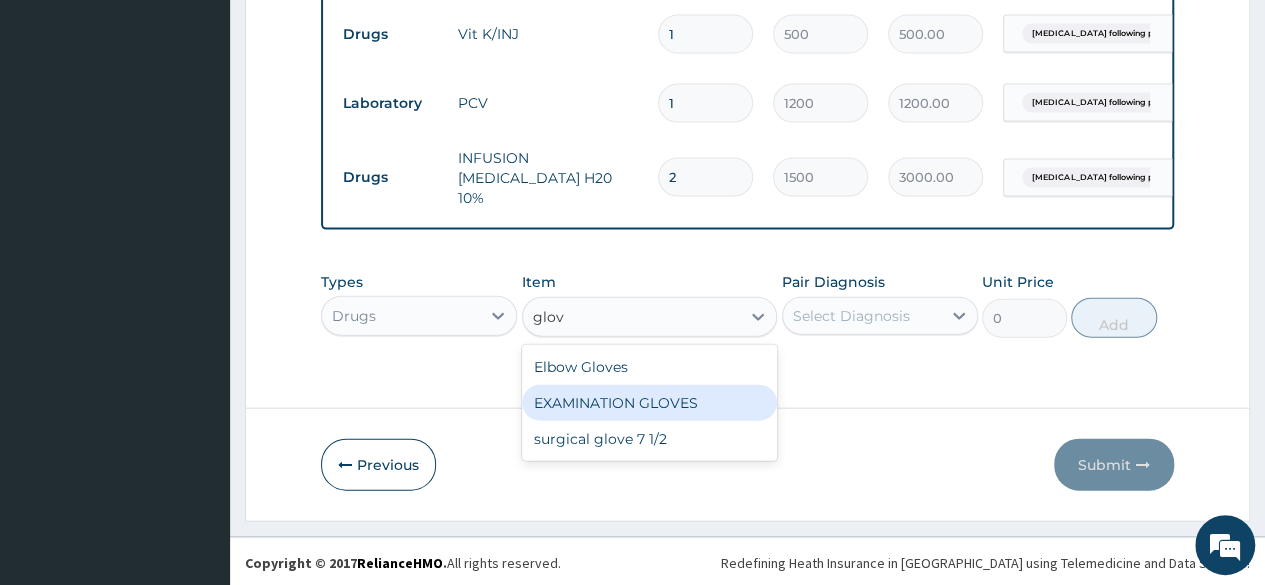 click on "EXAMINATION GLOVES" at bounding box center [650, 403] 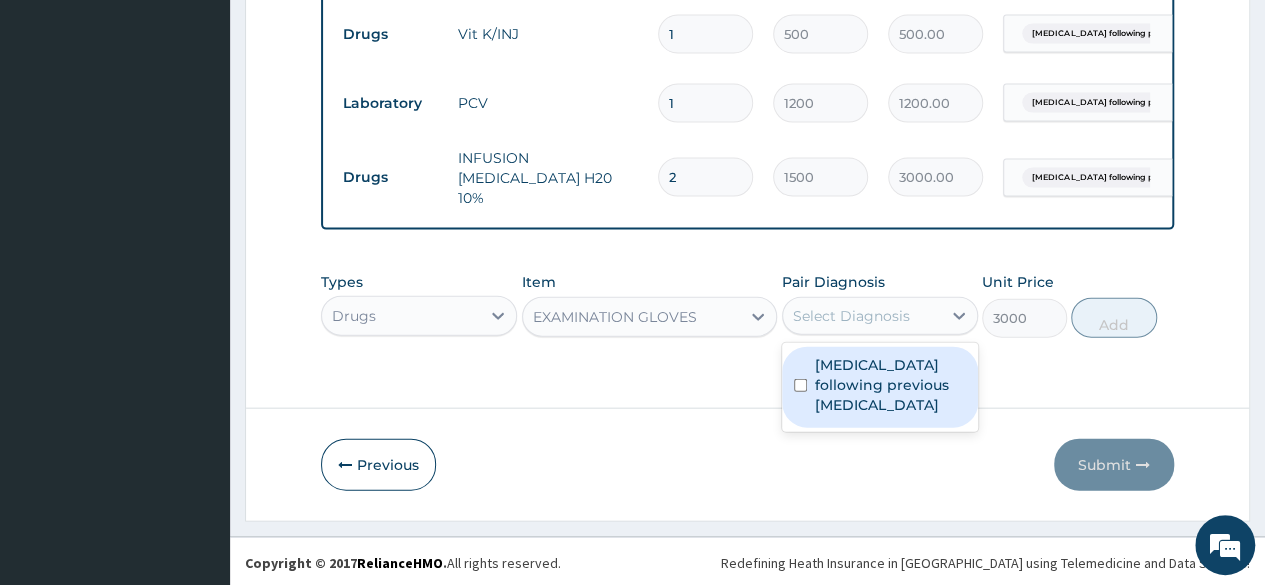 click on "Cesarean section following previous cesarean section" at bounding box center (890, 385) 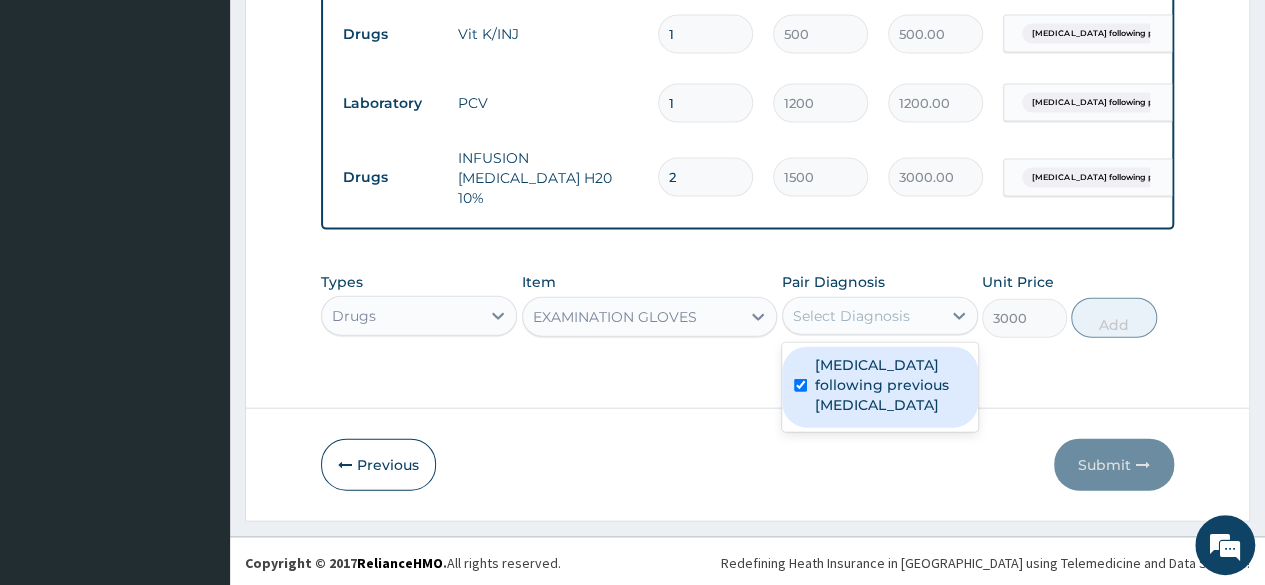 checkbox on "true" 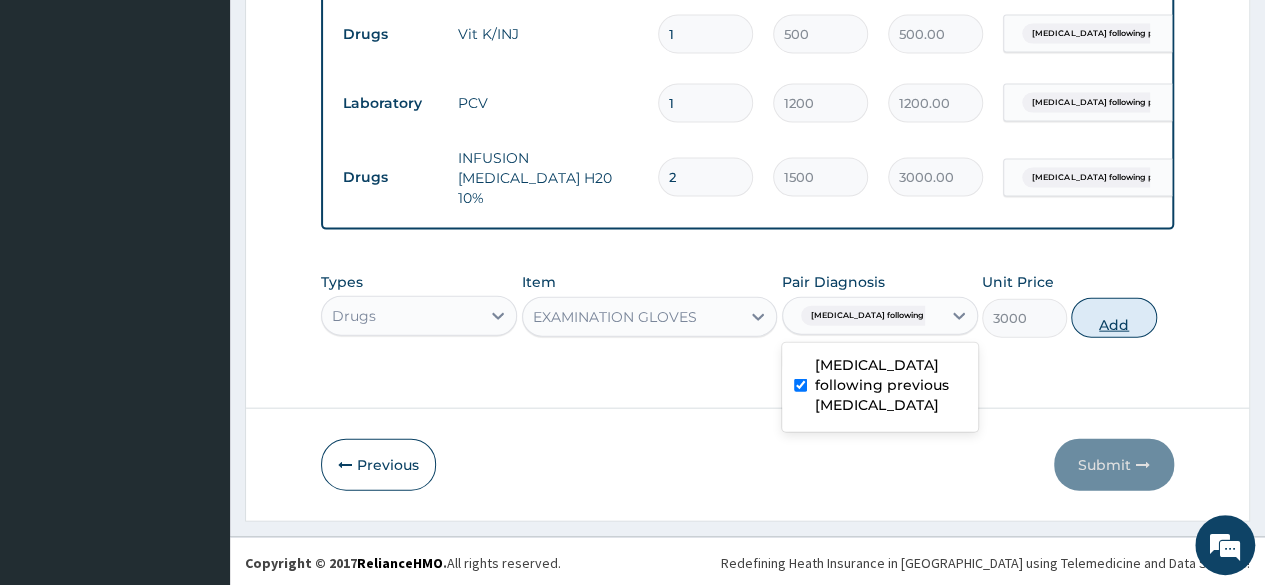 click on "Add" at bounding box center [1113, 318] 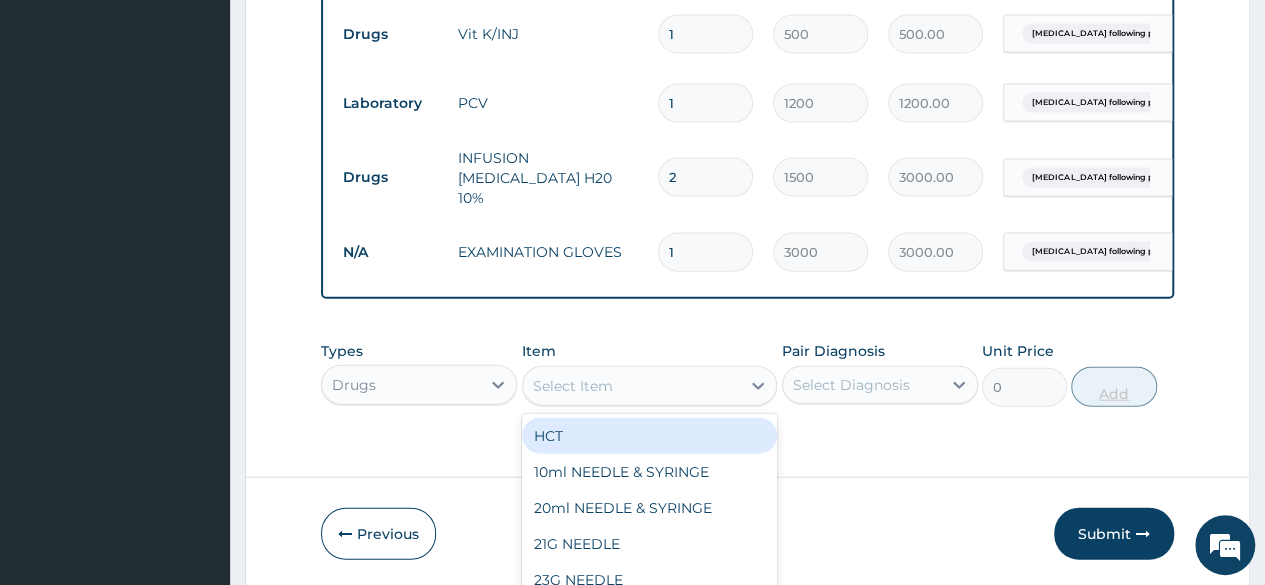 scroll, scrollTop: 58, scrollLeft: 0, axis: vertical 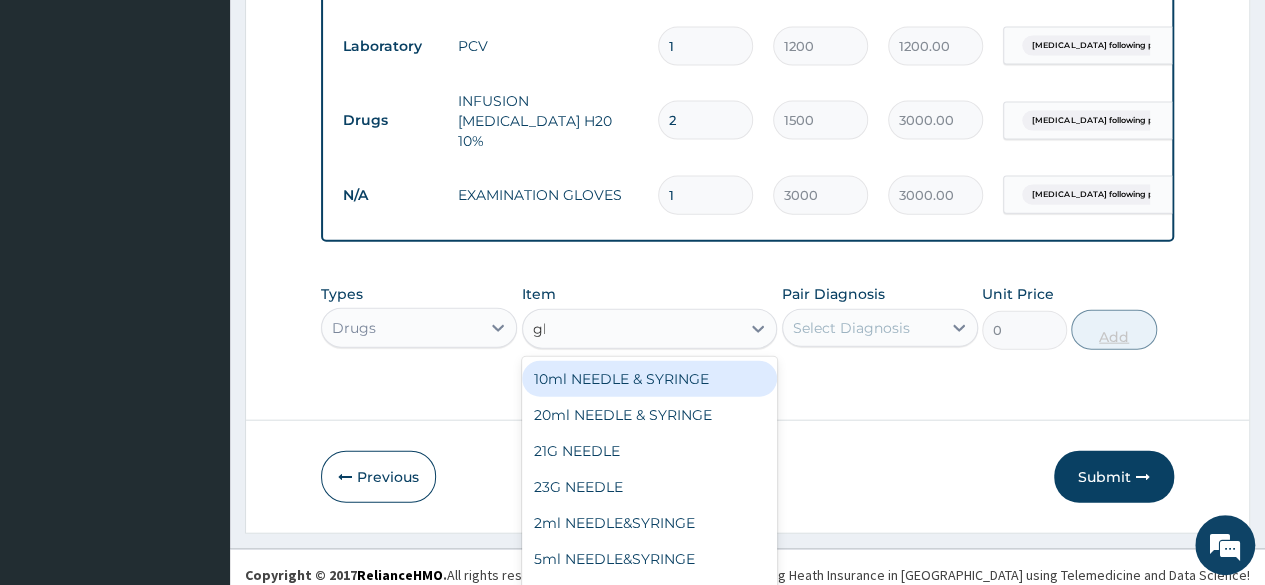 type on "glov" 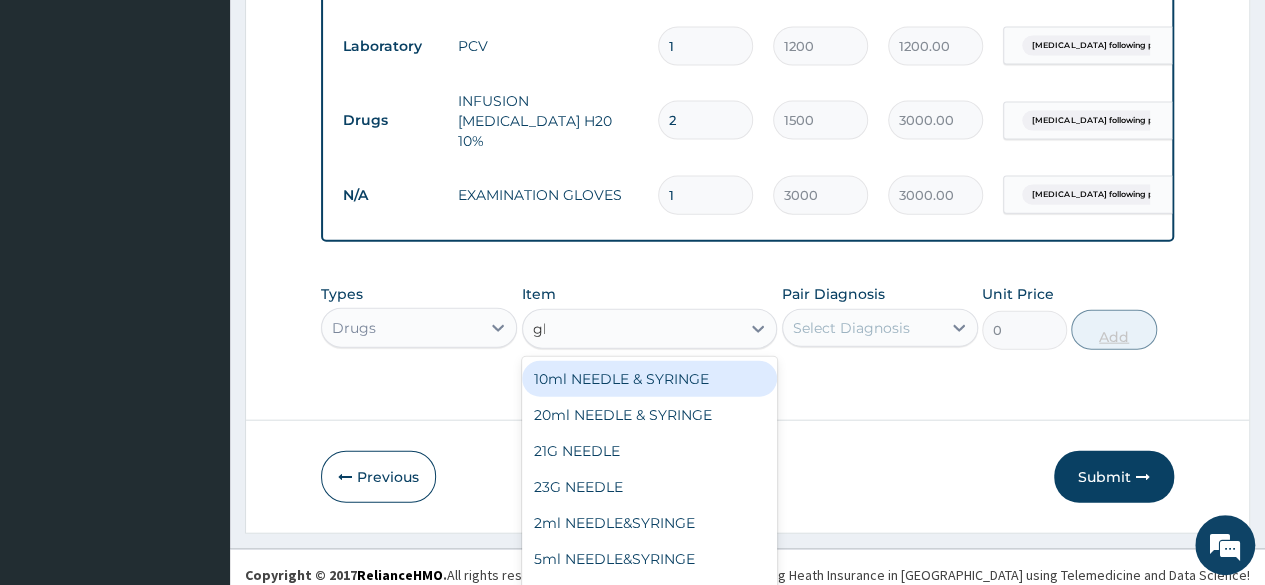scroll, scrollTop: 2178, scrollLeft: 0, axis: vertical 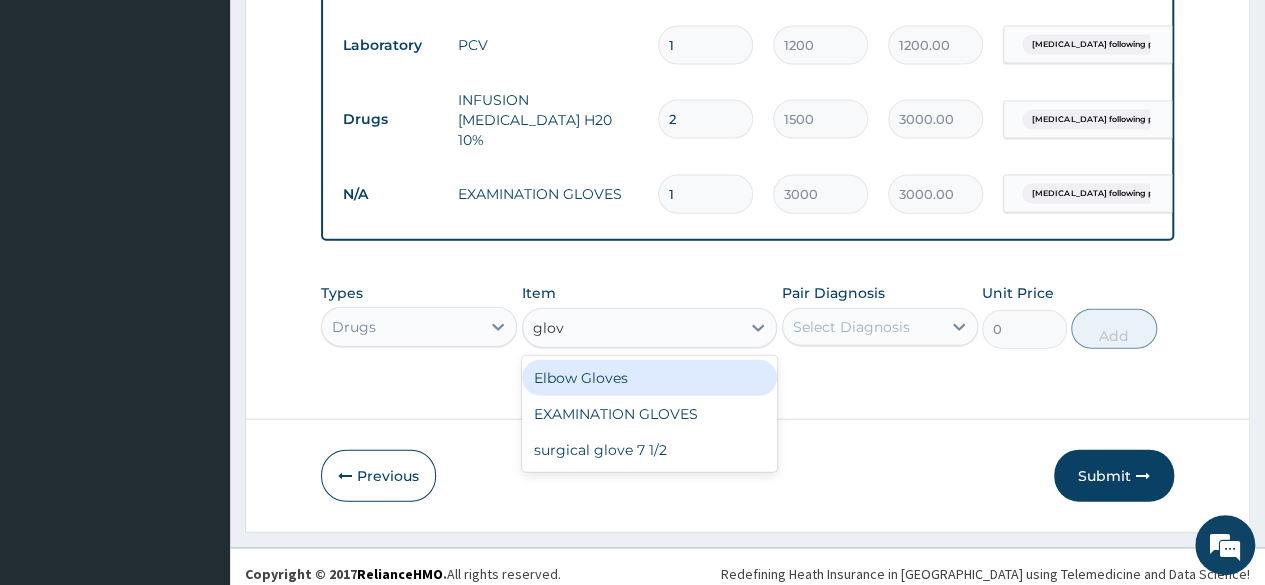 click on "surgical glove 7 1/2" at bounding box center [650, 450] 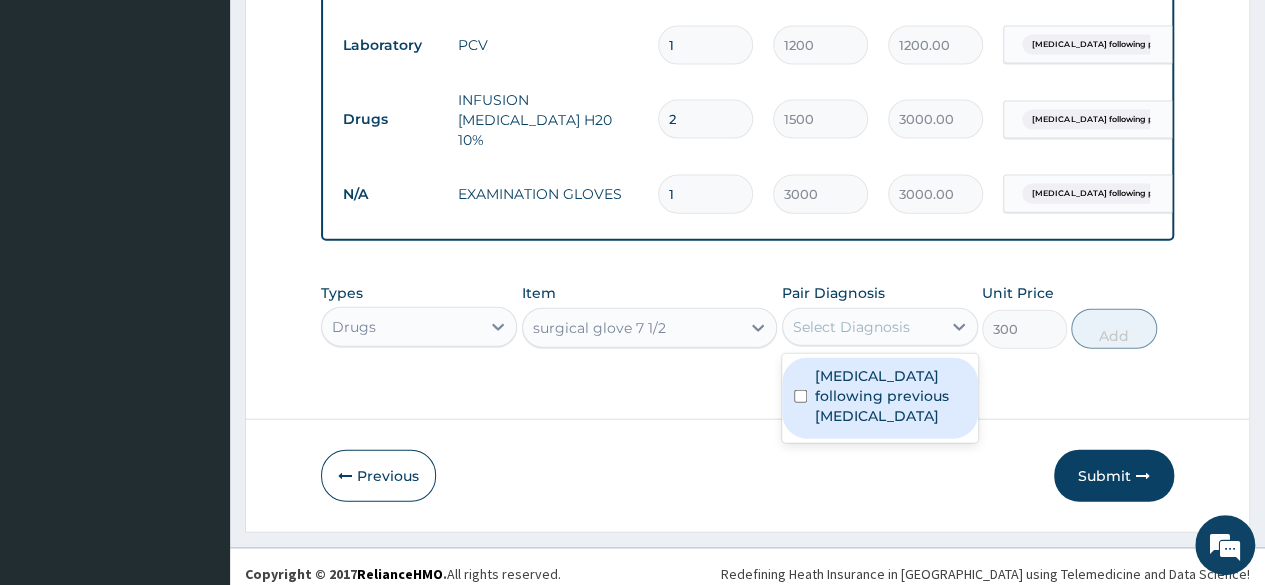 click on "Cesarean section following previous cesarean section" at bounding box center [890, 396] 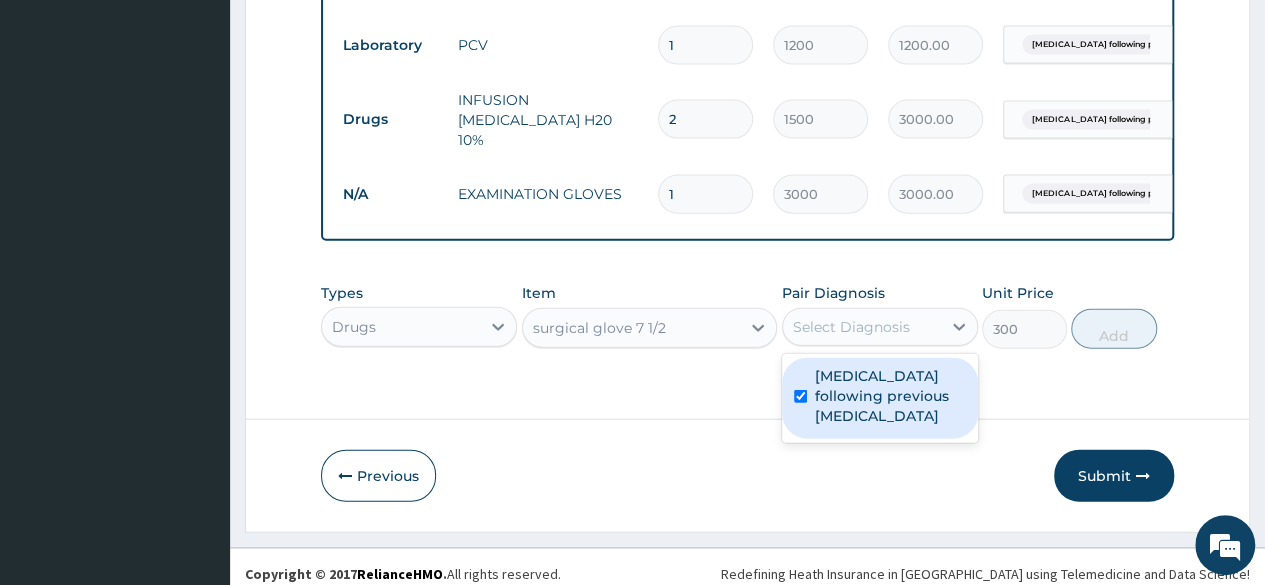 checkbox on "true" 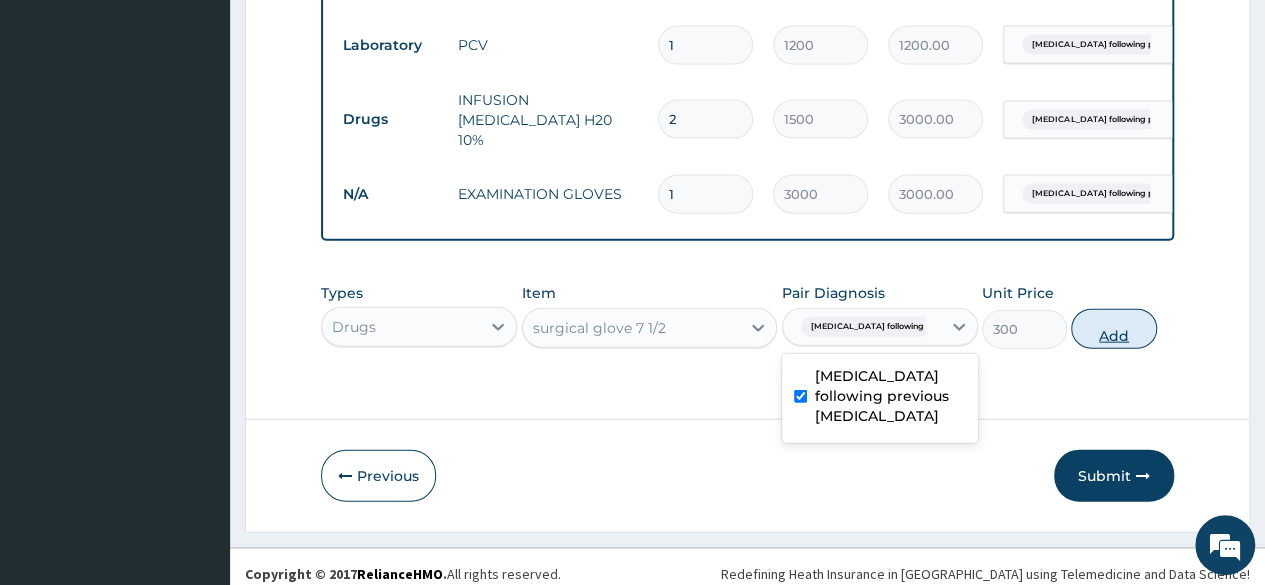 click on "Add" at bounding box center (1113, 329) 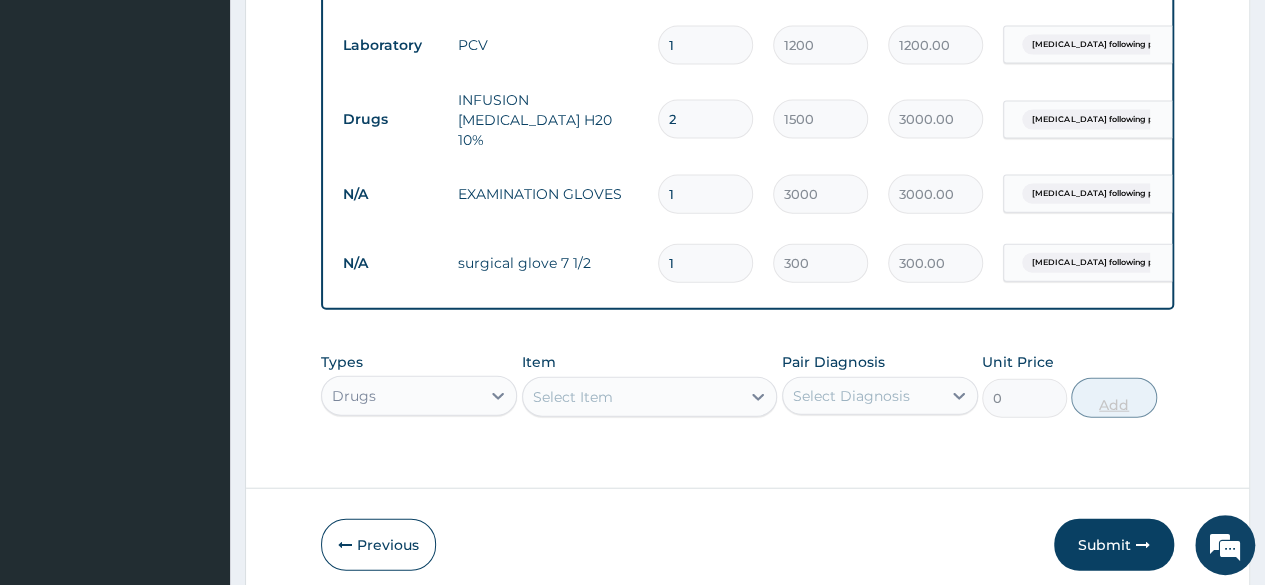 type 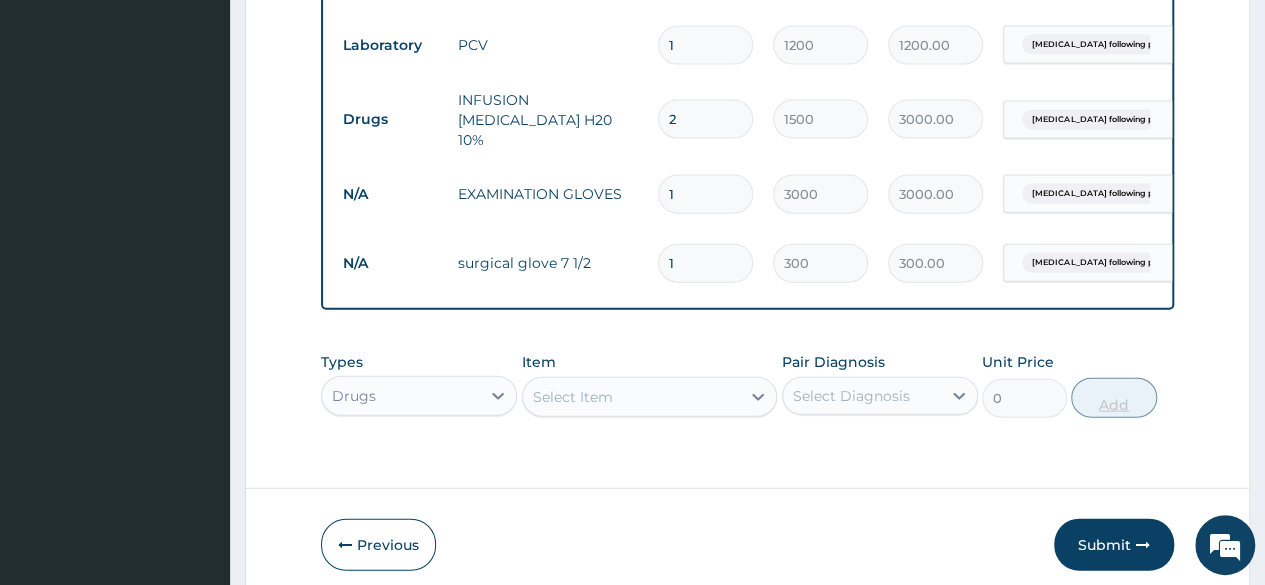 type on "0.00" 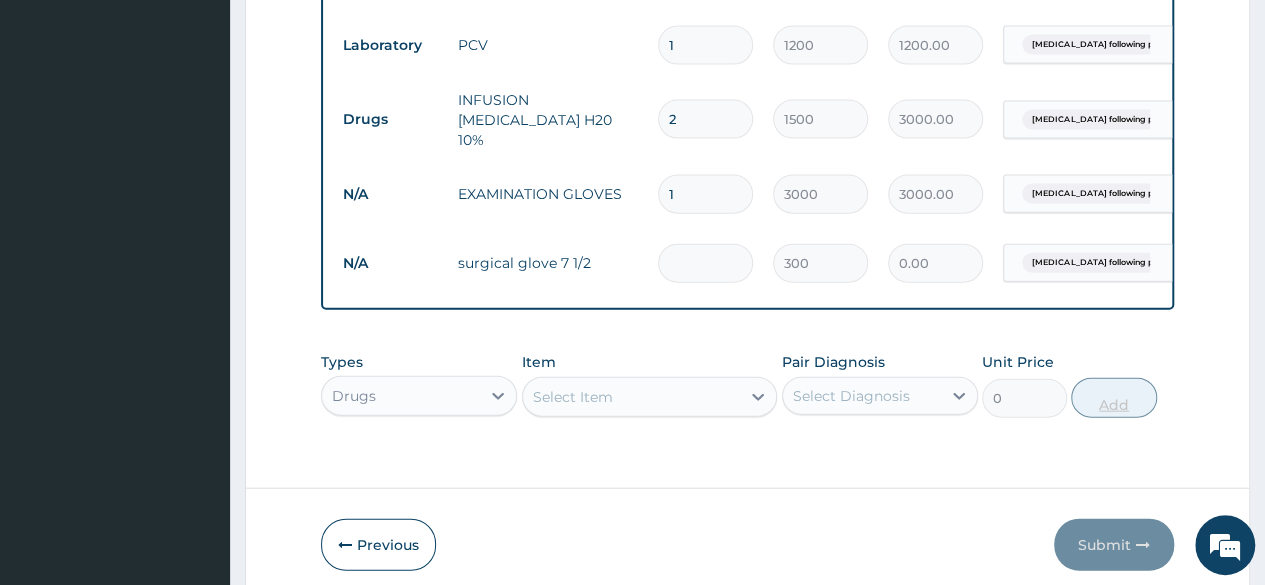 type on "2" 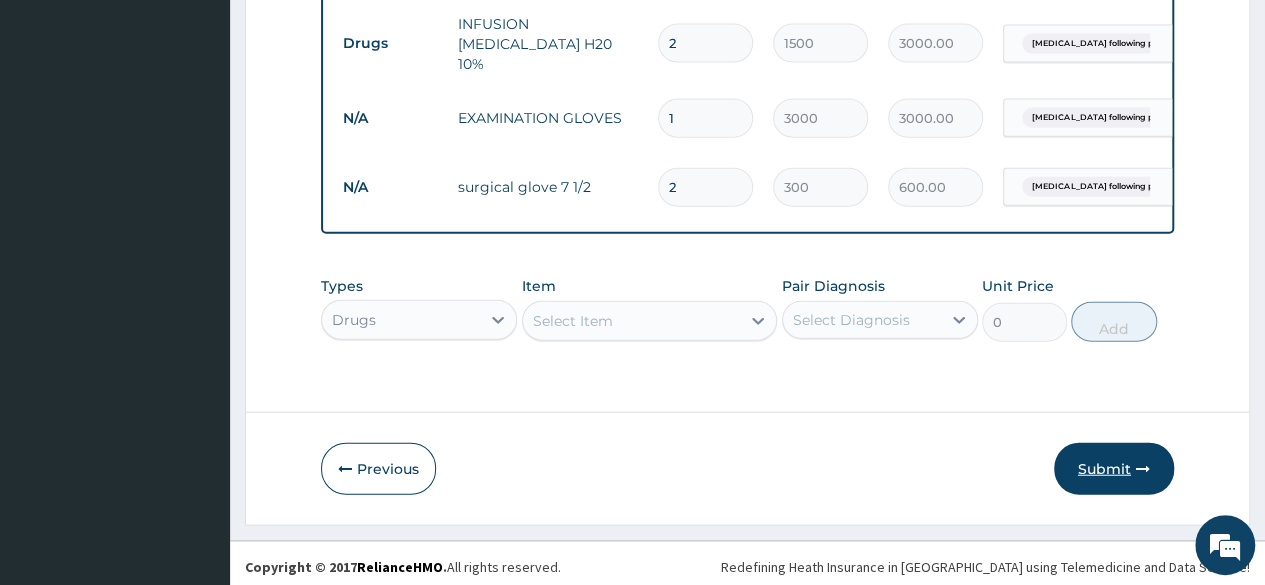 click on "Submit" at bounding box center (1114, 469) 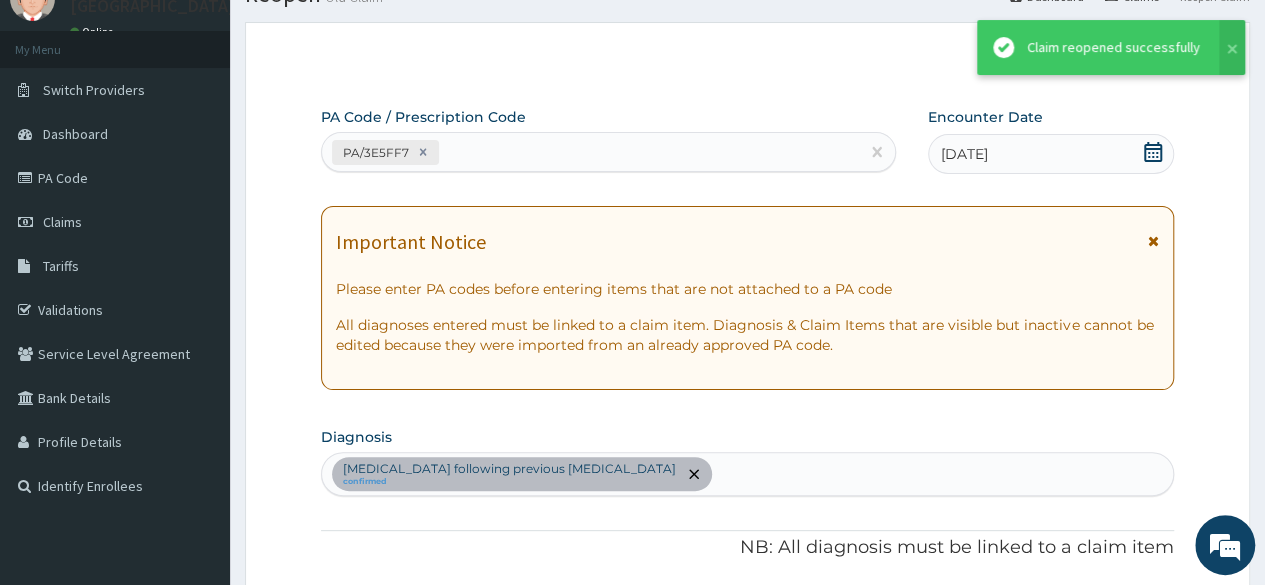 scroll, scrollTop: 2254, scrollLeft: 0, axis: vertical 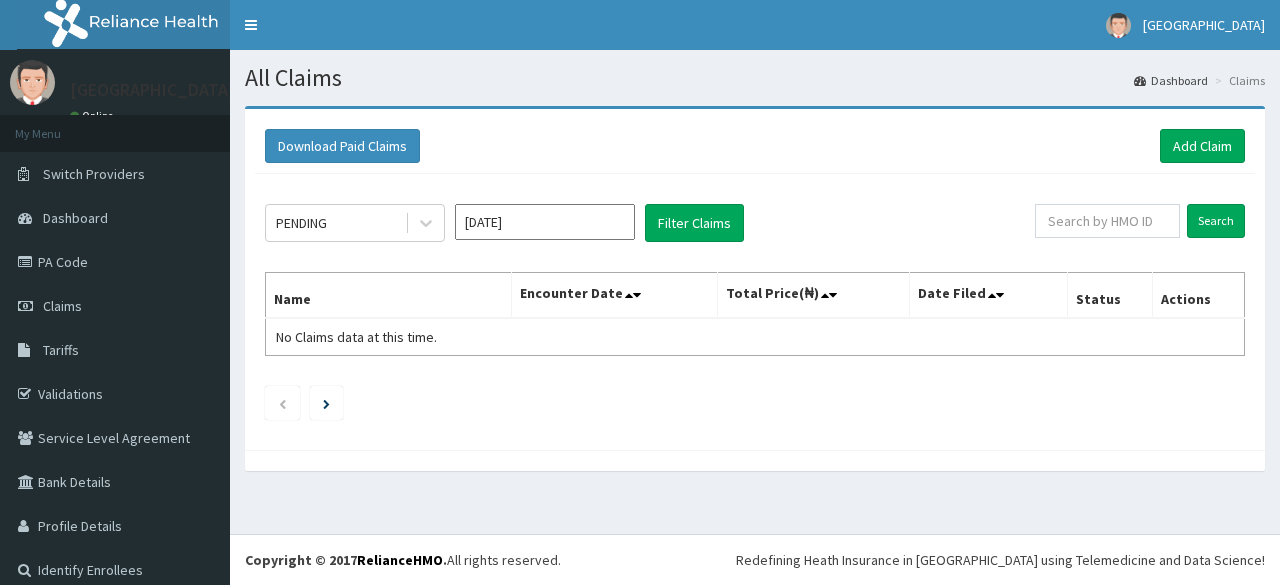 click on "[DATE]" at bounding box center [545, 222] 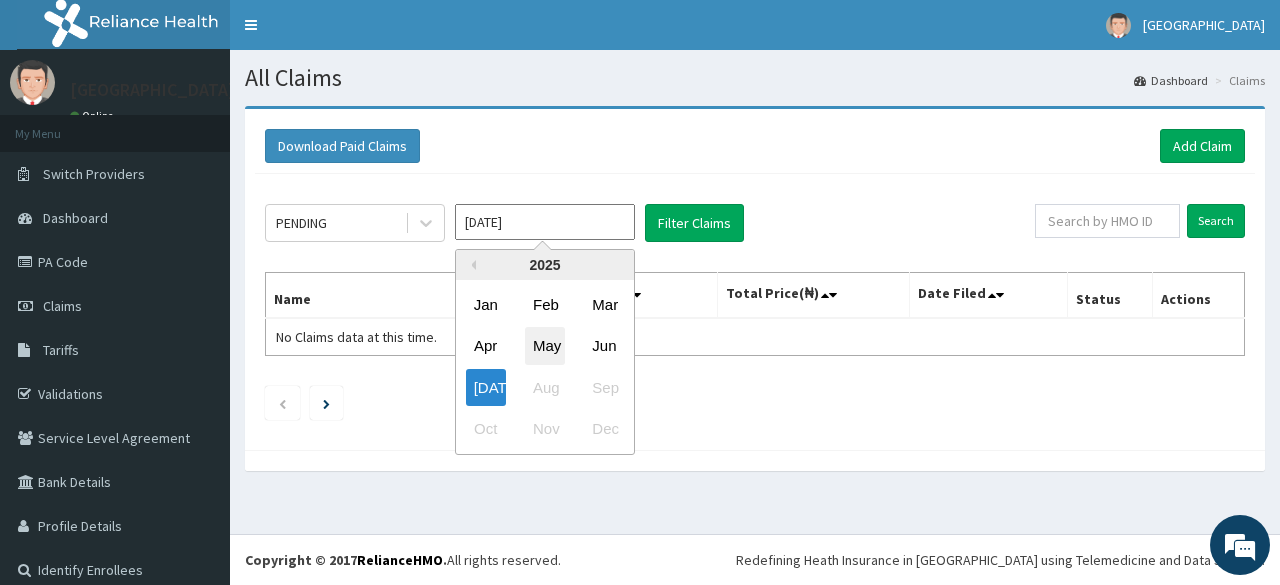 click on "May" at bounding box center [545, 346] 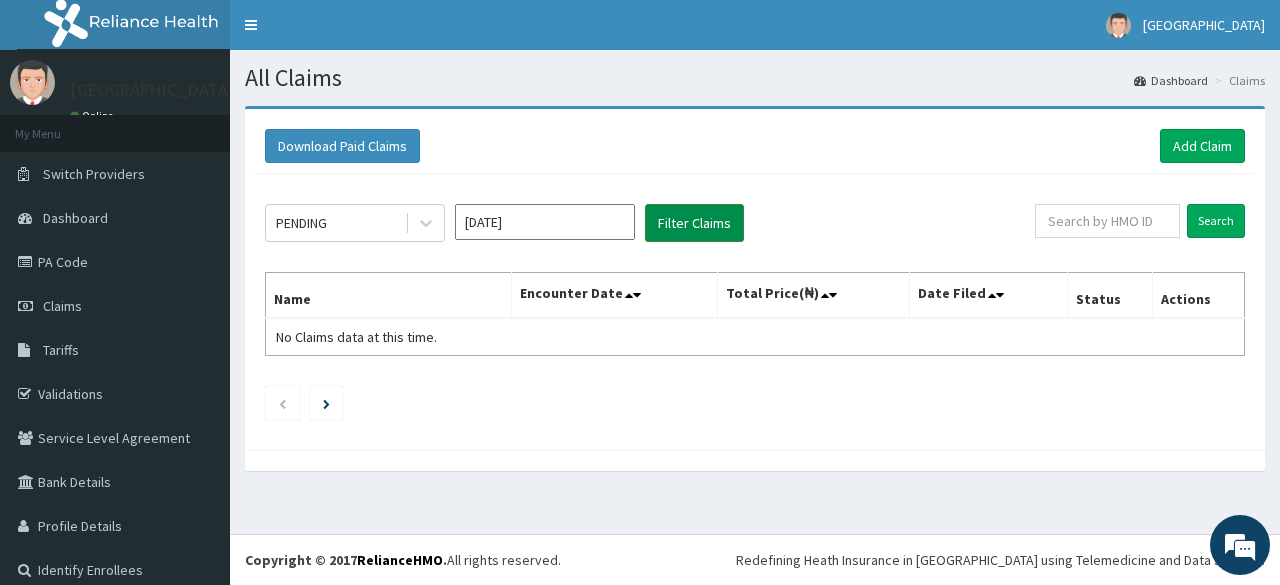 click on "Filter Claims" at bounding box center (694, 223) 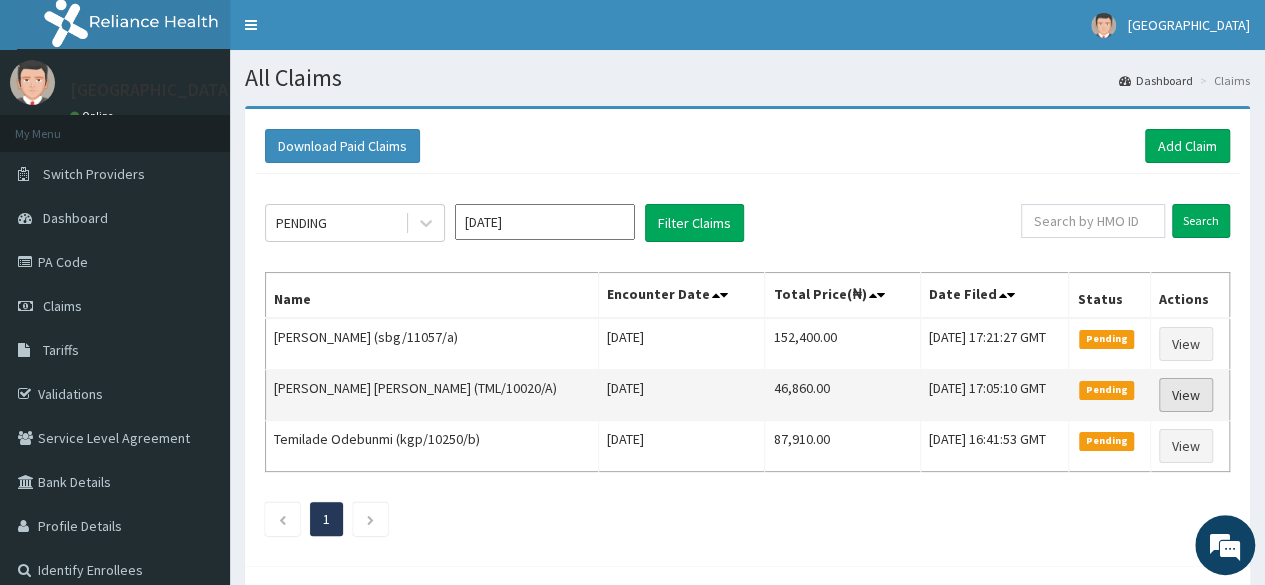 click on "View" at bounding box center (1186, 395) 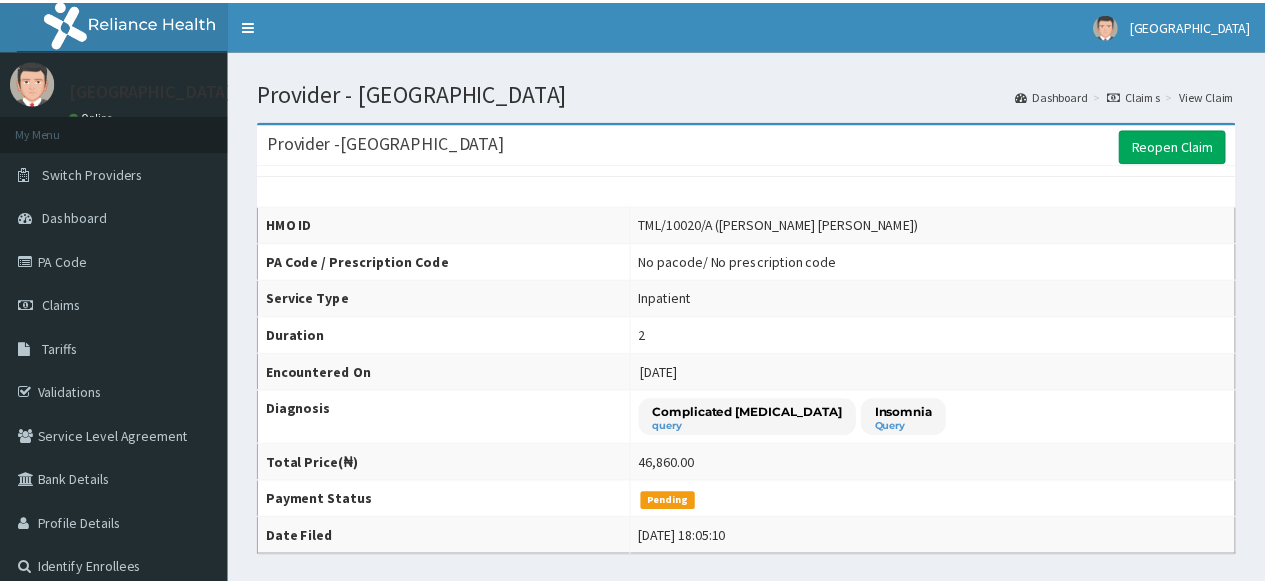 scroll, scrollTop: 0, scrollLeft: 0, axis: both 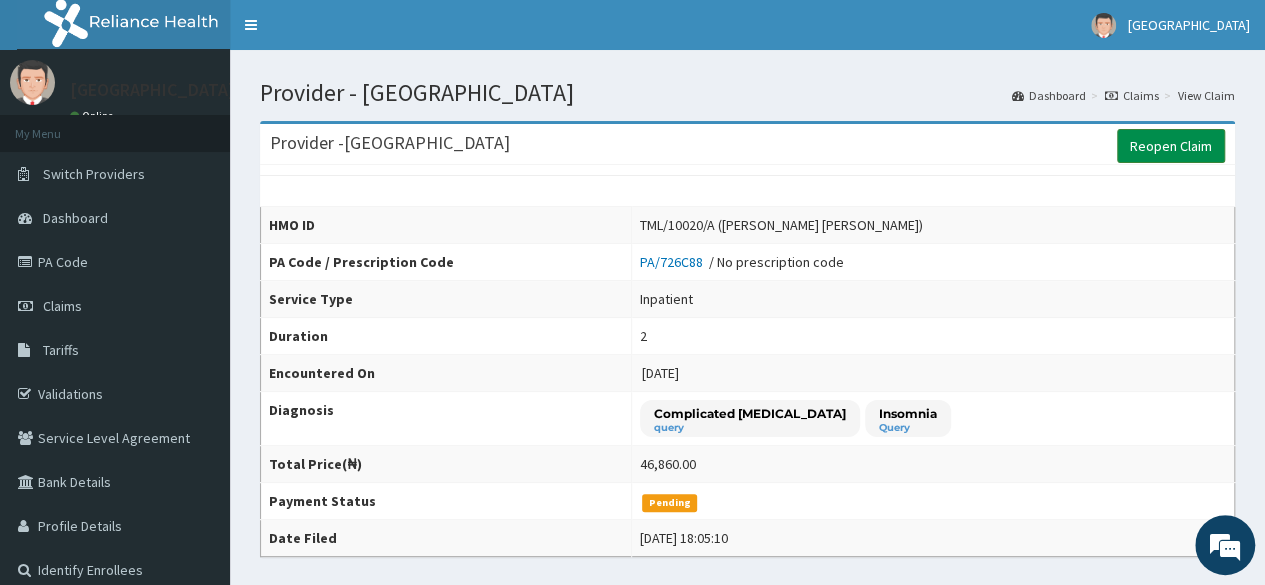 click on "Reopen Claim" at bounding box center [1171, 146] 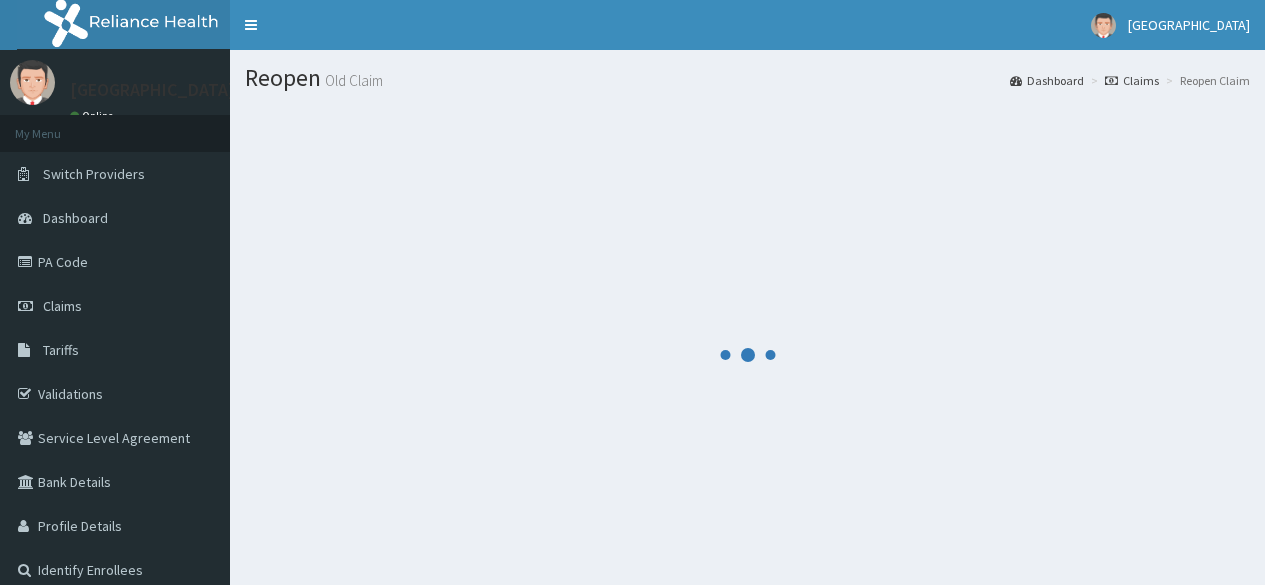 scroll, scrollTop: 0, scrollLeft: 0, axis: both 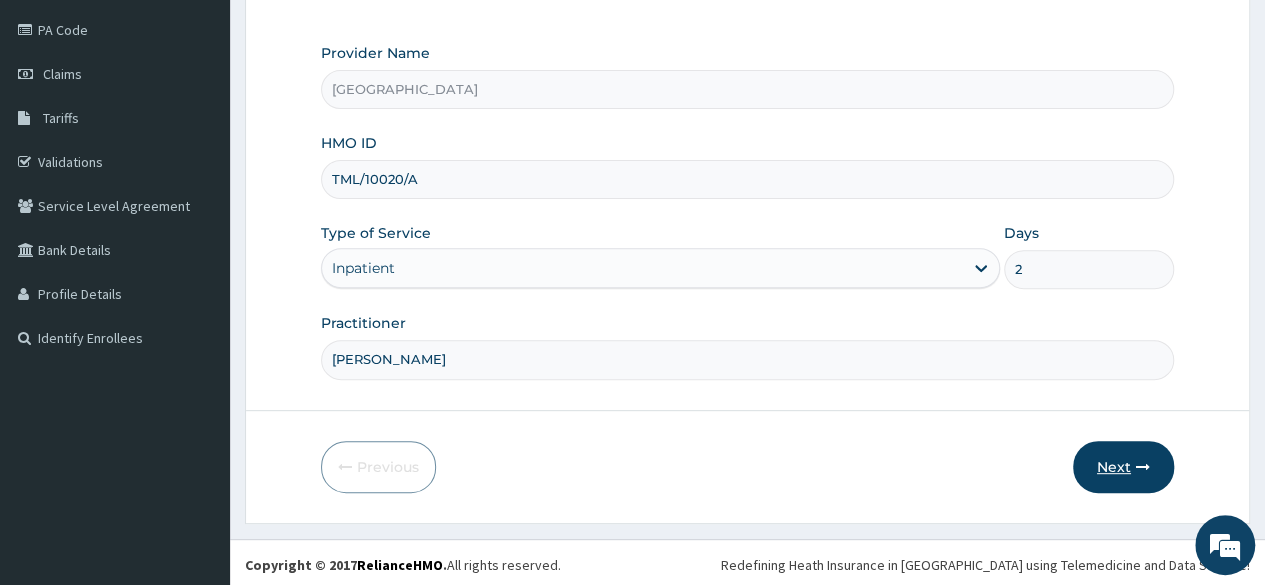 click at bounding box center (1143, 467) 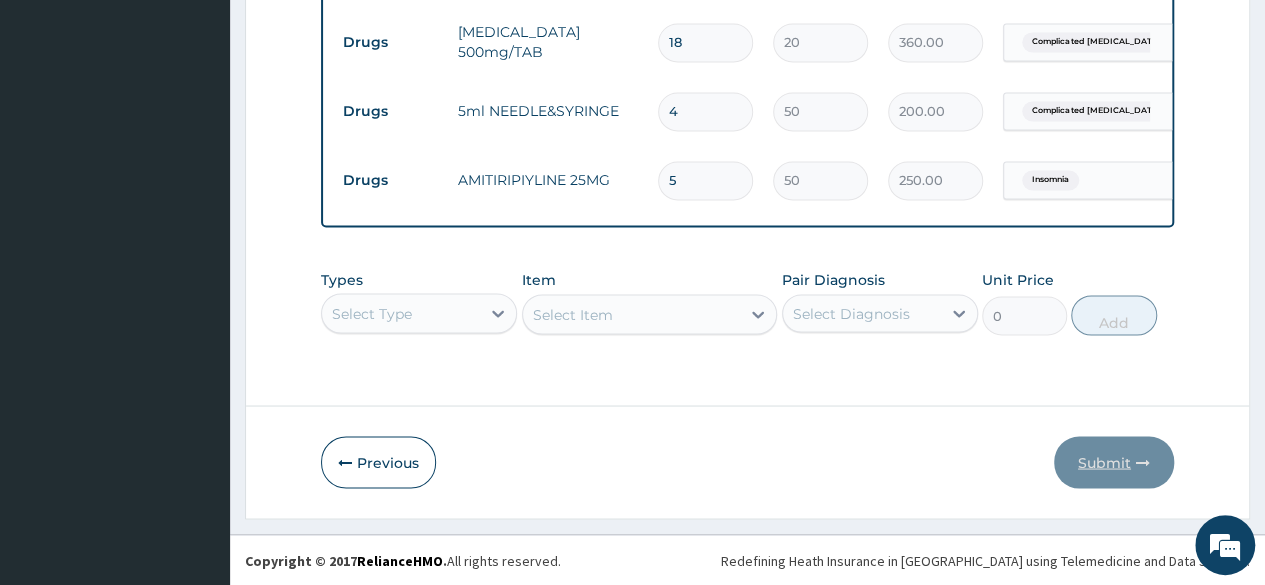 scroll, scrollTop: 1634, scrollLeft: 0, axis: vertical 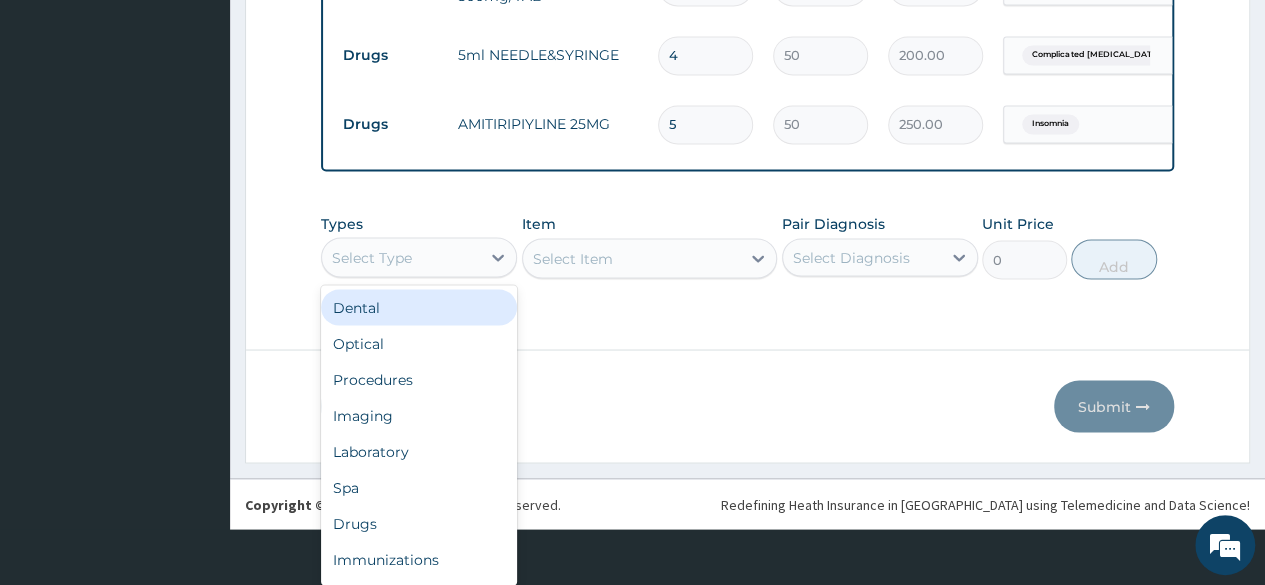 click on "Drugs" at bounding box center (419, 523) 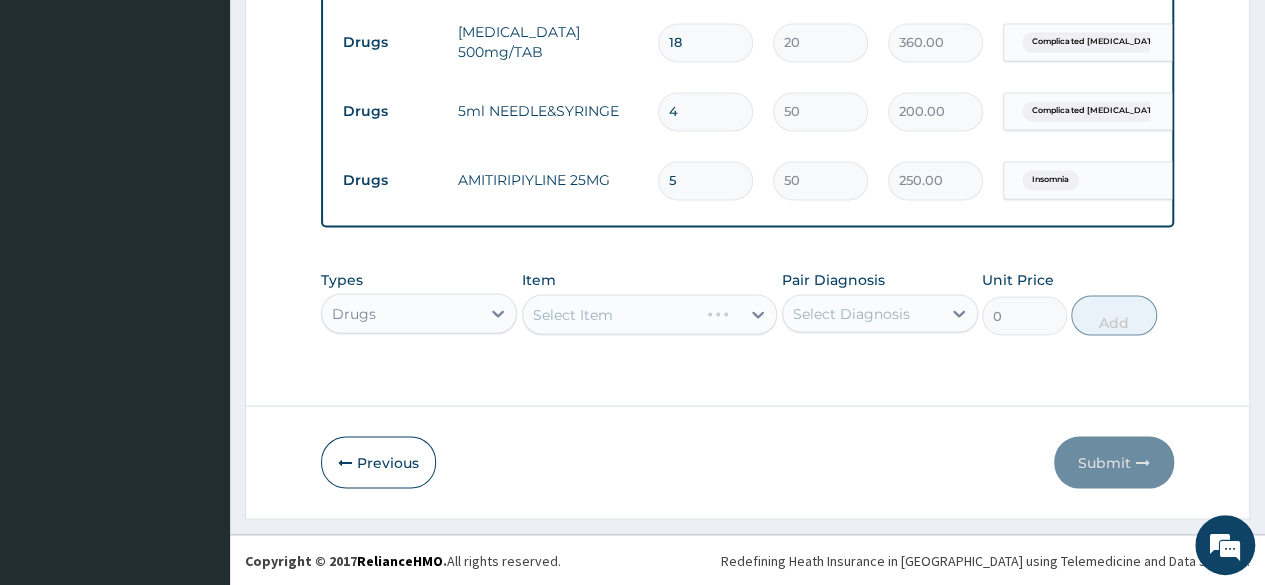 scroll, scrollTop: 0, scrollLeft: 0, axis: both 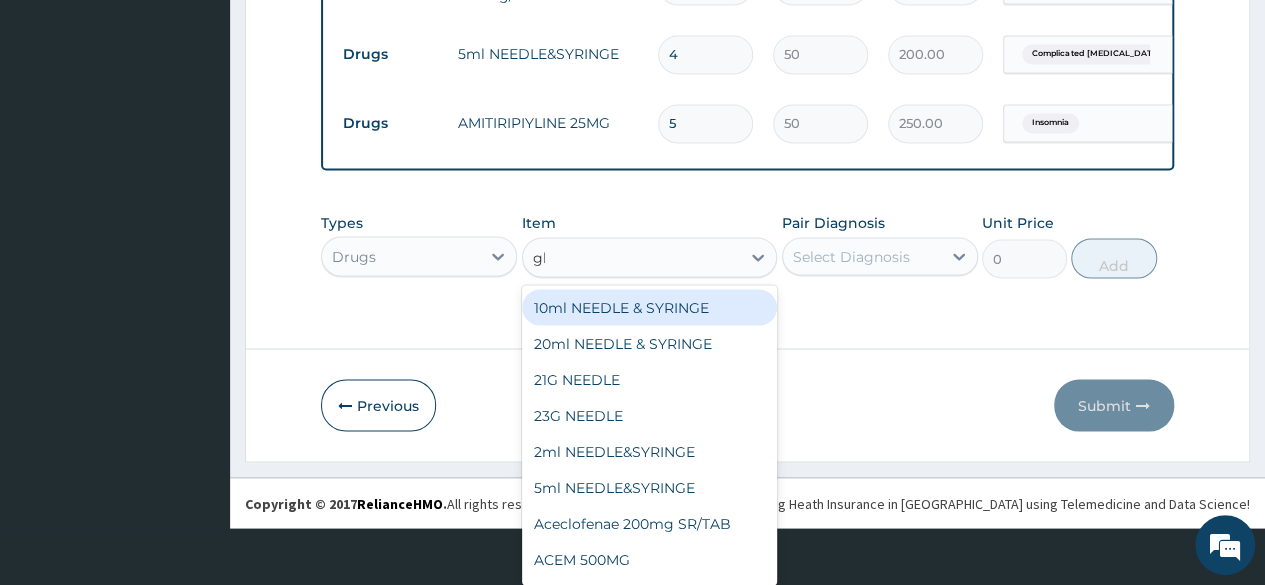 type on "glov" 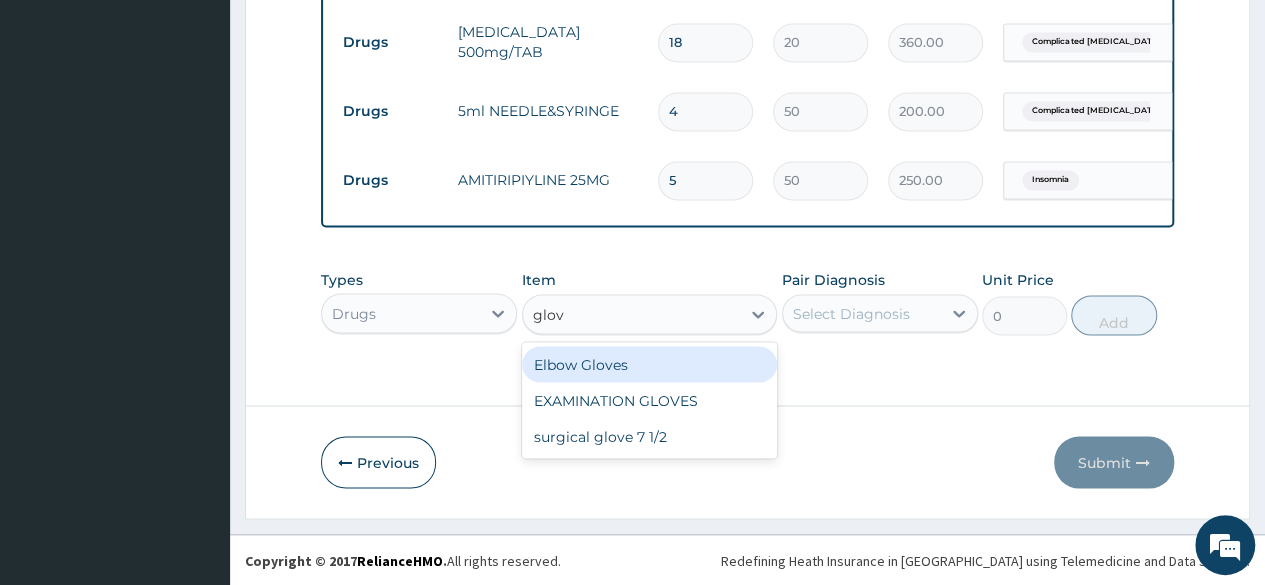 scroll, scrollTop: 0, scrollLeft: 0, axis: both 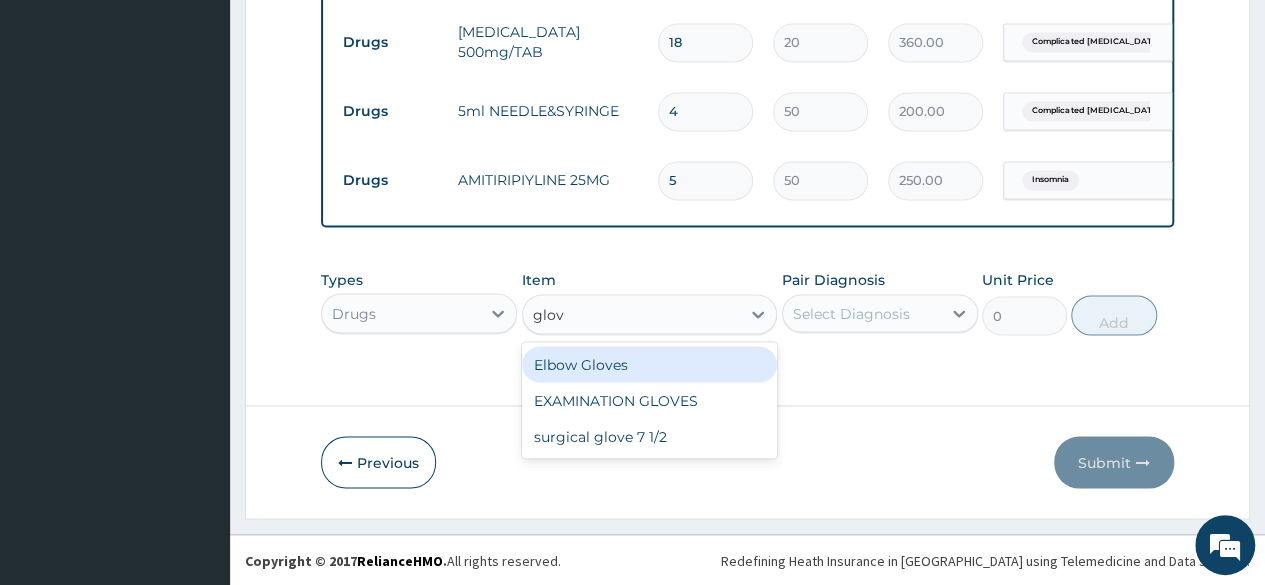 click on "EXAMINATION GLOVES" at bounding box center (650, 400) 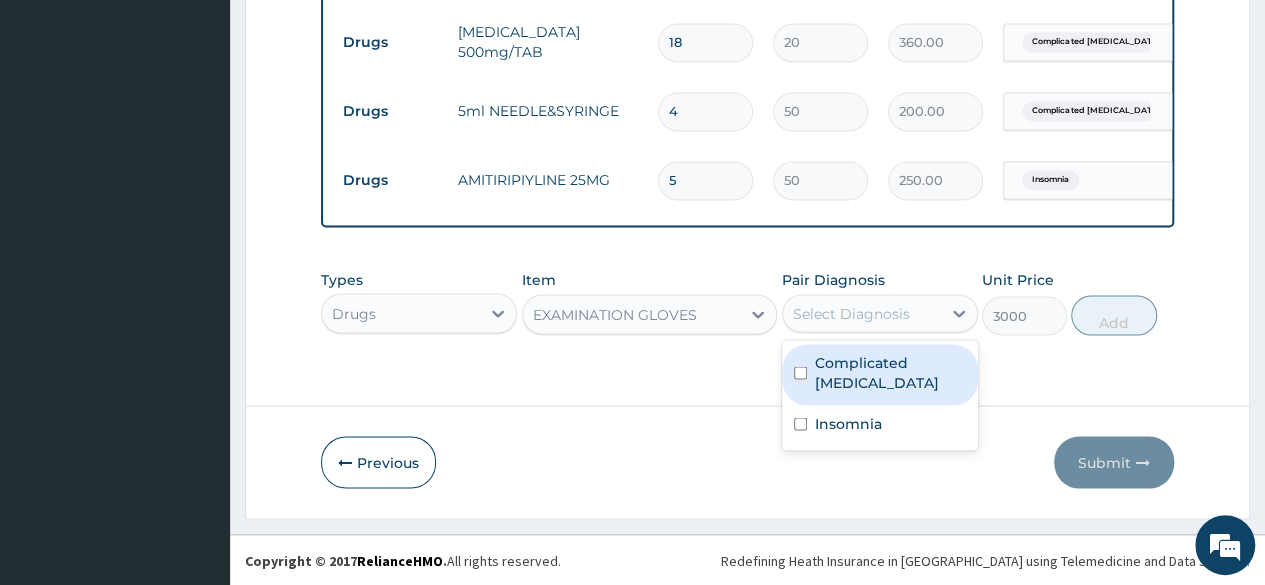 click on "Complicated malaria" at bounding box center (880, 374) 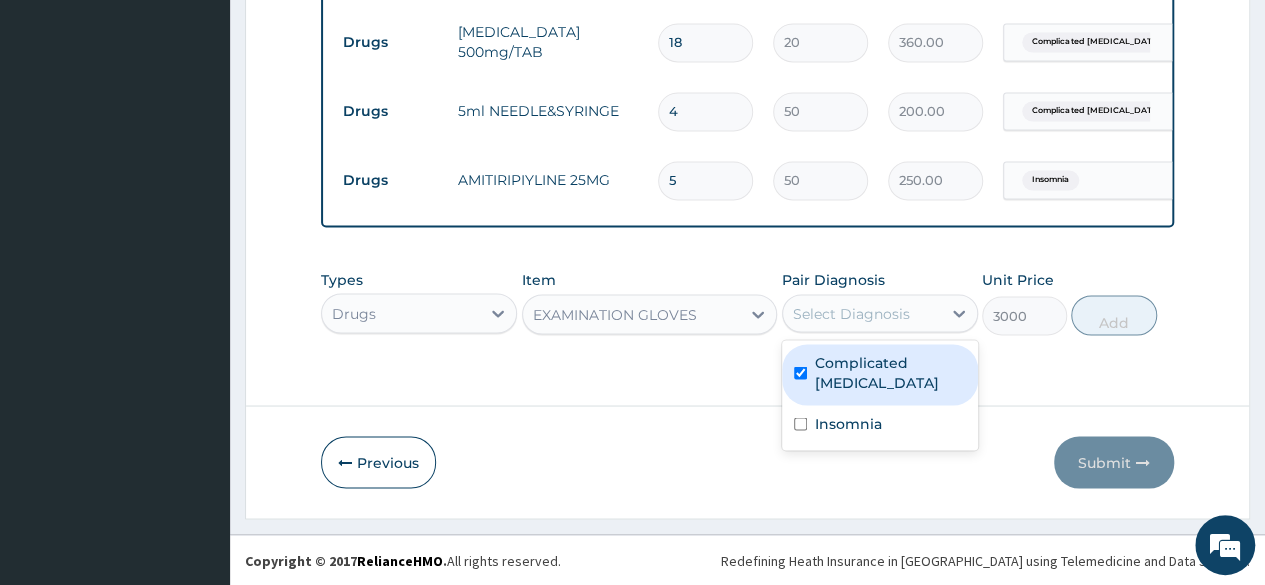 checkbox on "true" 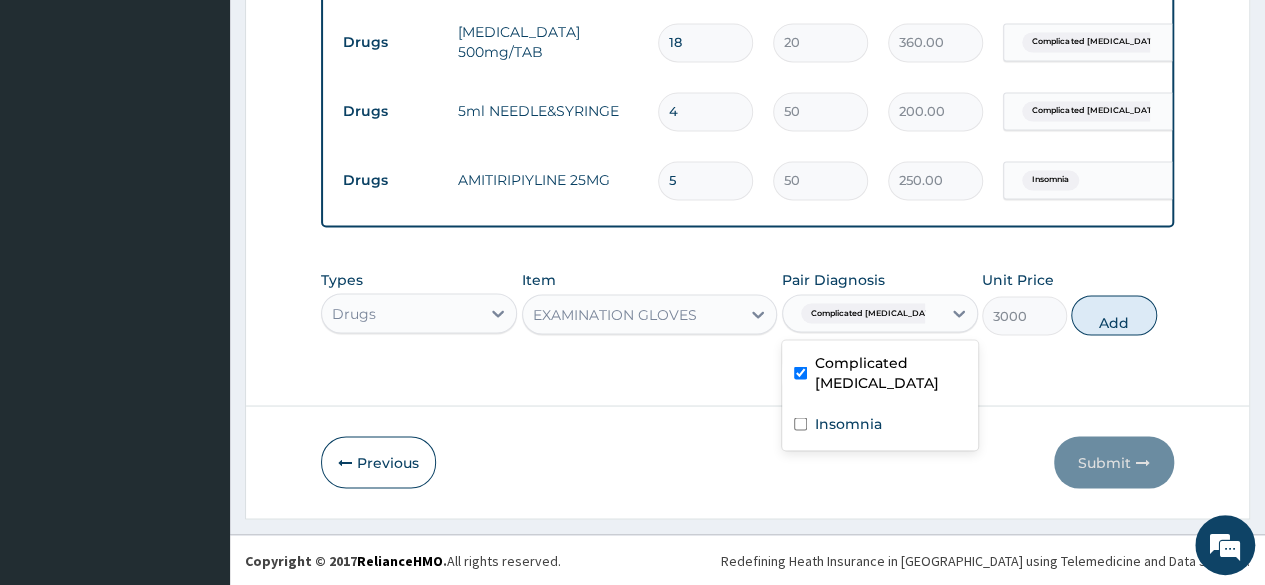 click on "Insomnia" at bounding box center [880, 425] 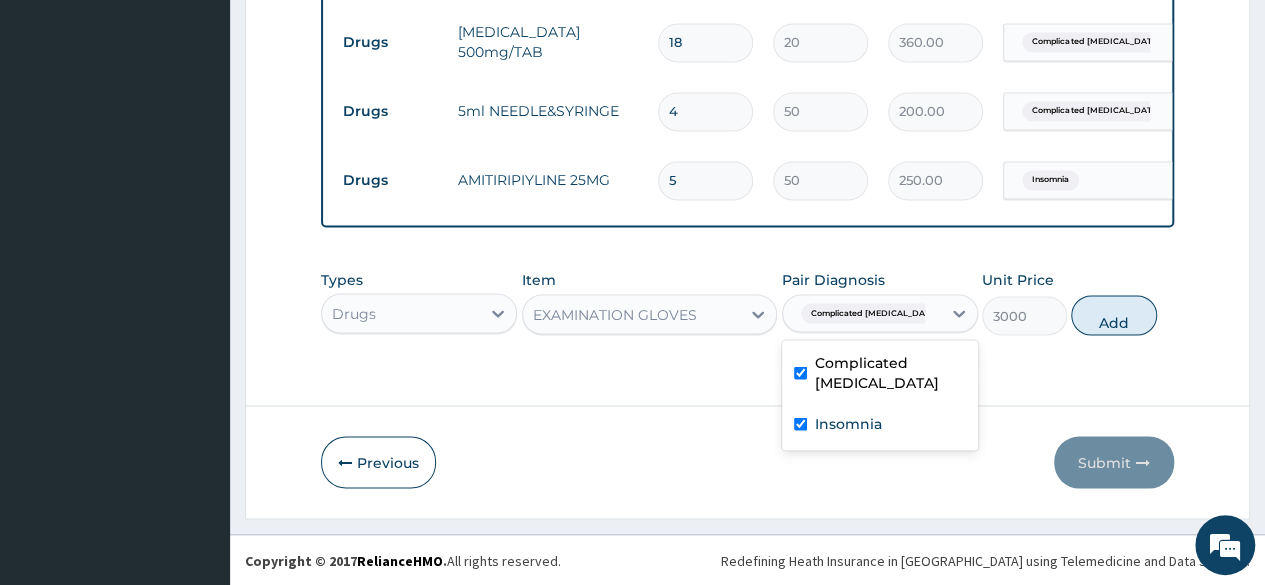 checkbox on "true" 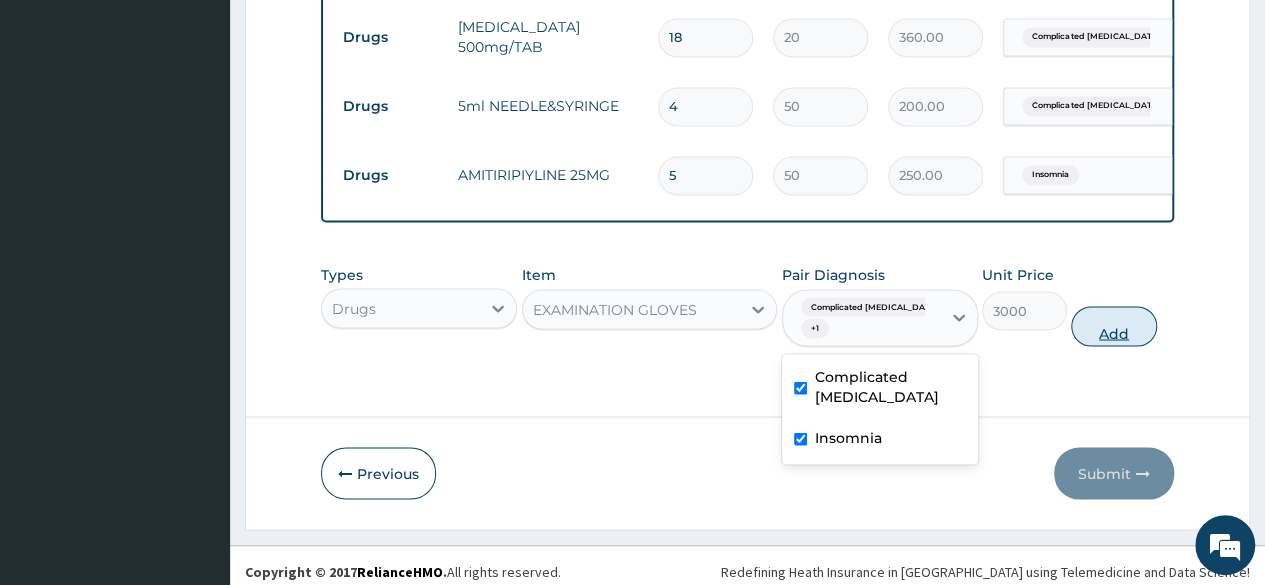 click on "Add" at bounding box center [1113, 326] 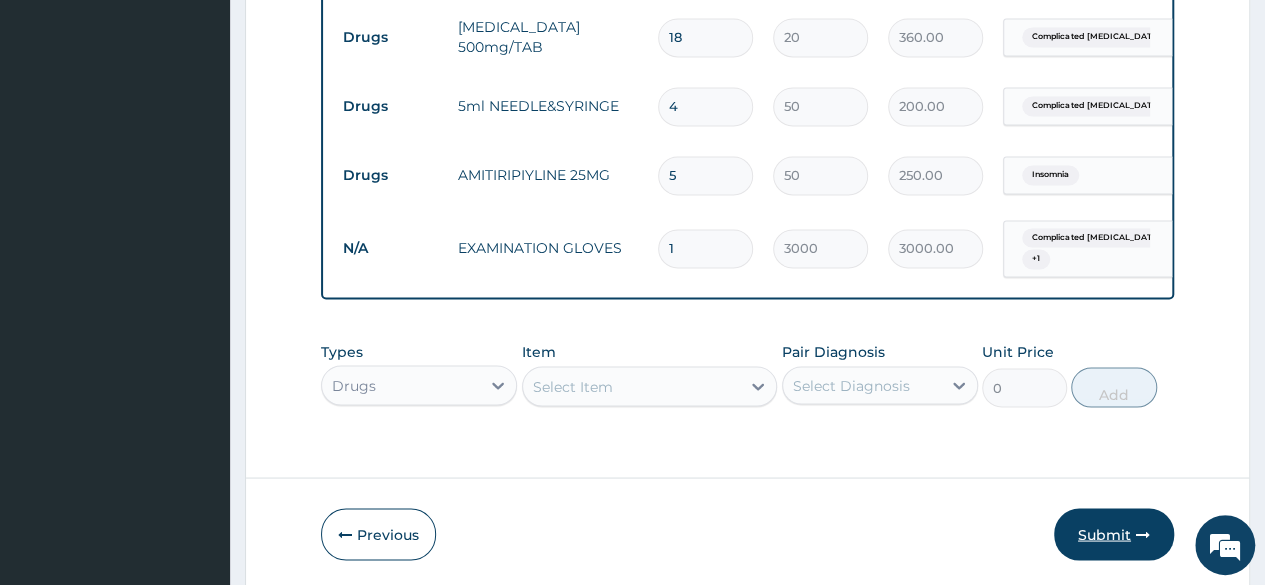 click at bounding box center [1143, 534] 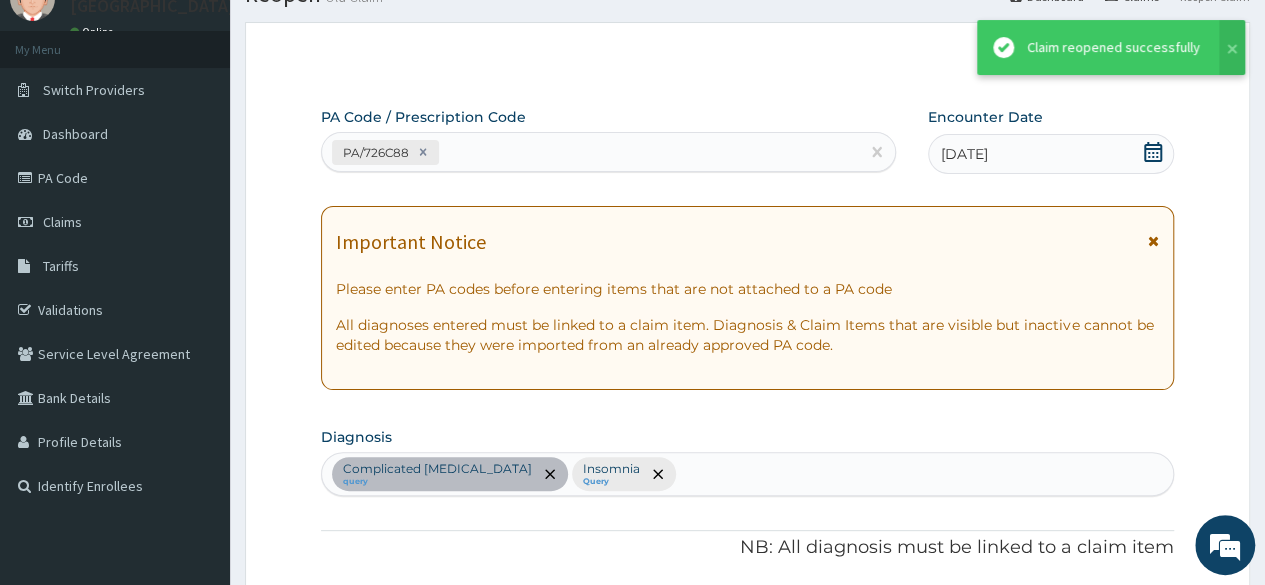 scroll, scrollTop: 1456, scrollLeft: 0, axis: vertical 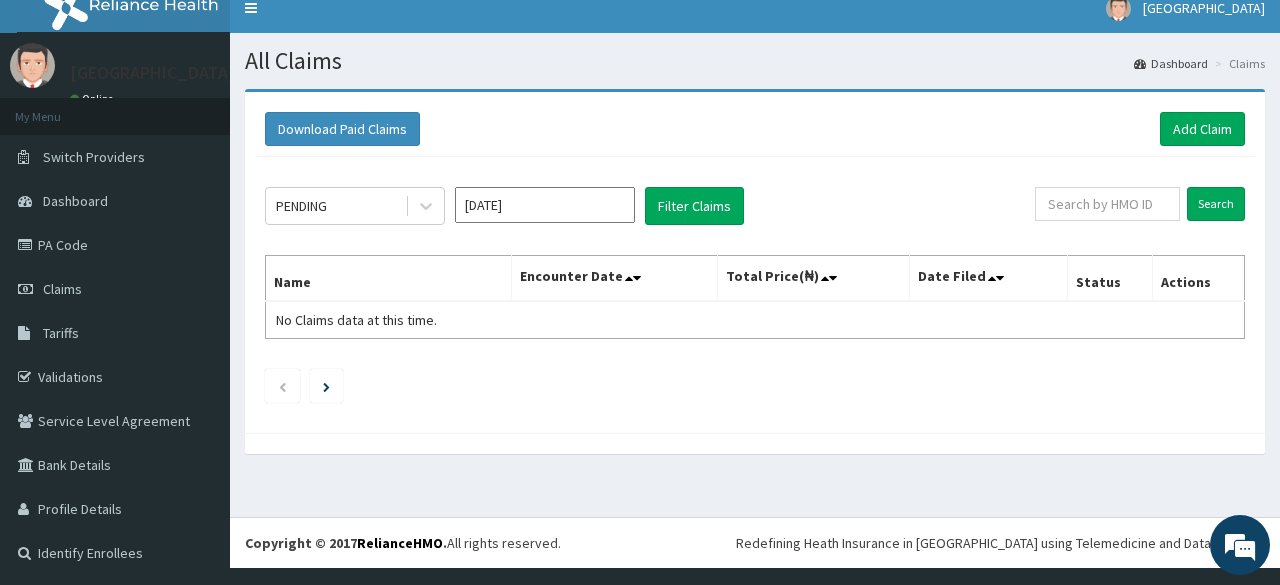 click on "[DATE]" at bounding box center (545, 205) 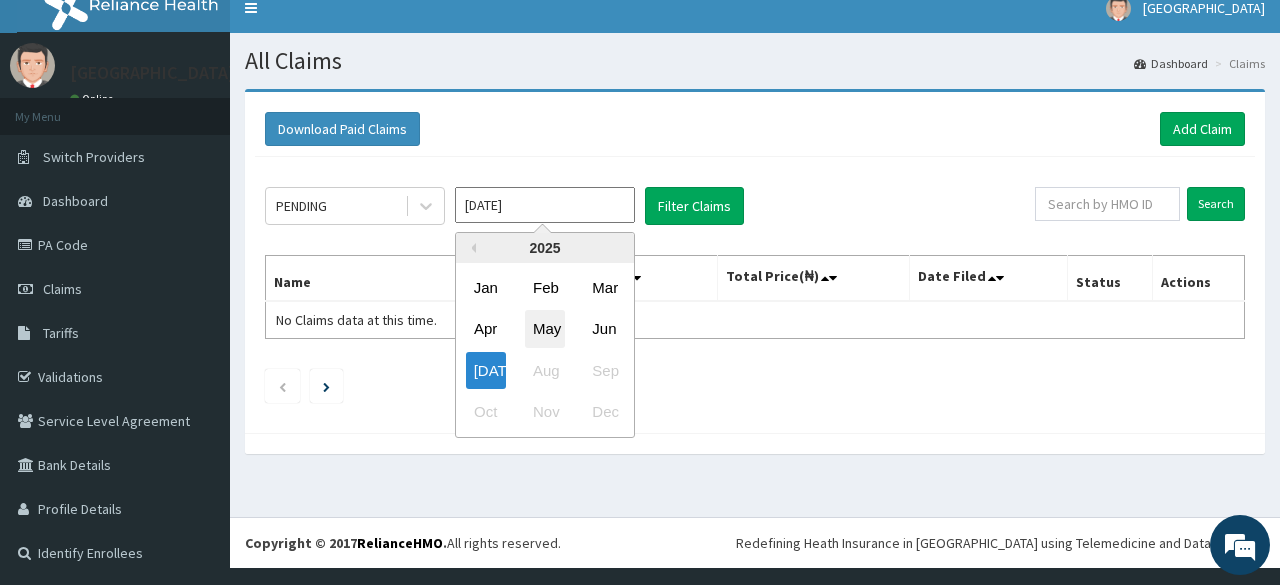 click on "May" at bounding box center [545, 329] 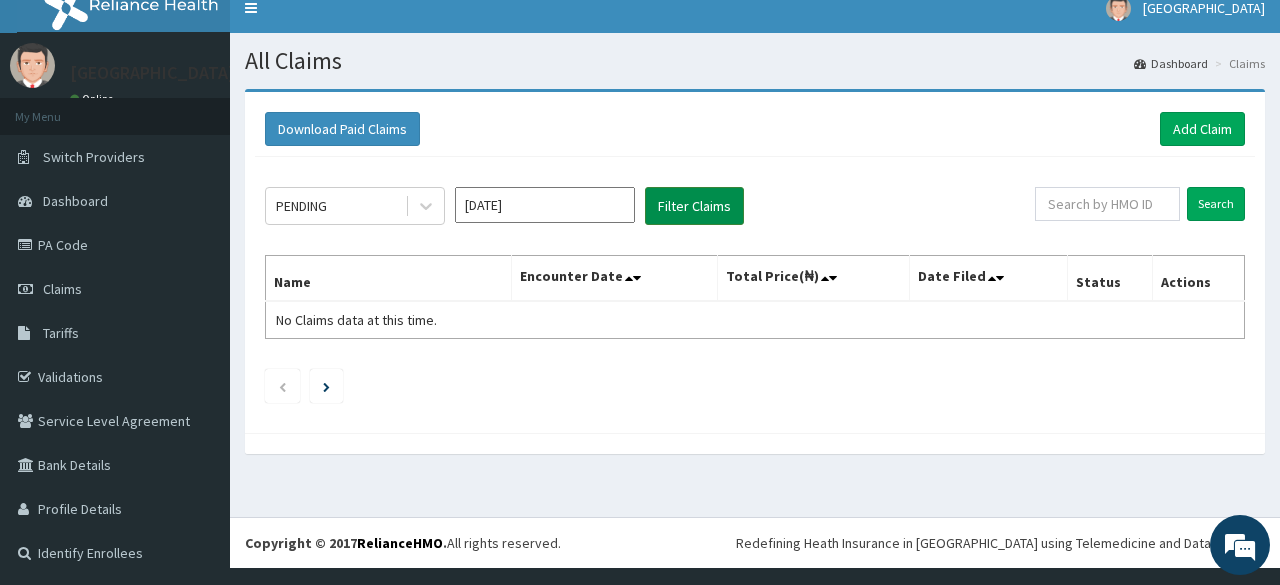 click on "Filter Claims" at bounding box center (694, 206) 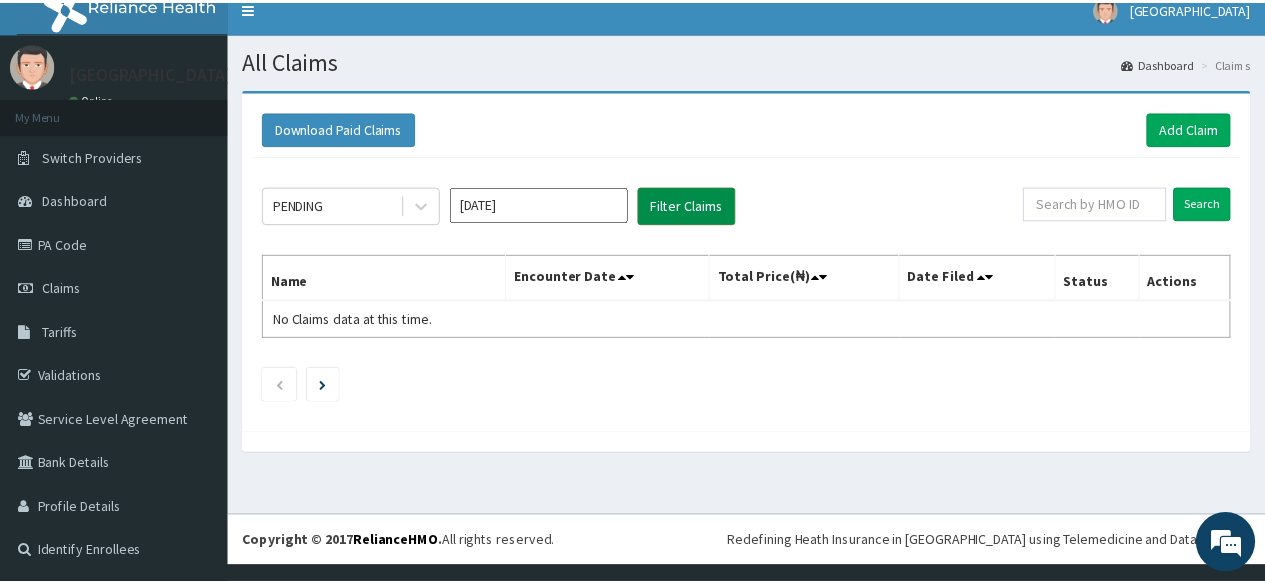 scroll, scrollTop: 0, scrollLeft: 0, axis: both 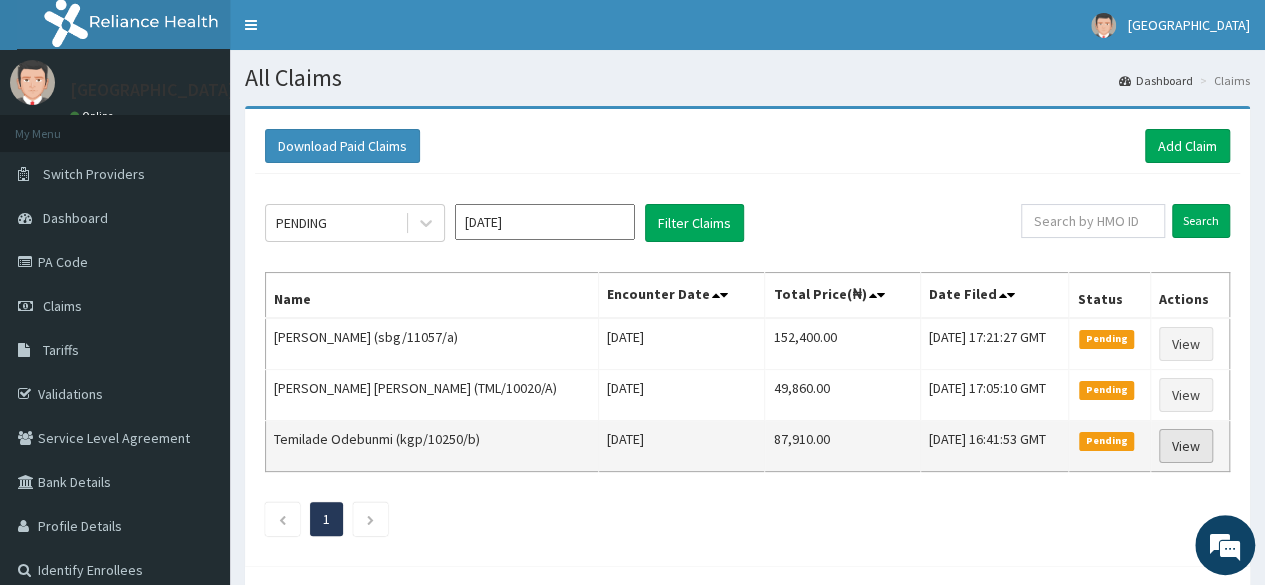 click on "View" at bounding box center (1186, 446) 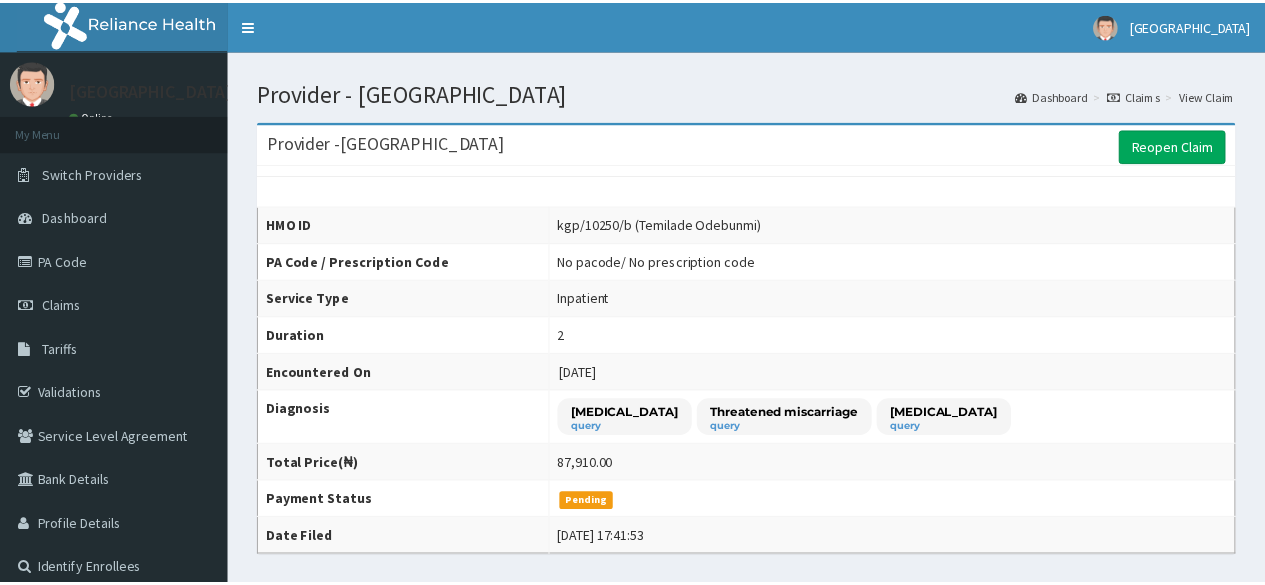 scroll, scrollTop: 0, scrollLeft: 0, axis: both 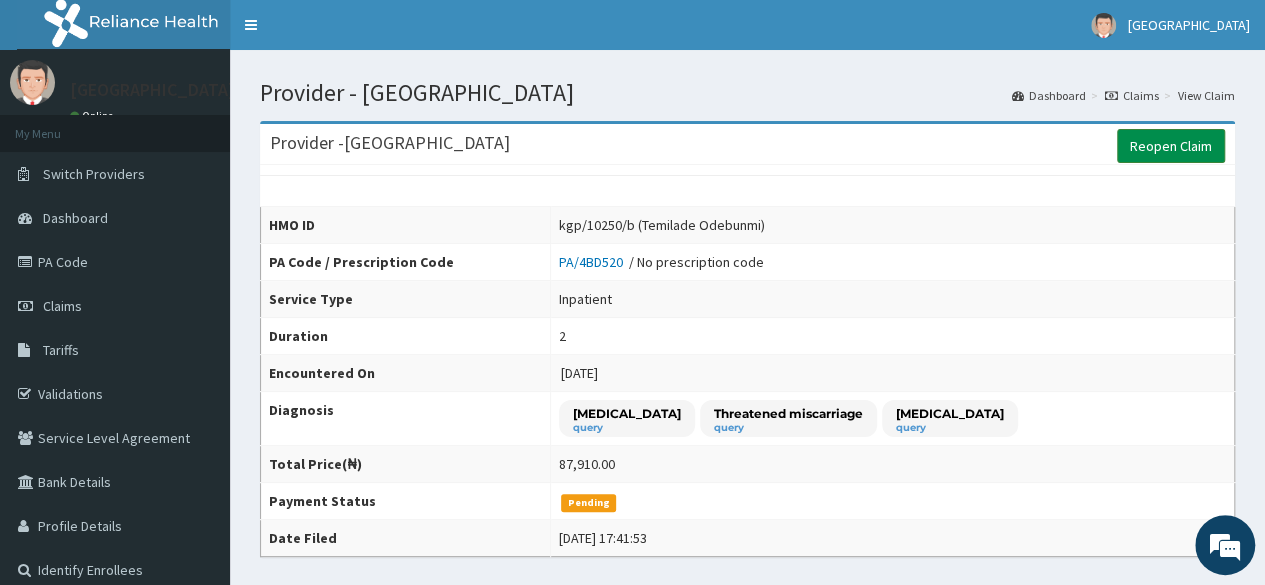 click on "Reopen Claim" at bounding box center [1171, 146] 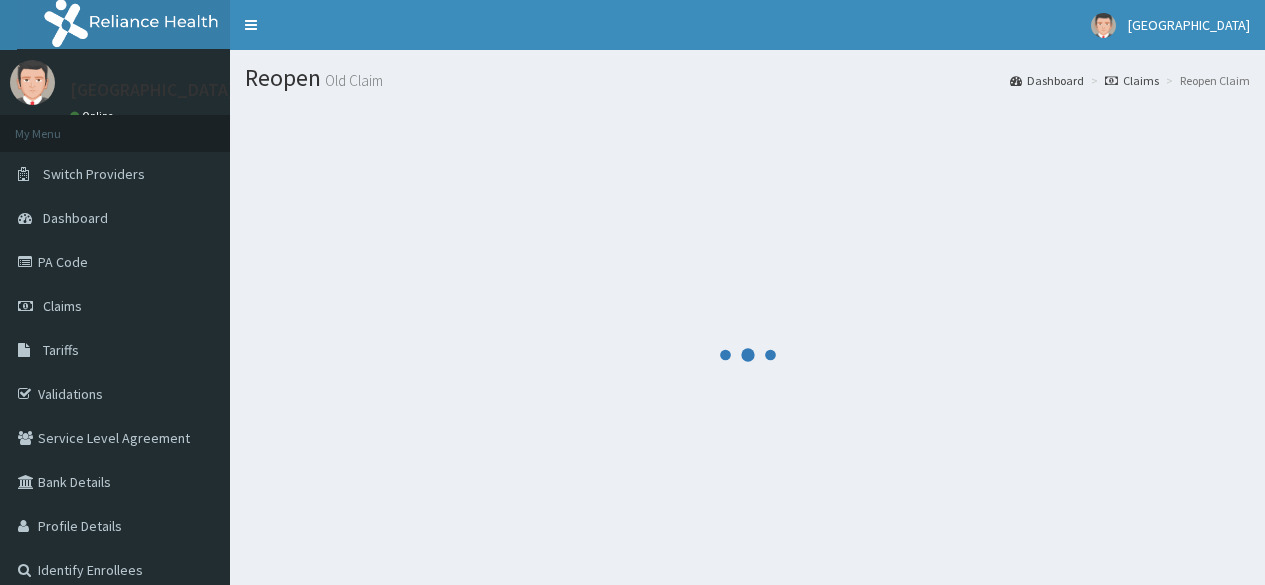 scroll, scrollTop: 0, scrollLeft: 0, axis: both 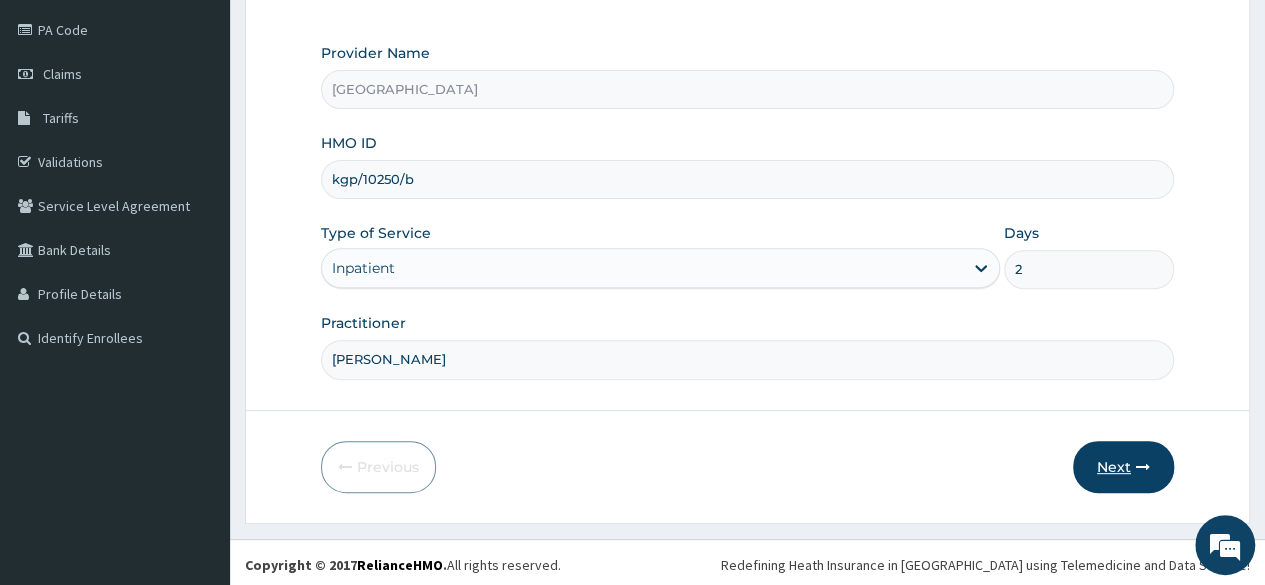 click at bounding box center [1143, 467] 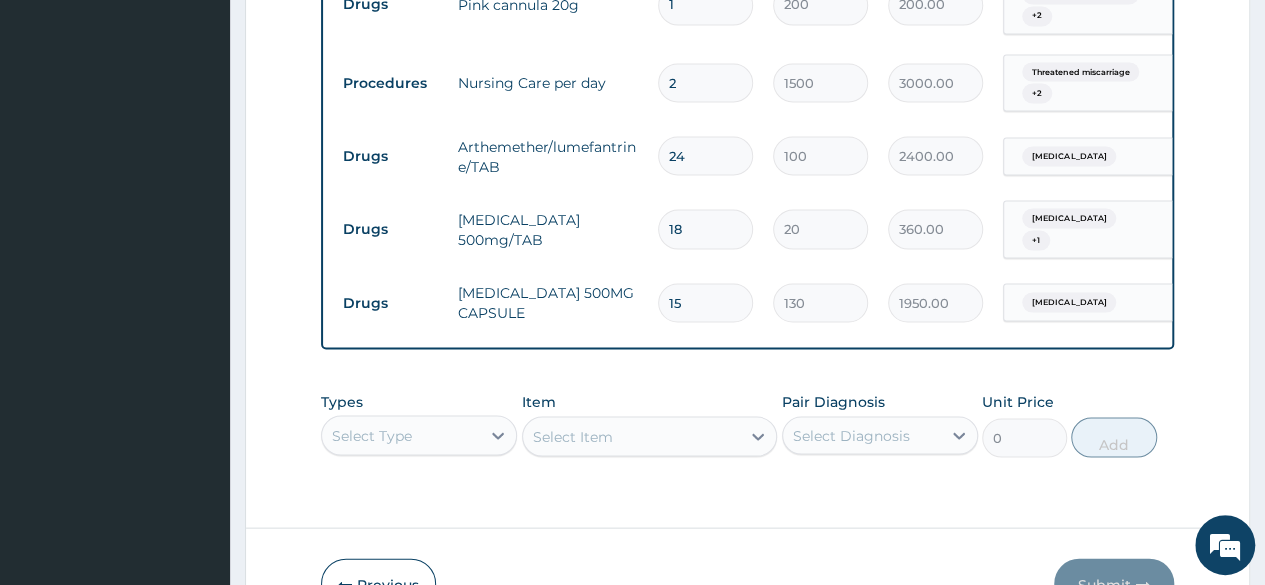 scroll, scrollTop: 1875, scrollLeft: 0, axis: vertical 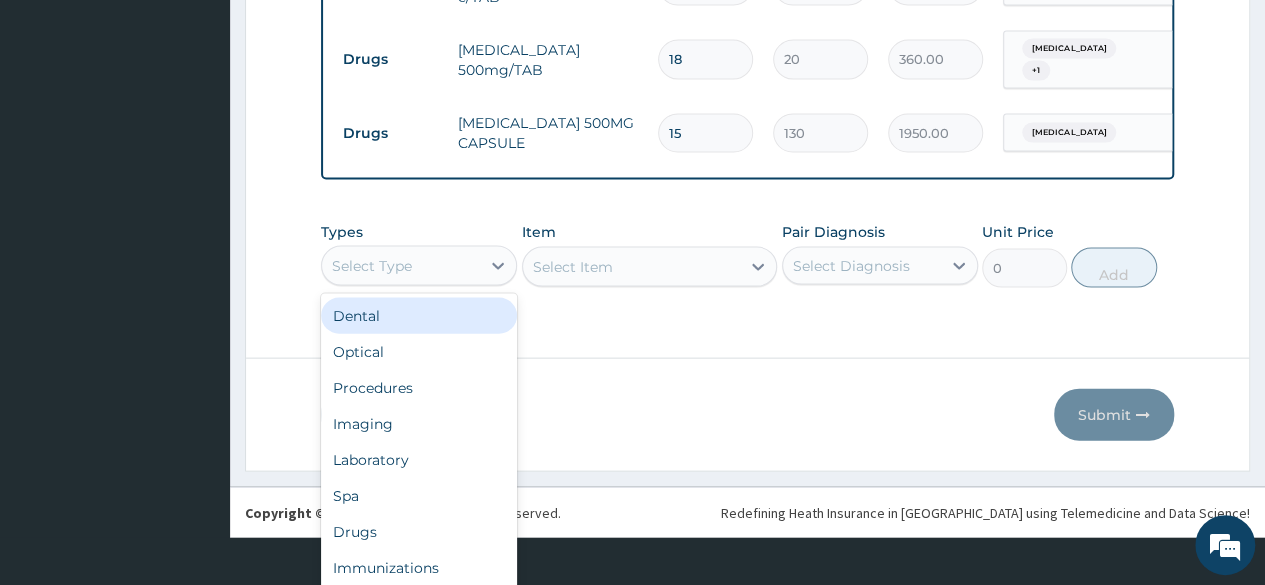 click on "Drugs" at bounding box center (419, 532) 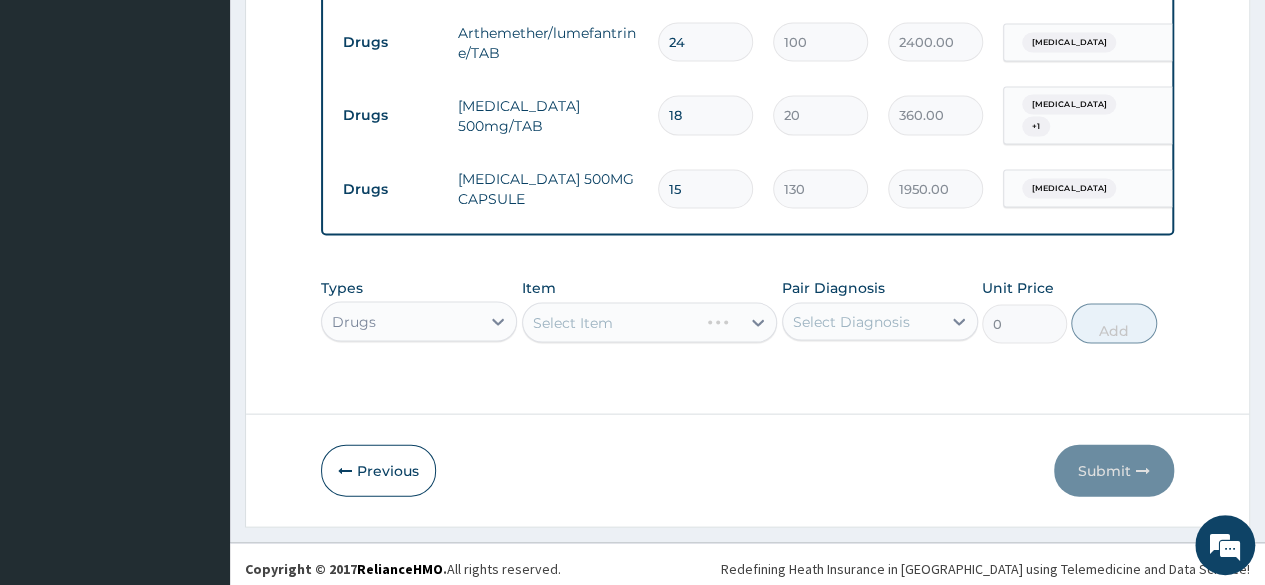 click on "Item Select Item" at bounding box center (650, 311) 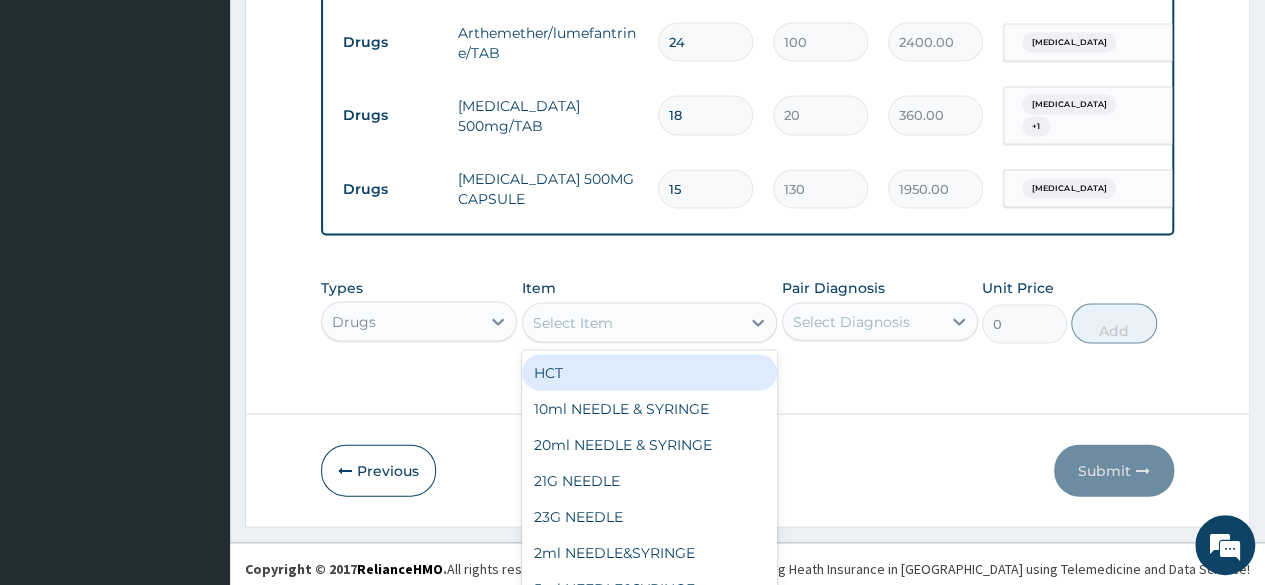 scroll, scrollTop: 58, scrollLeft: 0, axis: vertical 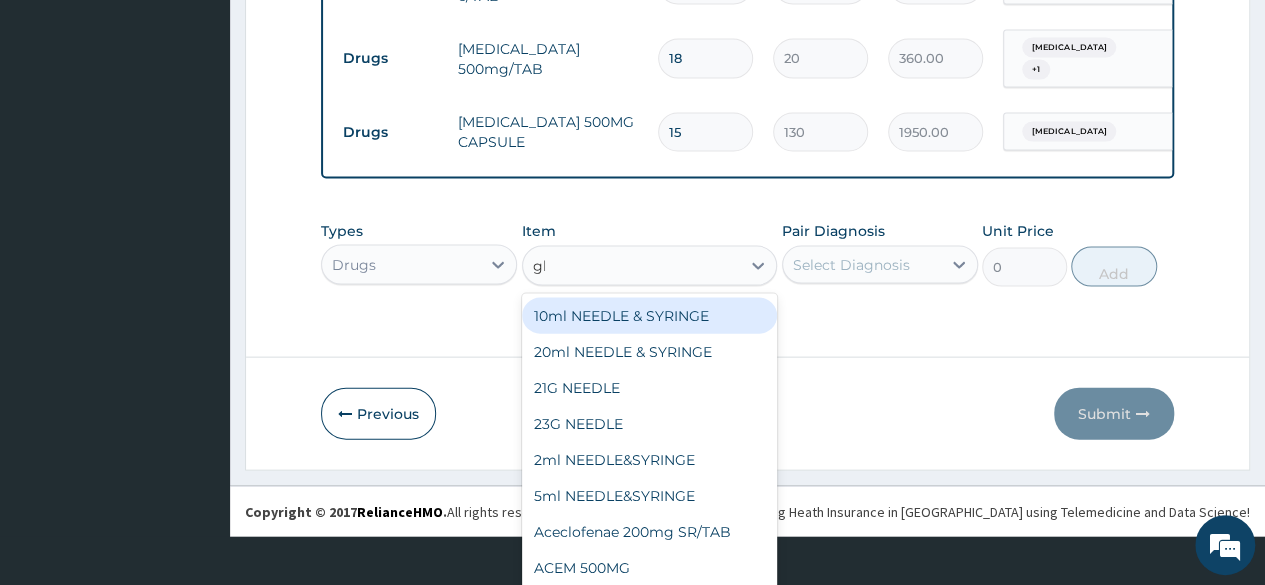 type on "glov" 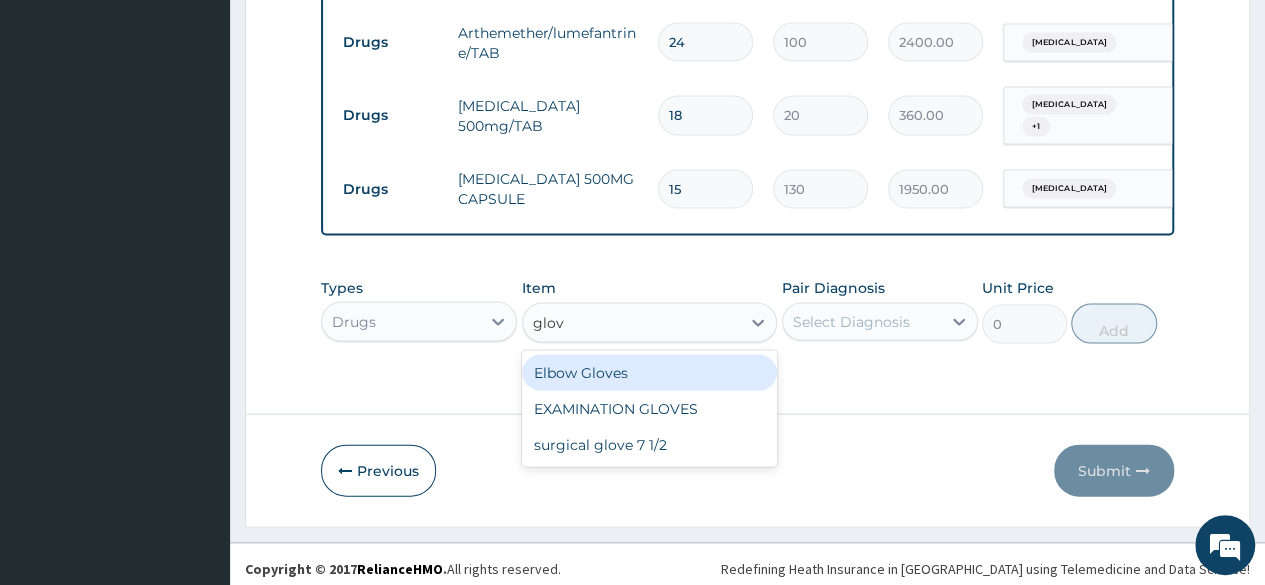 scroll, scrollTop: 0, scrollLeft: 0, axis: both 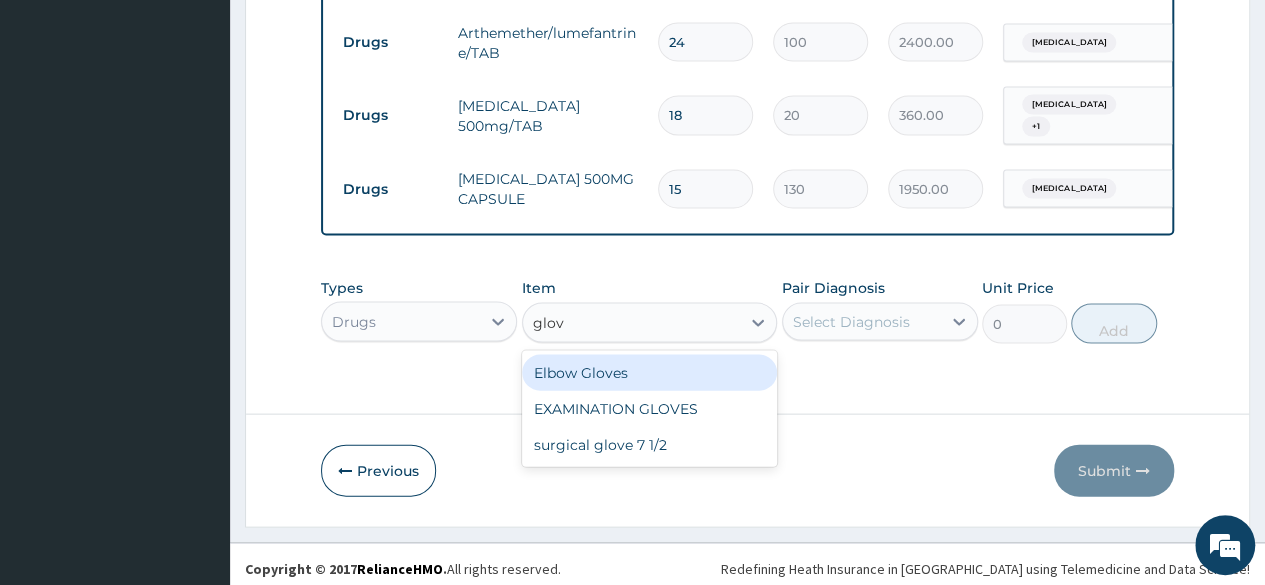 click on "EXAMINATION GLOVES" at bounding box center [650, 409] 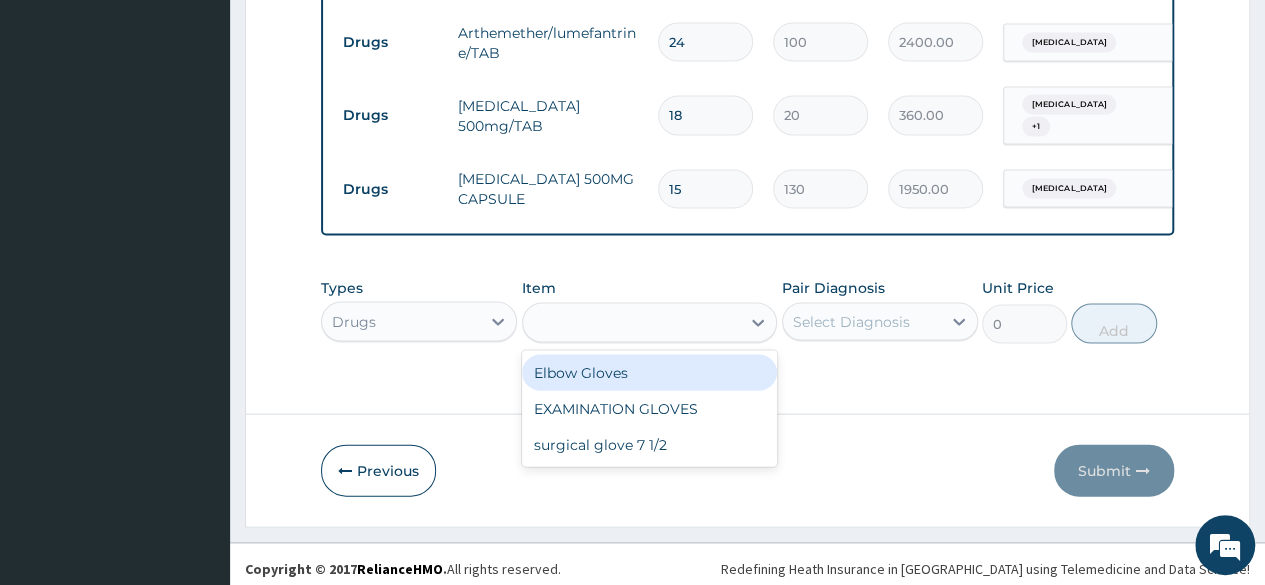 type on "3000" 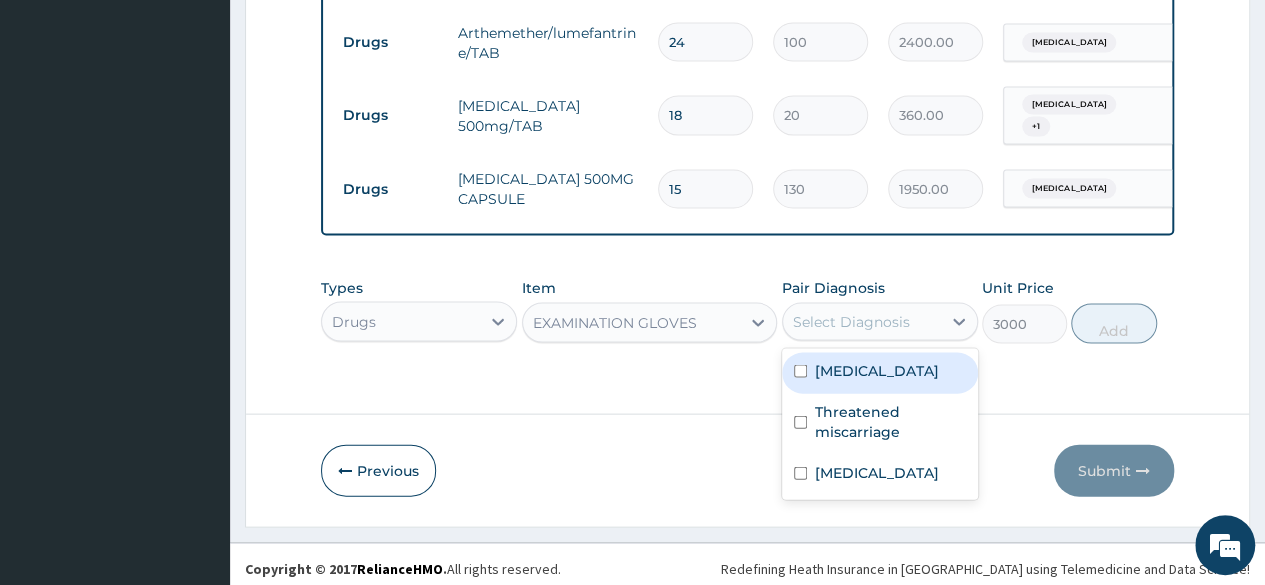 click on "[MEDICAL_DATA]" at bounding box center [880, 373] 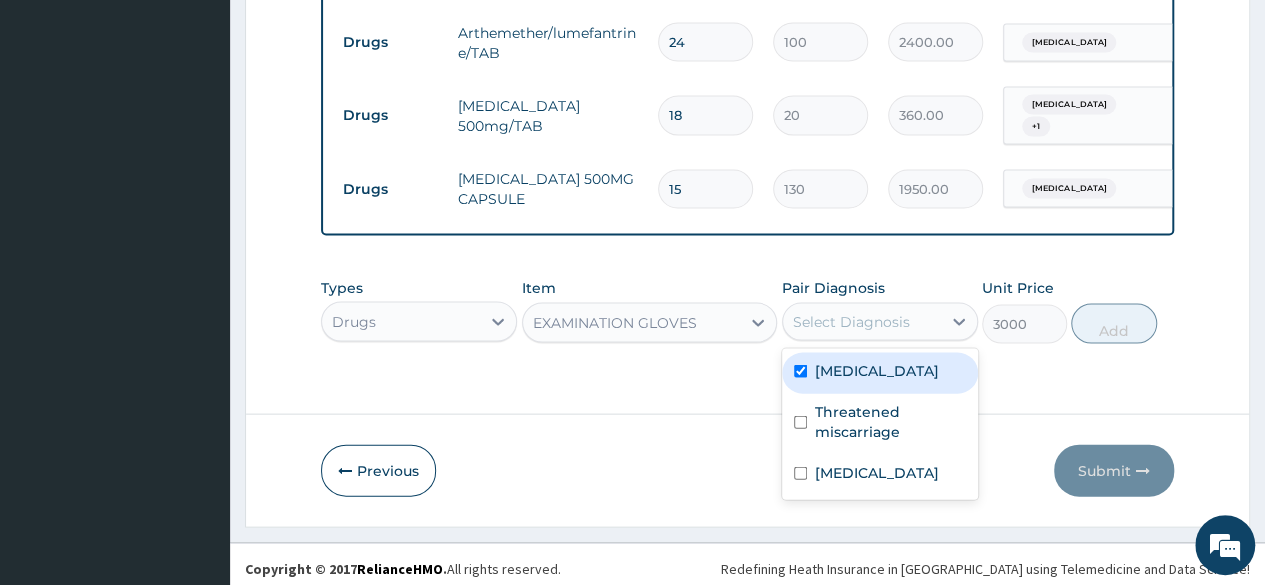checkbox on "true" 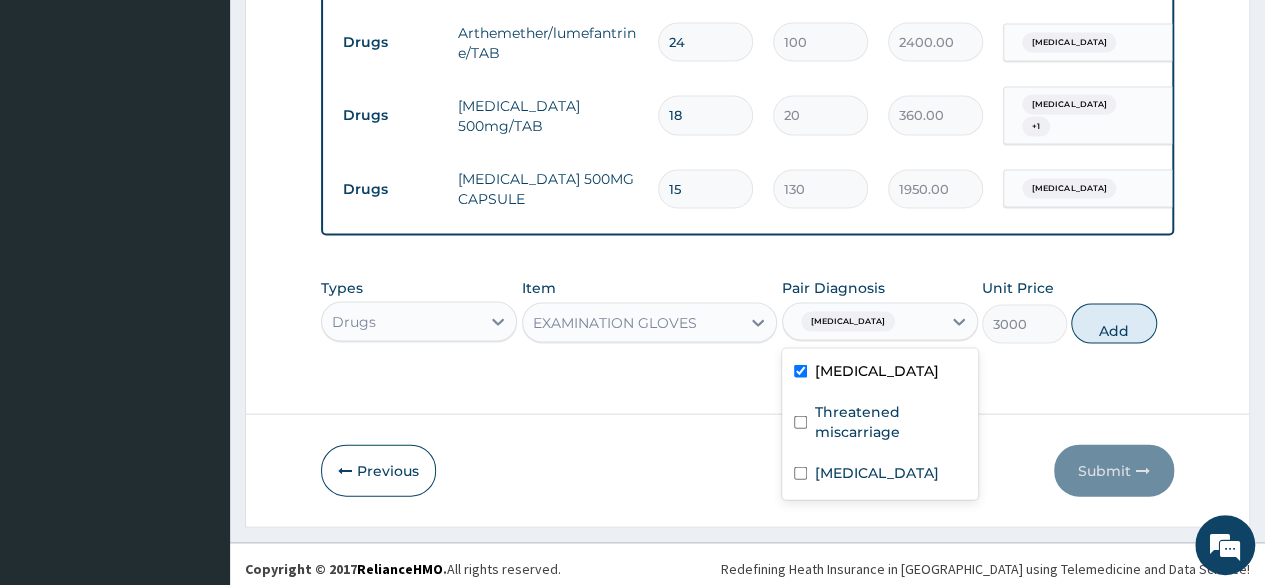 click on "Threatened miscarriage" at bounding box center (890, 422) 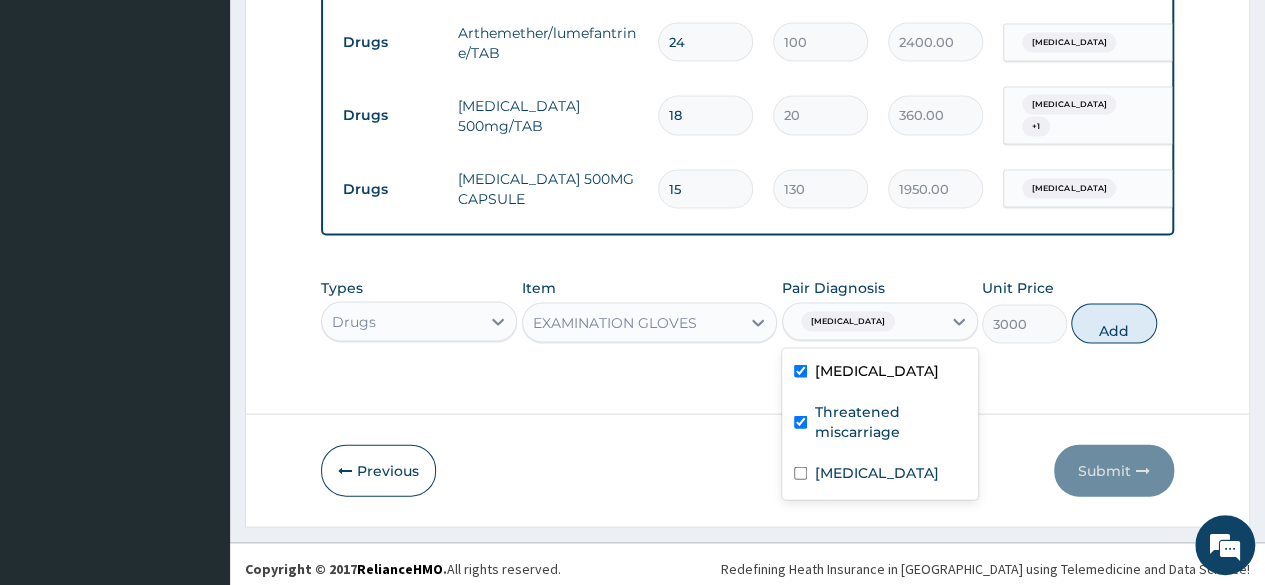 checkbox on "true" 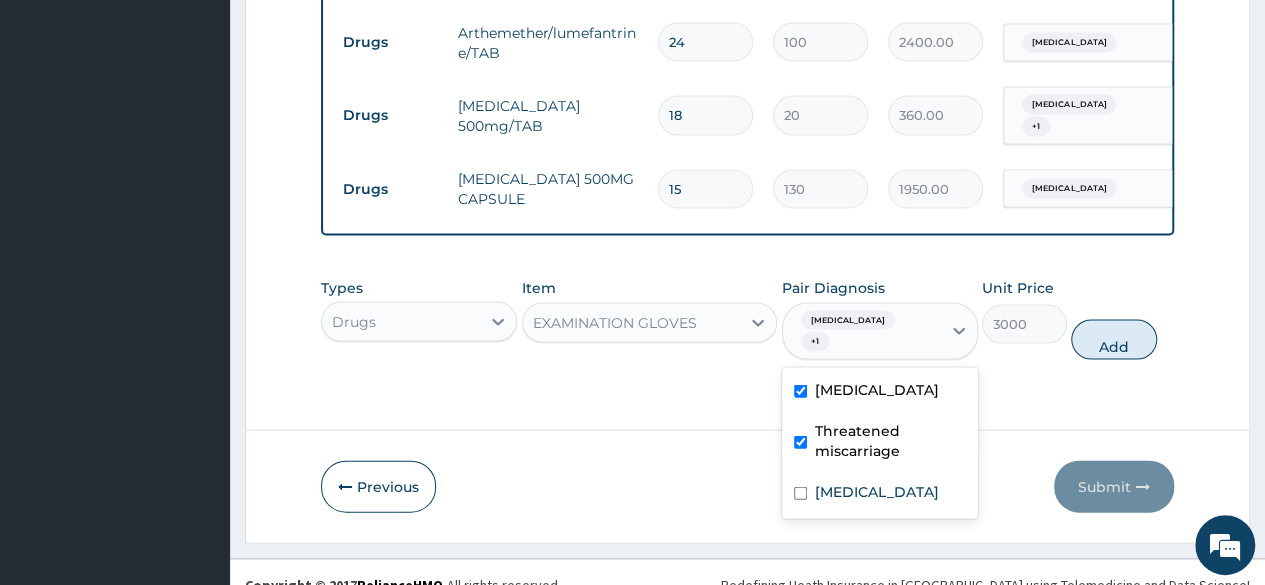 click on "[MEDICAL_DATA]" at bounding box center [880, 494] 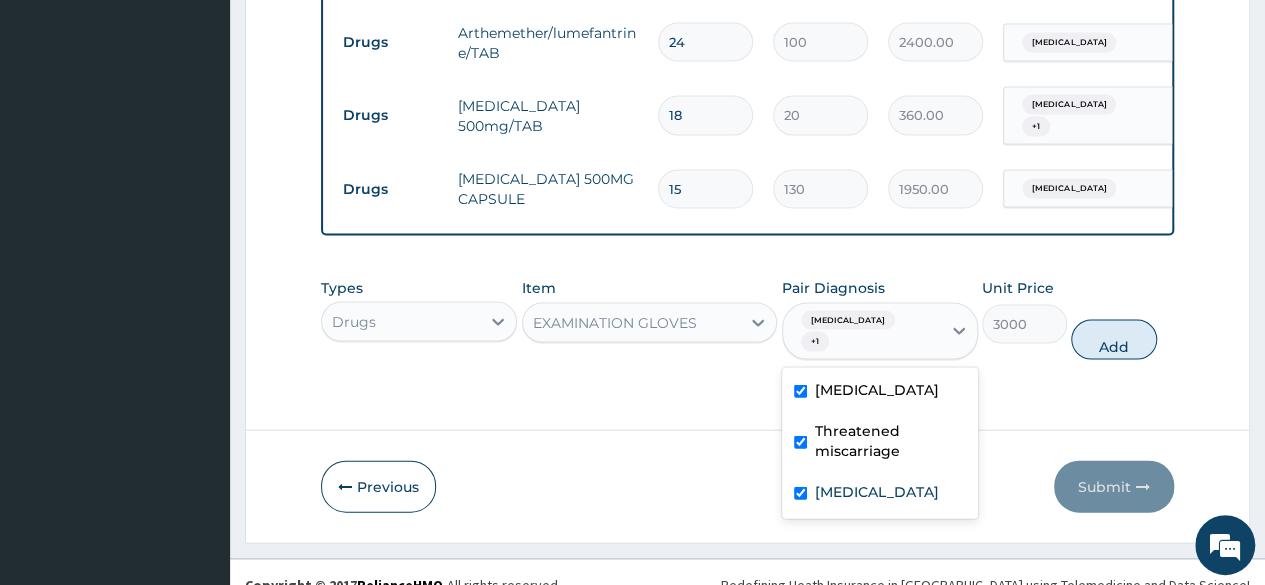 checkbox on "true" 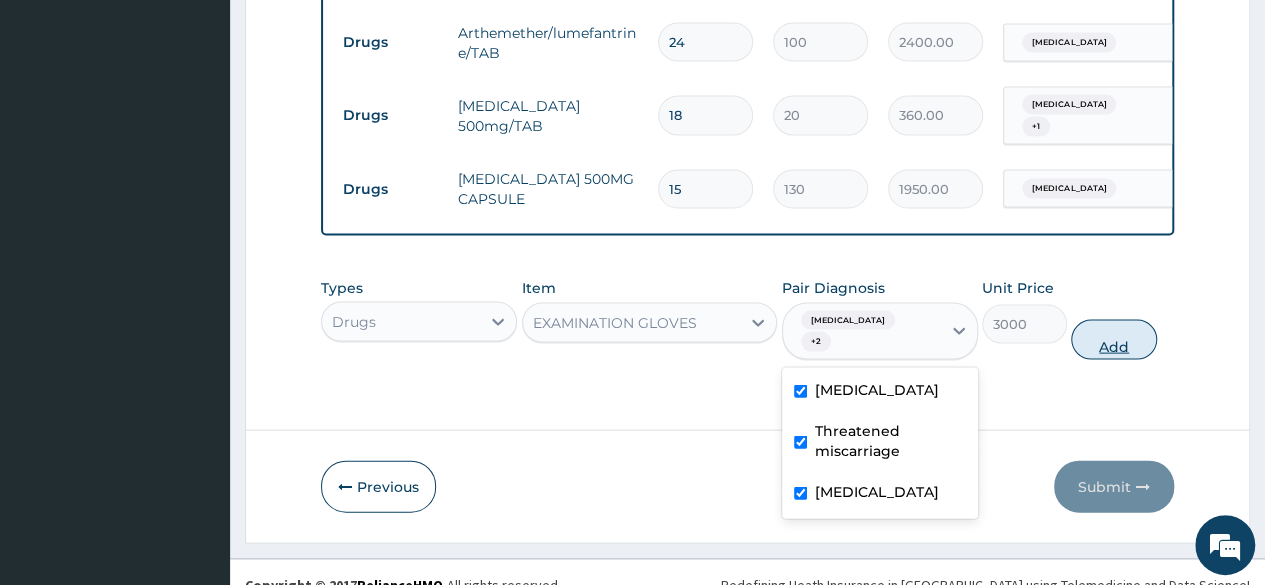click on "Add" at bounding box center [1113, 340] 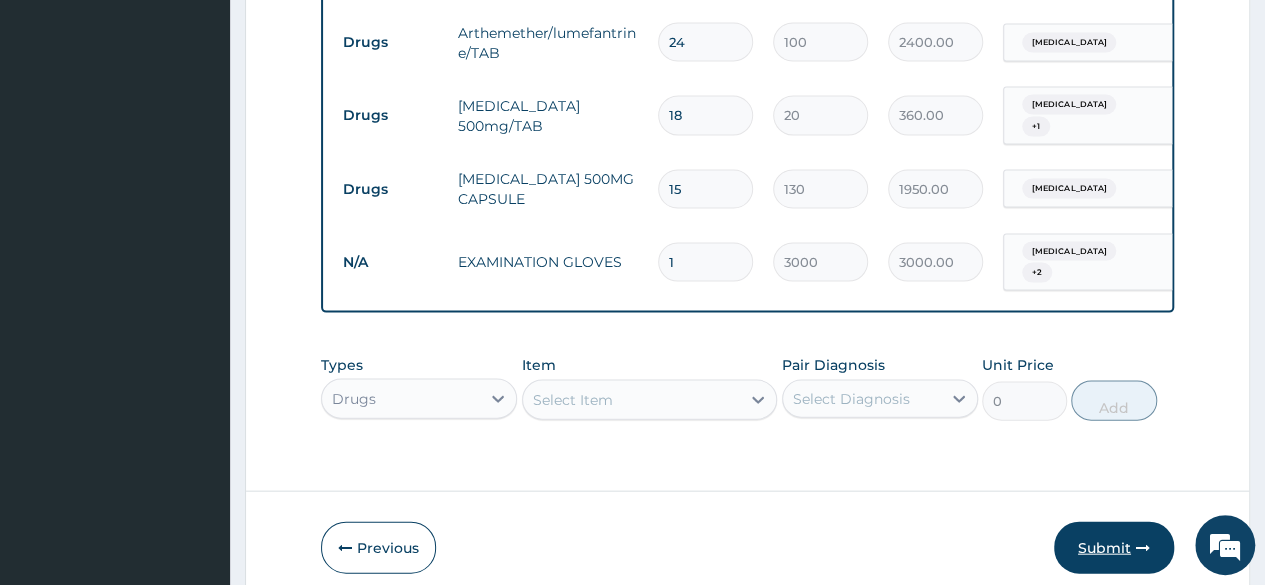 click on "Submit" at bounding box center (1114, 548) 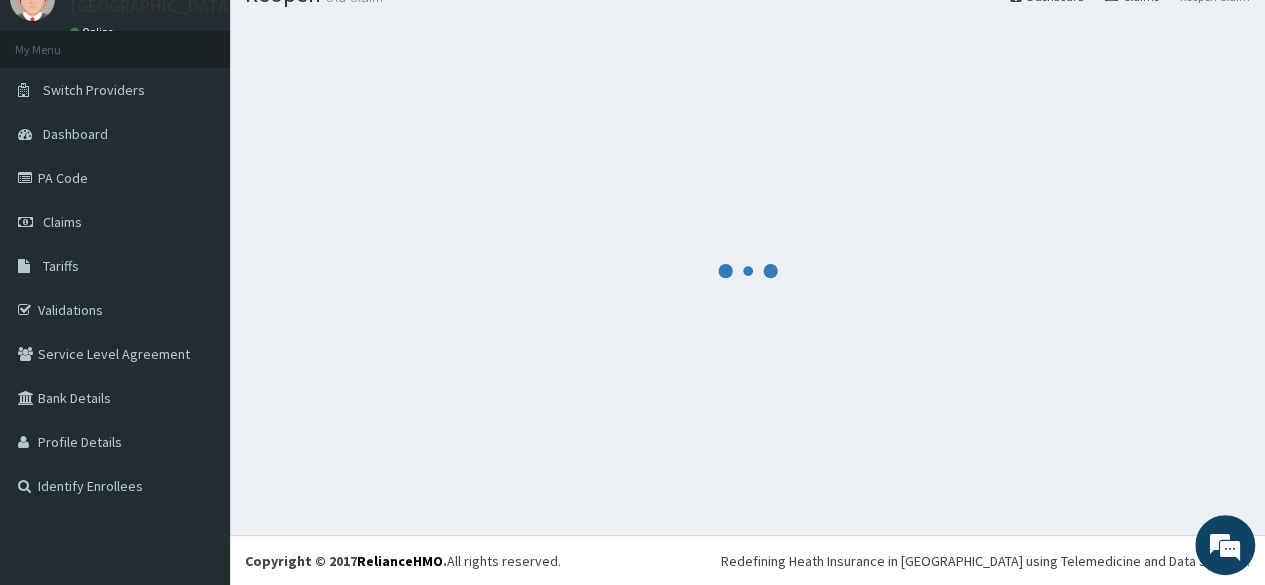 scroll, scrollTop: 1987, scrollLeft: 0, axis: vertical 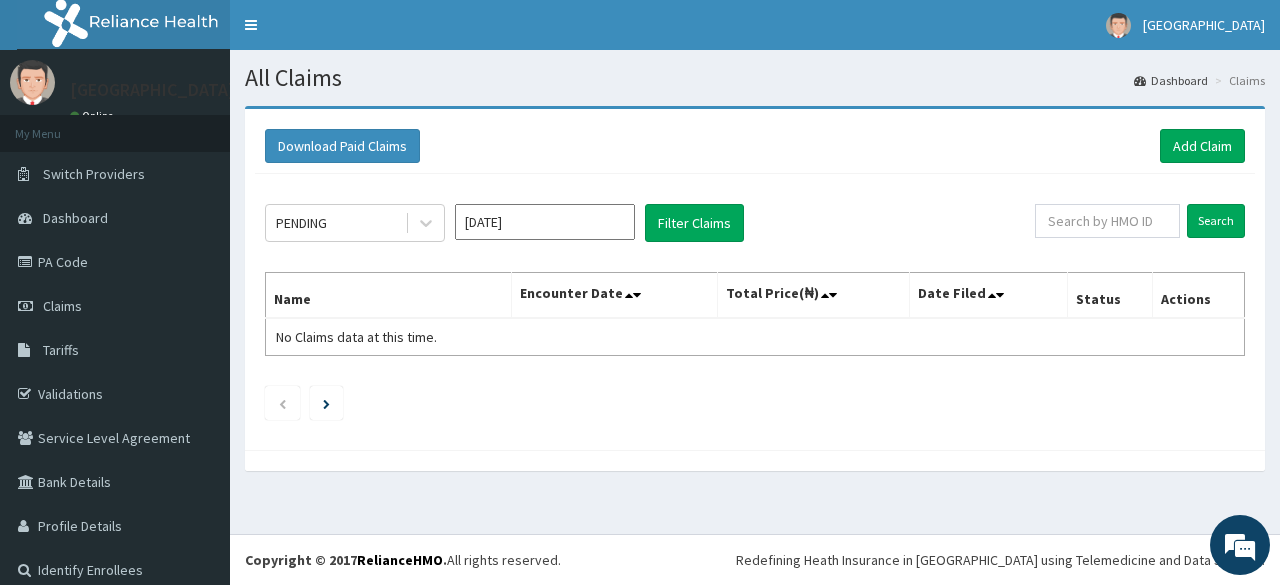 click on "[DATE]" at bounding box center [545, 222] 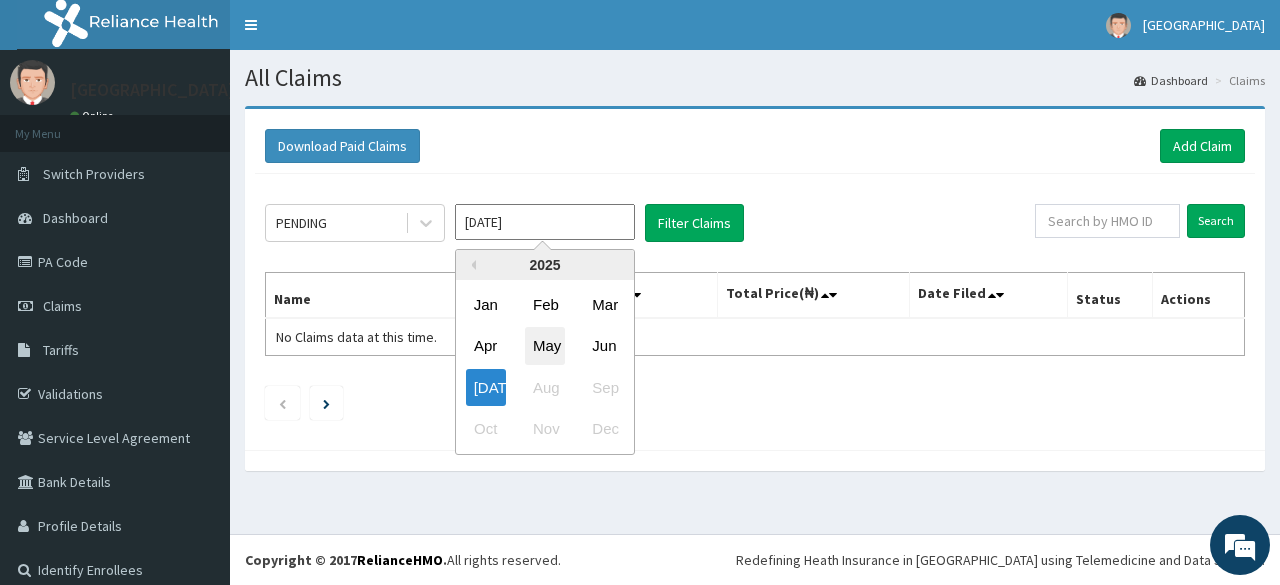 click on "May" at bounding box center (545, 346) 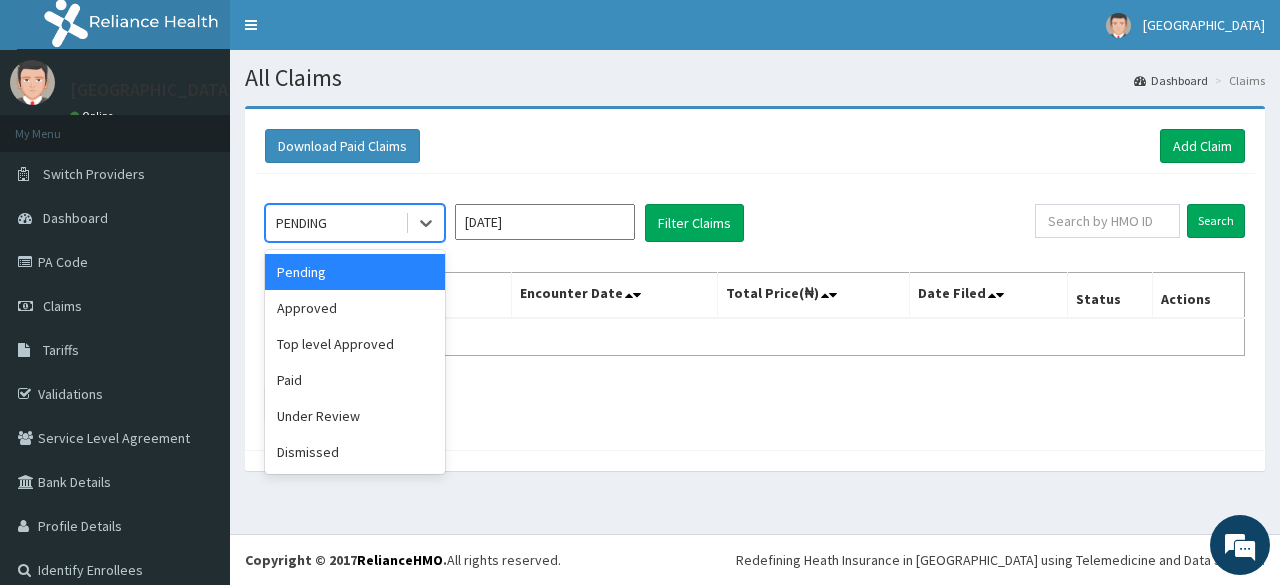 click on "Under Review" at bounding box center [355, 416] 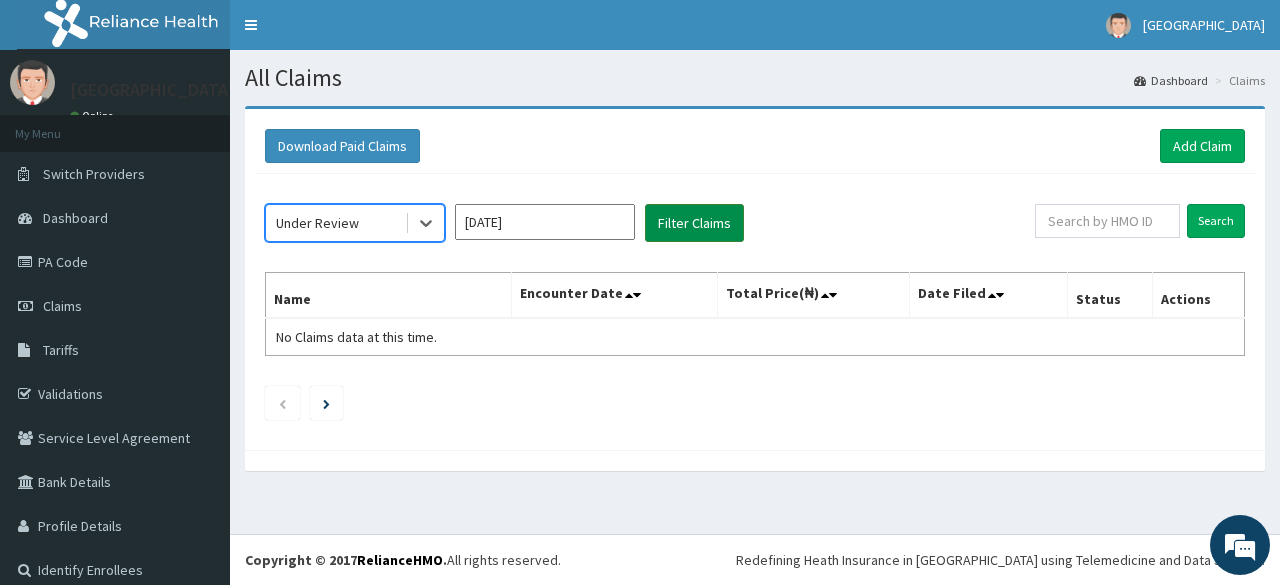 click on "Filter Claims" at bounding box center (694, 223) 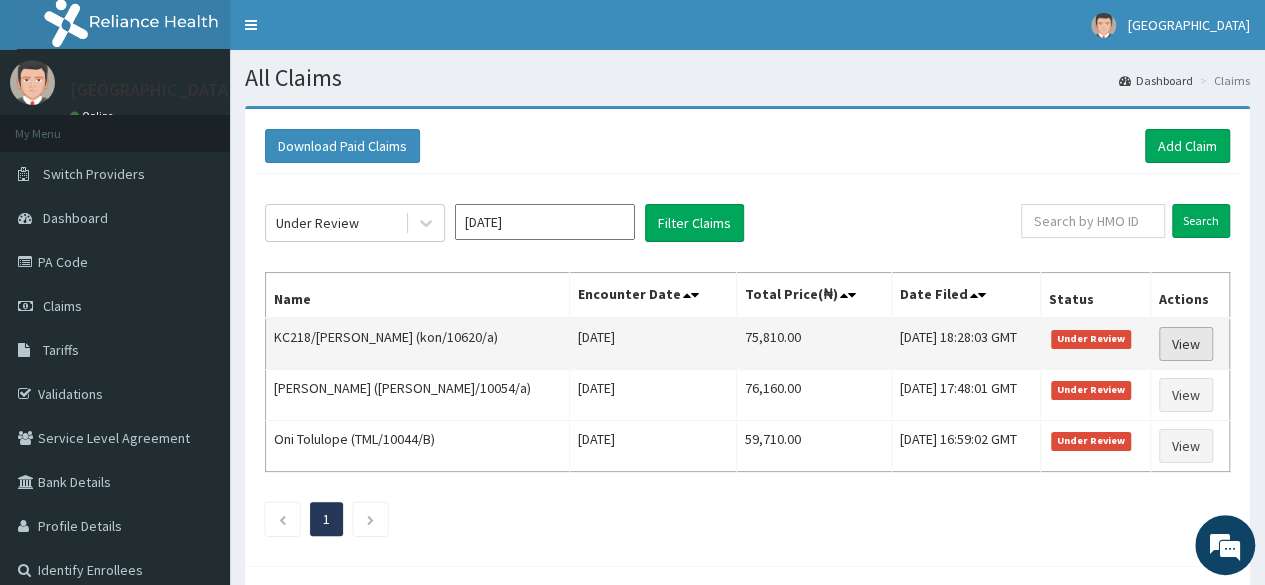 click on "View" at bounding box center [1186, 344] 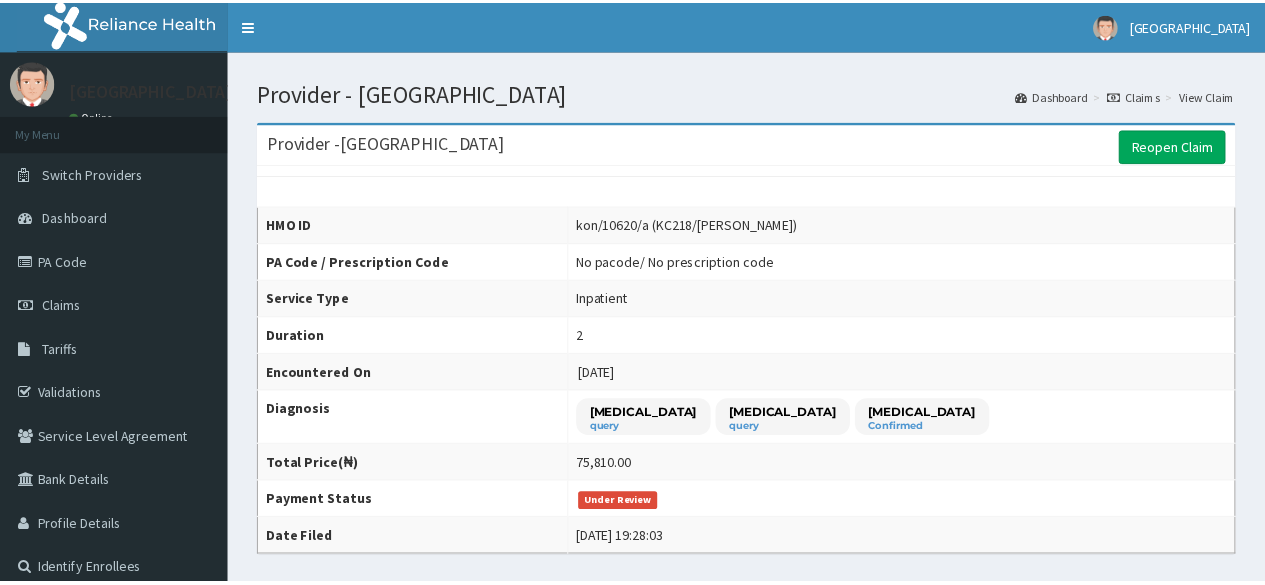 scroll, scrollTop: 0, scrollLeft: 0, axis: both 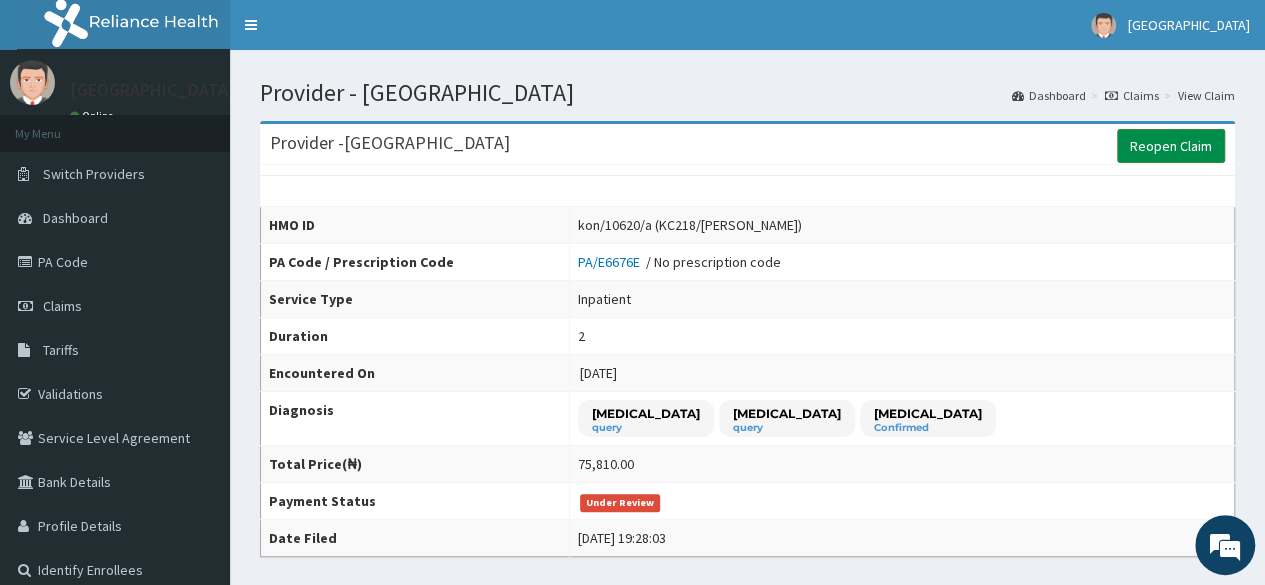 click on "Reopen Claim" at bounding box center [1171, 146] 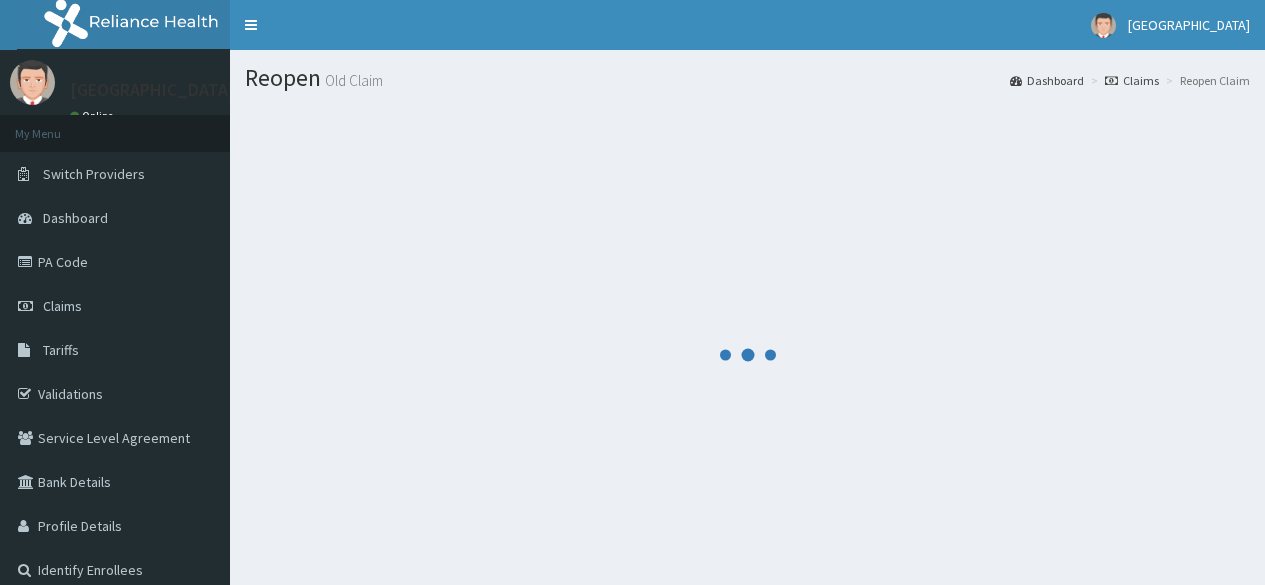 scroll, scrollTop: 0, scrollLeft: 0, axis: both 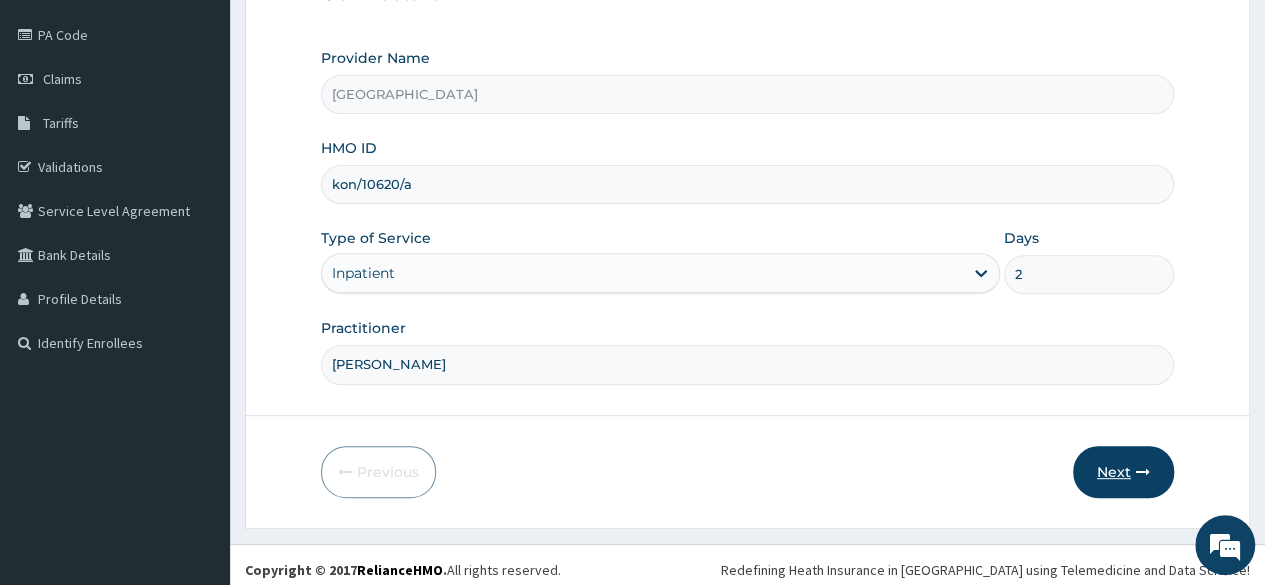 click on "Next" at bounding box center [1123, 472] 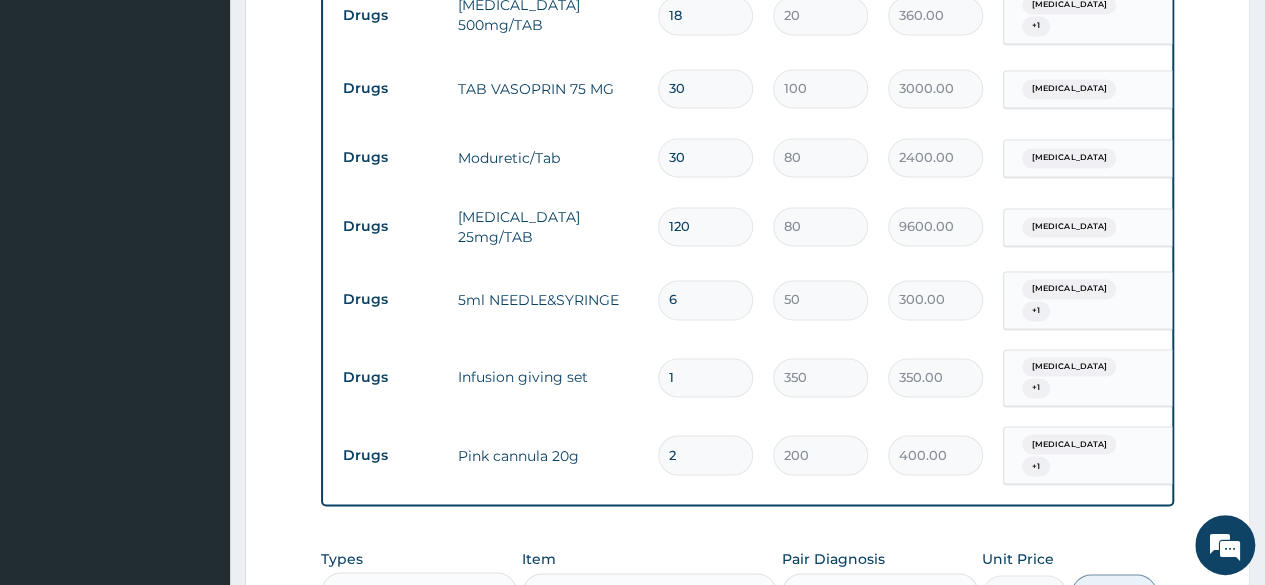 scroll, scrollTop: 1483, scrollLeft: 0, axis: vertical 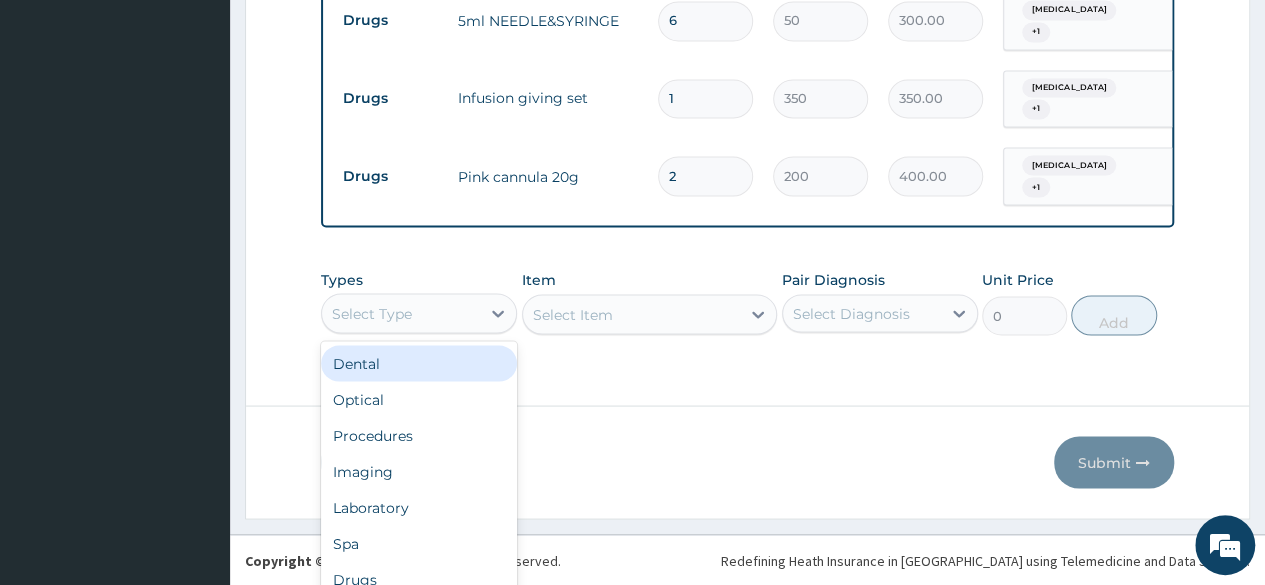 click on "Drugs" at bounding box center (419, 579) 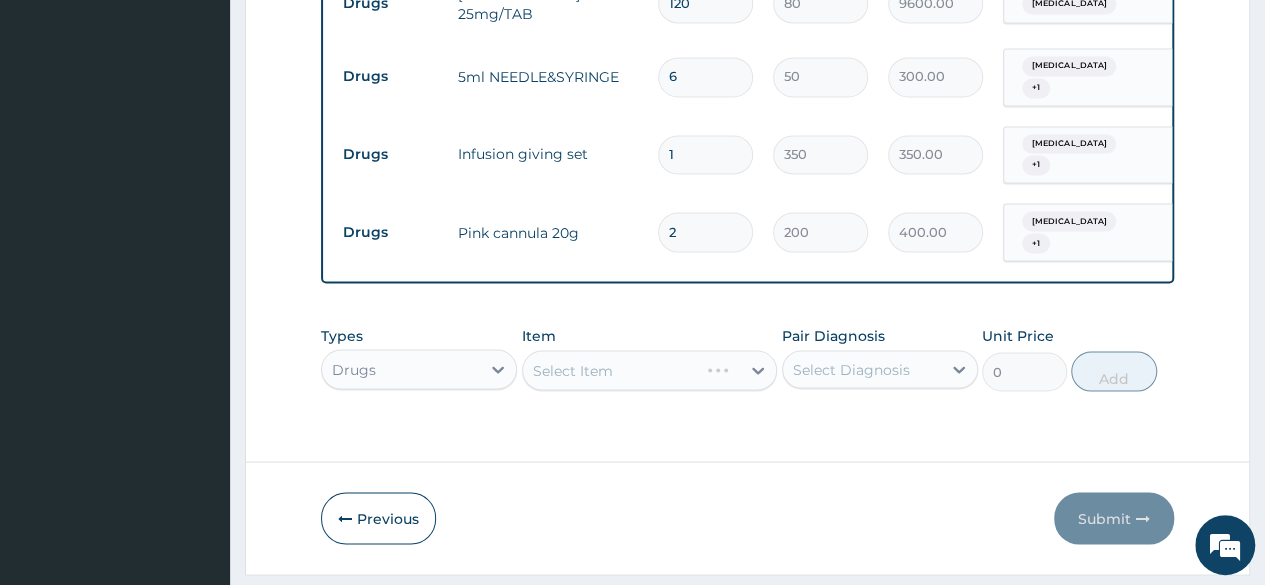 click on "Select Item" at bounding box center (650, 370) 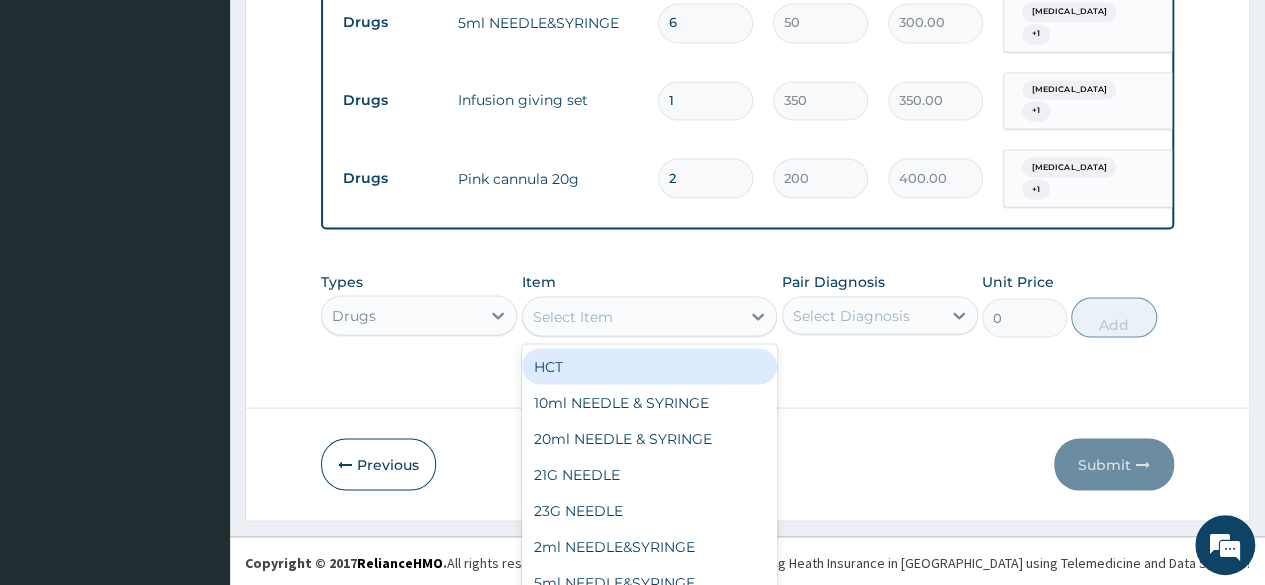 scroll, scrollTop: 58, scrollLeft: 0, axis: vertical 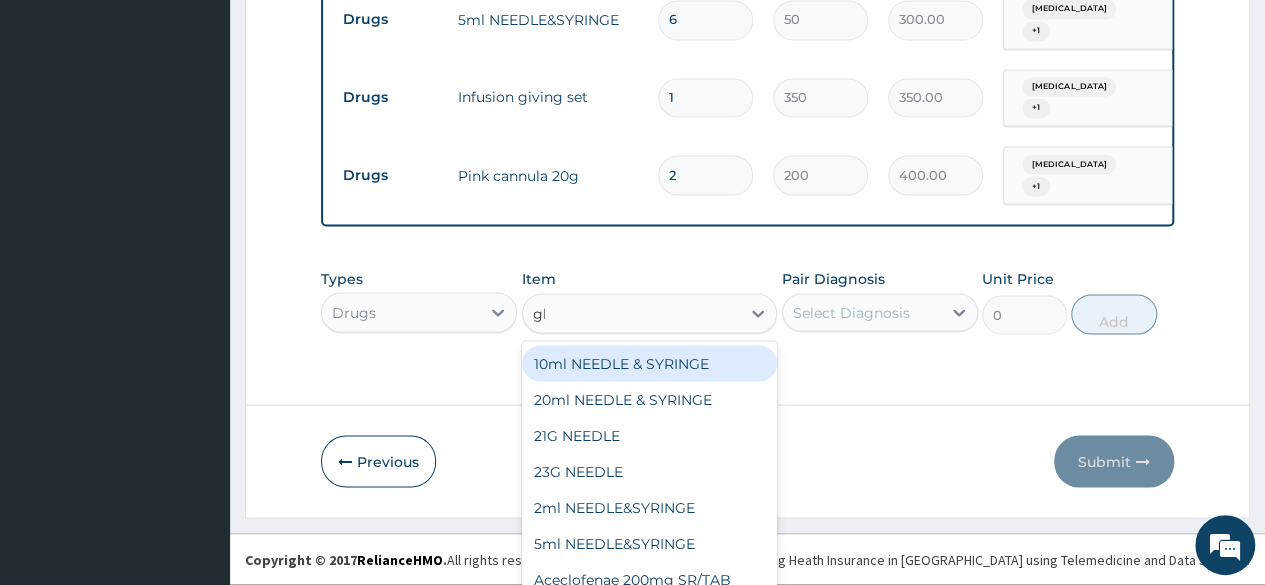 type on "glove" 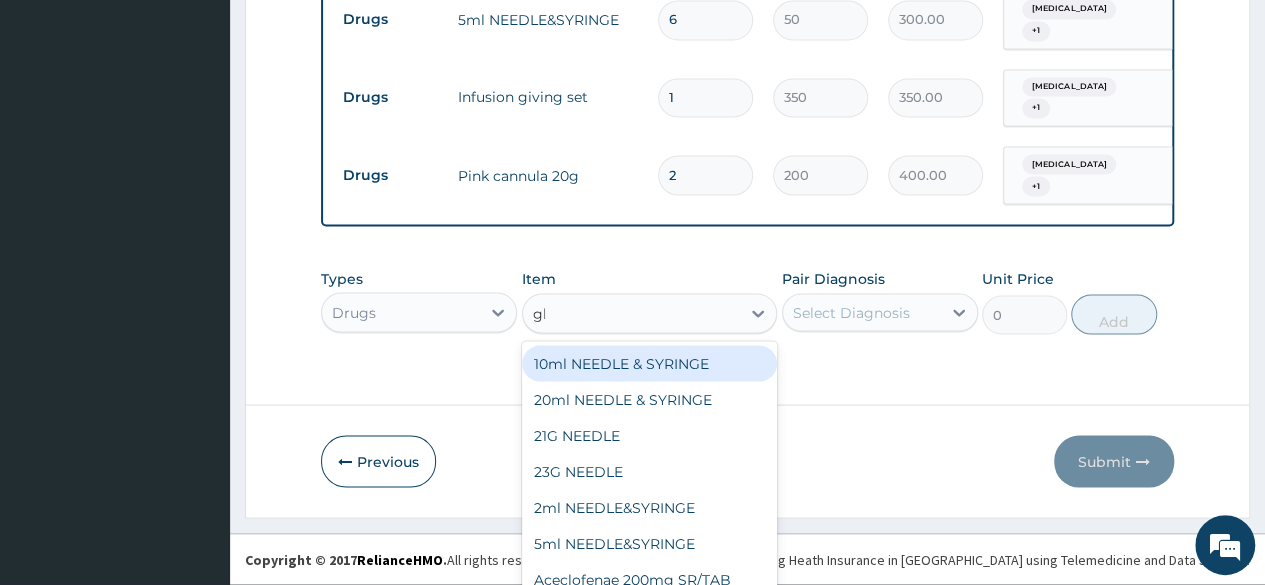 scroll, scrollTop: 0, scrollLeft: 0, axis: both 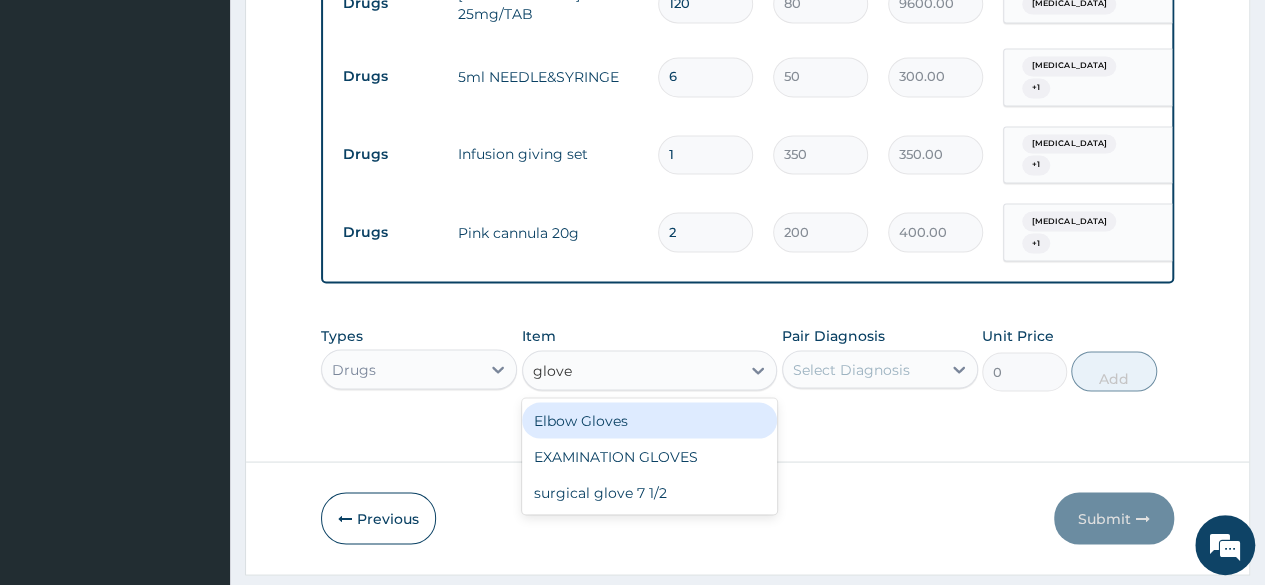 click on "EXAMINATION GLOVES" at bounding box center [650, 456] 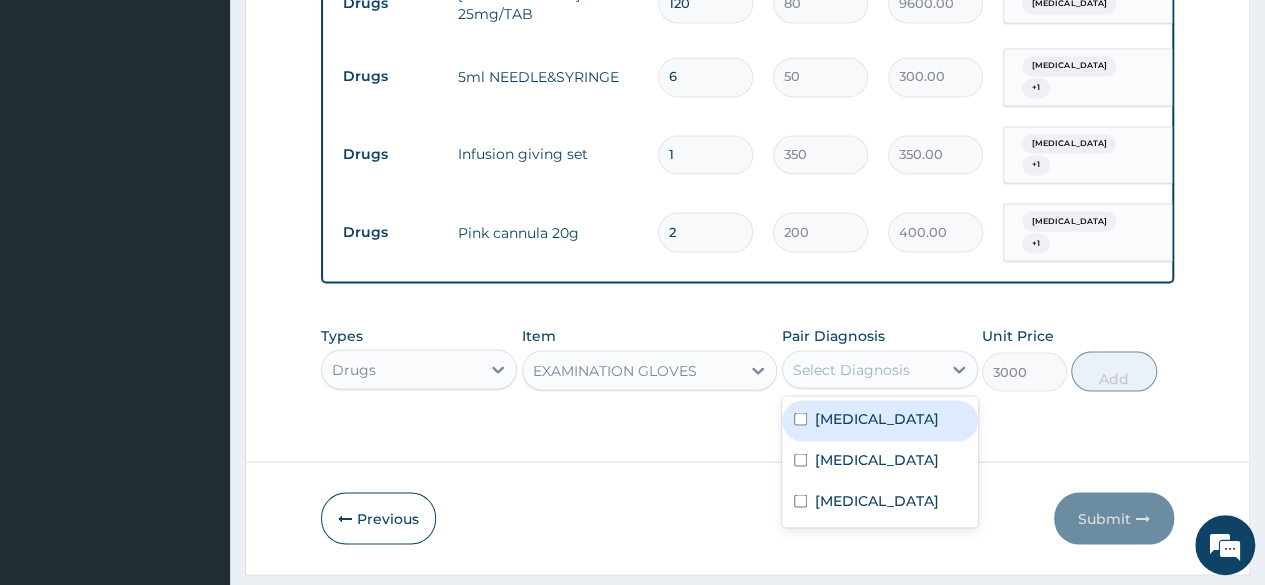 click on "Malaria" at bounding box center (880, 420) 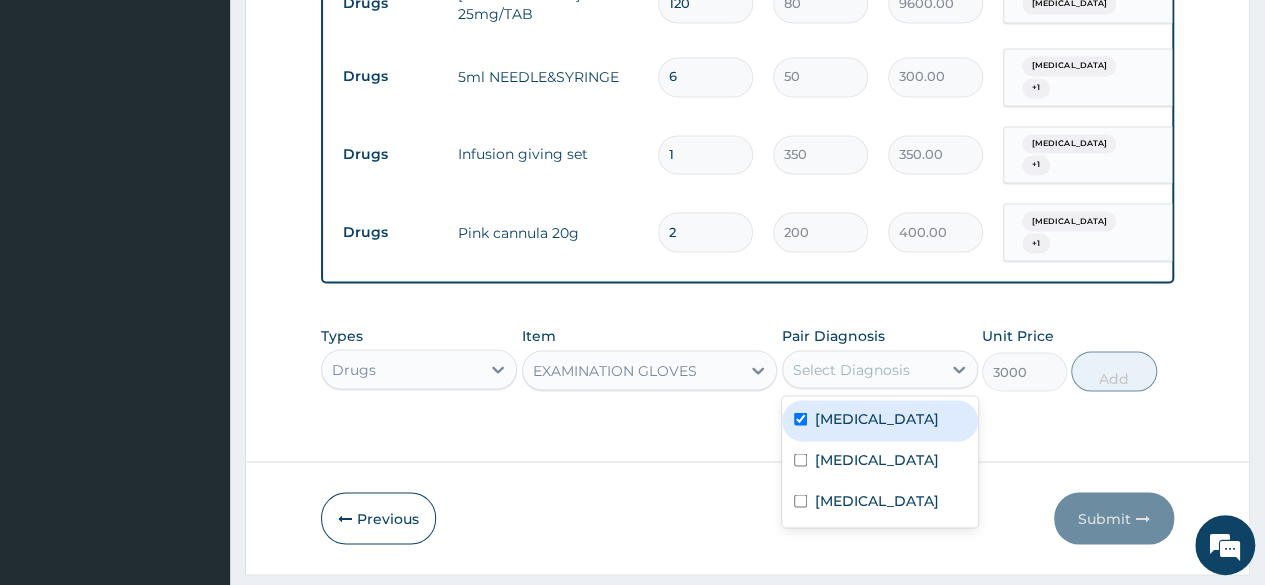 checkbox on "true" 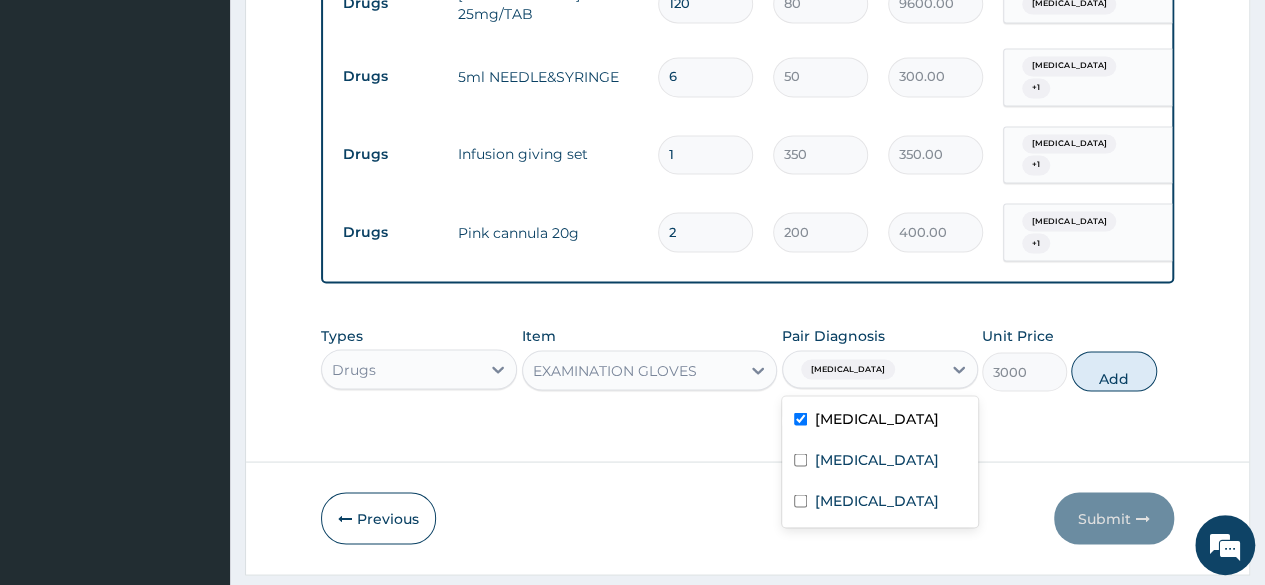 click on "Sepsis" at bounding box center [880, 461] 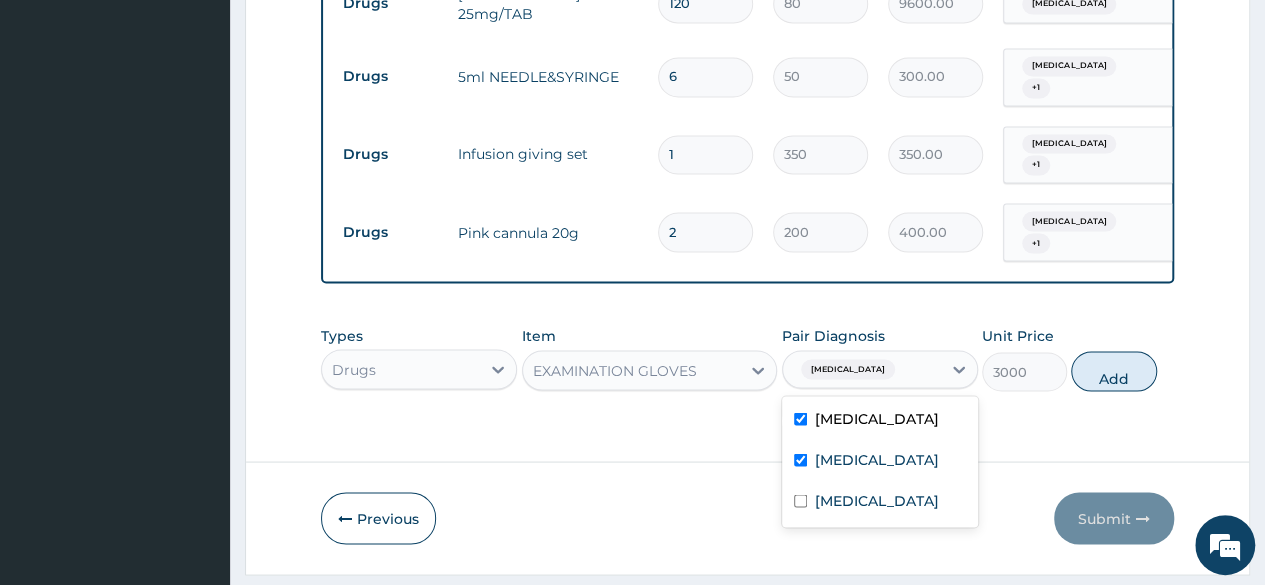 checkbox on "true" 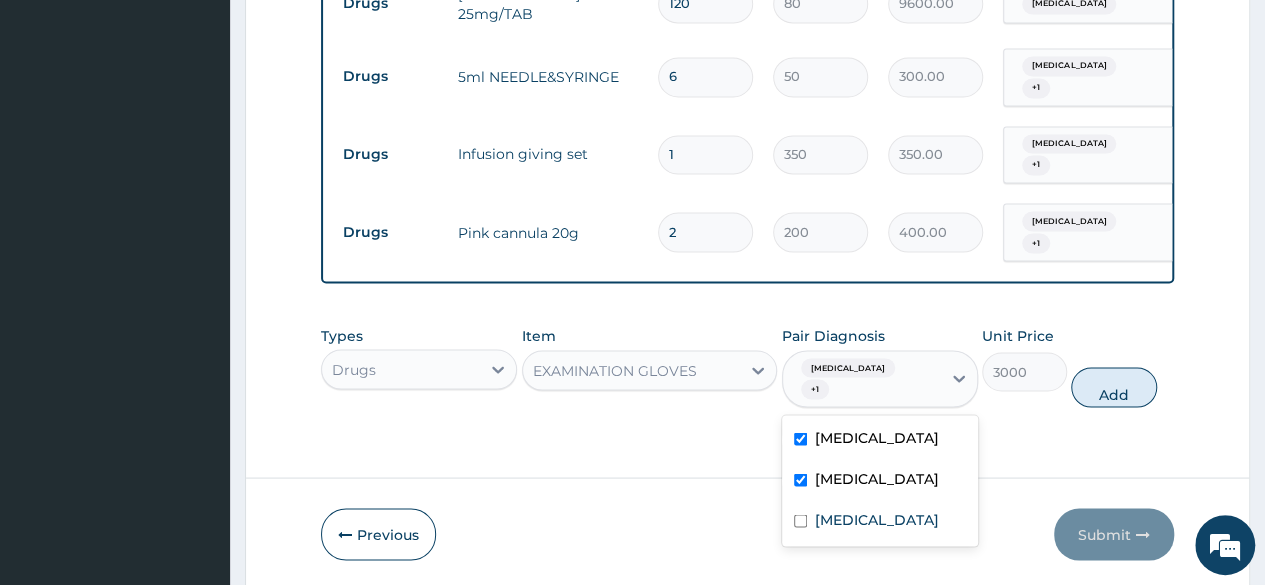 click on "Benign hypertension" at bounding box center [880, 521] 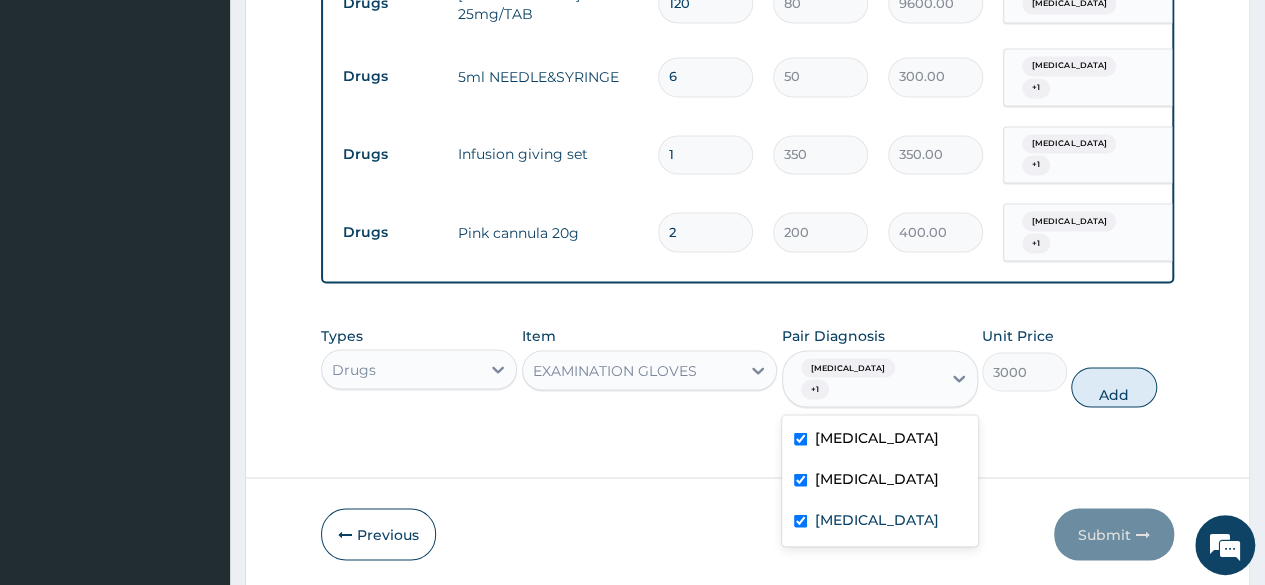 checkbox on "true" 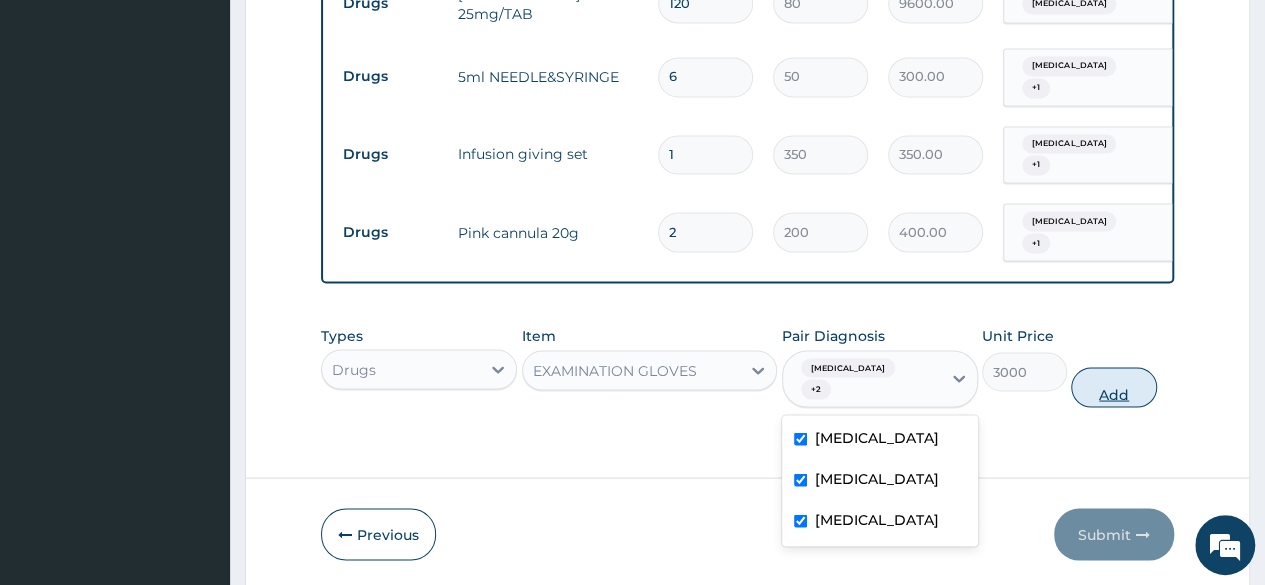 click on "Add" at bounding box center (1113, 387) 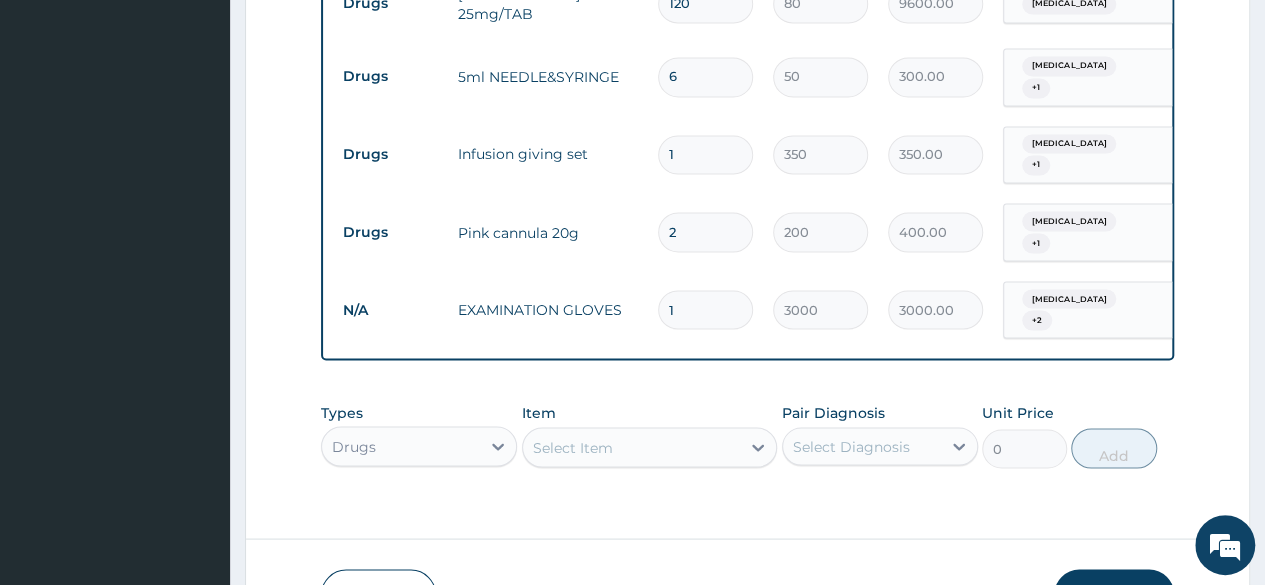 click on "Submit" at bounding box center (1114, 595) 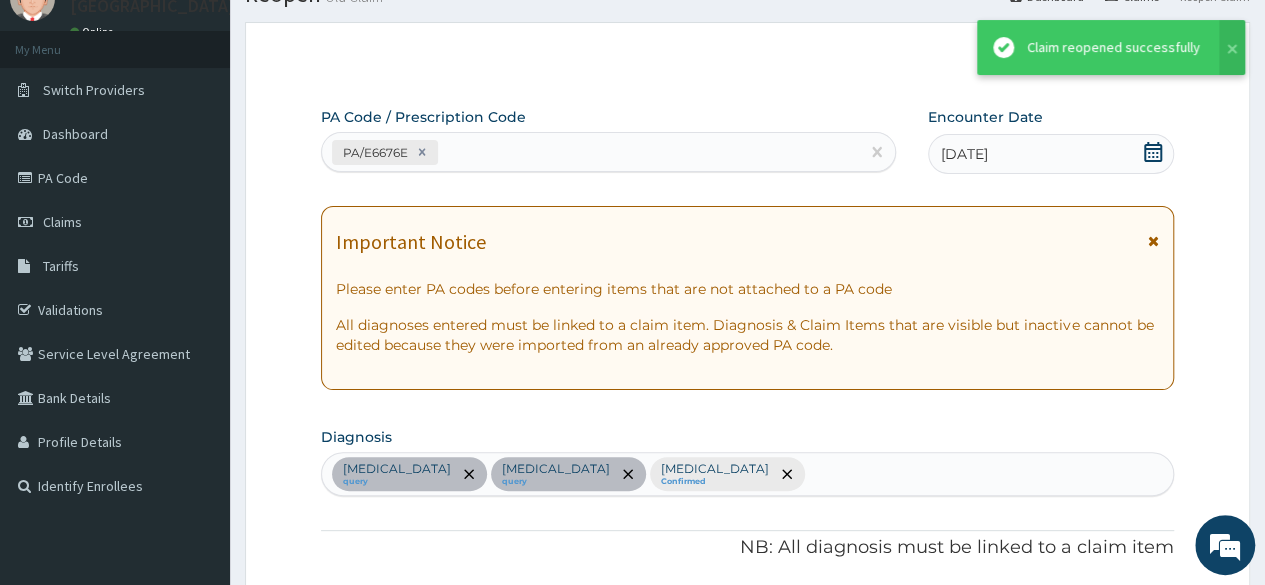 scroll, scrollTop: 1704, scrollLeft: 0, axis: vertical 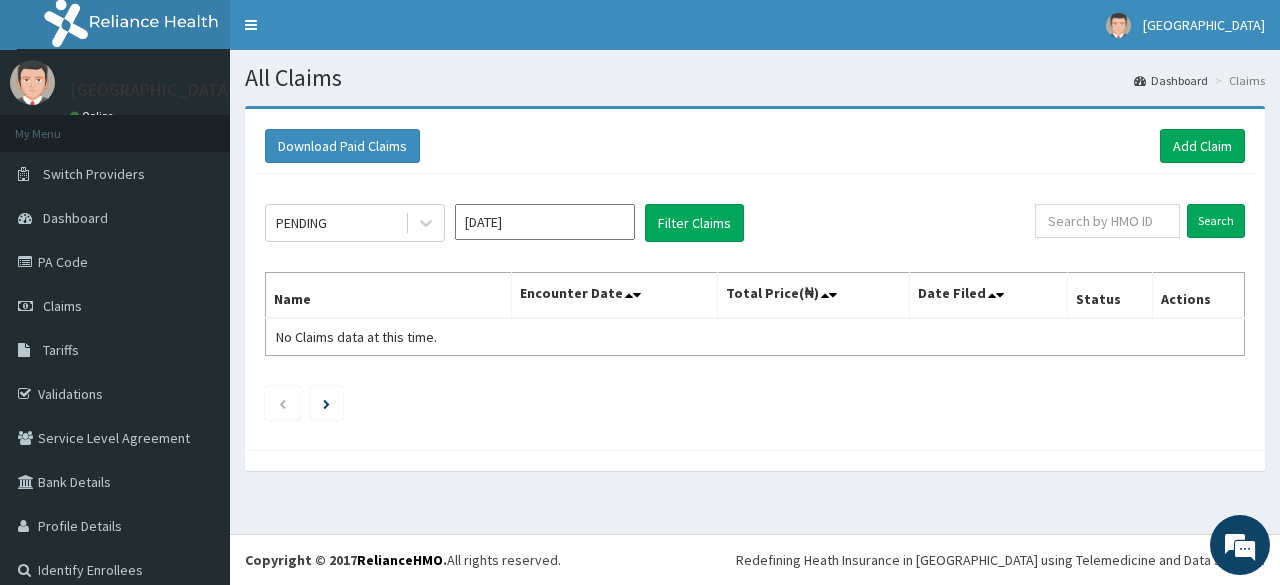 click on "[DATE]" at bounding box center (545, 222) 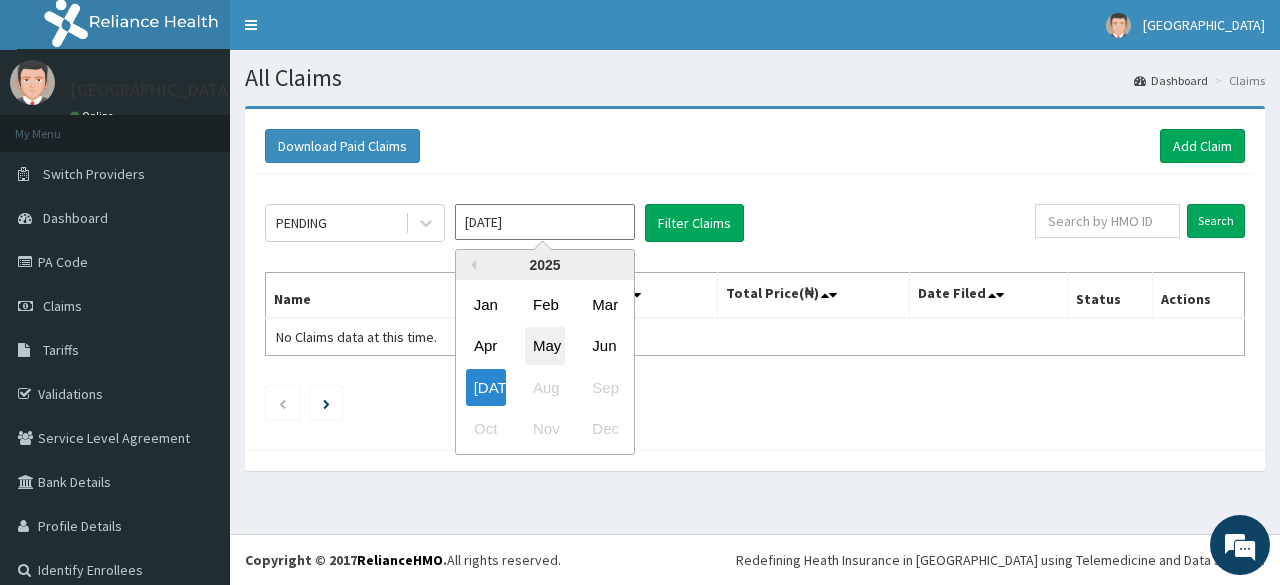 click on "May" at bounding box center (545, 346) 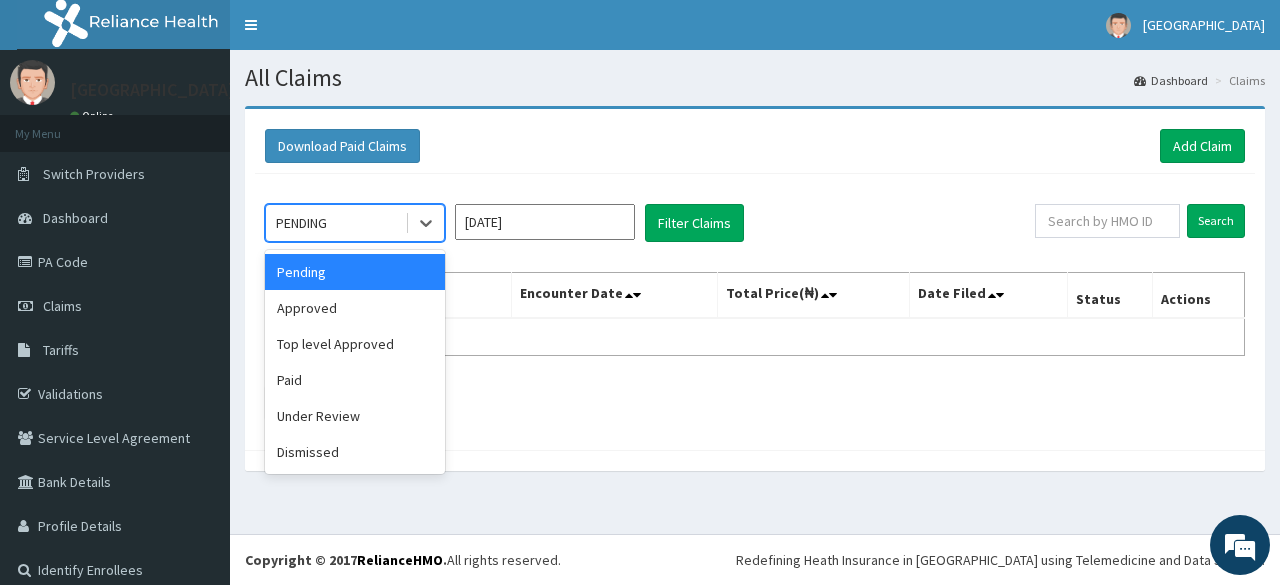 click on "Under Review" at bounding box center [355, 416] 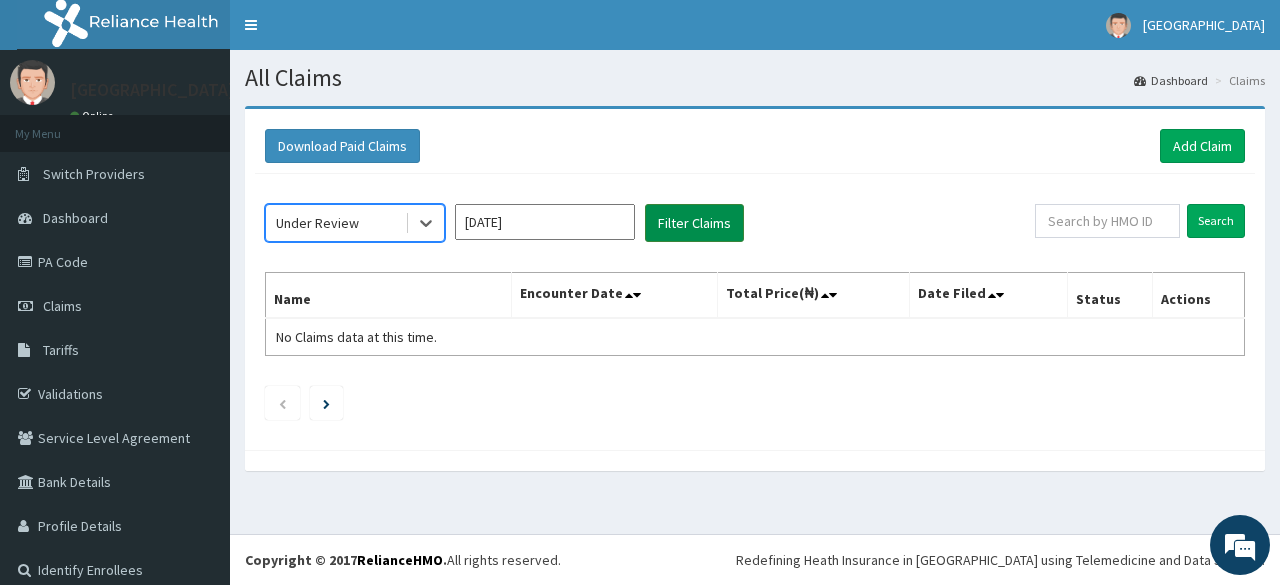 click on "Filter Claims" at bounding box center (694, 223) 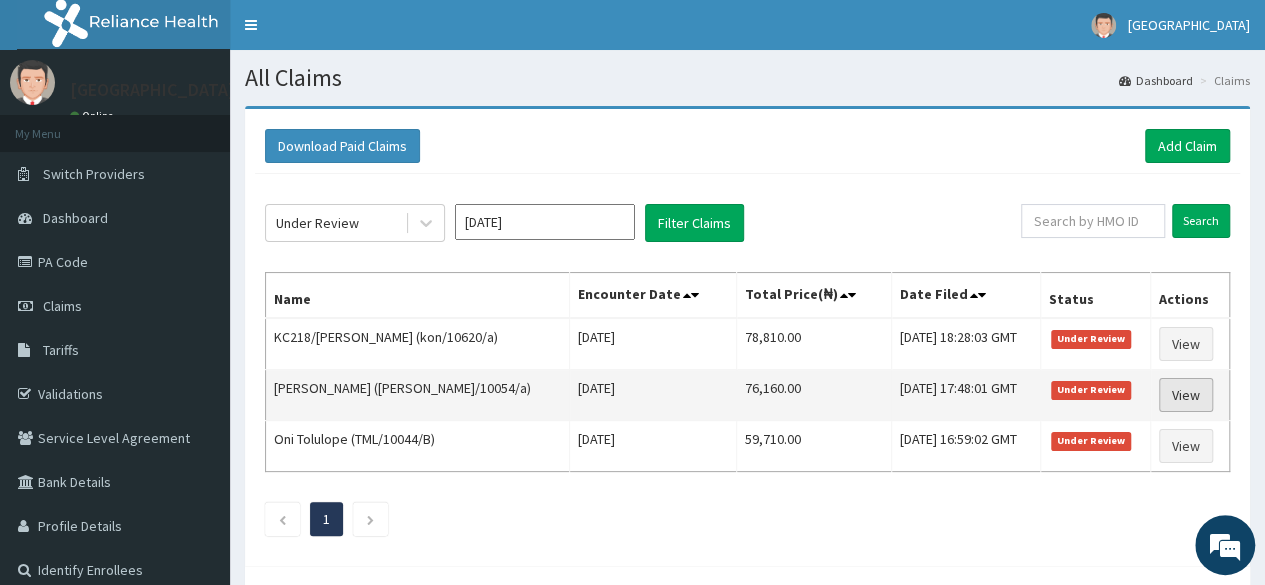 click on "View" at bounding box center [1186, 395] 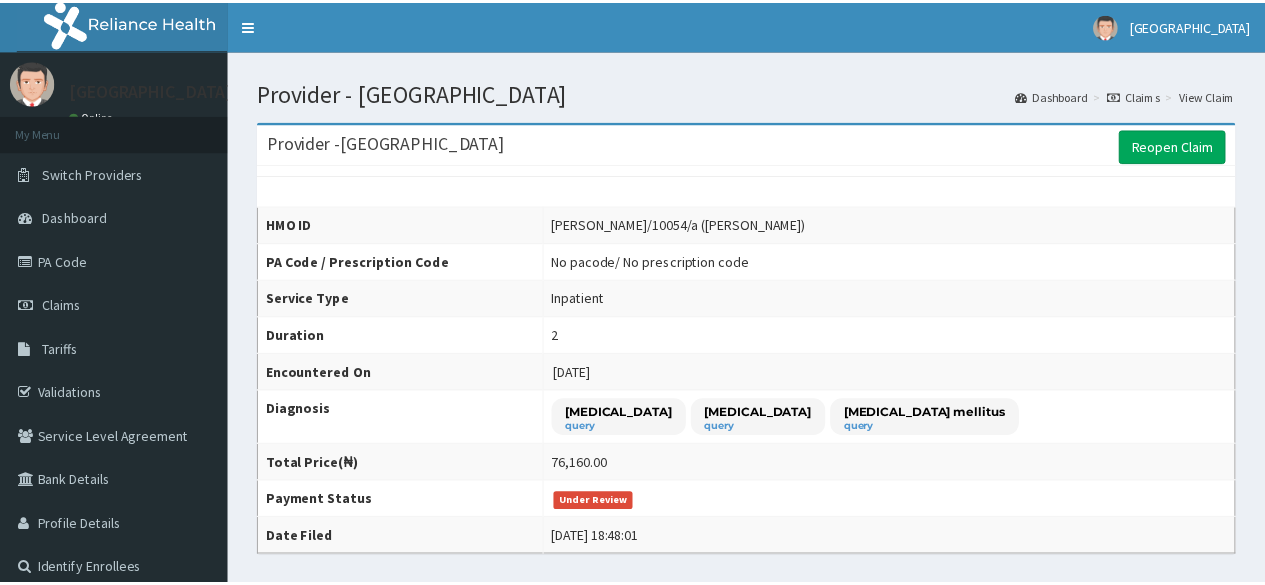 scroll, scrollTop: 0, scrollLeft: 0, axis: both 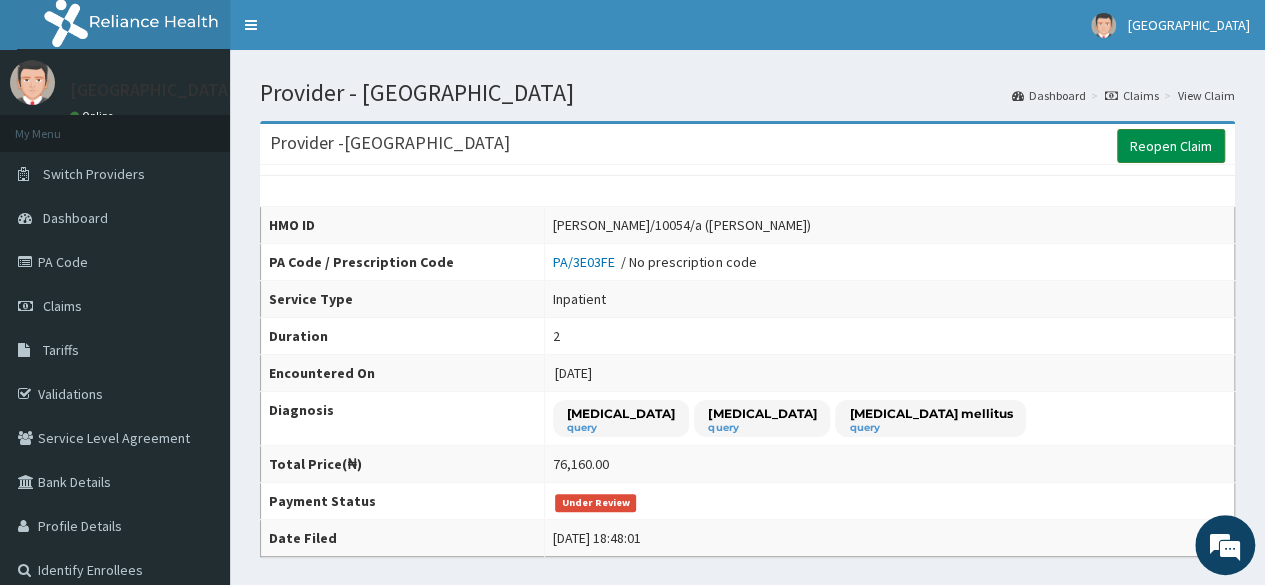 click on "Reopen Claim" at bounding box center (1171, 146) 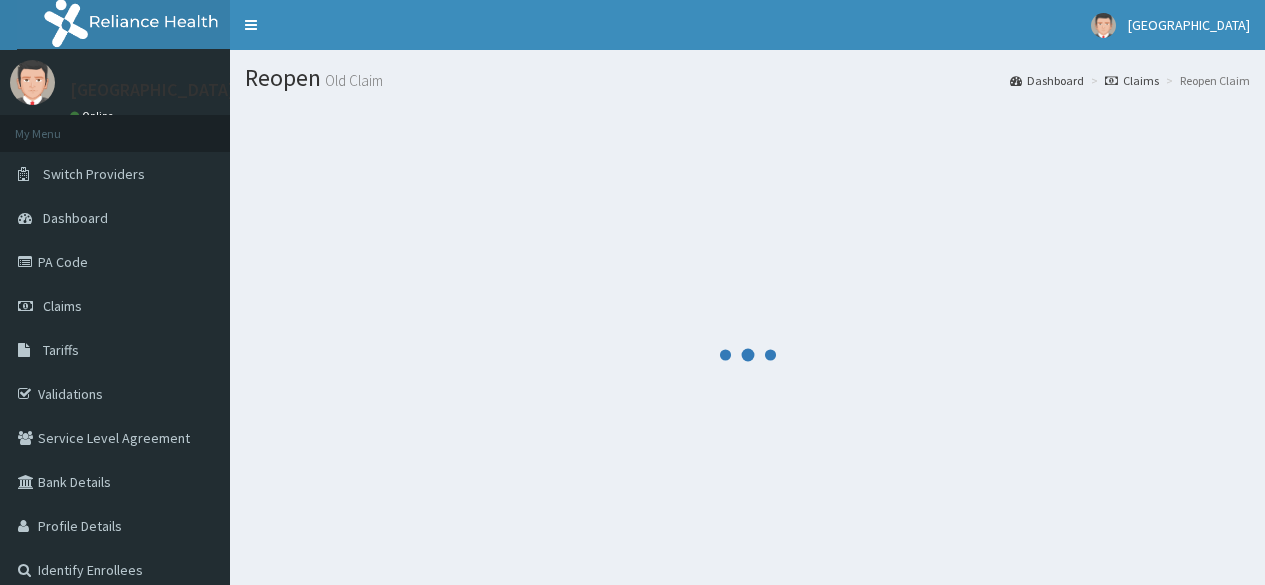 scroll, scrollTop: 0, scrollLeft: 0, axis: both 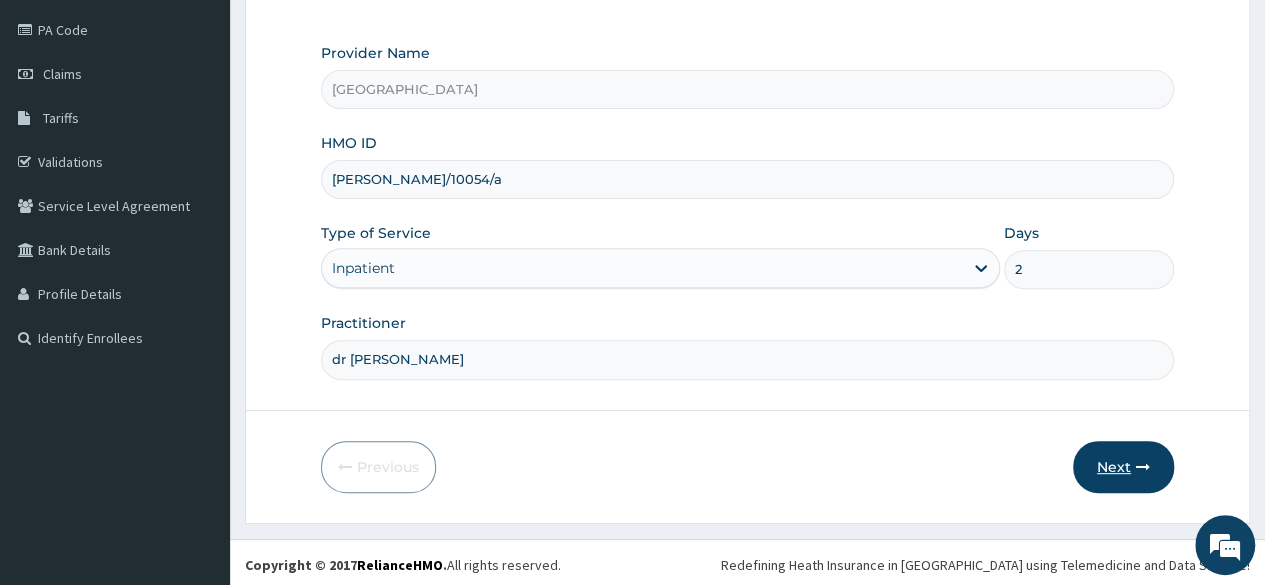 click on "Next" at bounding box center (1123, 467) 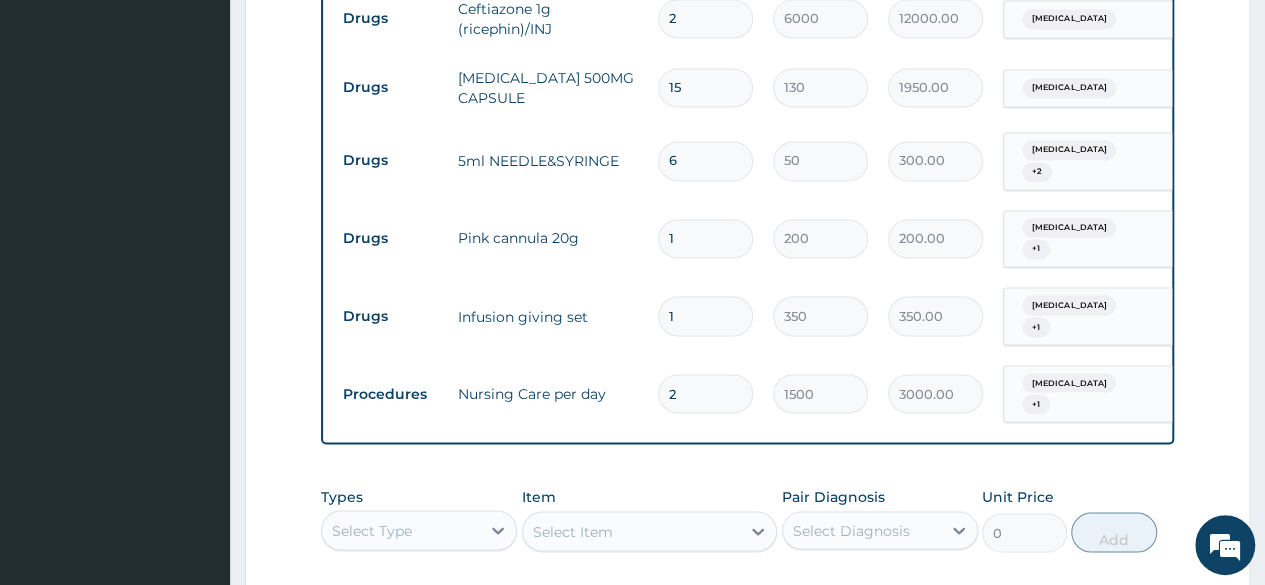 scroll, scrollTop: 1640, scrollLeft: 0, axis: vertical 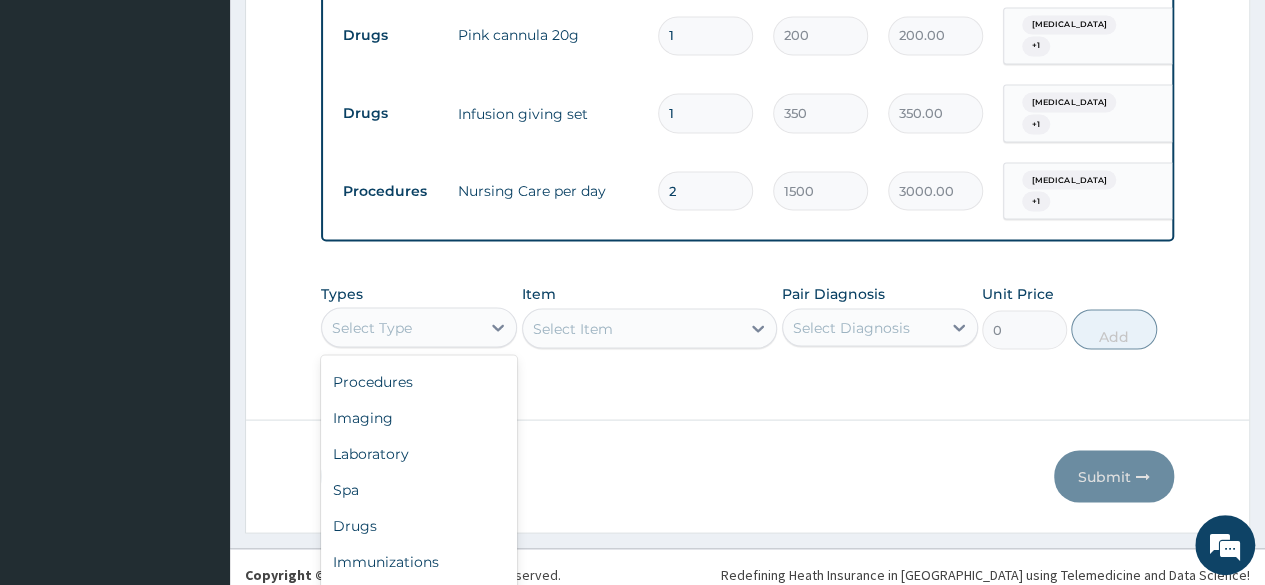 click on "Drugs" at bounding box center [419, 525] 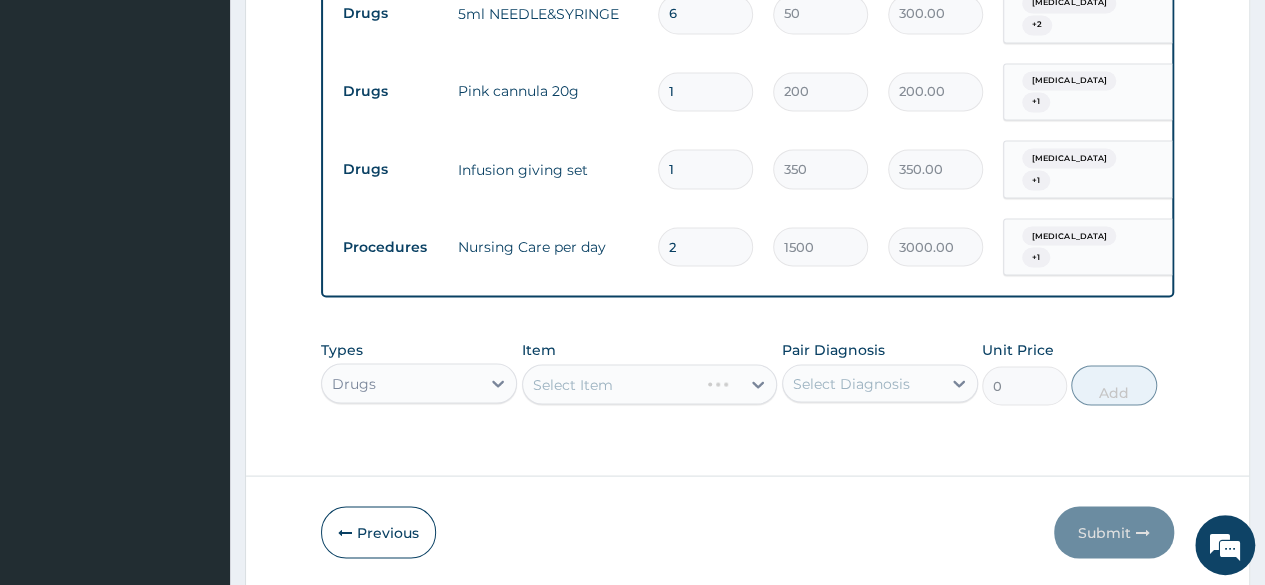 scroll, scrollTop: 0, scrollLeft: 0, axis: both 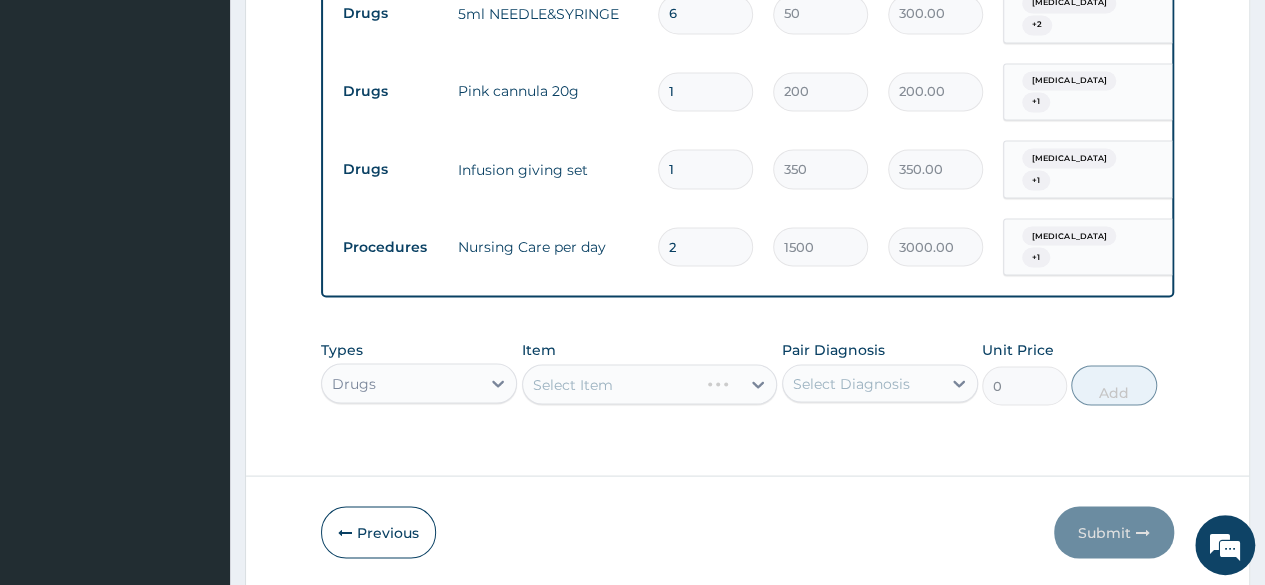 click on "Select Item" at bounding box center [650, 384] 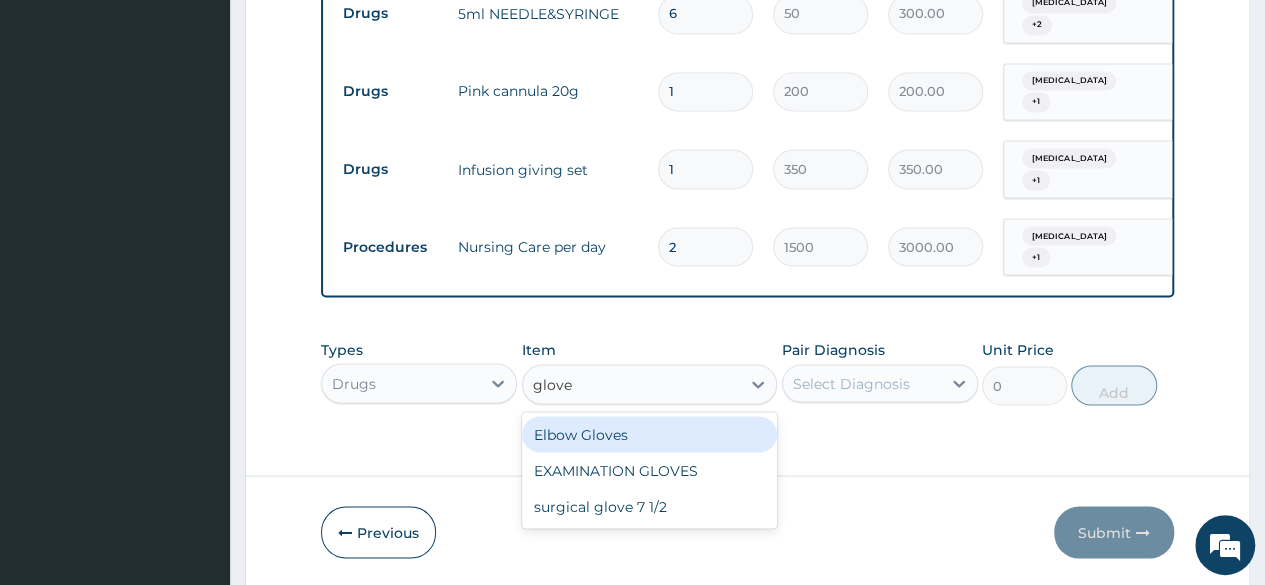 scroll, scrollTop: 0, scrollLeft: 0, axis: both 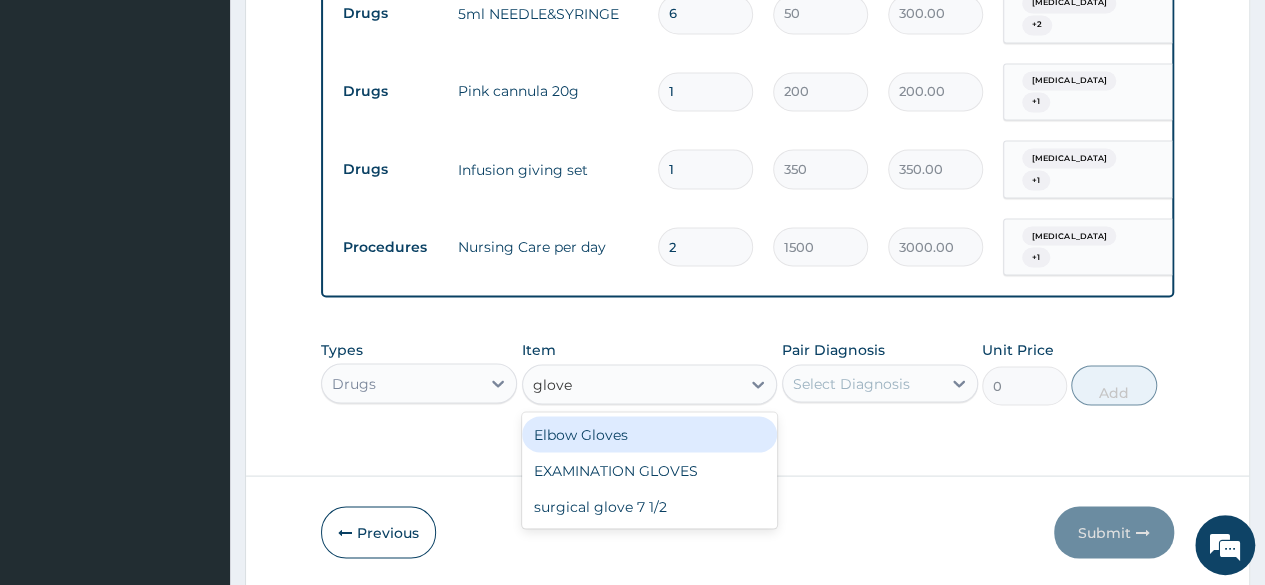 type on "gloves" 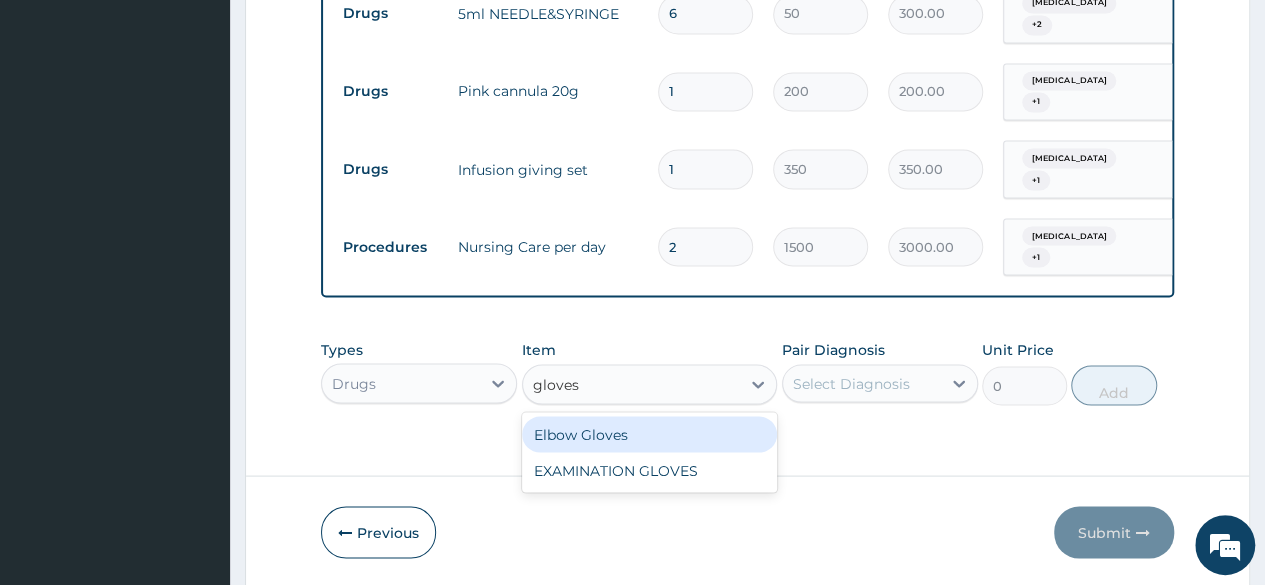 click on "Elbow Gloves" at bounding box center (650, 434) 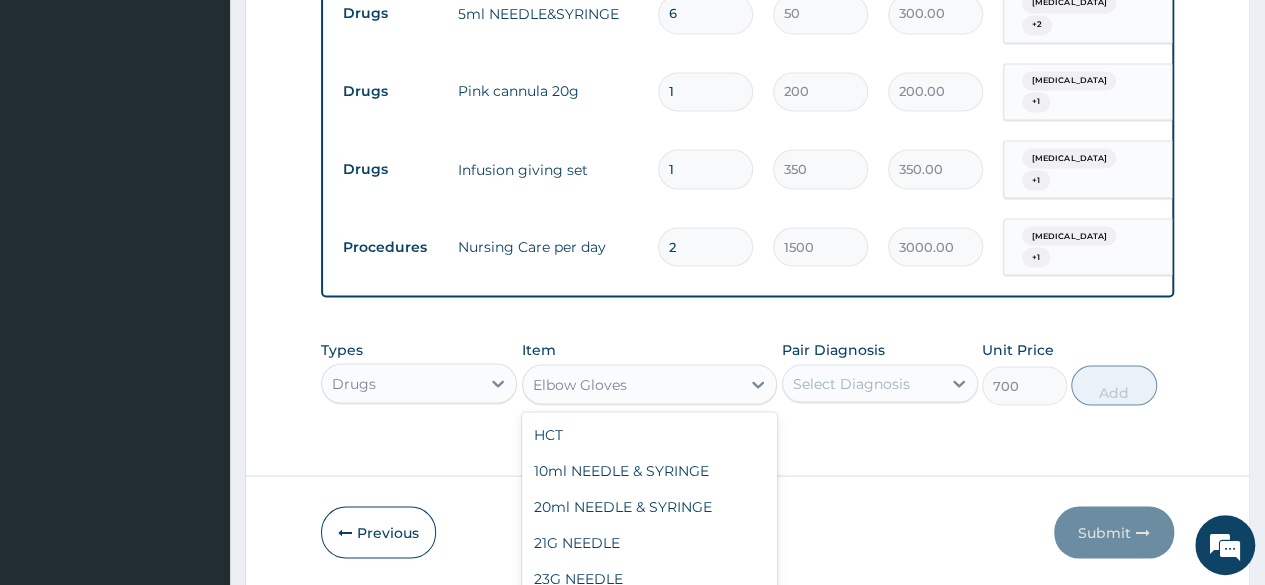 scroll, scrollTop: 58, scrollLeft: 0, axis: vertical 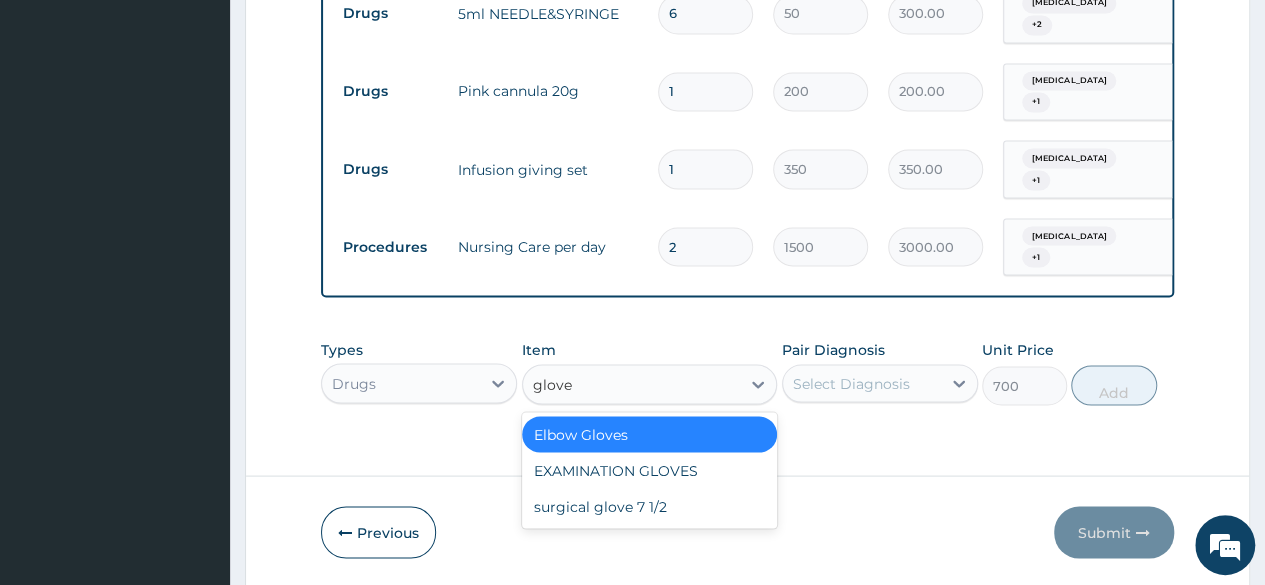 type on "gloves" 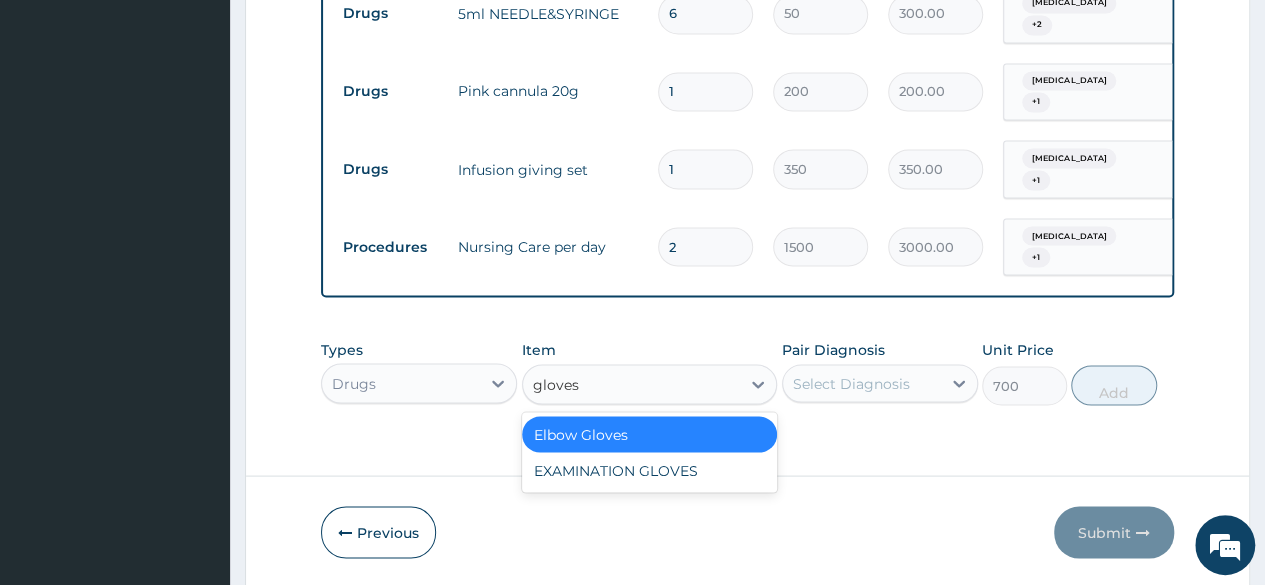 click on "EXAMINATION GLOVES" at bounding box center [650, 470] 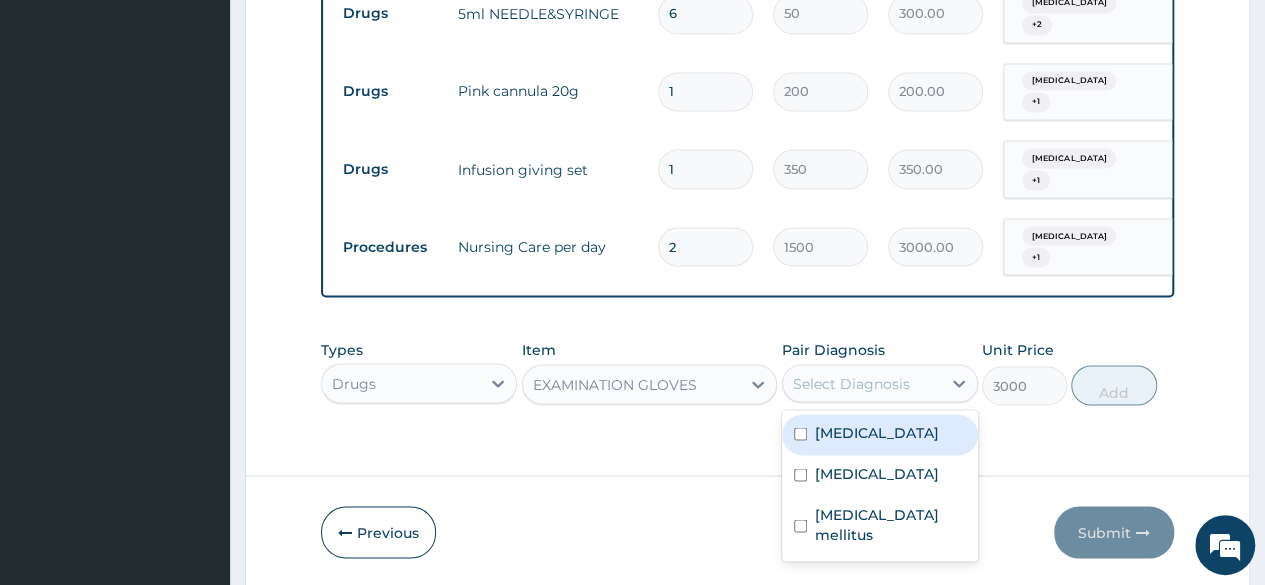 click on "Sepsis" at bounding box center (880, 434) 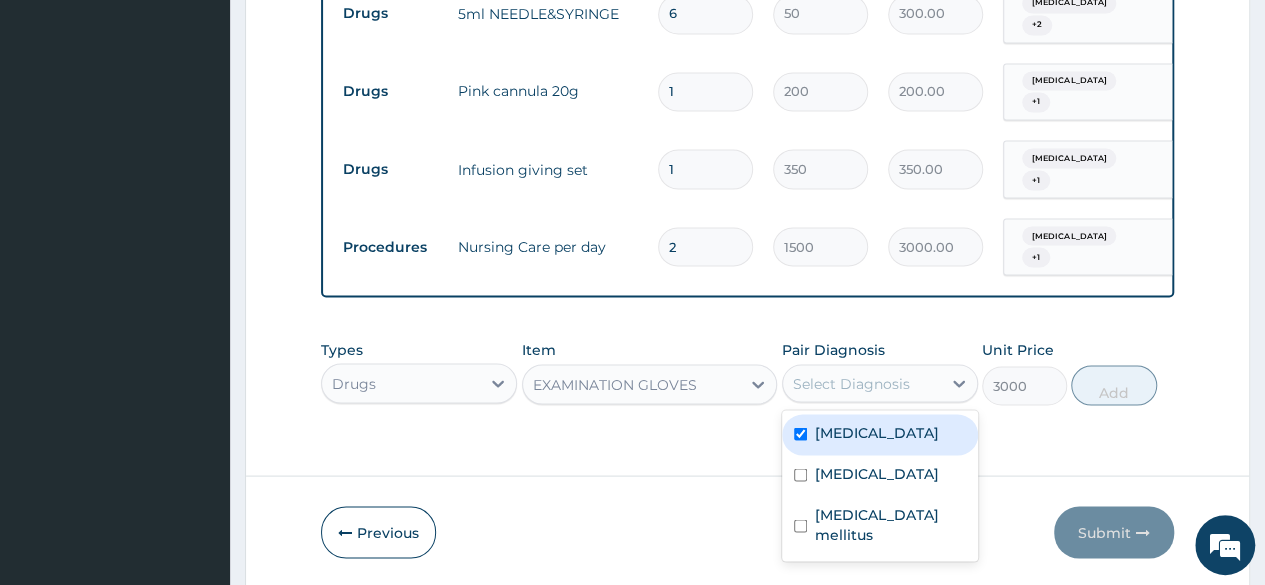 checkbox on "true" 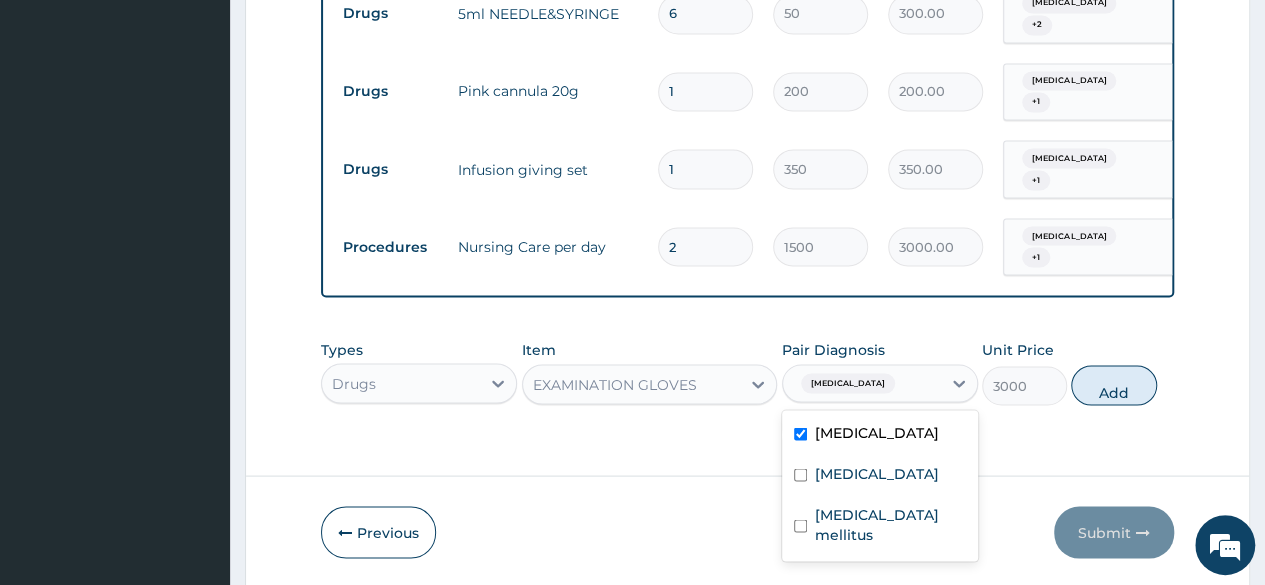 click on "Malaria" at bounding box center [880, 475] 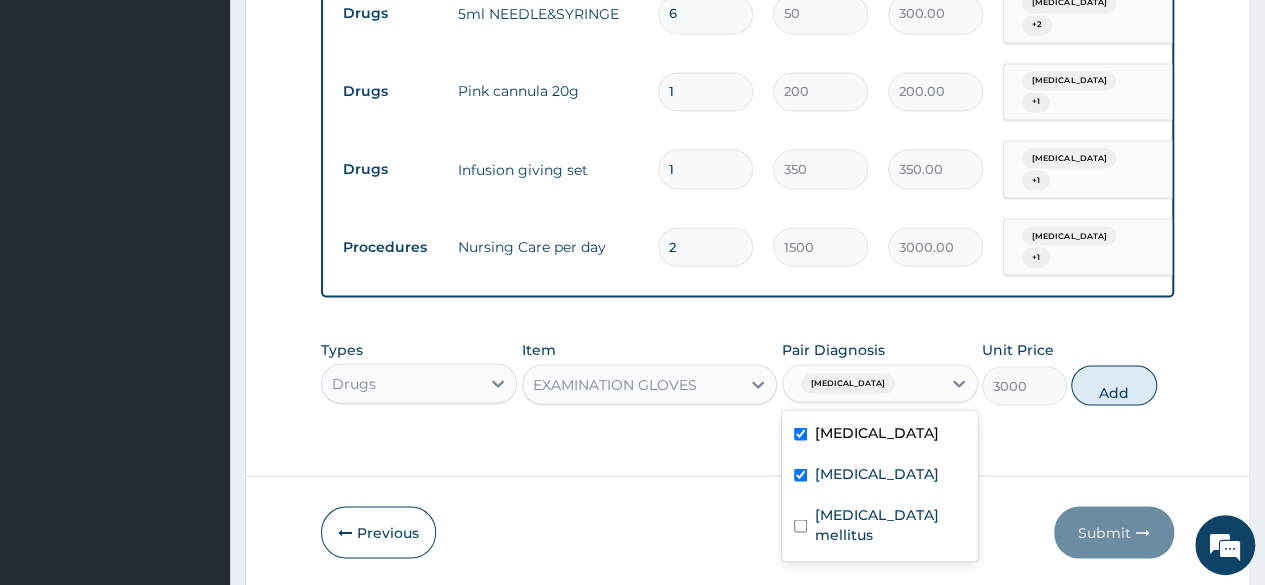 checkbox on "true" 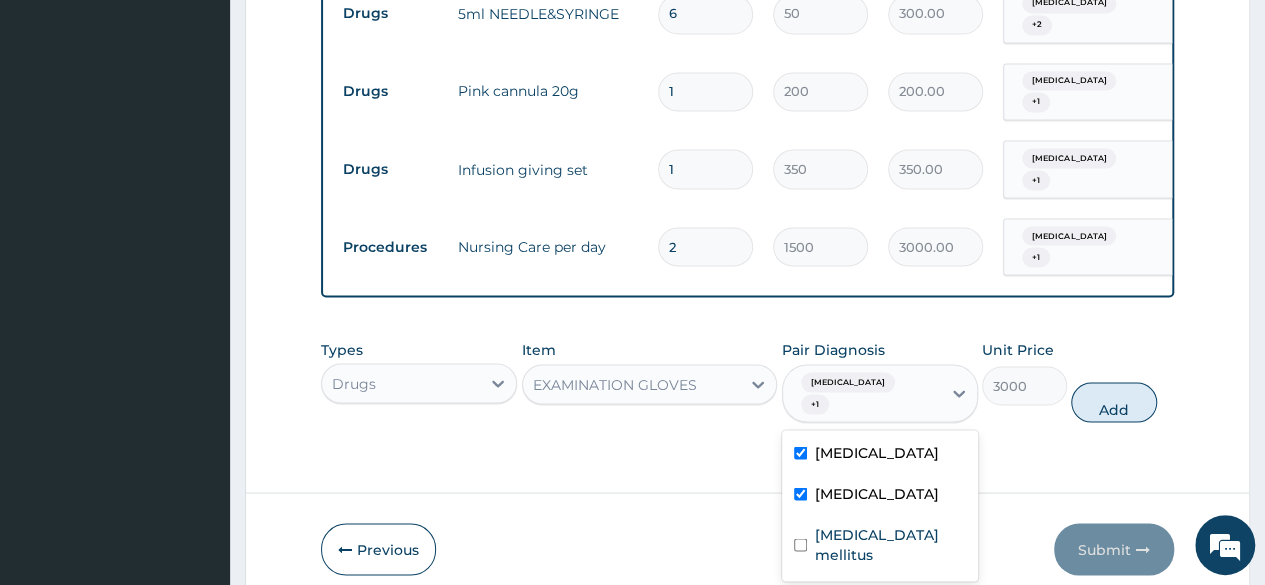 click on "Diabetes mellitus" at bounding box center [880, 546] 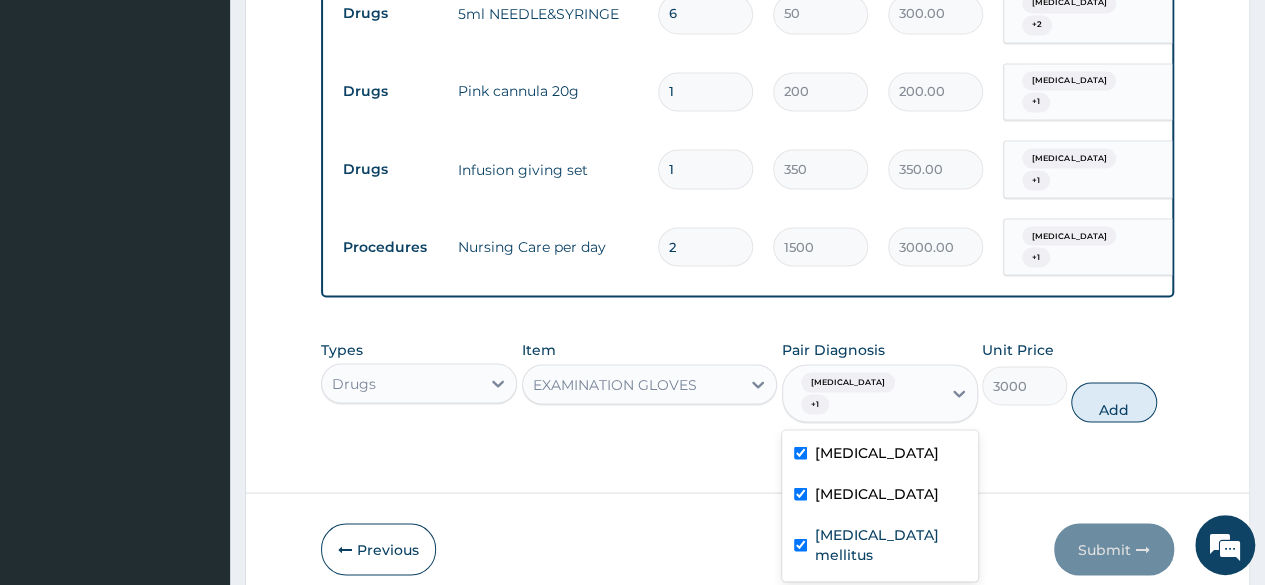 checkbox on "true" 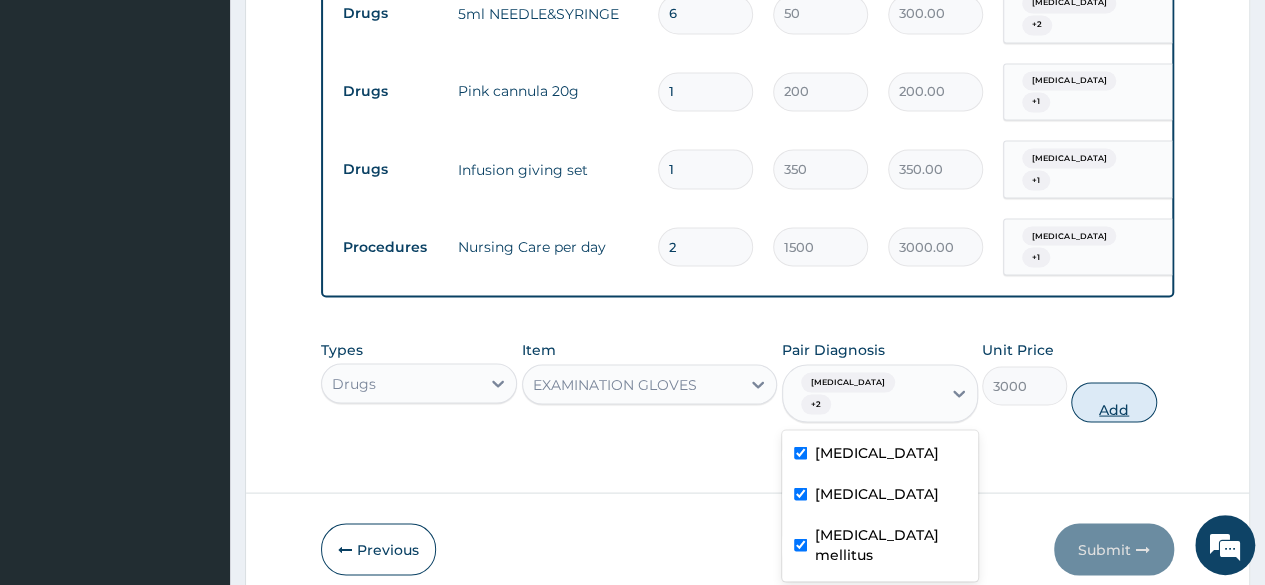 click on "Add" at bounding box center [1113, 402] 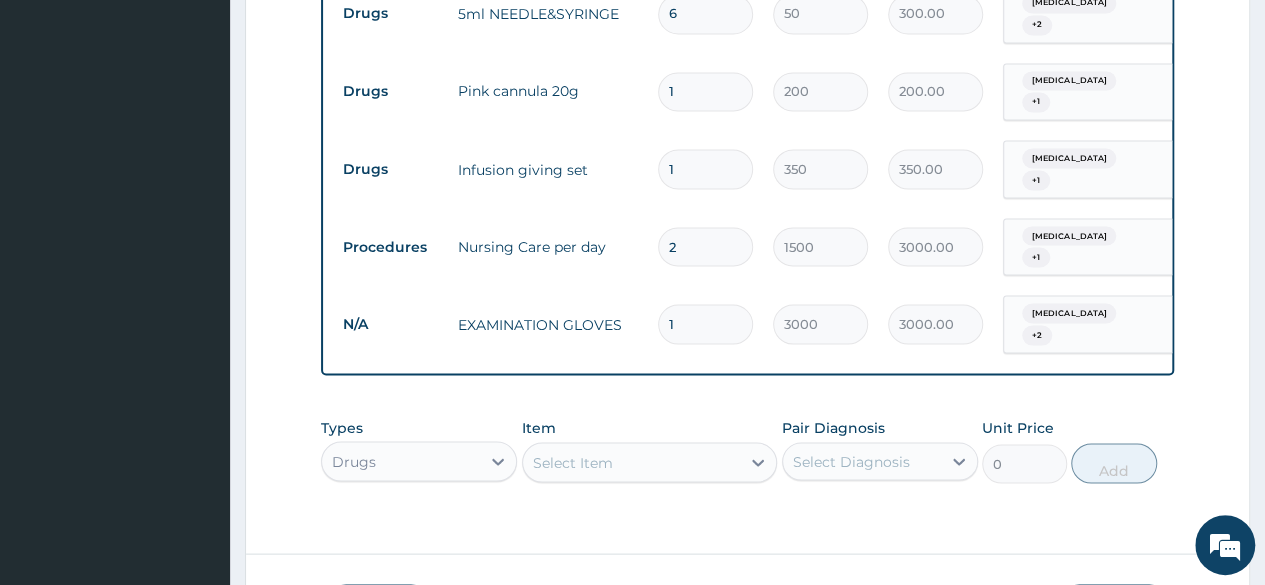 click on "Submit" at bounding box center [1114, 610] 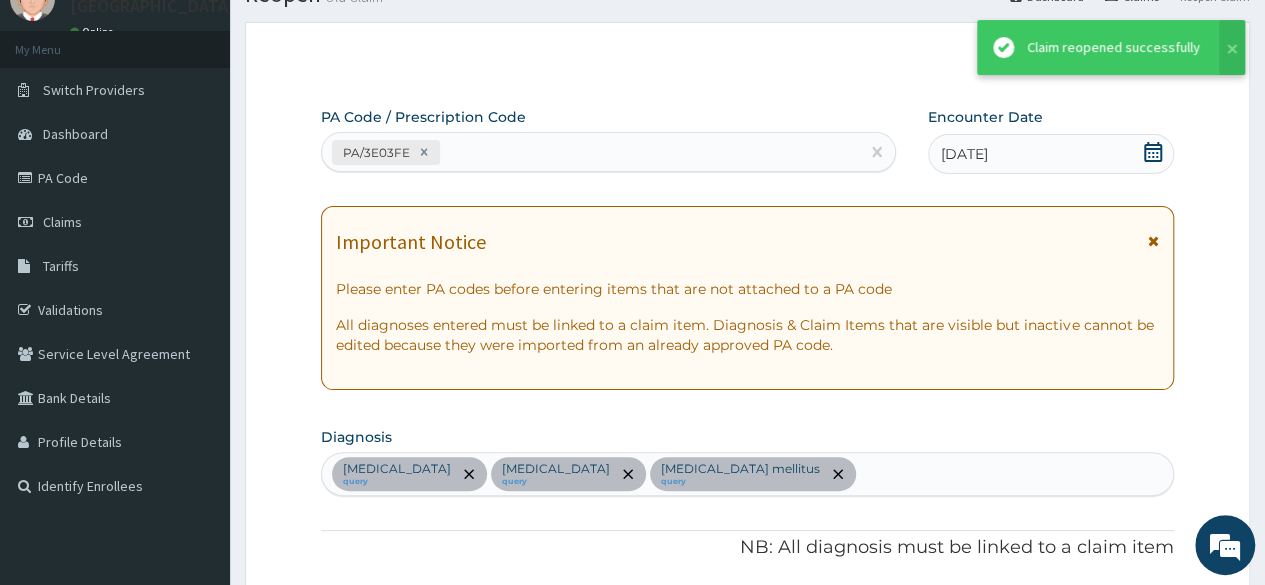 scroll, scrollTop: 1773, scrollLeft: 0, axis: vertical 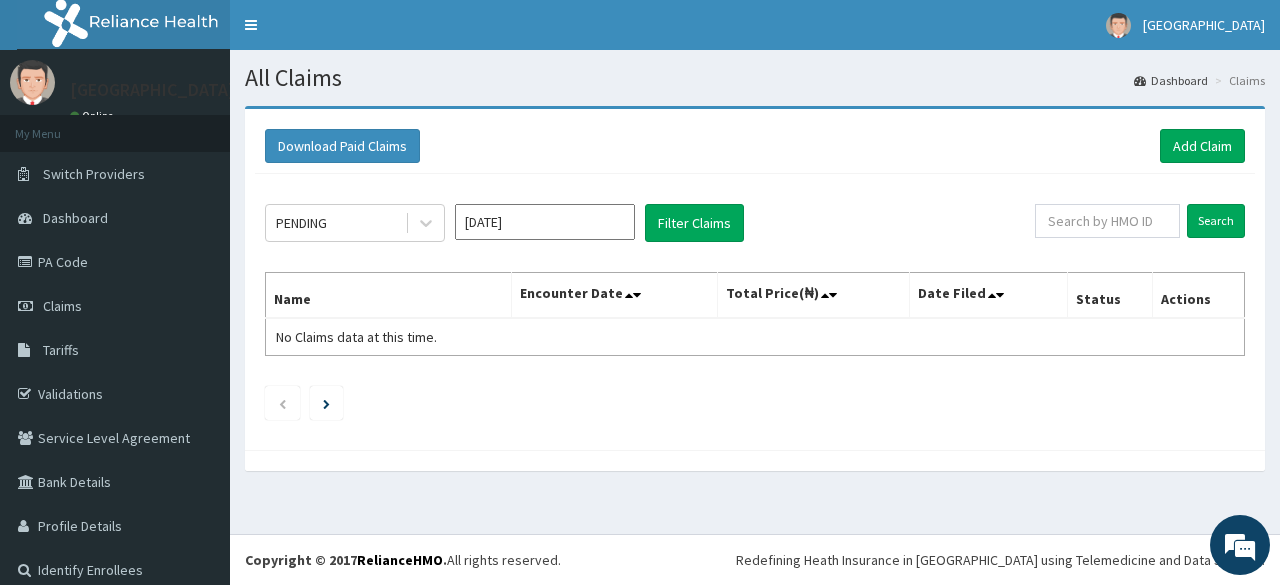click on "[DATE]" at bounding box center [545, 222] 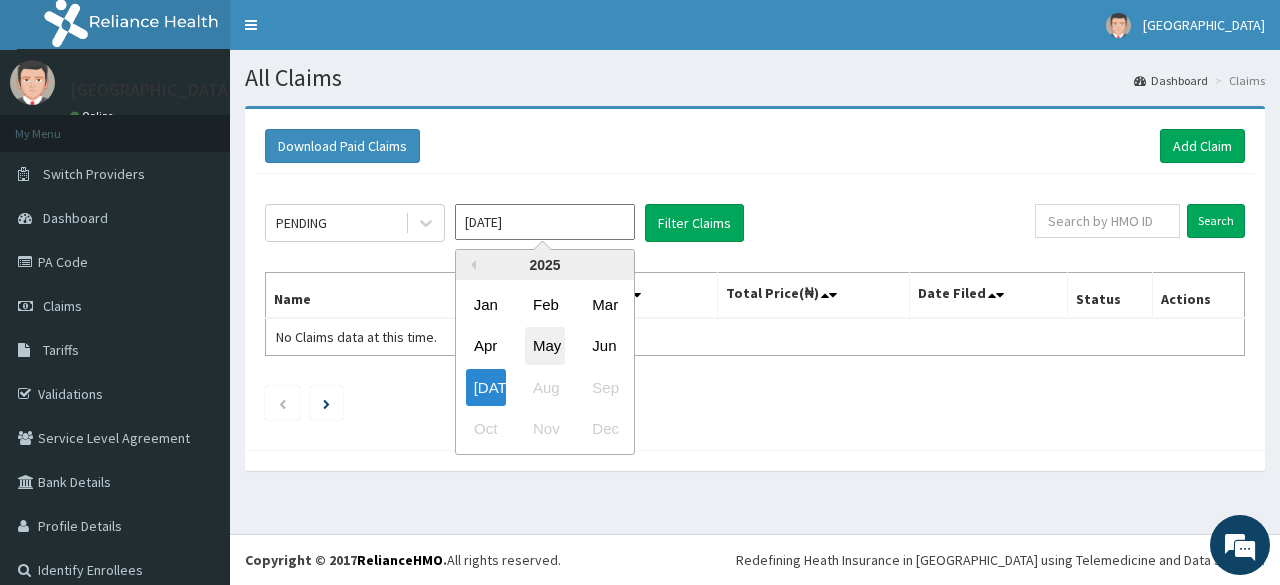 click on "May" at bounding box center [545, 346] 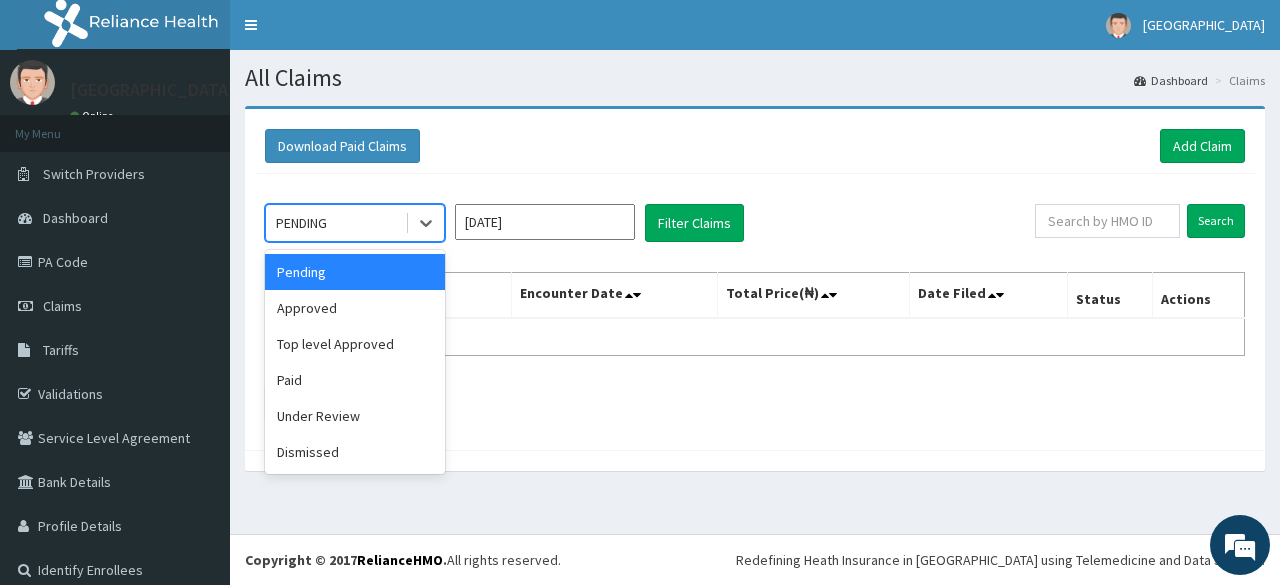click on "Under Review" at bounding box center [355, 416] 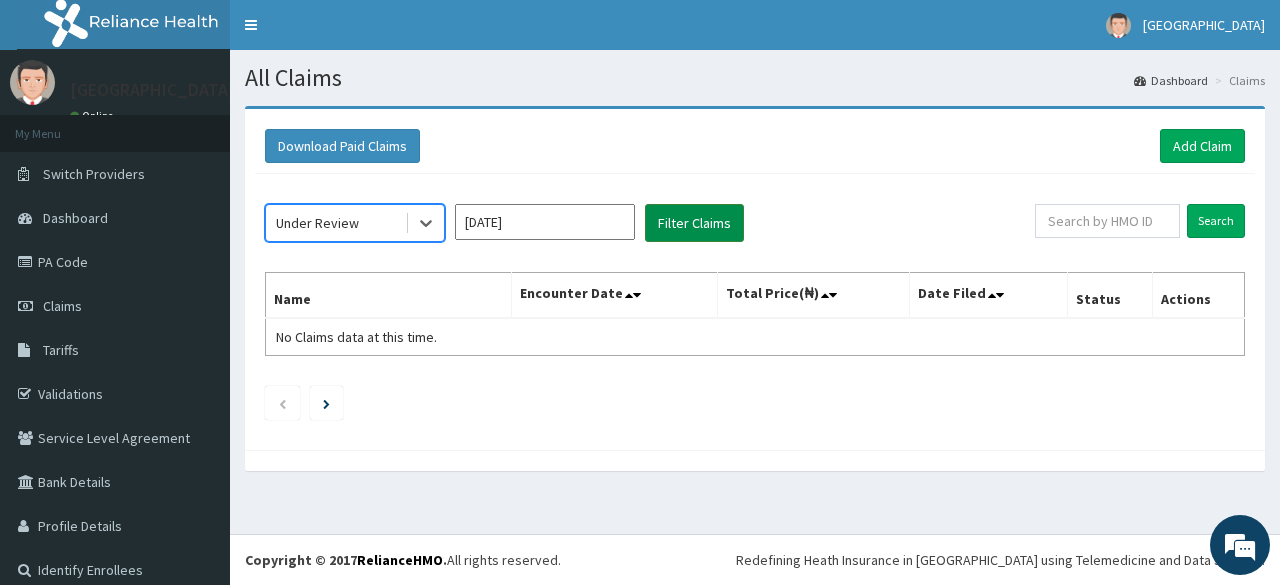 click on "Filter Claims" at bounding box center [694, 223] 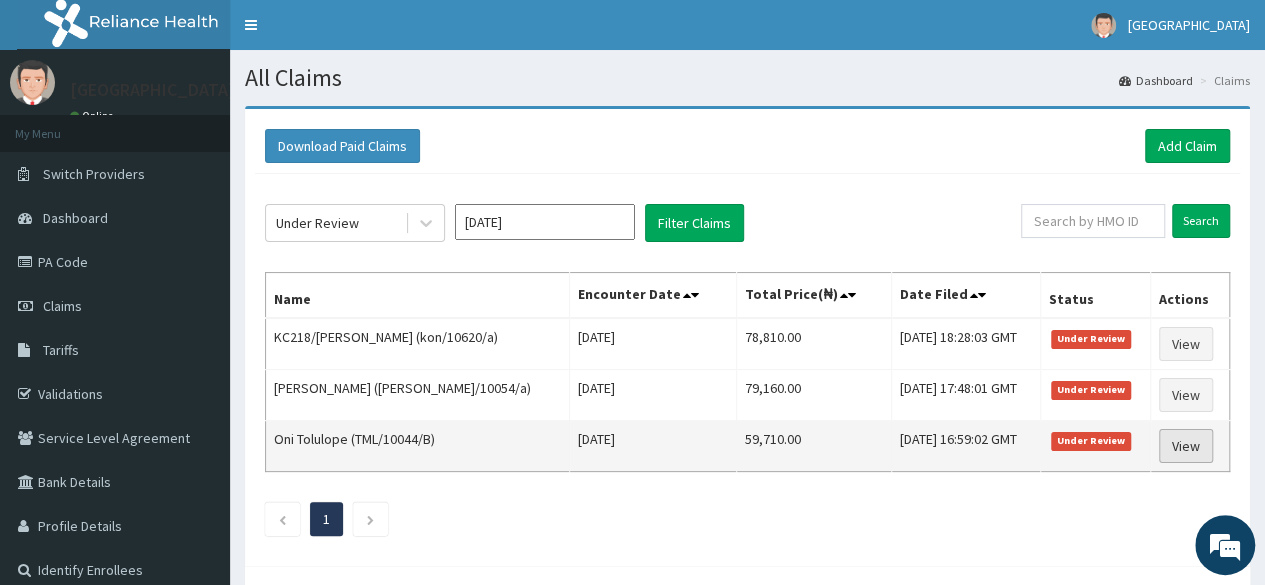 click on "View" at bounding box center [1186, 446] 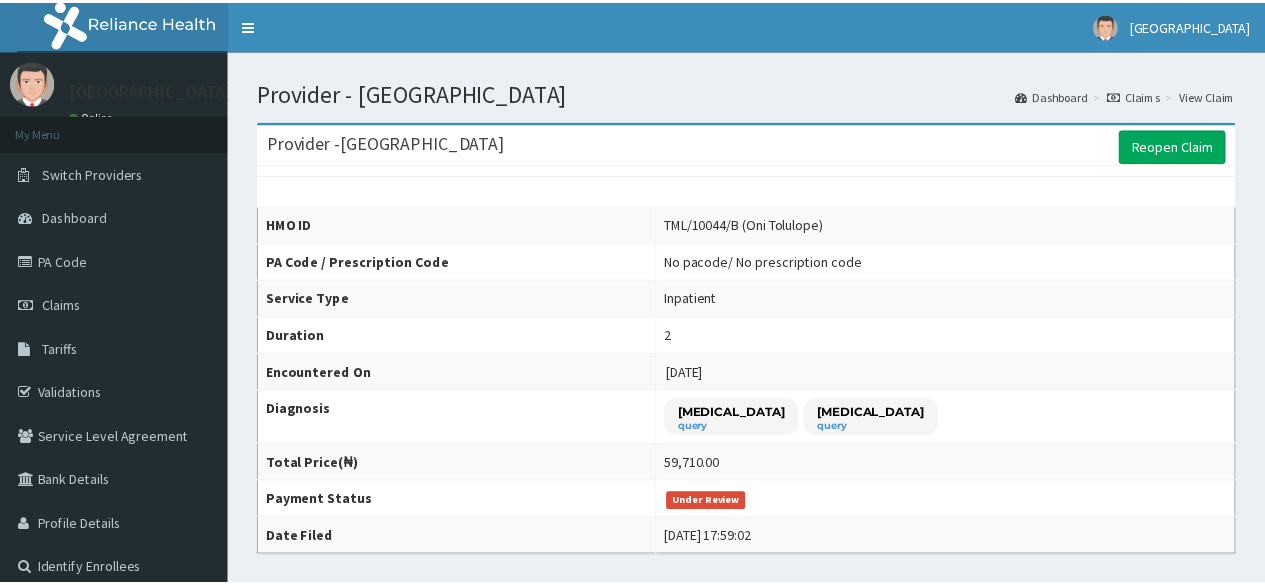scroll, scrollTop: 0, scrollLeft: 0, axis: both 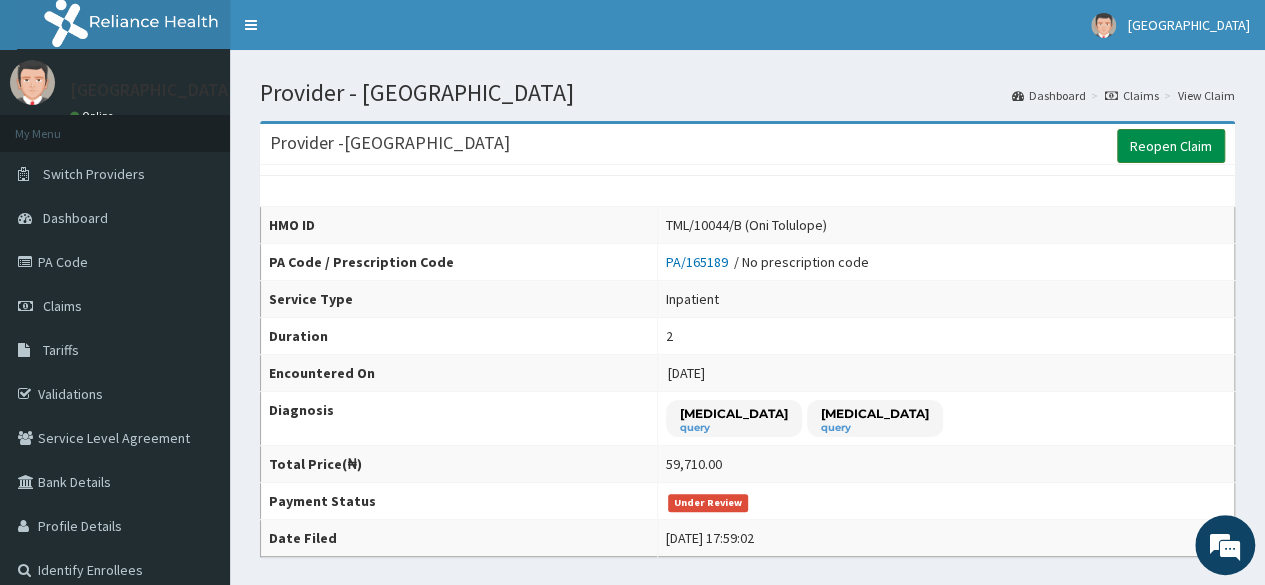 click on "Reopen Claim" at bounding box center [1171, 146] 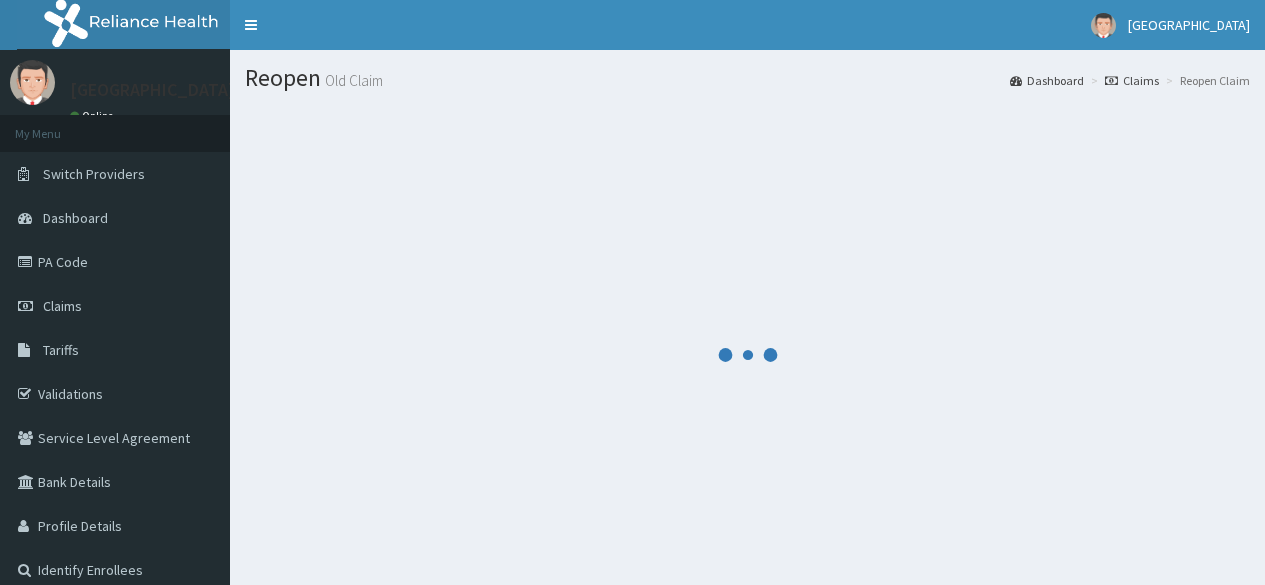 scroll, scrollTop: 0, scrollLeft: 0, axis: both 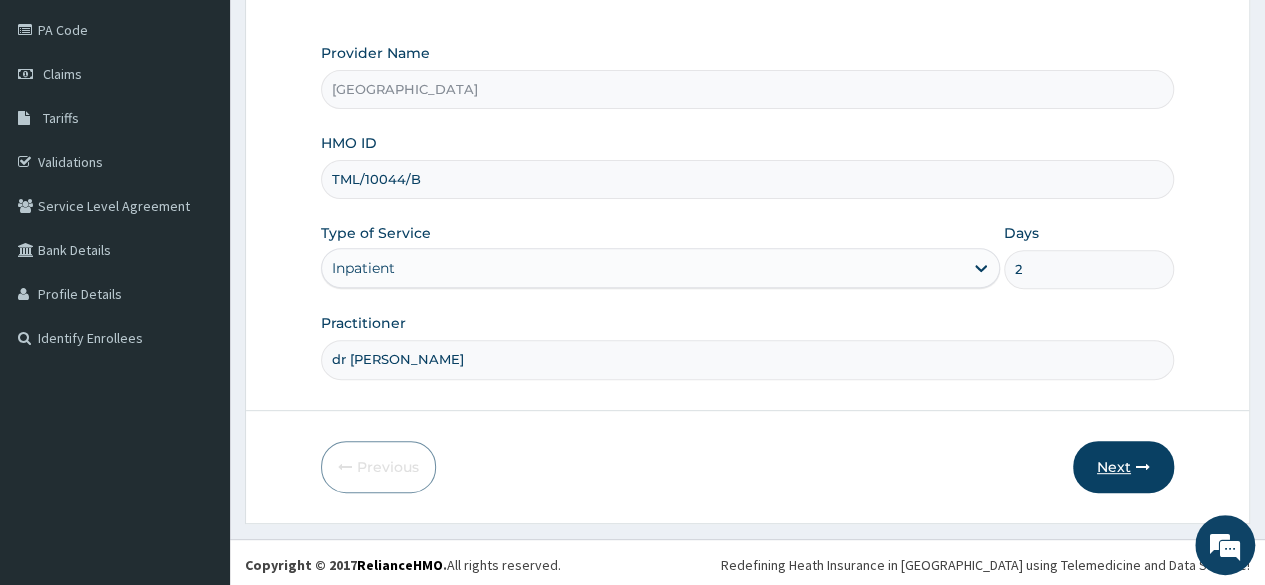 click on "Next" at bounding box center [1123, 467] 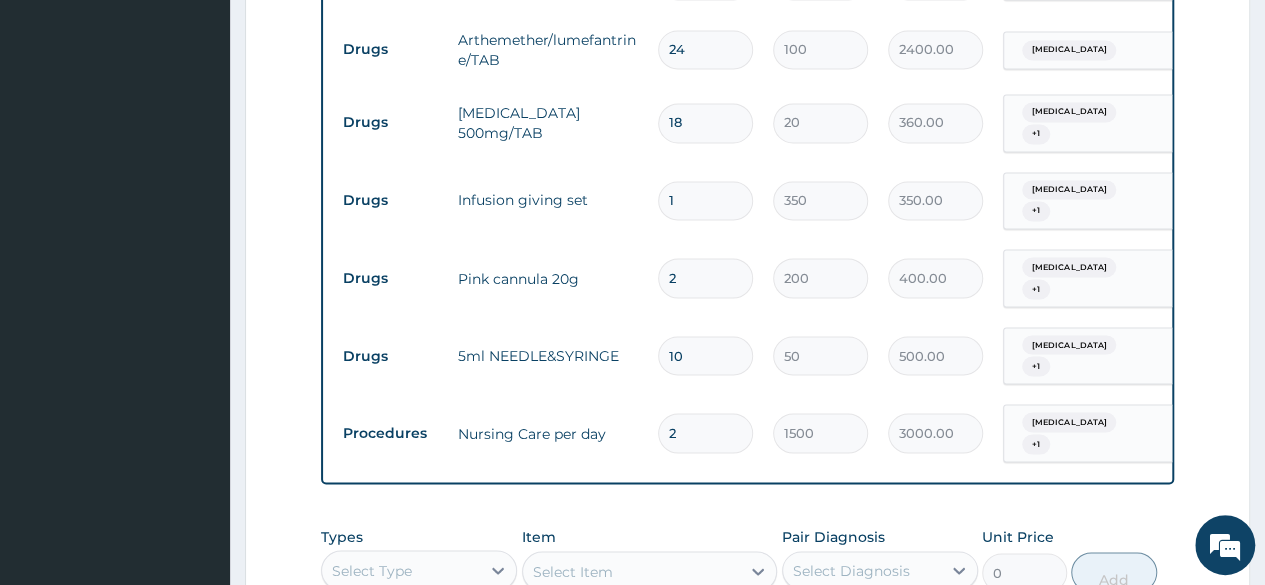 scroll, scrollTop: 1670, scrollLeft: 0, axis: vertical 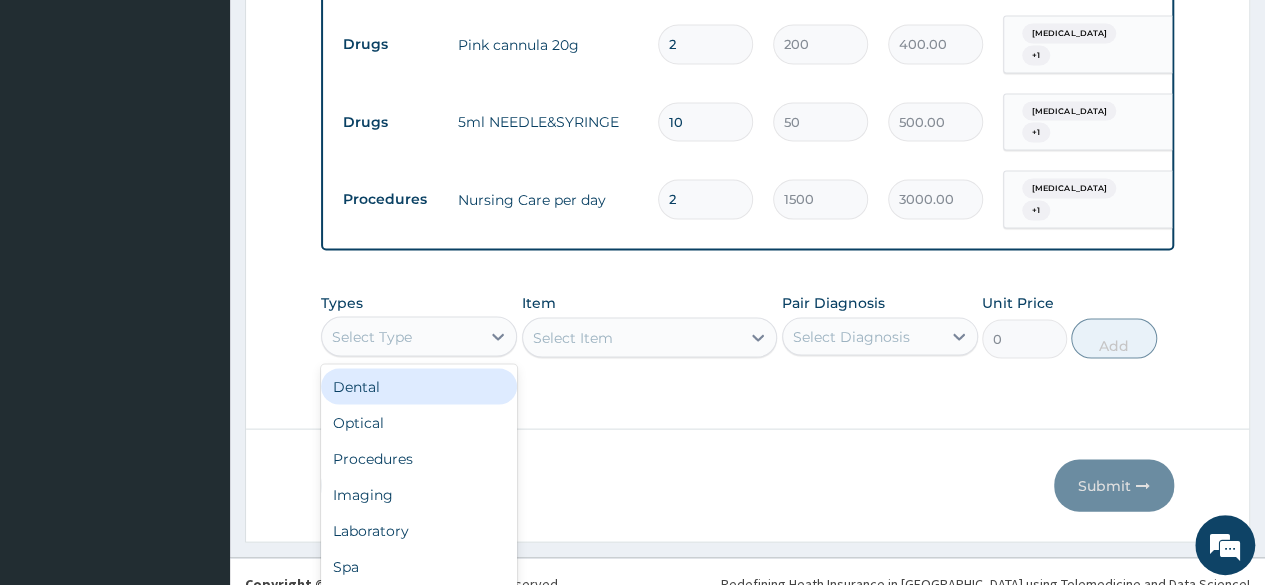 click on "Drugs" at bounding box center (419, 602) 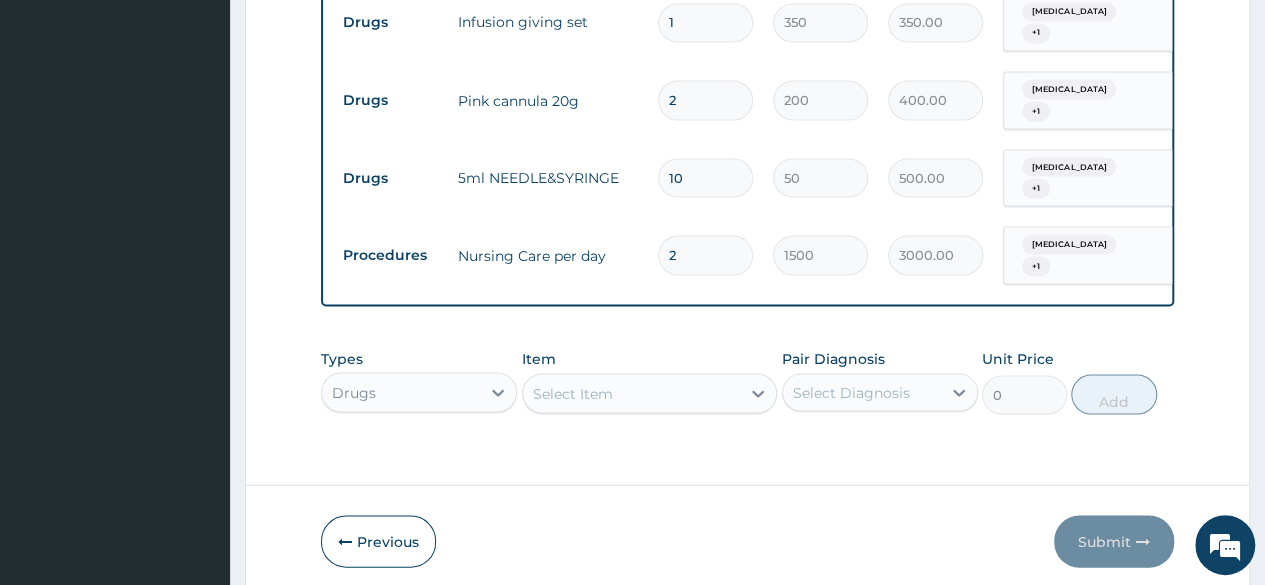 scroll, scrollTop: 0, scrollLeft: 0, axis: both 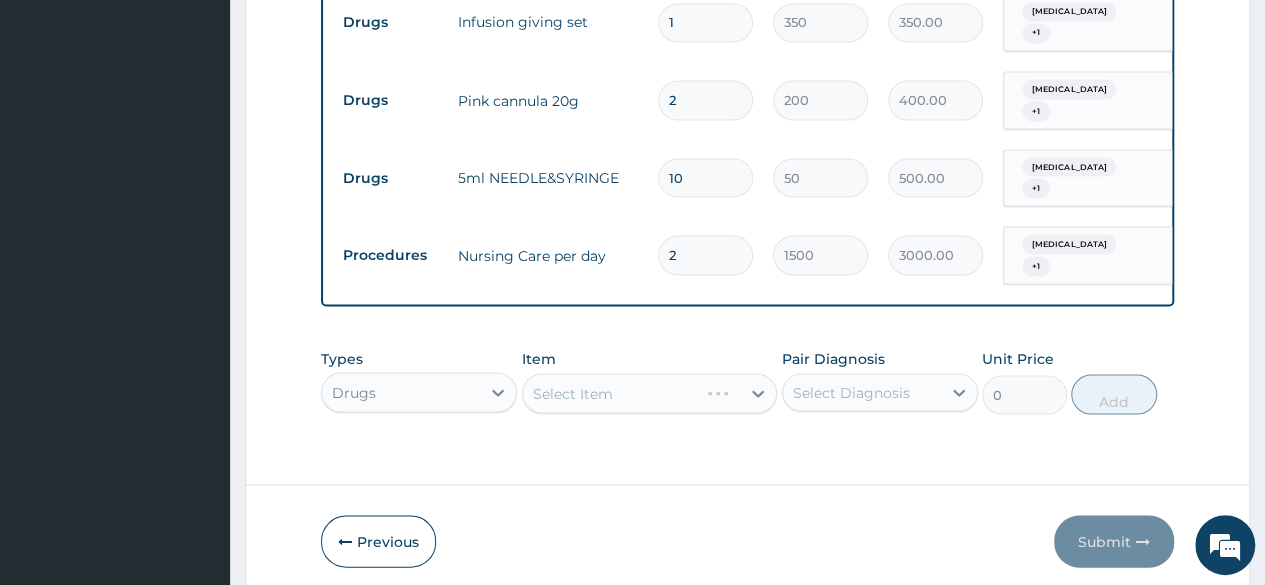 click on "Select Item" at bounding box center (650, 393) 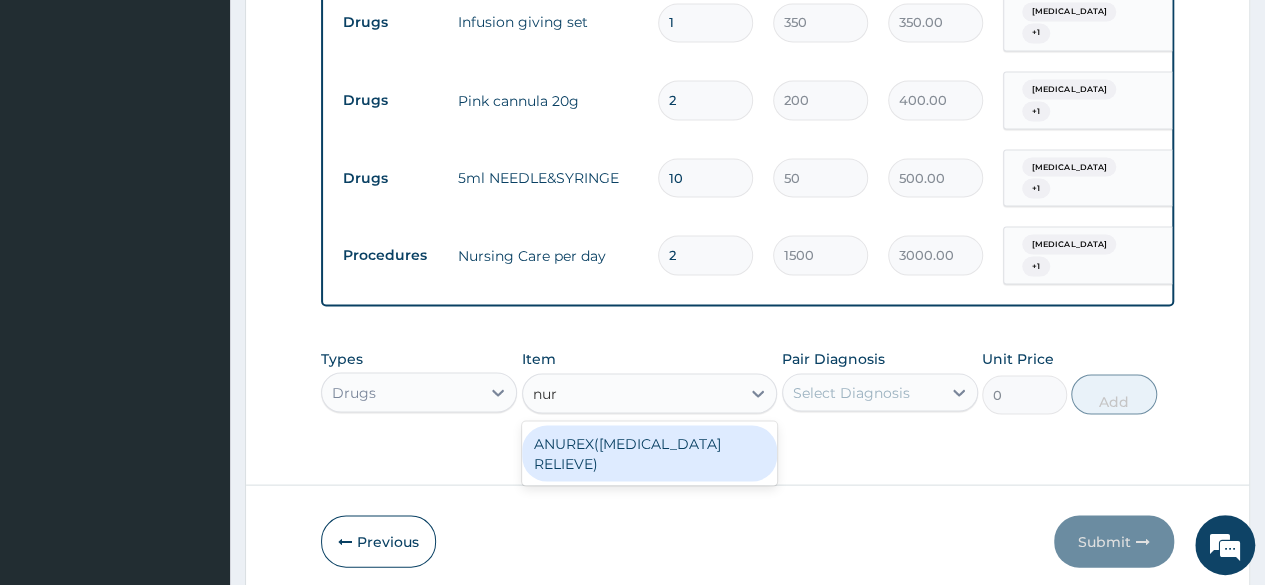 scroll, scrollTop: 0, scrollLeft: 0, axis: both 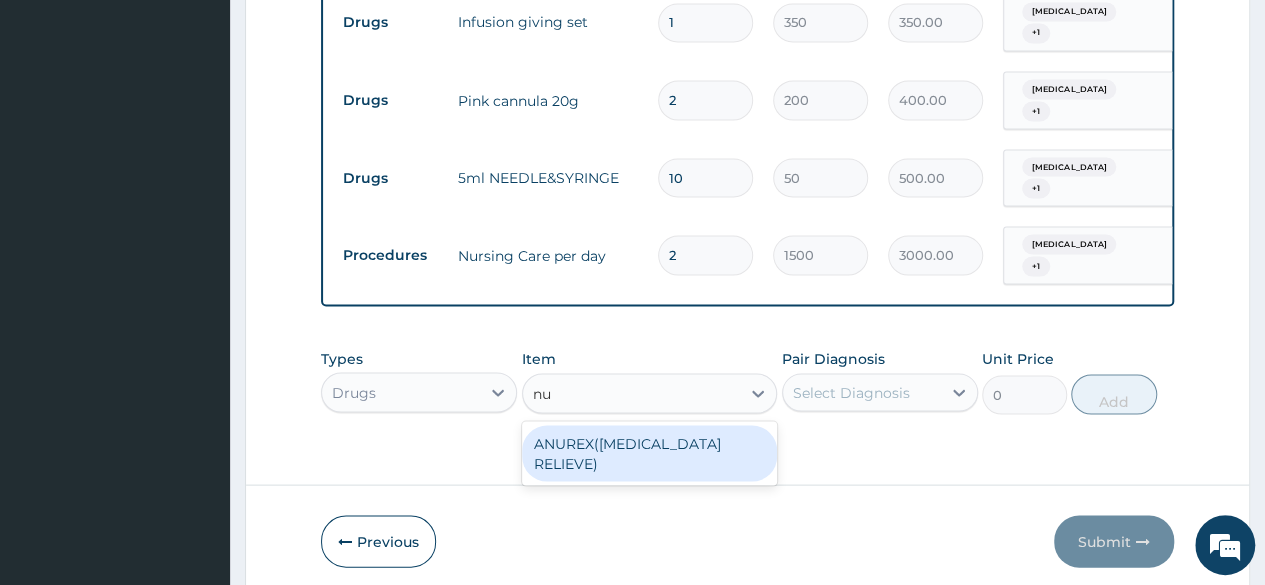 type on "n" 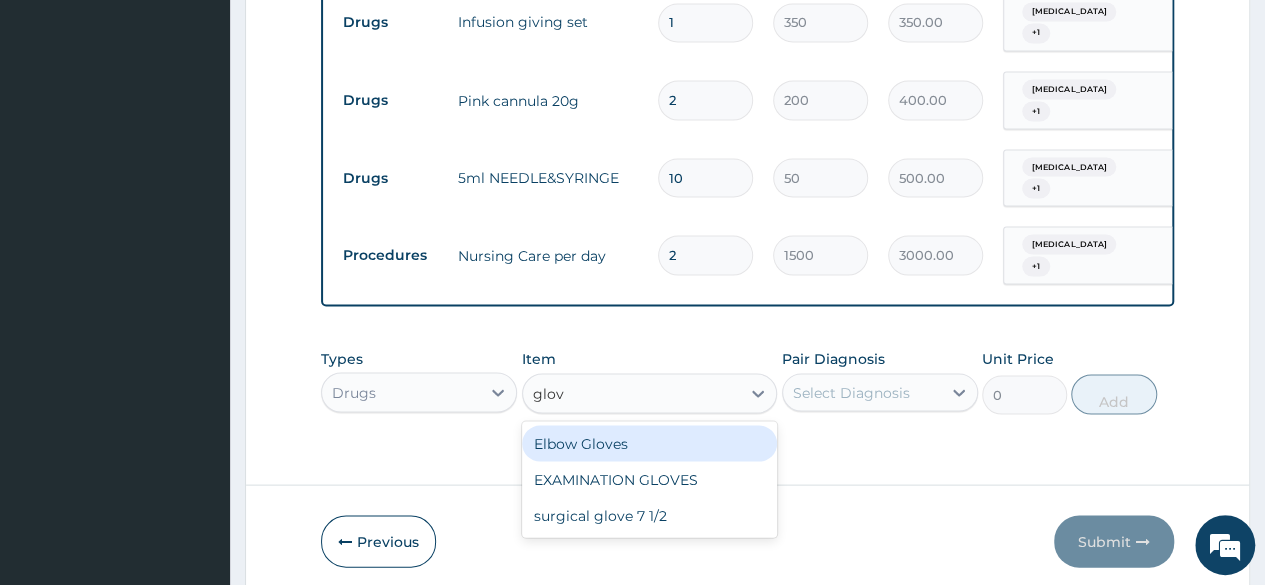 type on "glove" 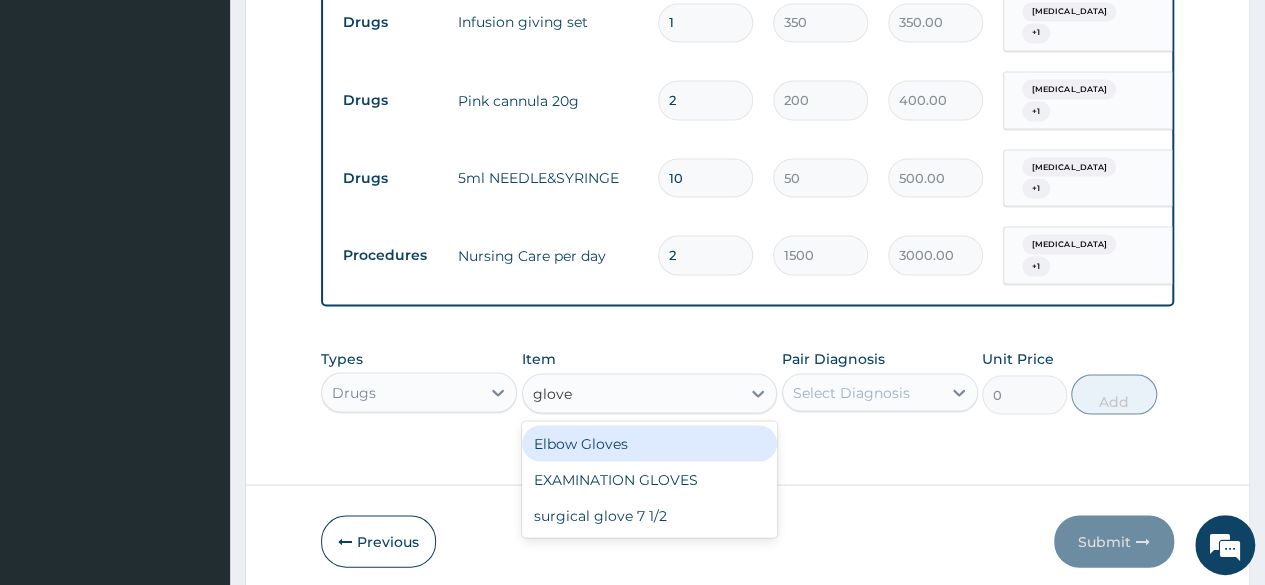 click on "EXAMINATION GLOVES" at bounding box center [650, 479] 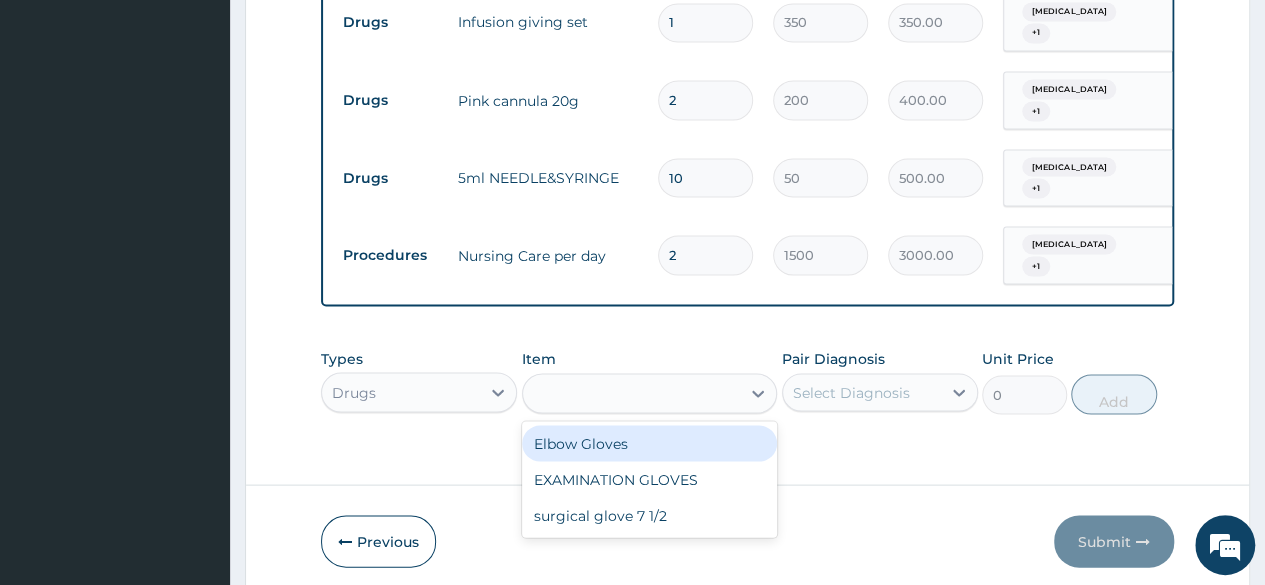 type on "3000" 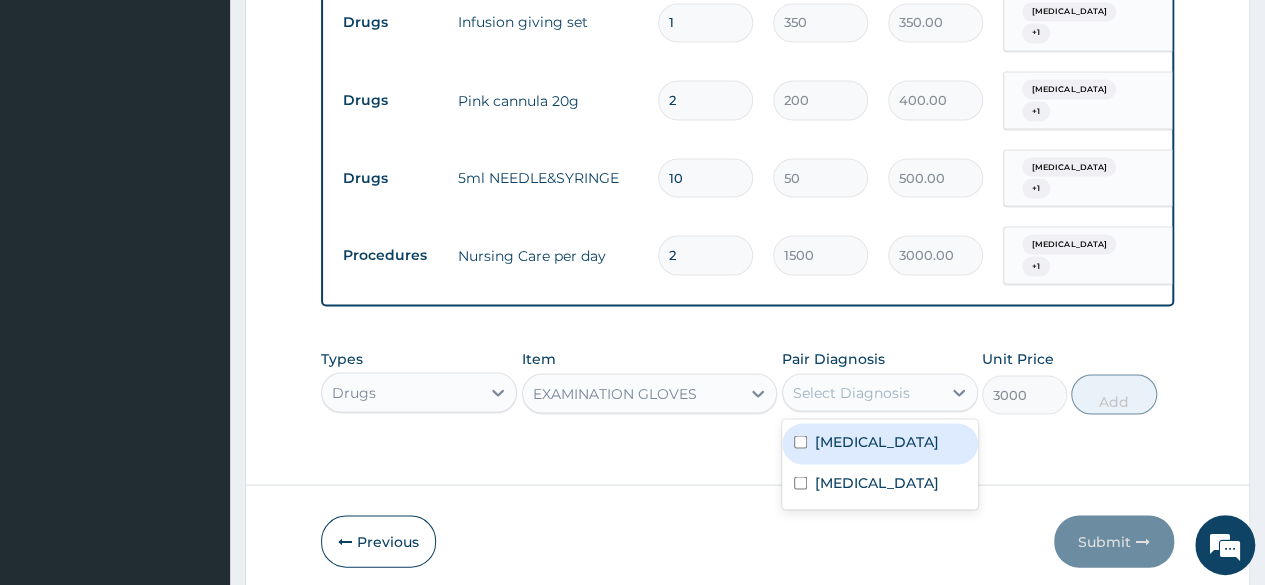 click on "Sepsis" at bounding box center (880, 443) 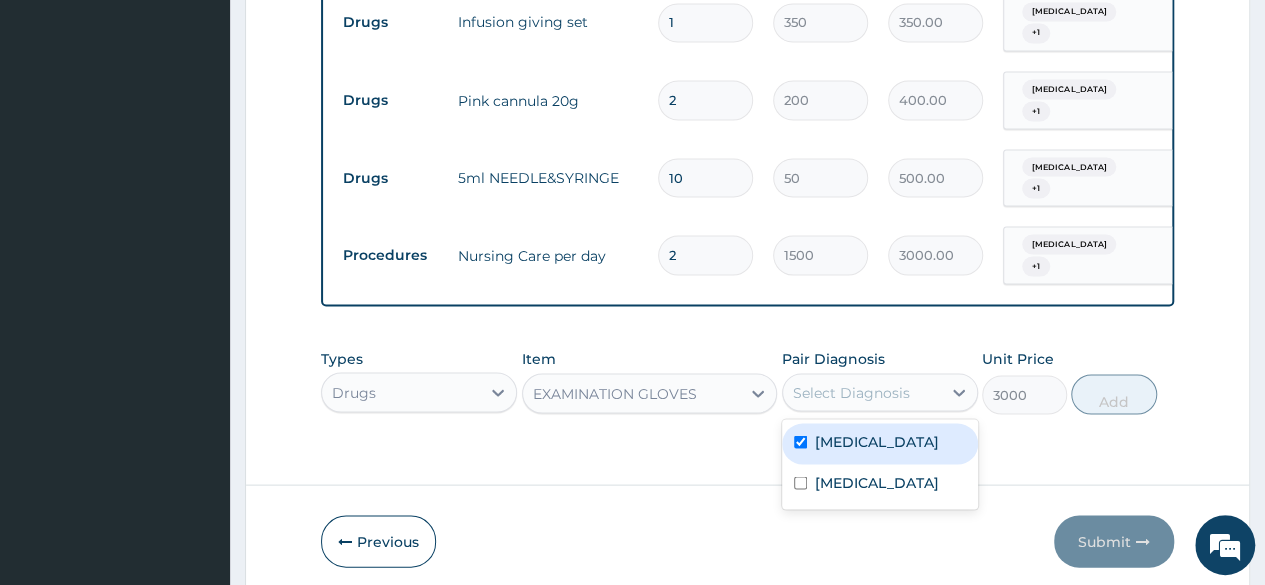 checkbox on "true" 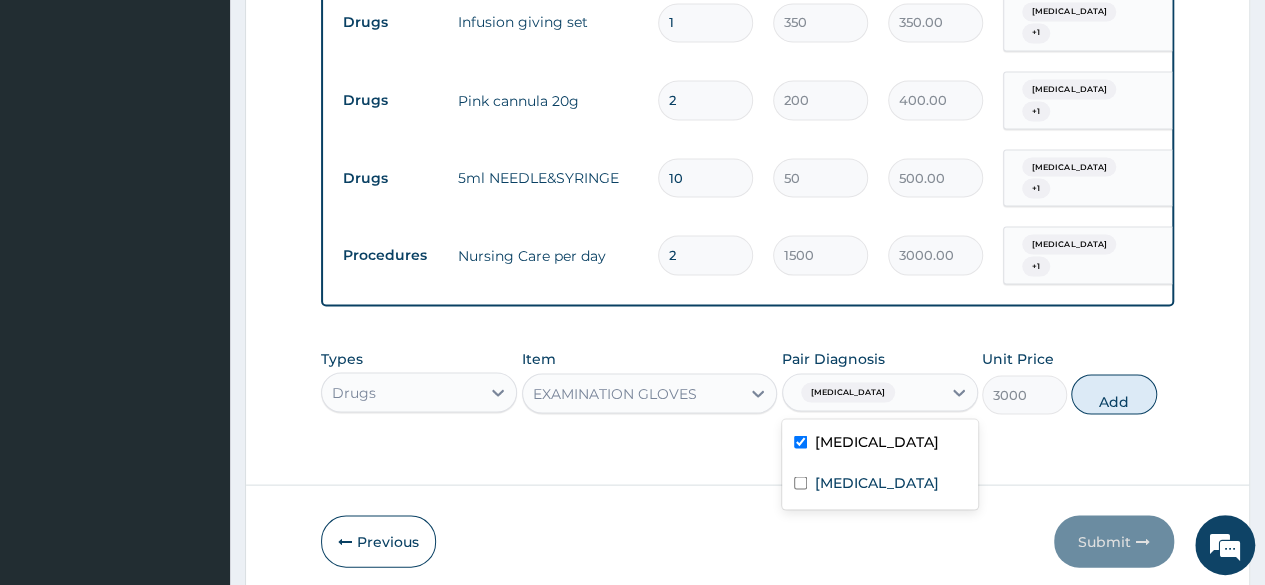 click on "[MEDICAL_DATA]" at bounding box center (880, 484) 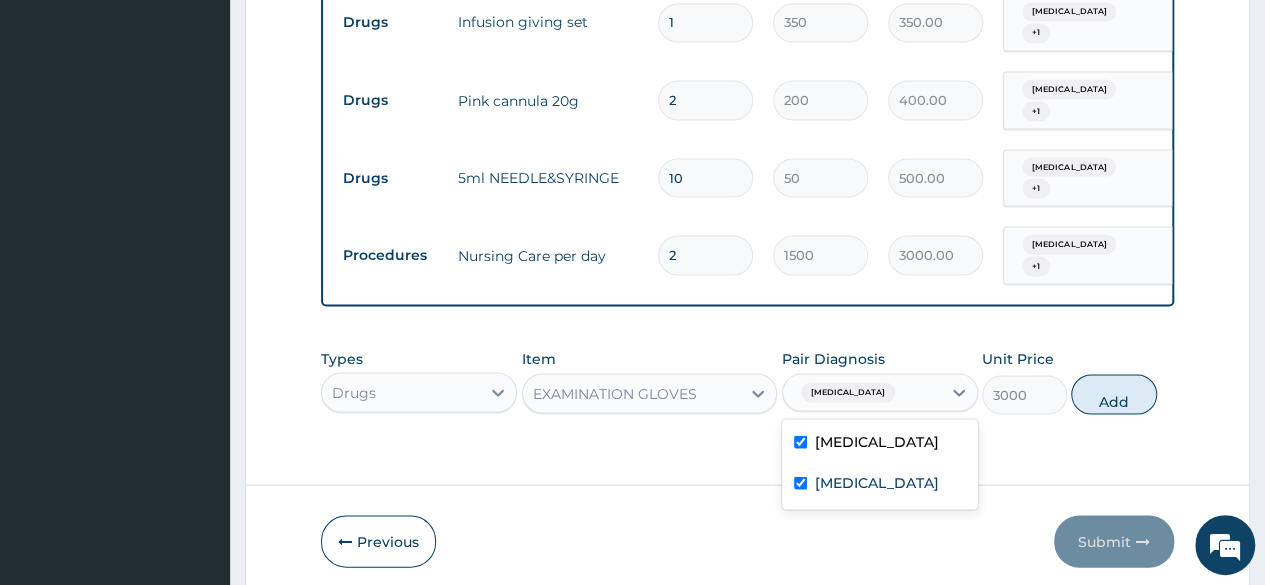 checkbox on "true" 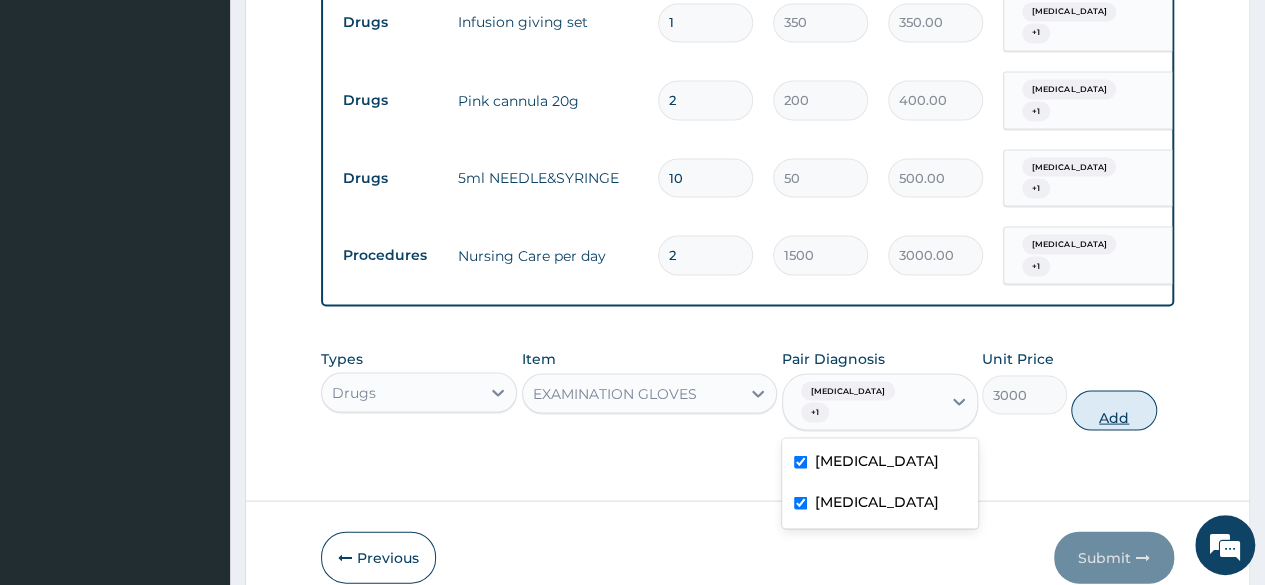 click on "Add" at bounding box center (1113, 410) 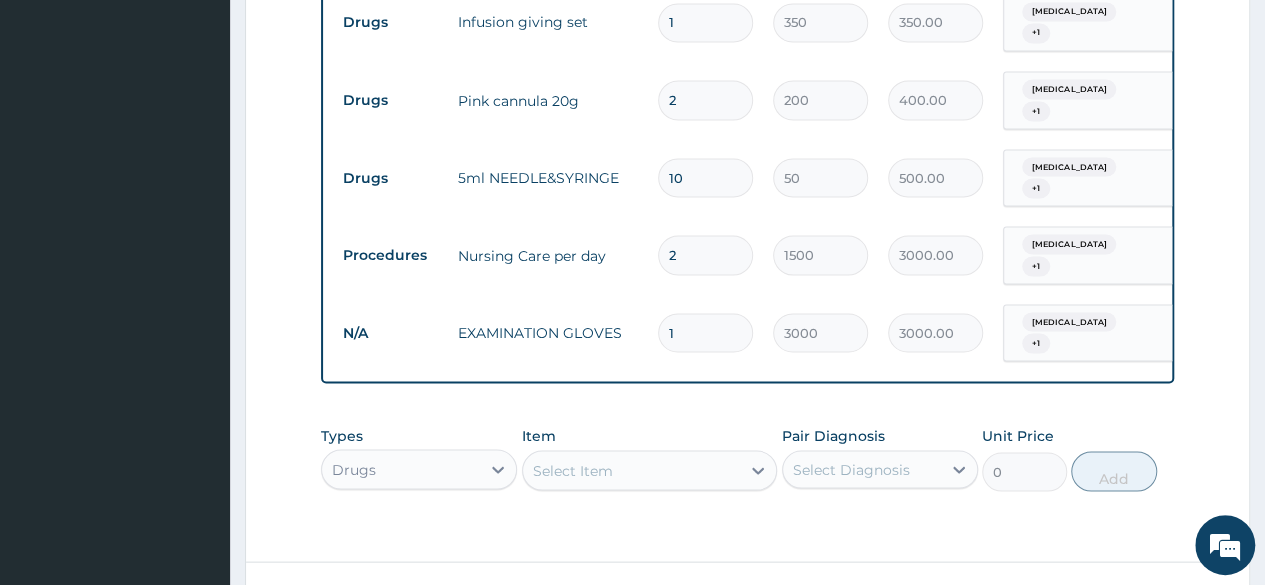 click on "Submit" at bounding box center (1114, 618) 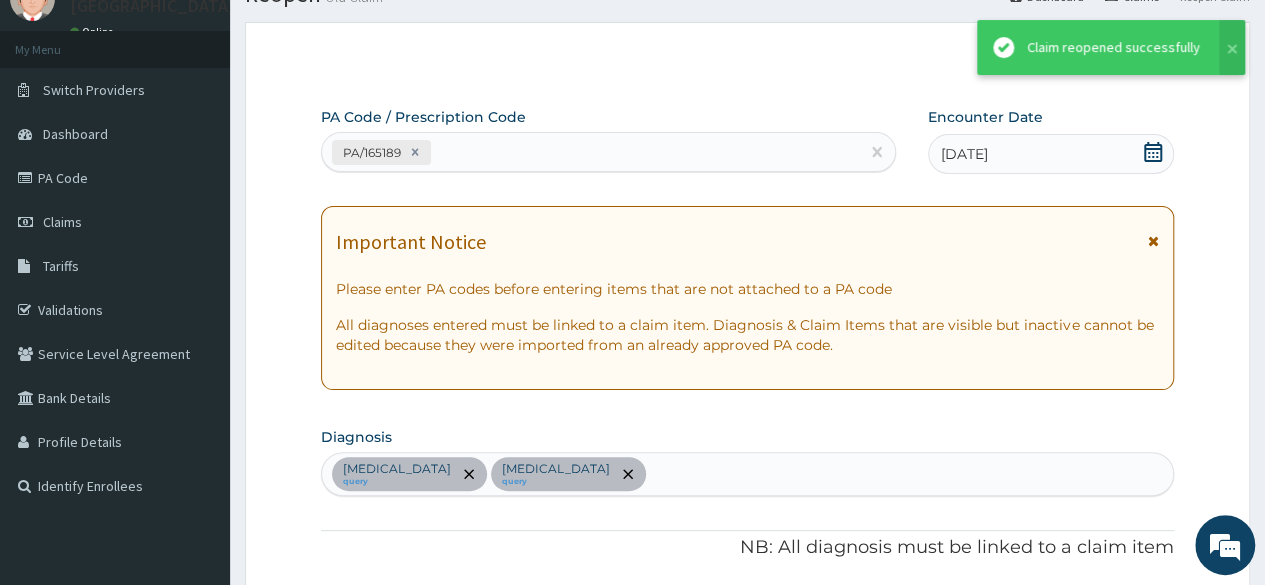 scroll, scrollTop: 1842, scrollLeft: 0, axis: vertical 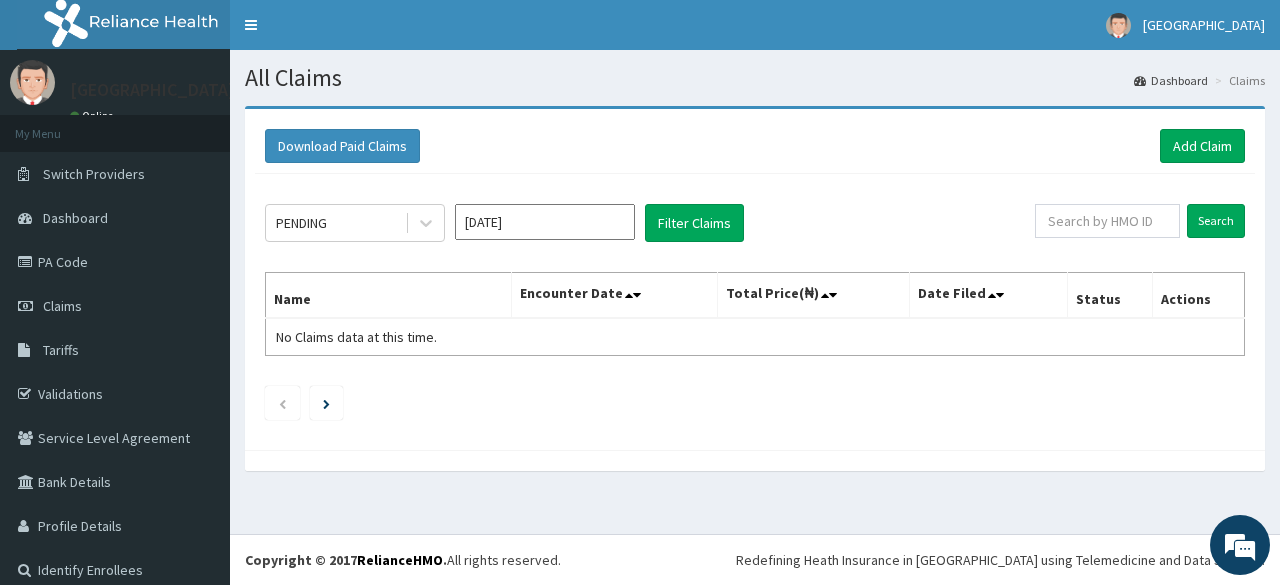 click on "[DATE]" at bounding box center [545, 222] 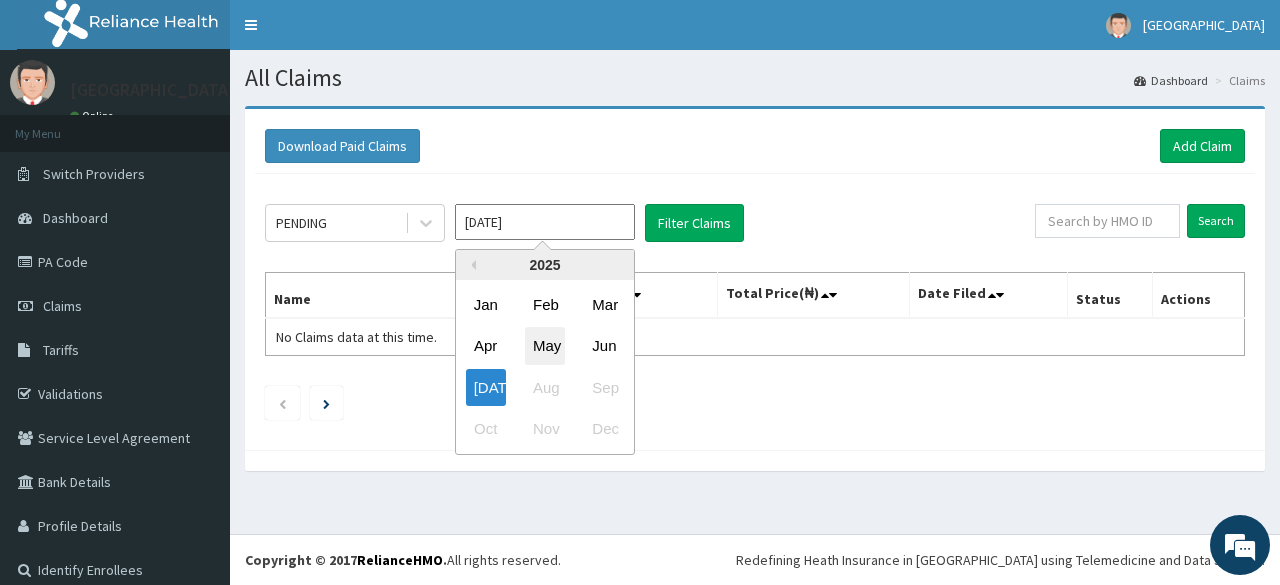 click on "May" at bounding box center (545, 346) 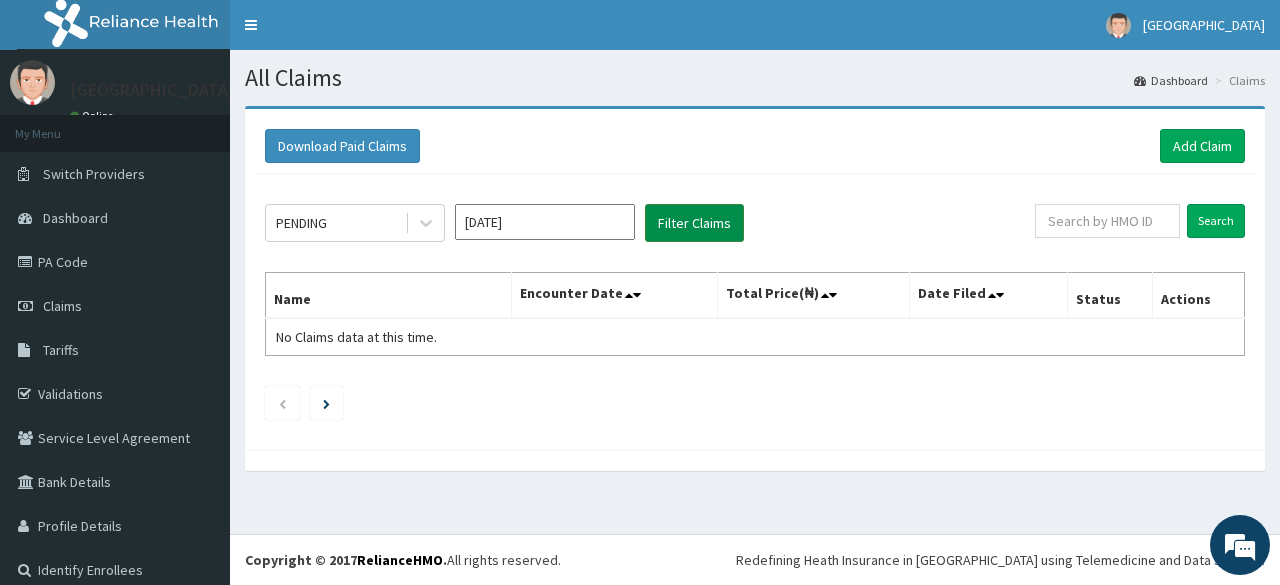 click on "Filter Claims" at bounding box center (694, 223) 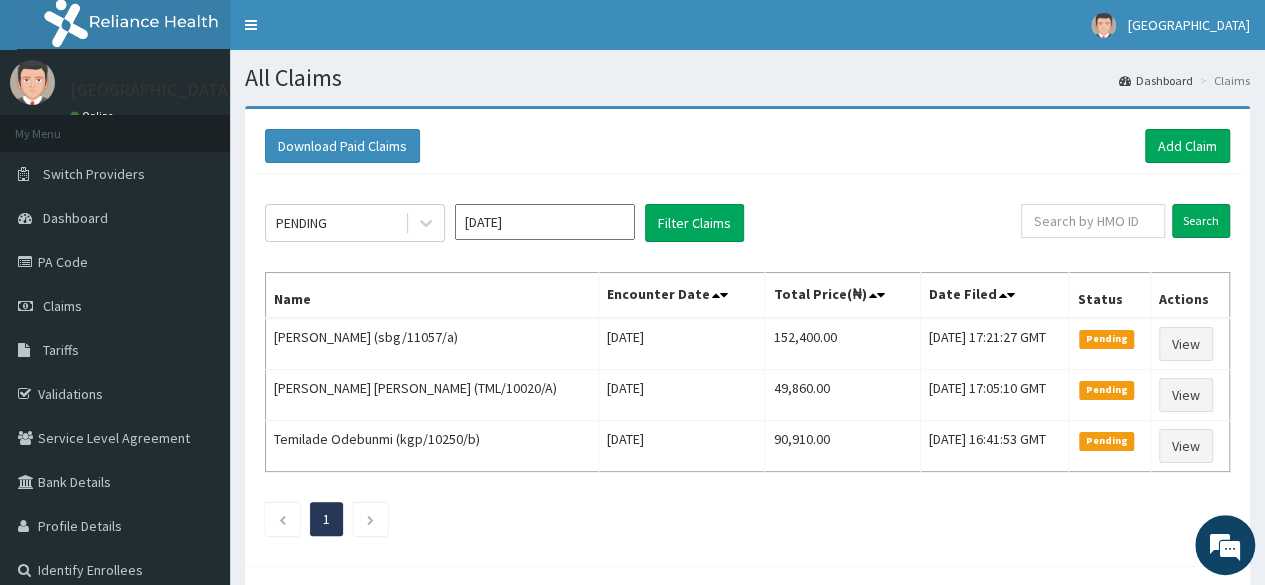 click on "[DATE]" at bounding box center [545, 222] 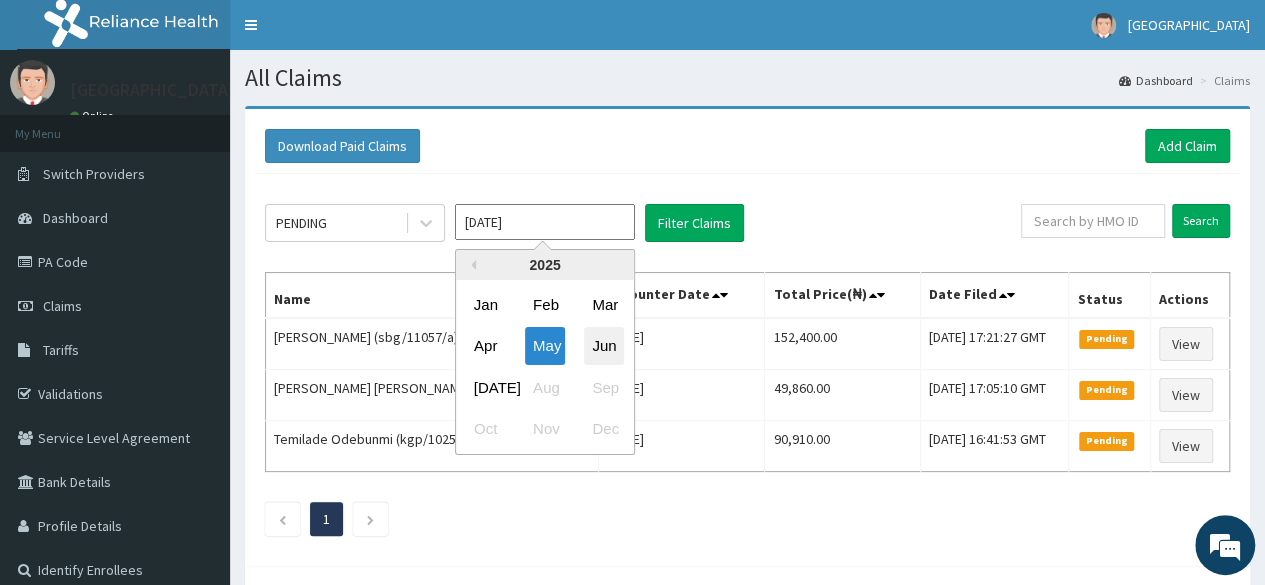 click on "Jun" at bounding box center (604, 346) 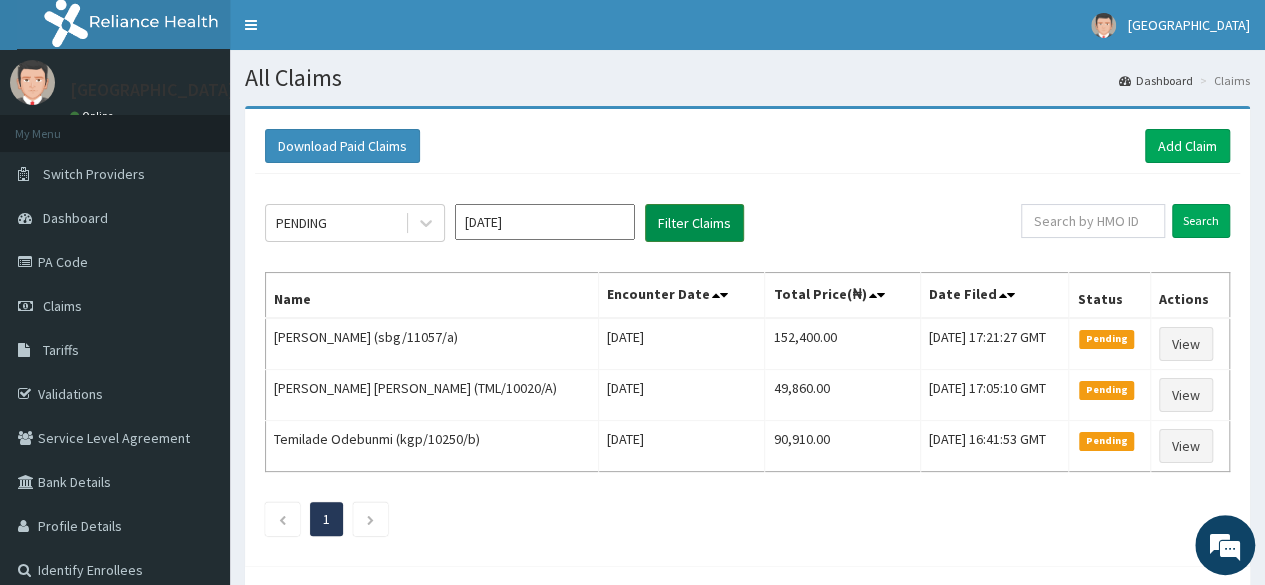 click on "Filter Claims" at bounding box center (694, 223) 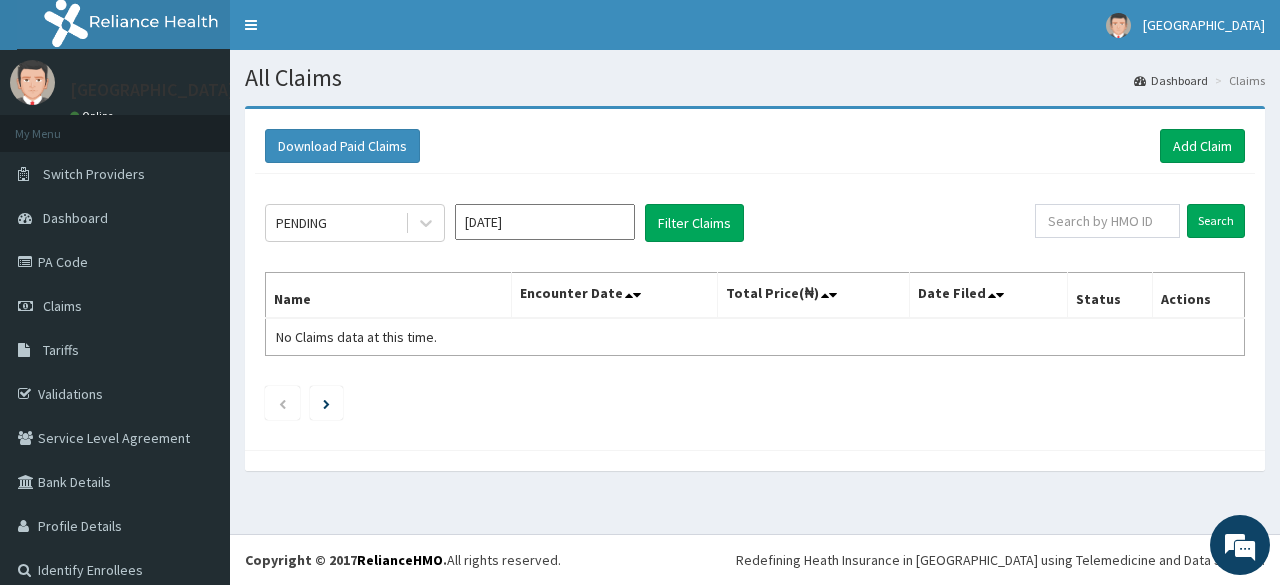 click on "Jun 2025" at bounding box center [545, 222] 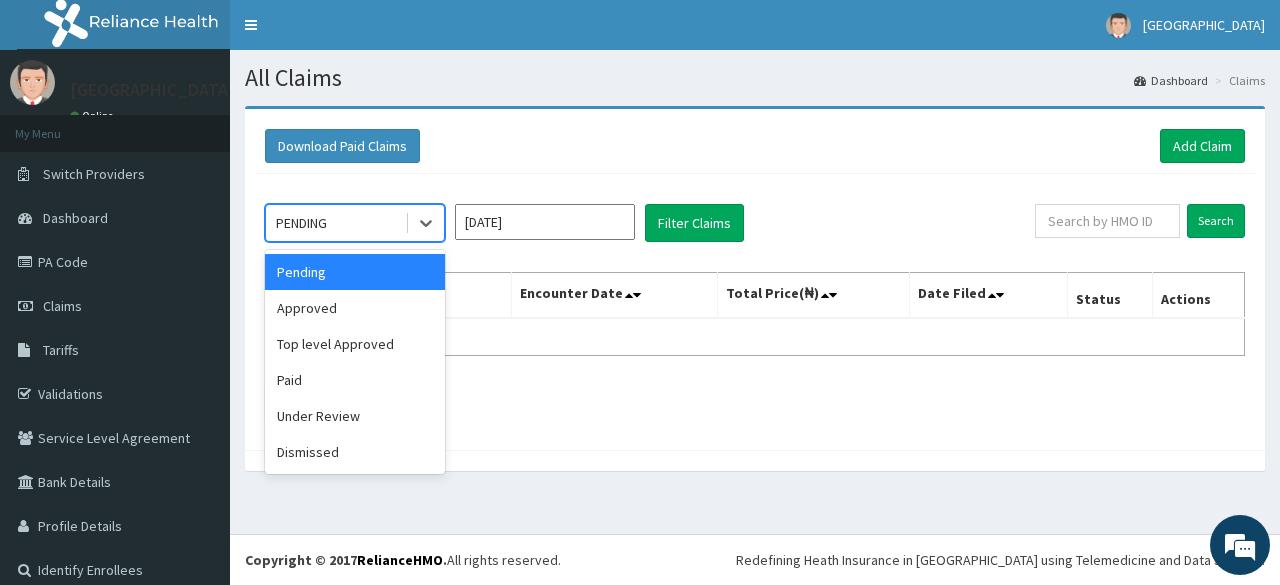 click on "Approved" at bounding box center [355, 308] 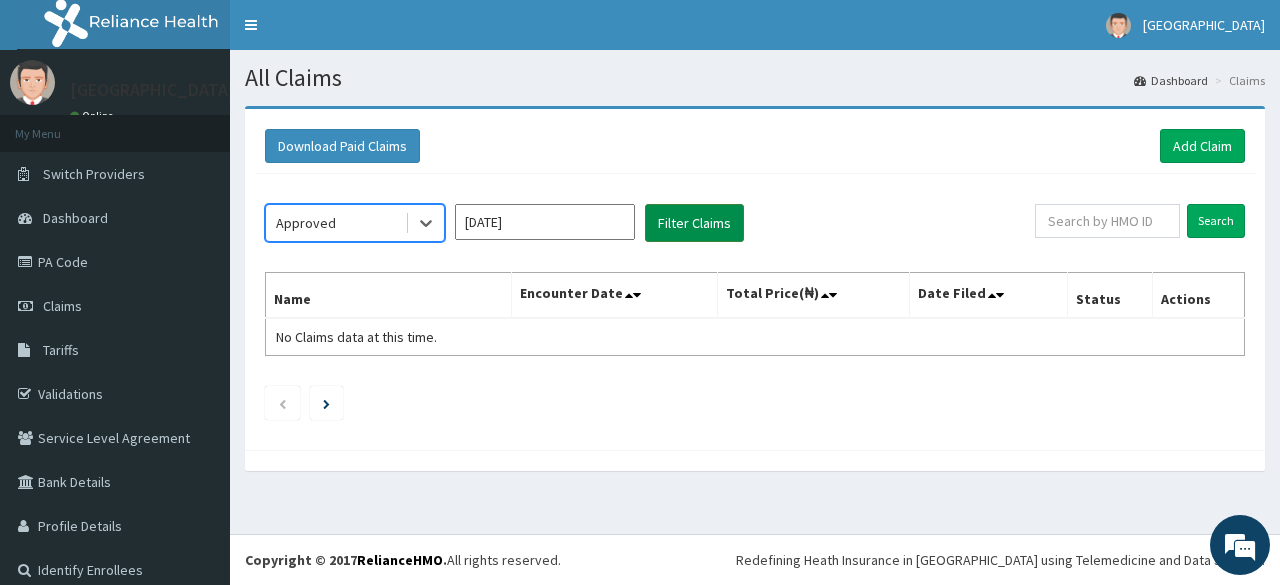 click on "Filter Claims" at bounding box center (694, 223) 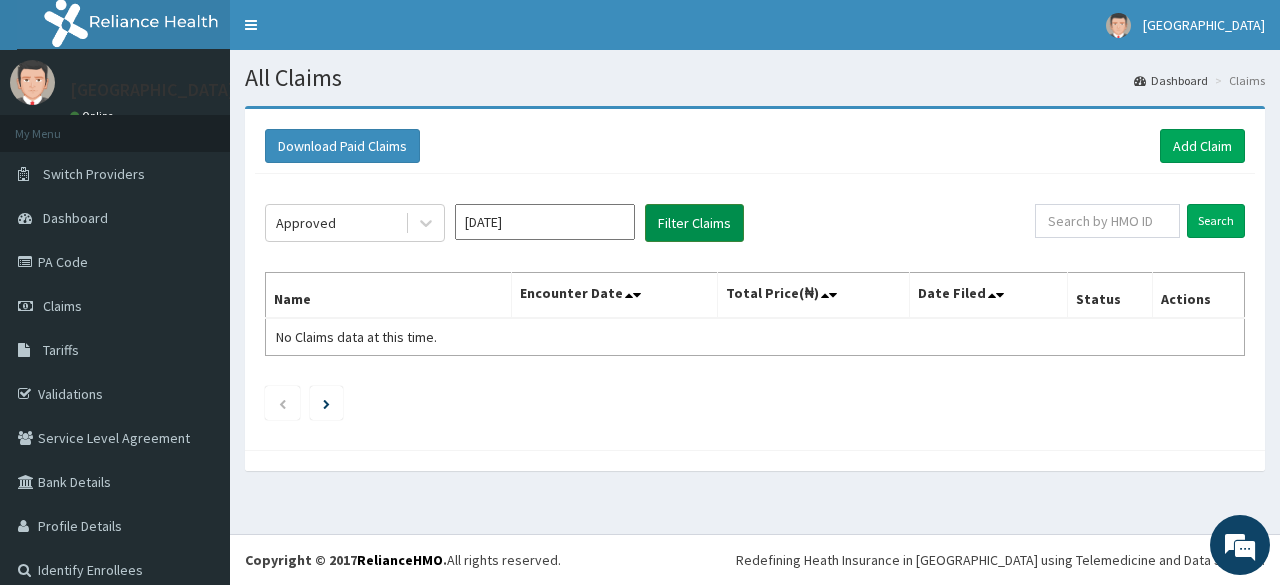 click on "Filter Claims" at bounding box center [694, 223] 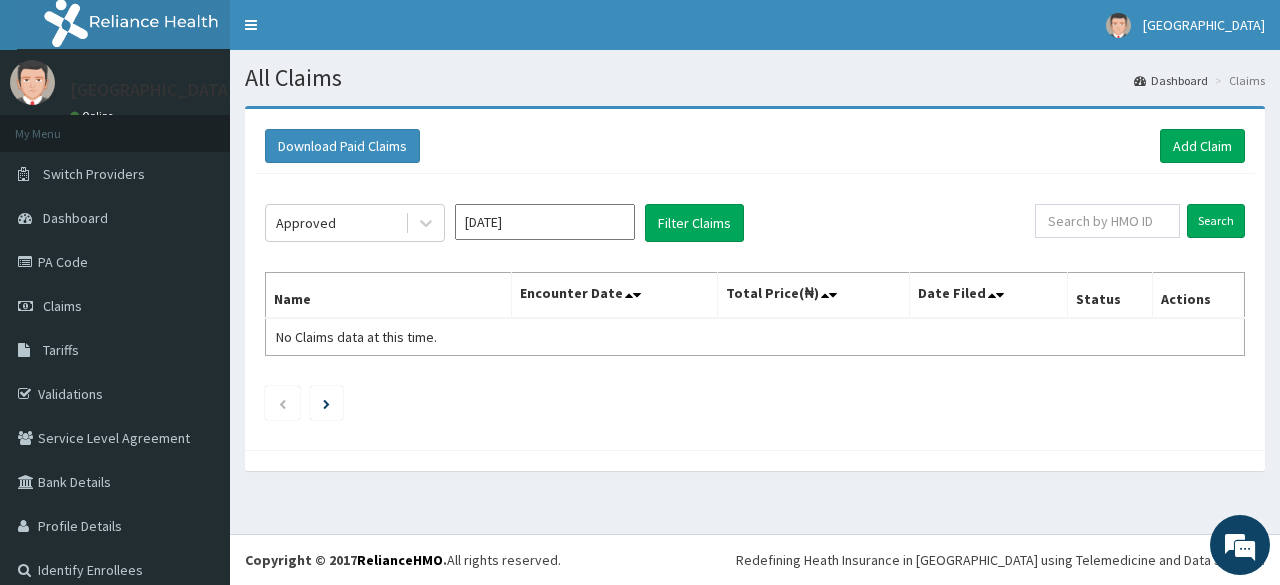 click on "Jun 2025" at bounding box center [545, 222] 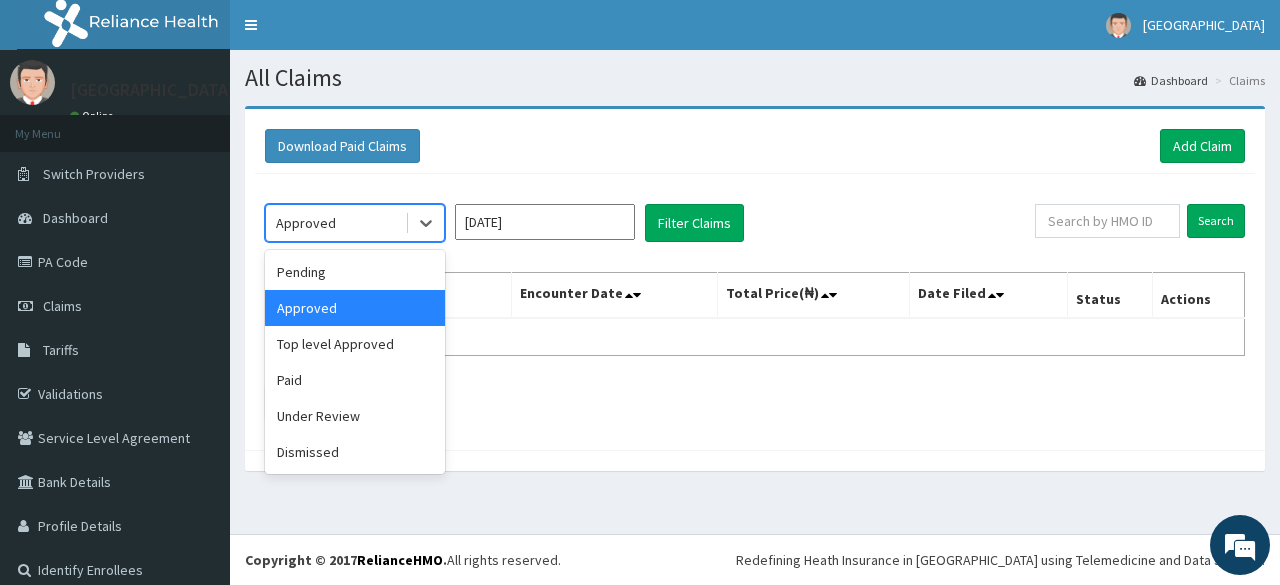 click on "Paid" at bounding box center [355, 380] 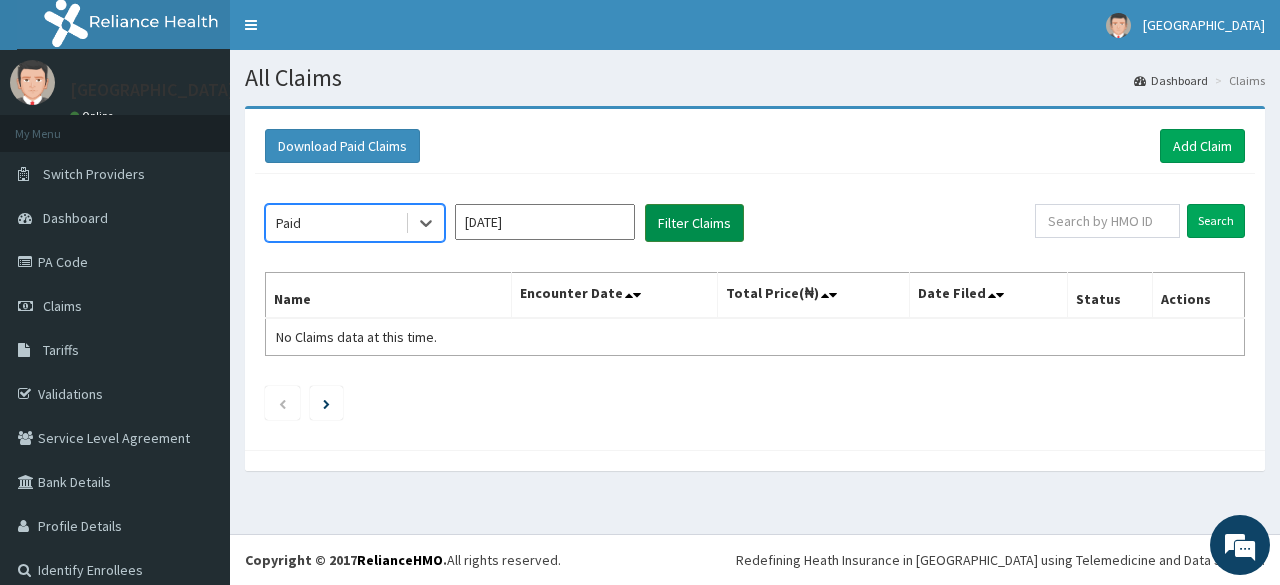 click on "Filter Claims" at bounding box center [694, 223] 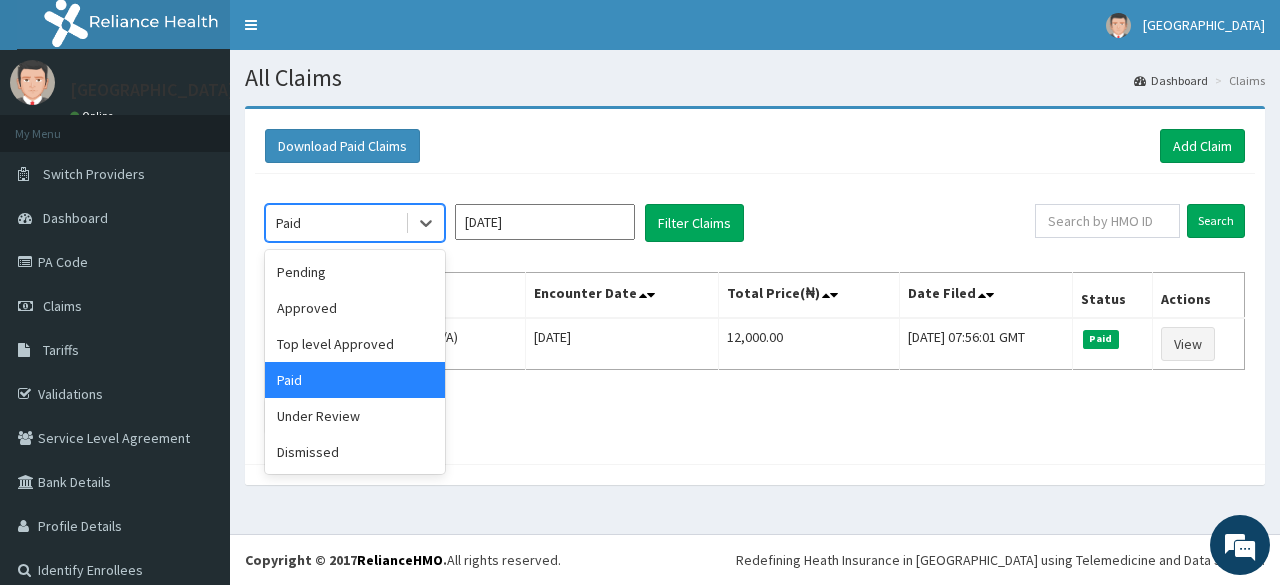 click on "Under Review" at bounding box center (355, 416) 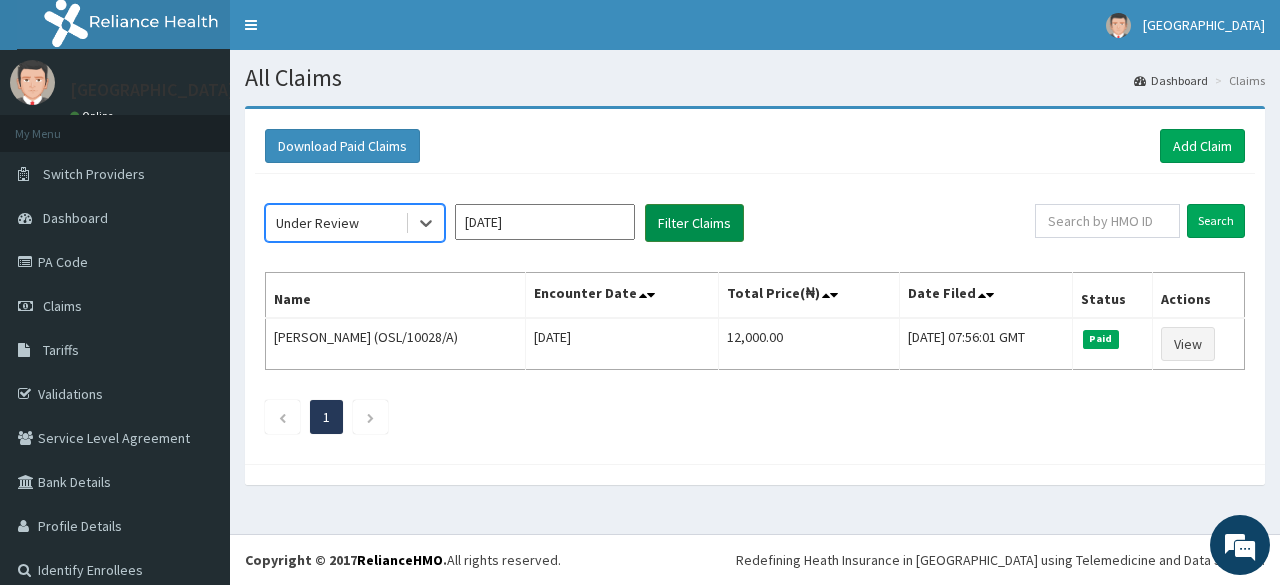click on "Filter Claims" at bounding box center [694, 223] 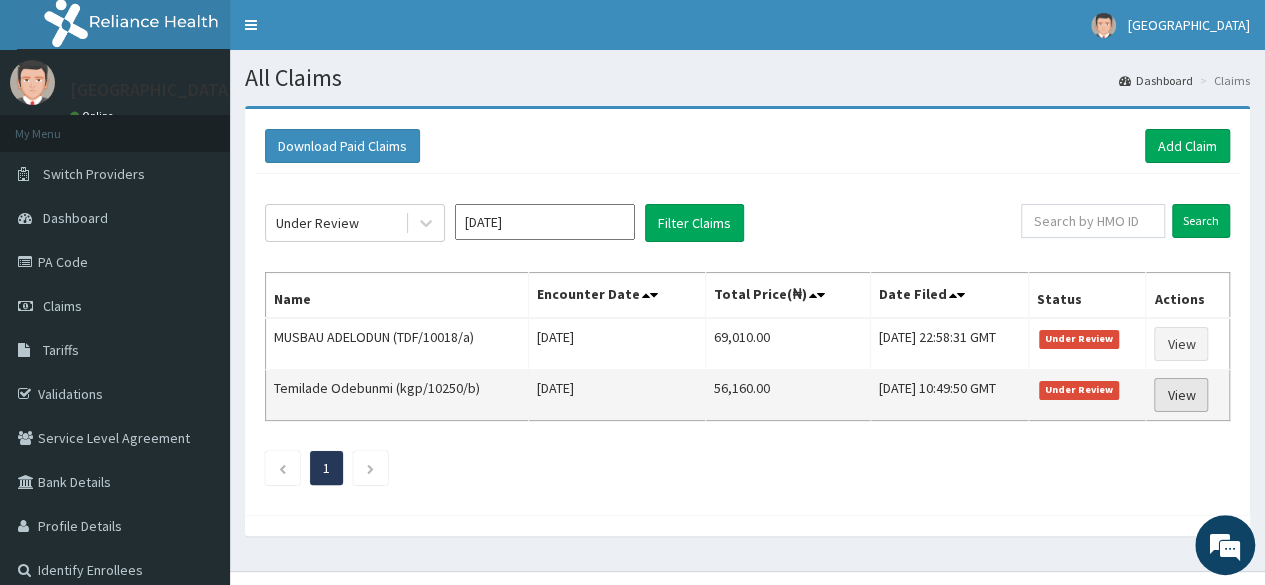 click on "View" at bounding box center [1181, 395] 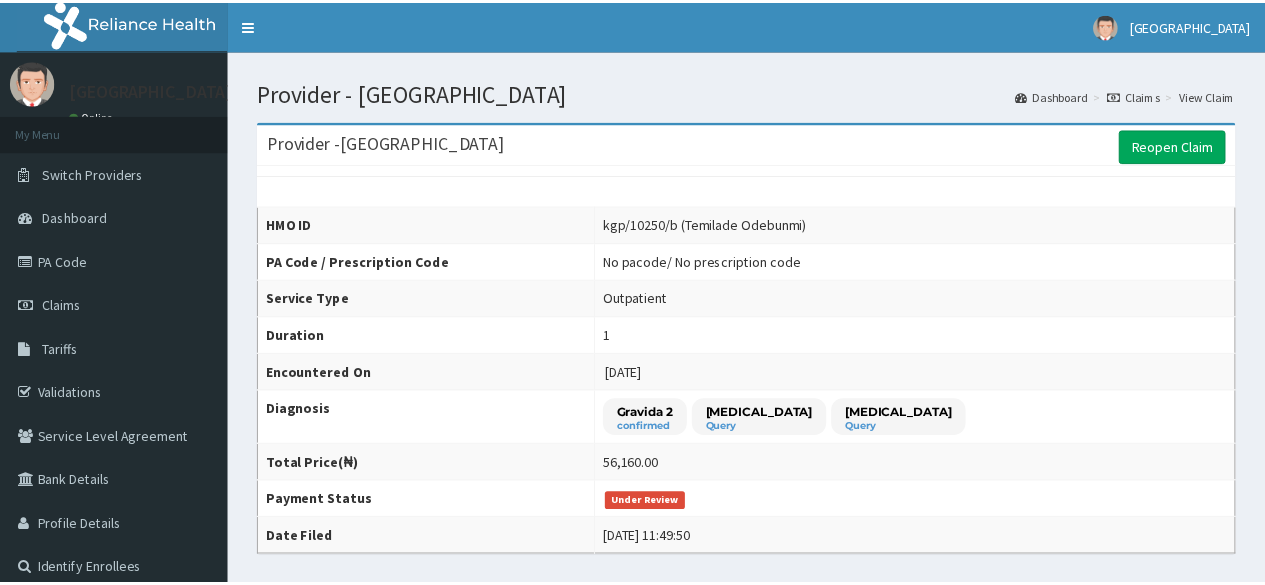 scroll, scrollTop: 0, scrollLeft: 0, axis: both 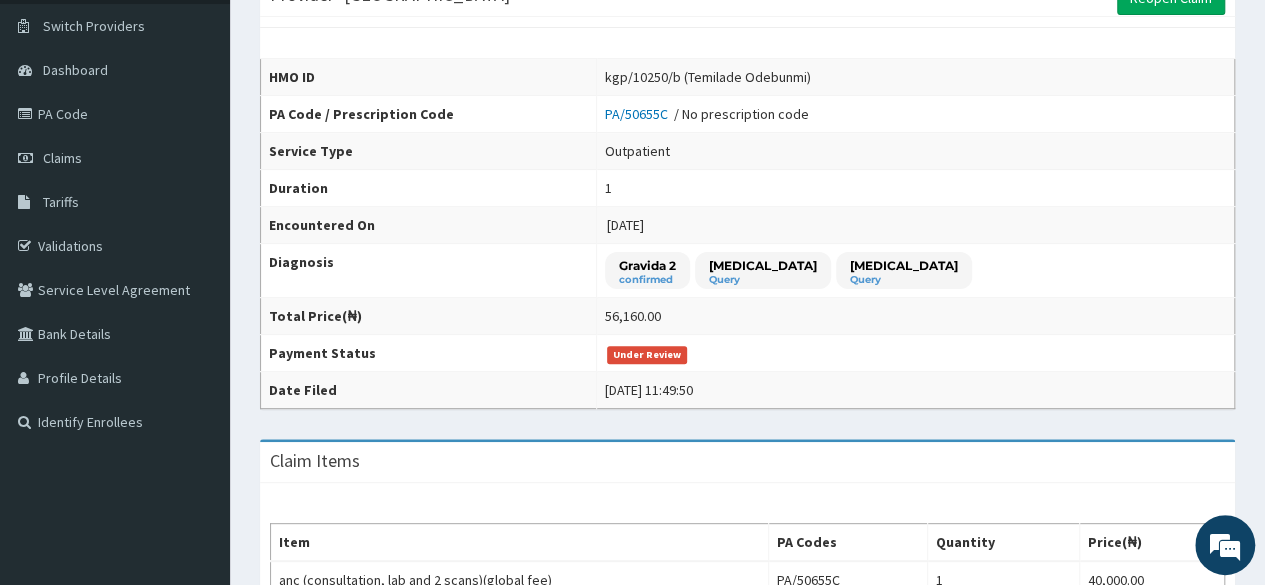 click on "[DATE] 11:49:50" at bounding box center (915, 390) 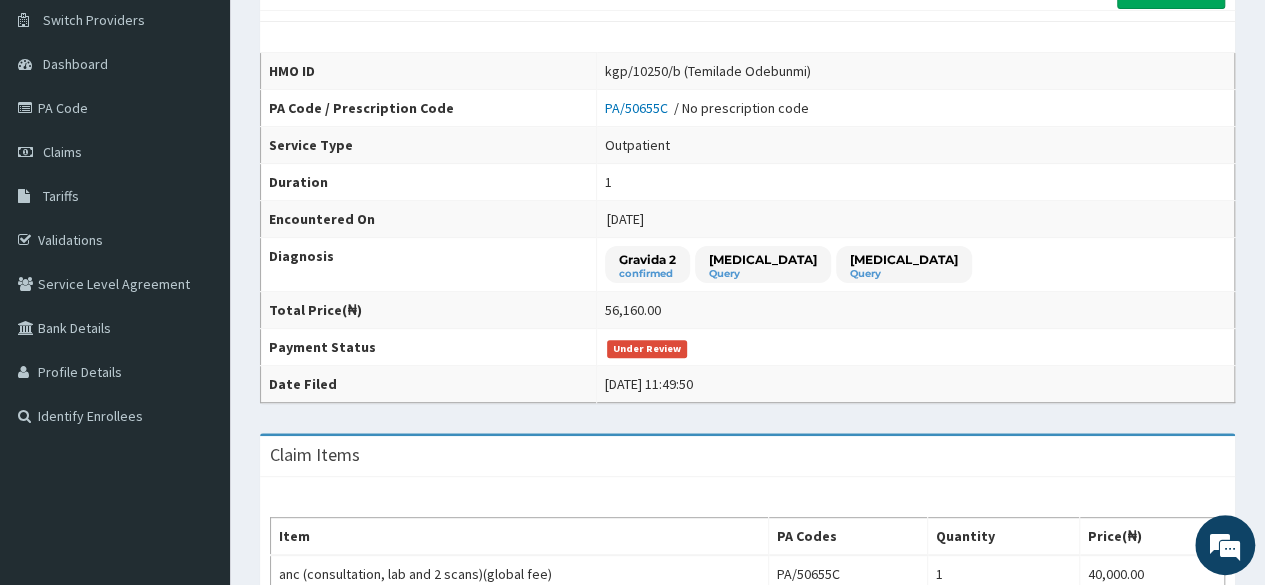 scroll, scrollTop: 216, scrollLeft: 0, axis: vertical 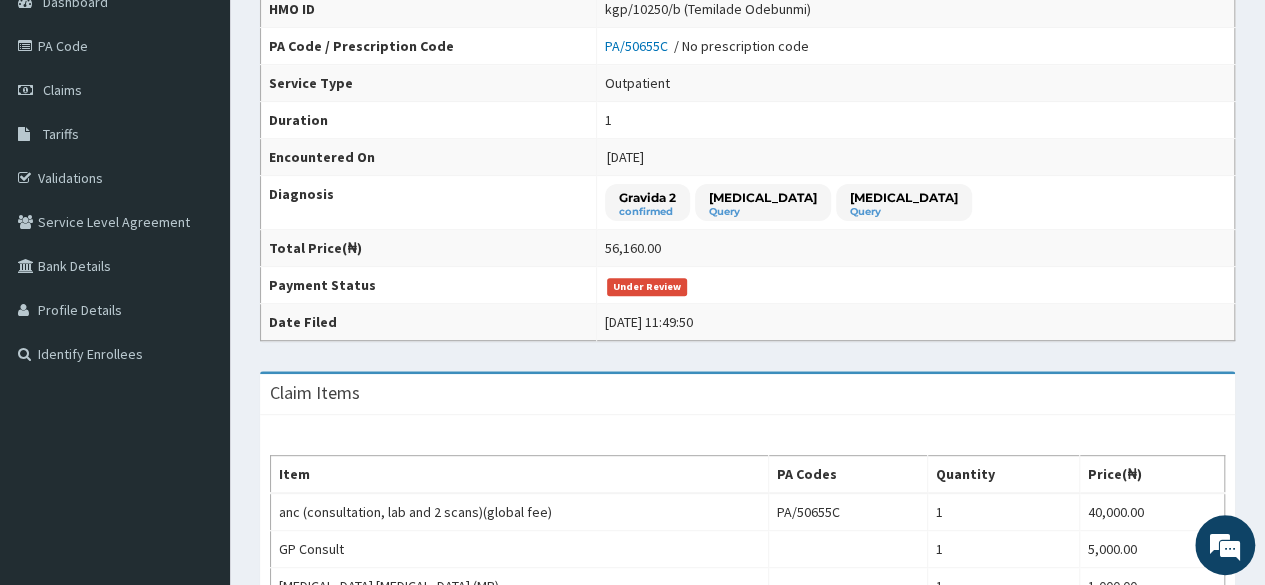 click on "Provider -  Geo Medical Centre Reopen Claim HMO ID kgp/10250/b (Temilade Odebunmi) PA Code / Prescription Code PA/50655C    / No prescription code Service Type Outpatient Duration 1 Encountered On [DATE] Diagnosis Gravida 2 confirmed [MEDICAL_DATA] Query [MEDICAL_DATA] Query Total Price(₦) 56,160.00 Payment Status Under Review Date Filed [DATE] 11:49:50 Claim Items Item PA Codes Quantity Price(₦) anc (consultation, lab and 2 scans)(global fee) PA/50655C 1 40,000.00 GP Consult 1 5,000.00 [MEDICAL_DATA] [MEDICAL_DATA] (MP) 1 1,000.00 FBC 1 5,000.00 ARTEMETER INJECTION  80MG 6 4,800.00 [MEDICAL_DATA] 500mg/TAB 18 360.00 Total ------ 56,160.00 Claim Comments Comment User Date Dear provider, Please be patient we are working on this bill. Drools RelianceHMO [DATE] 10:49:51 GMT Post Comment" at bounding box center (747, 513) 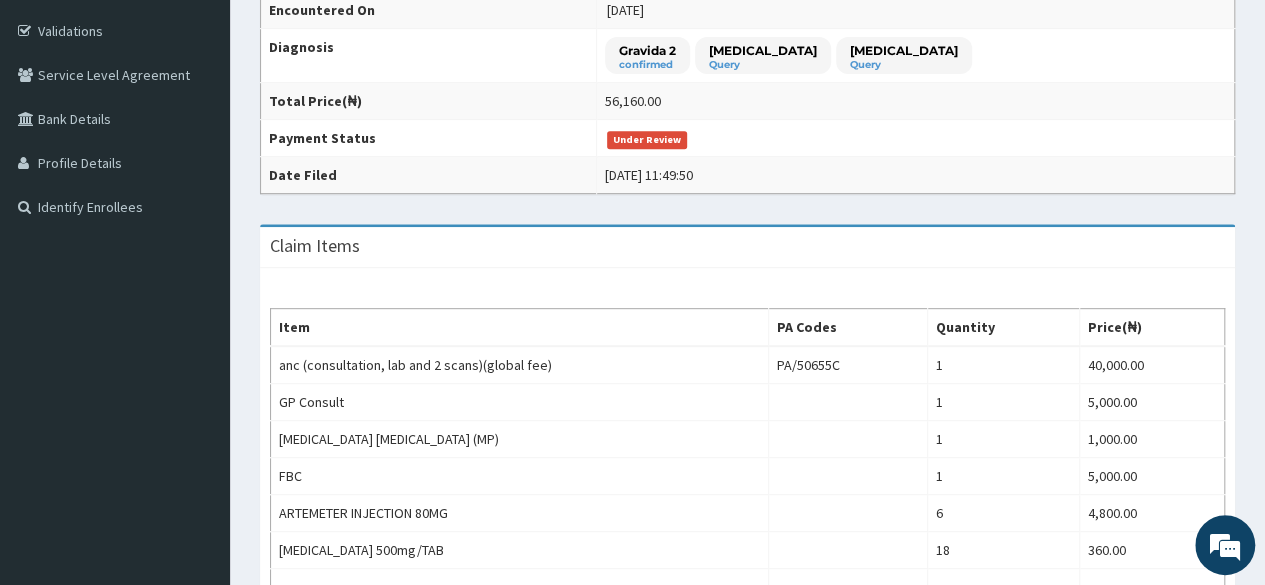 scroll, scrollTop: 364, scrollLeft: 0, axis: vertical 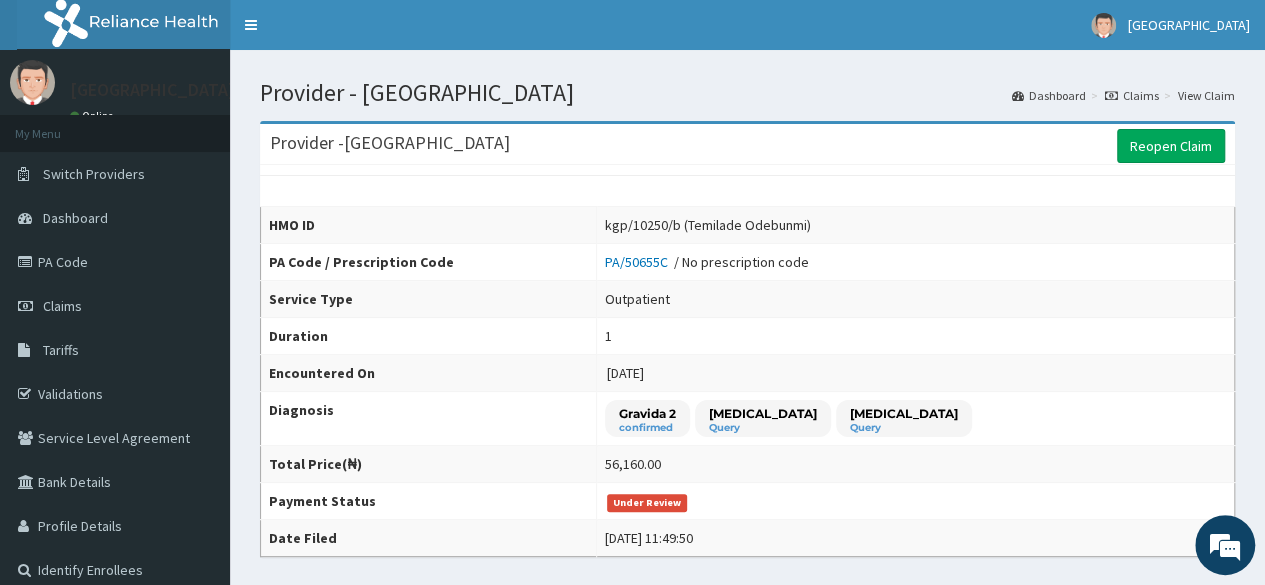 click at bounding box center [141, 25] 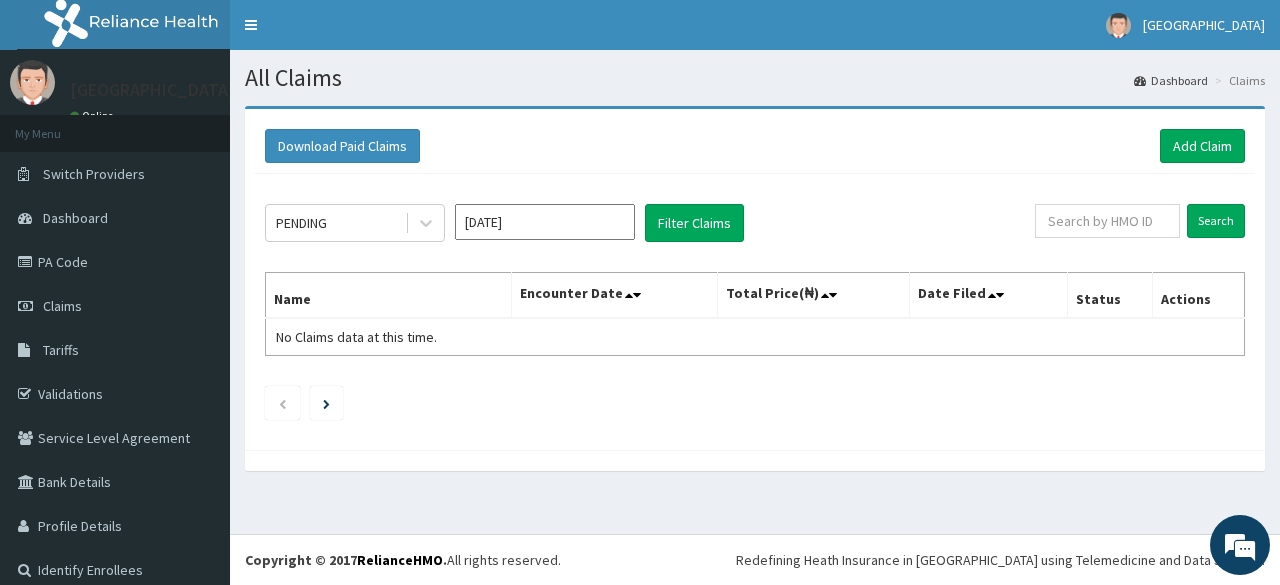 scroll, scrollTop: 0, scrollLeft: 0, axis: both 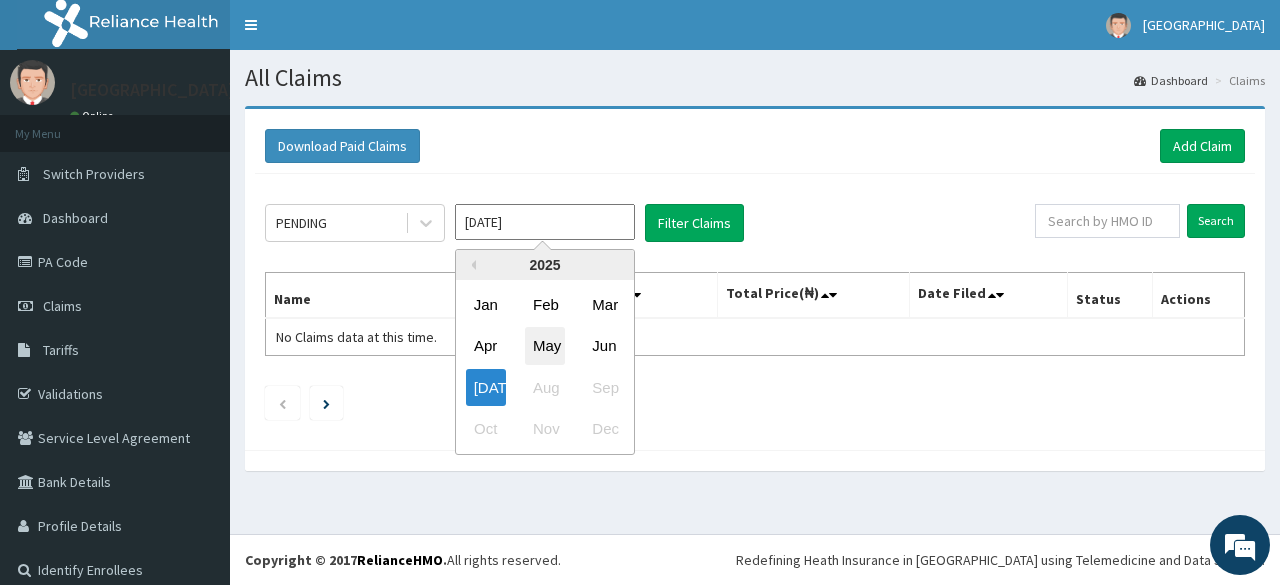 click on "May" at bounding box center [545, 346] 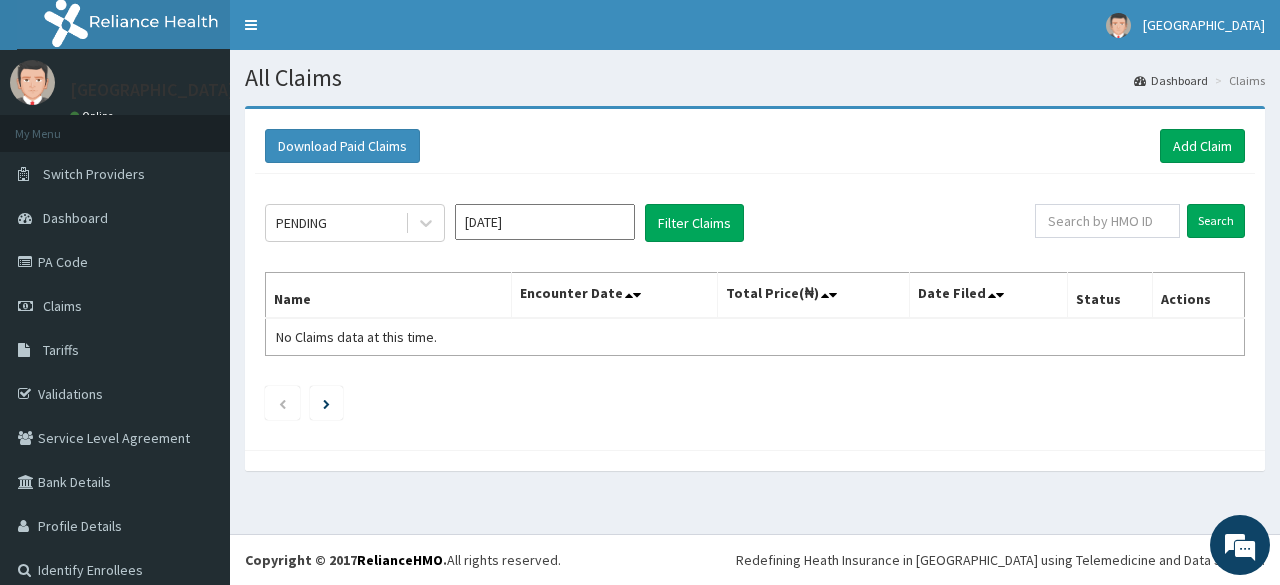 click on "[DATE]" at bounding box center (545, 222) 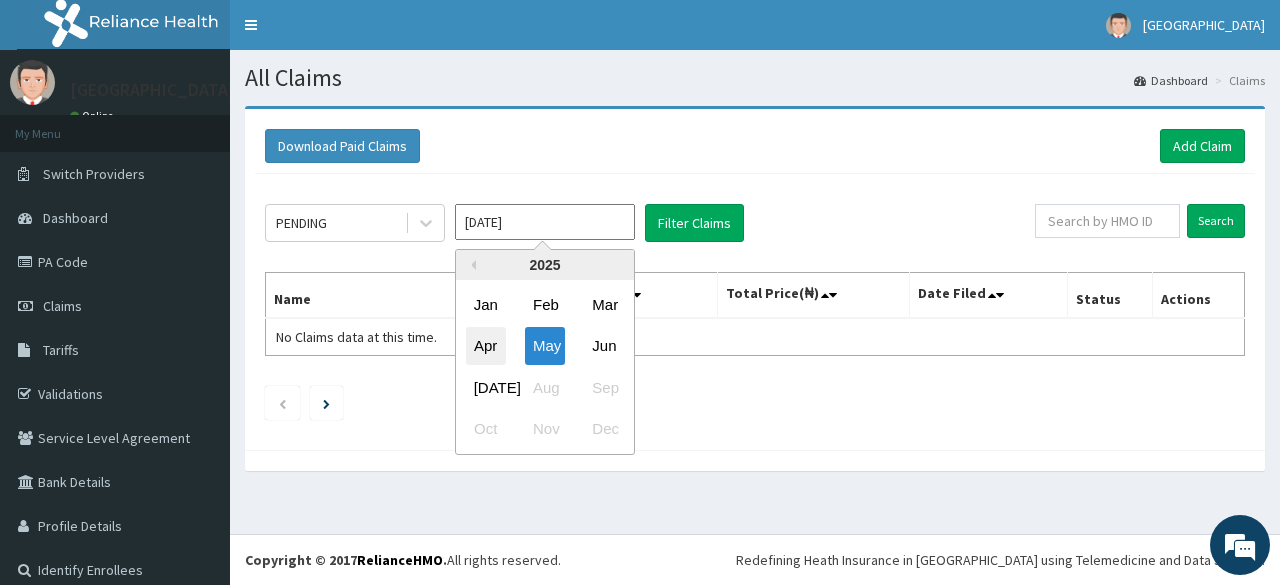 click on "Apr" at bounding box center [486, 346] 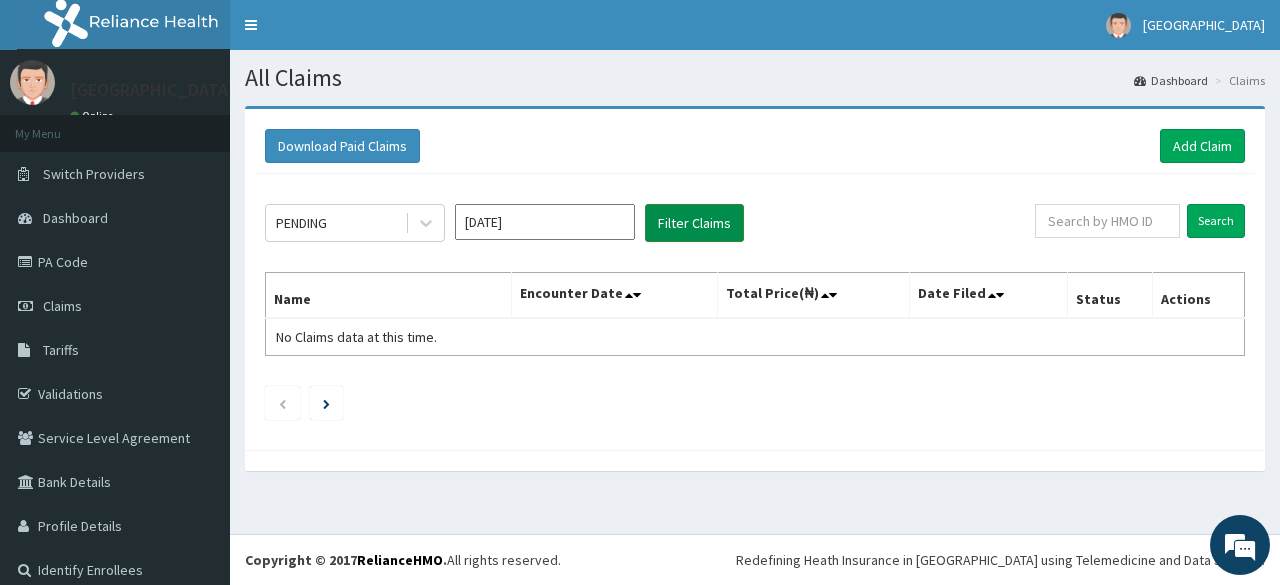 click on "Filter Claims" at bounding box center (694, 223) 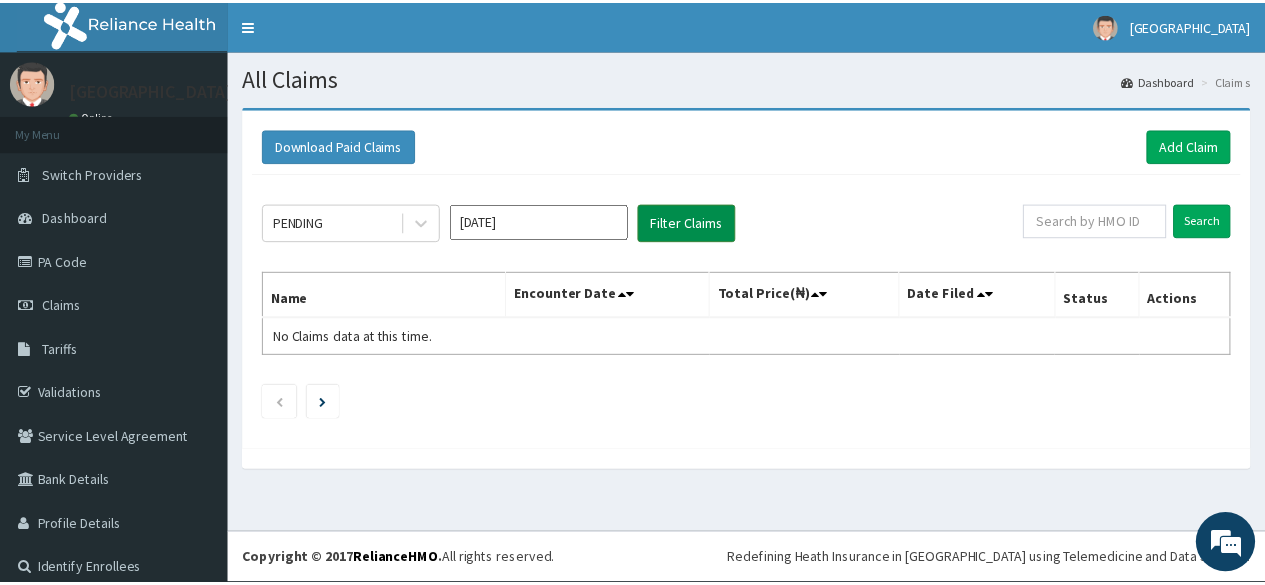 scroll, scrollTop: 0, scrollLeft: 0, axis: both 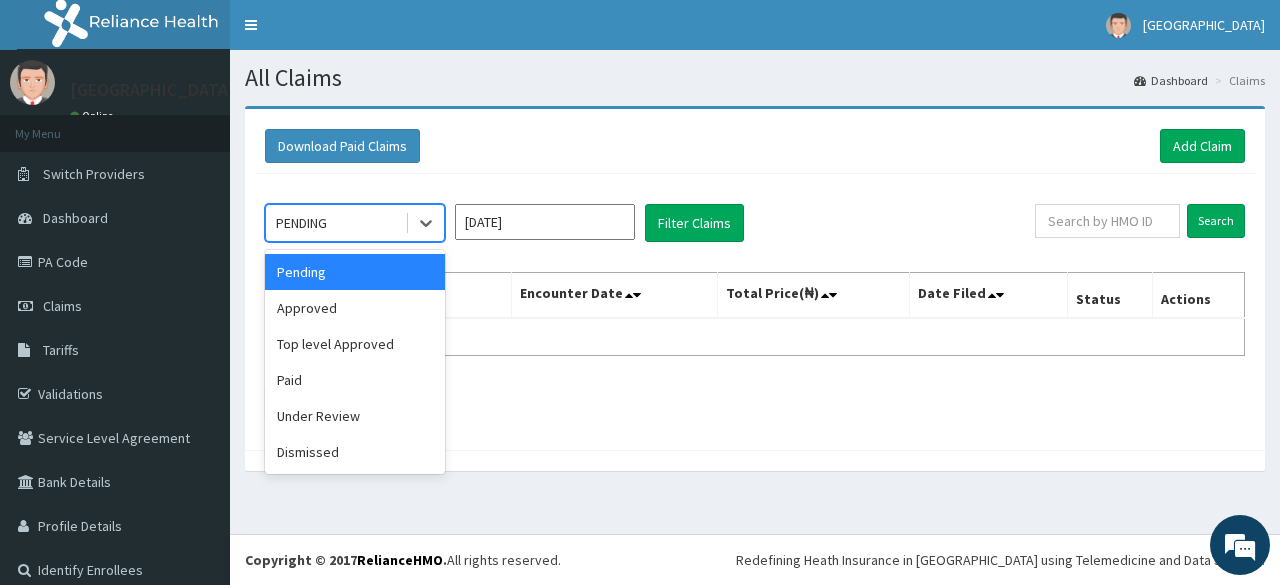 click on "Under Review" at bounding box center [355, 416] 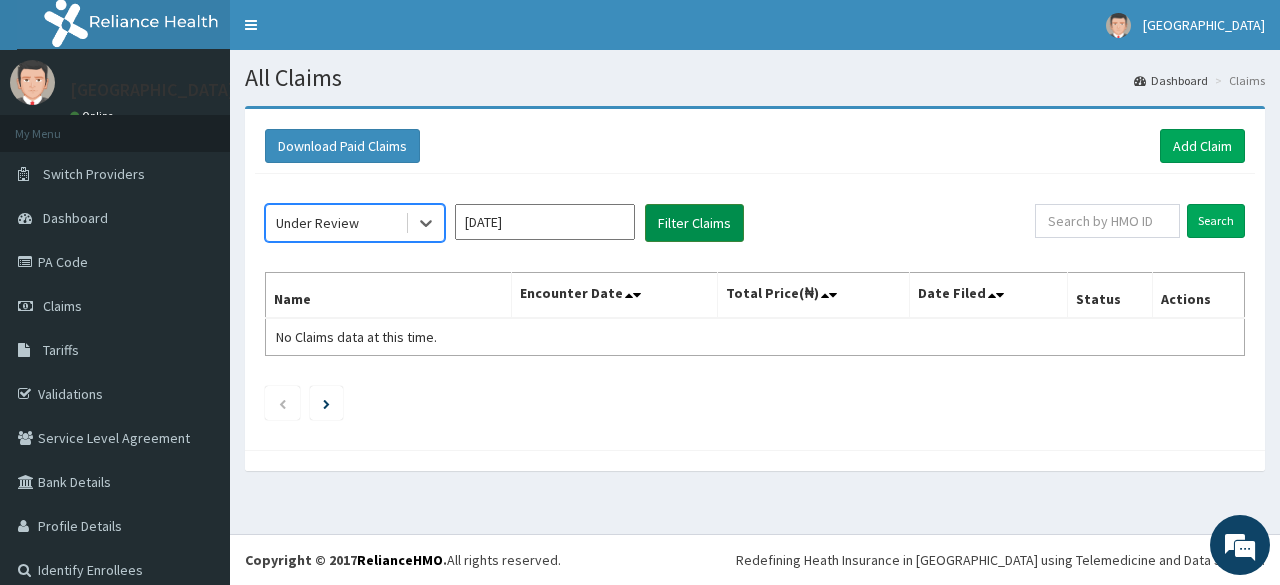 click on "Filter Claims" at bounding box center (694, 223) 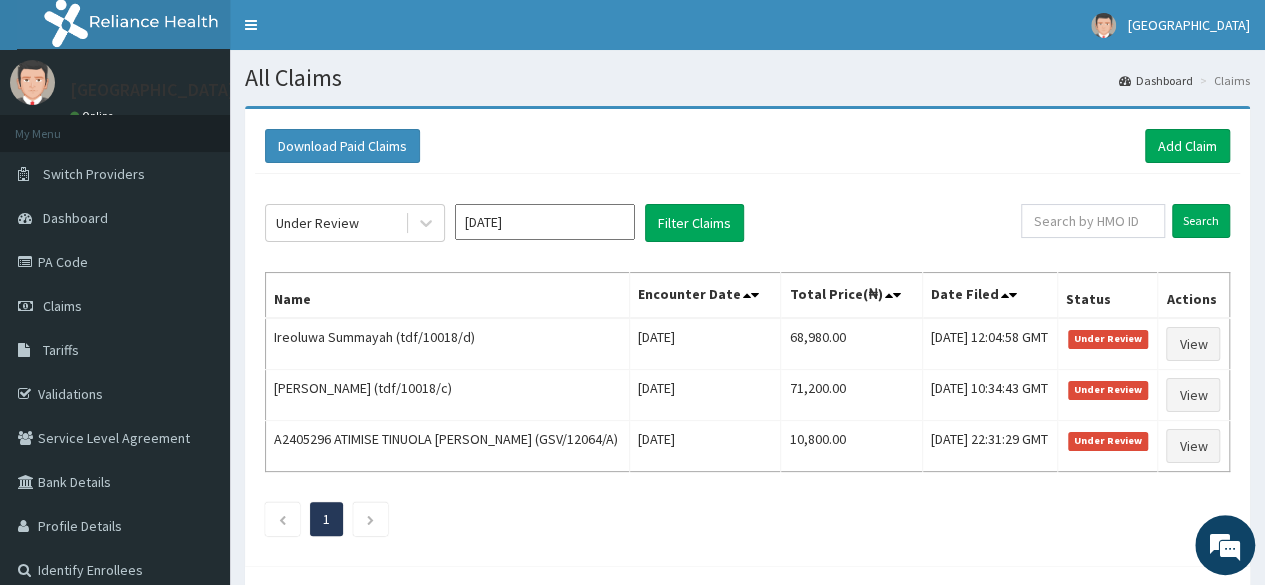 click on "[DATE]" at bounding box center [545, 222] 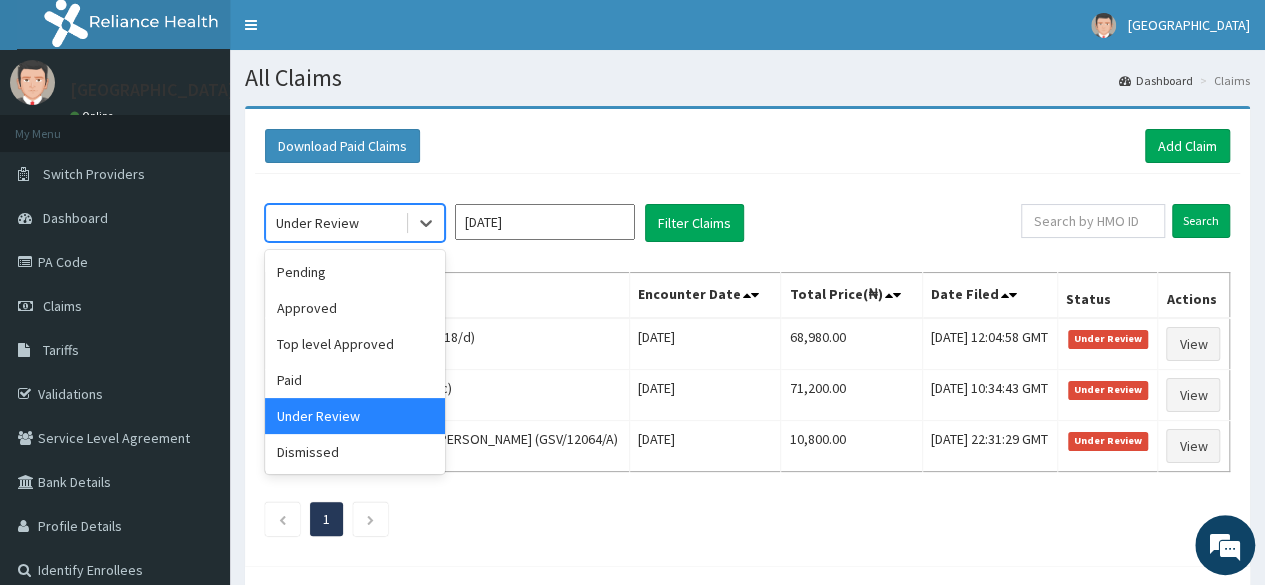 click on "Pending" at bounding box center [355, 272] 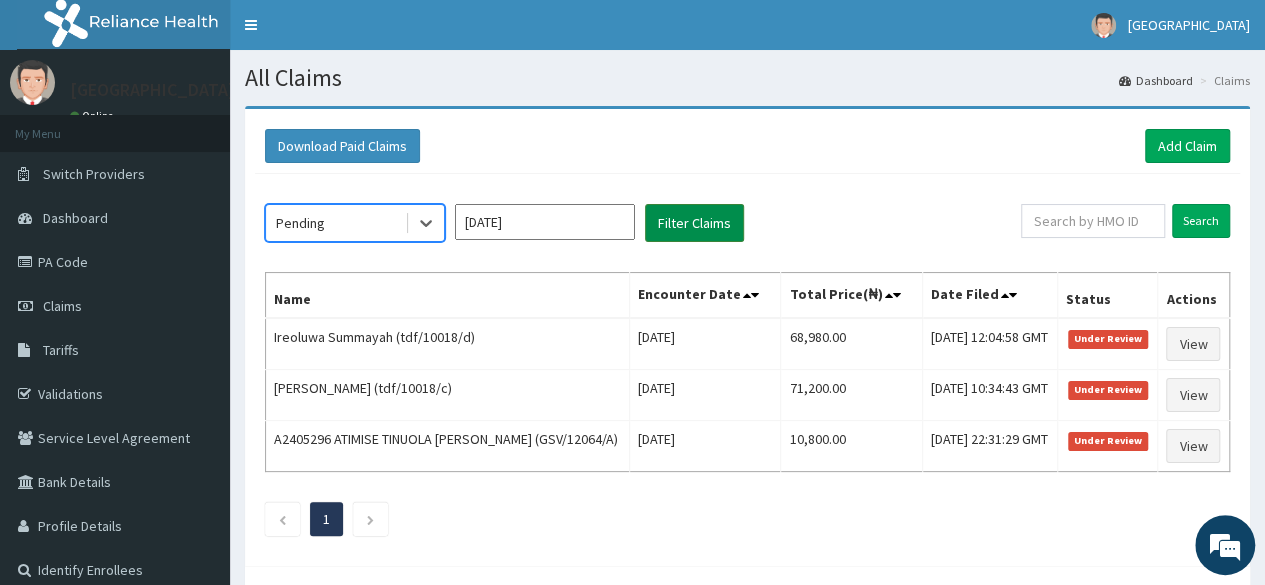 click on "Filter Claims" at bounding box center [694, 223] 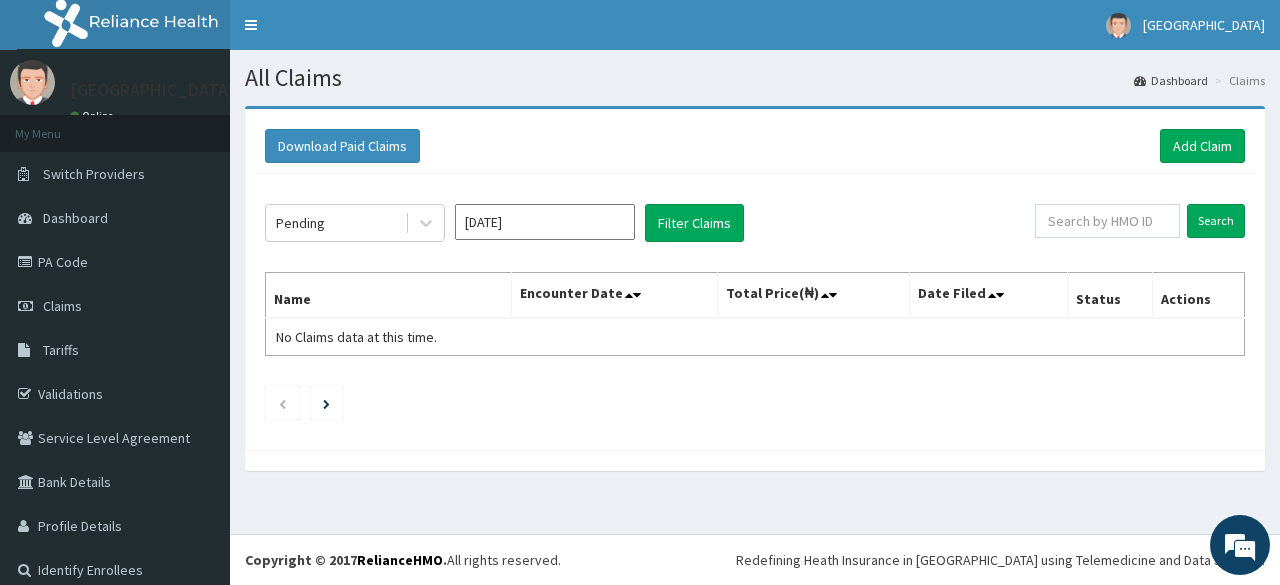 click on "[DATE]" at bounding box center (545, 222) 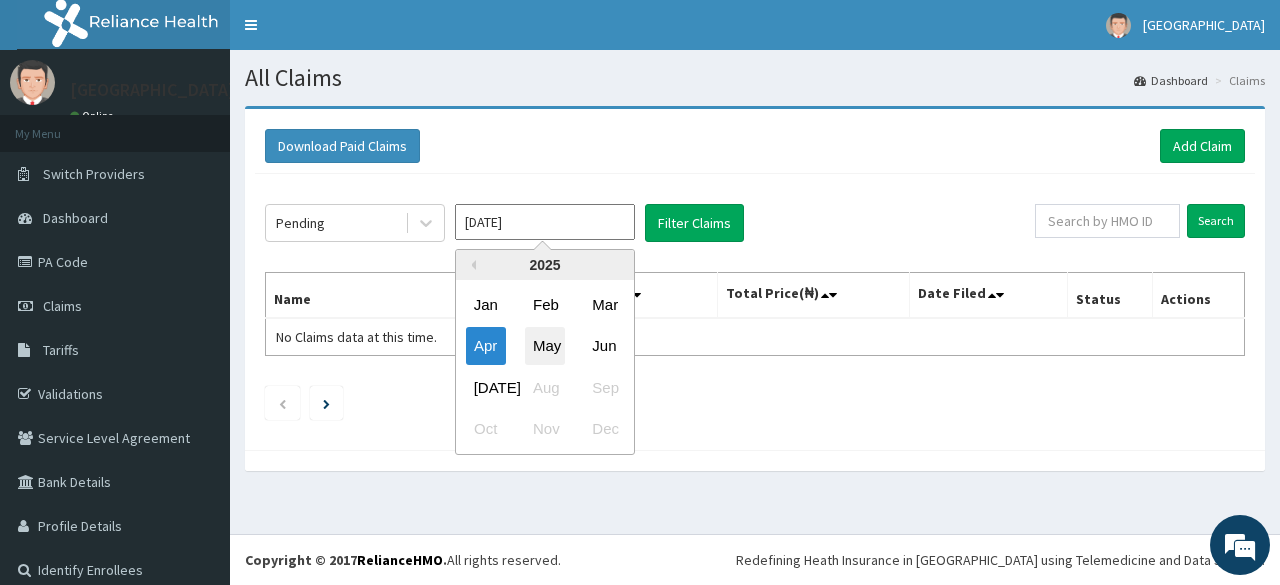 click on "May" at bounding box center [545, 346] 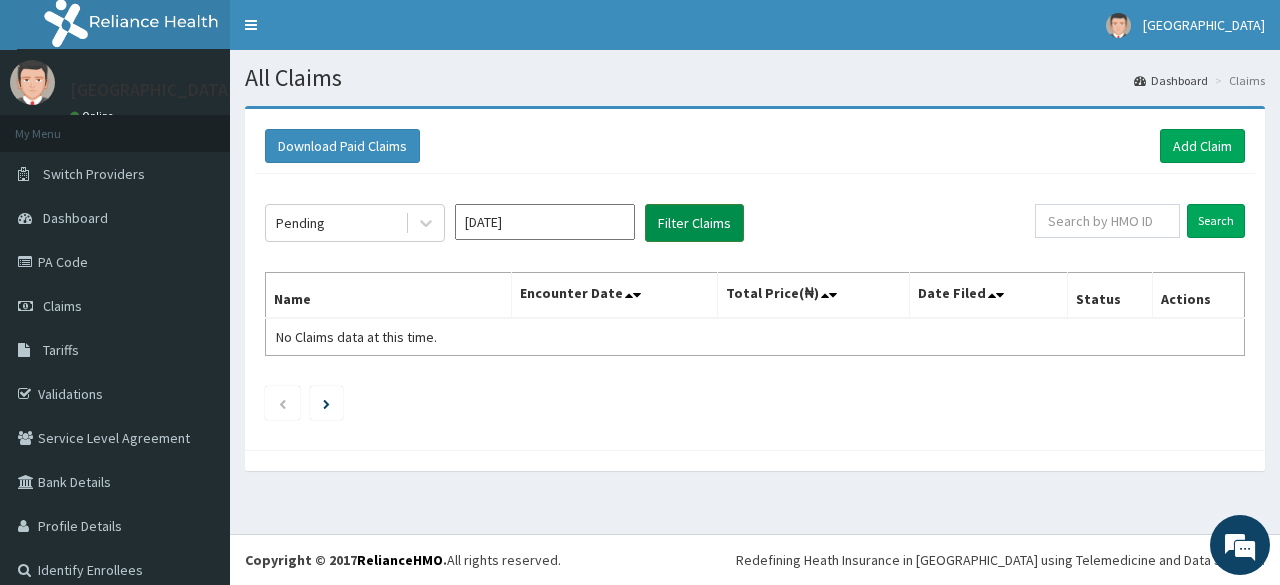 click on "Filter Claims" at bounding box center [694, 223] 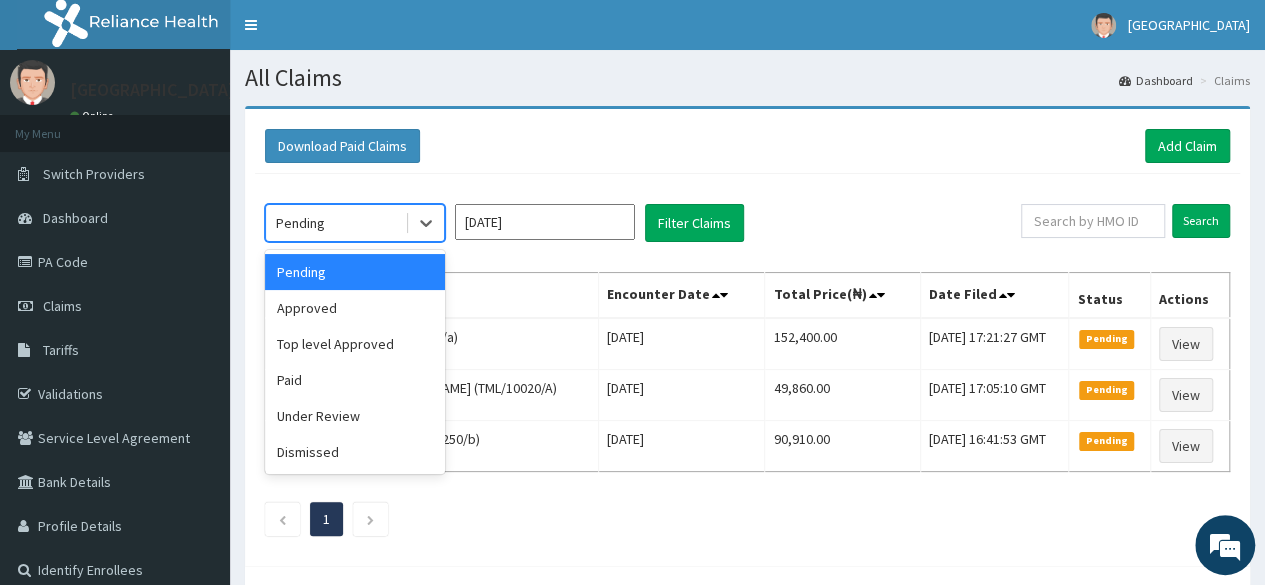 click on "Under Review" at bounding box center (355, 416) 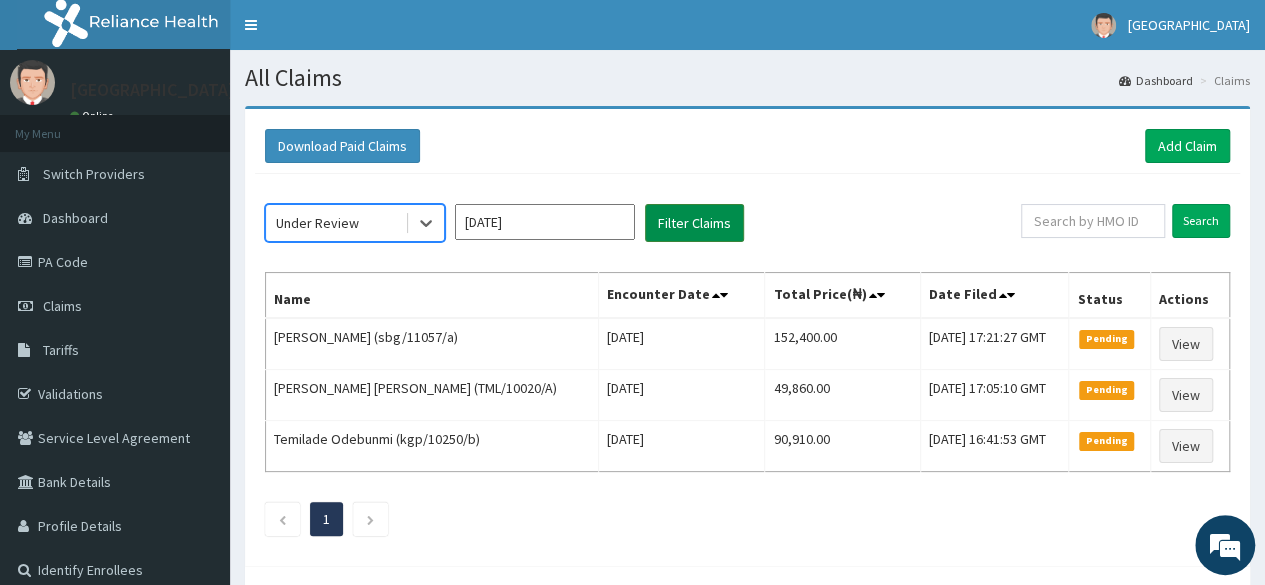click on "Filter Claims" at bounding box center [694, 223] 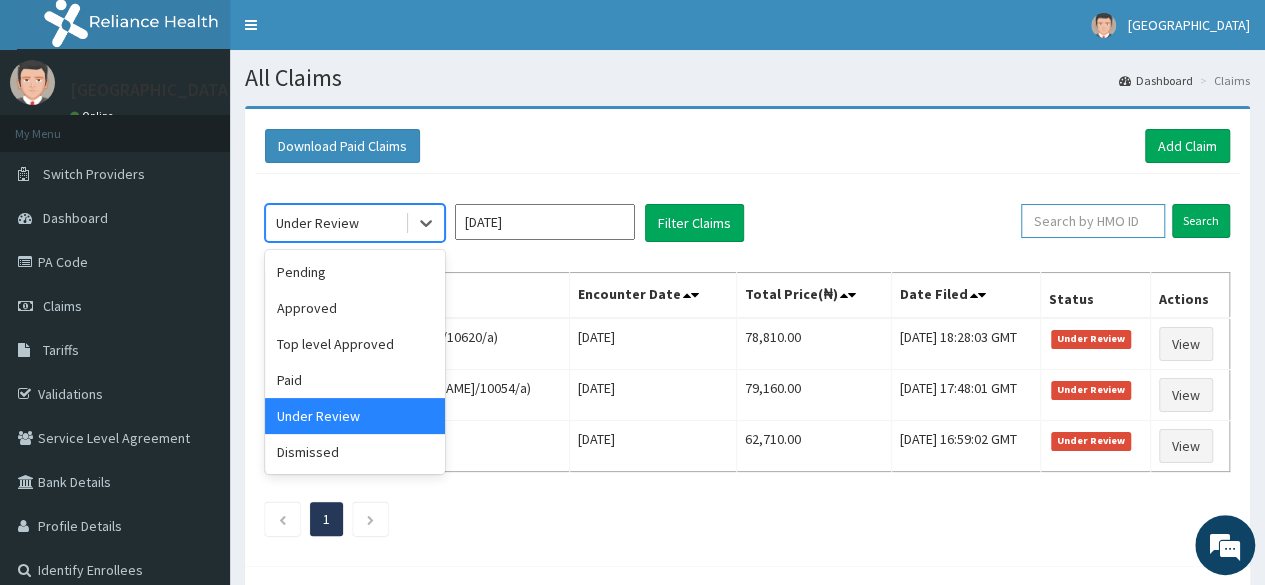 click at bounding box center (1093, 221) 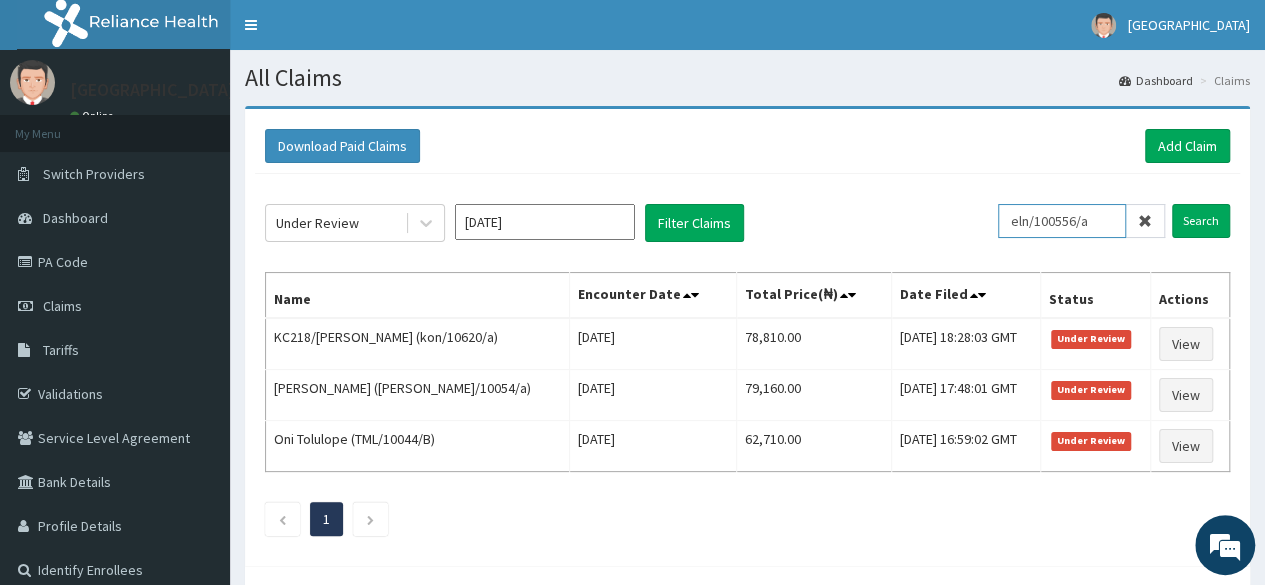 click on "Search" at bounding box center (1201, 221) 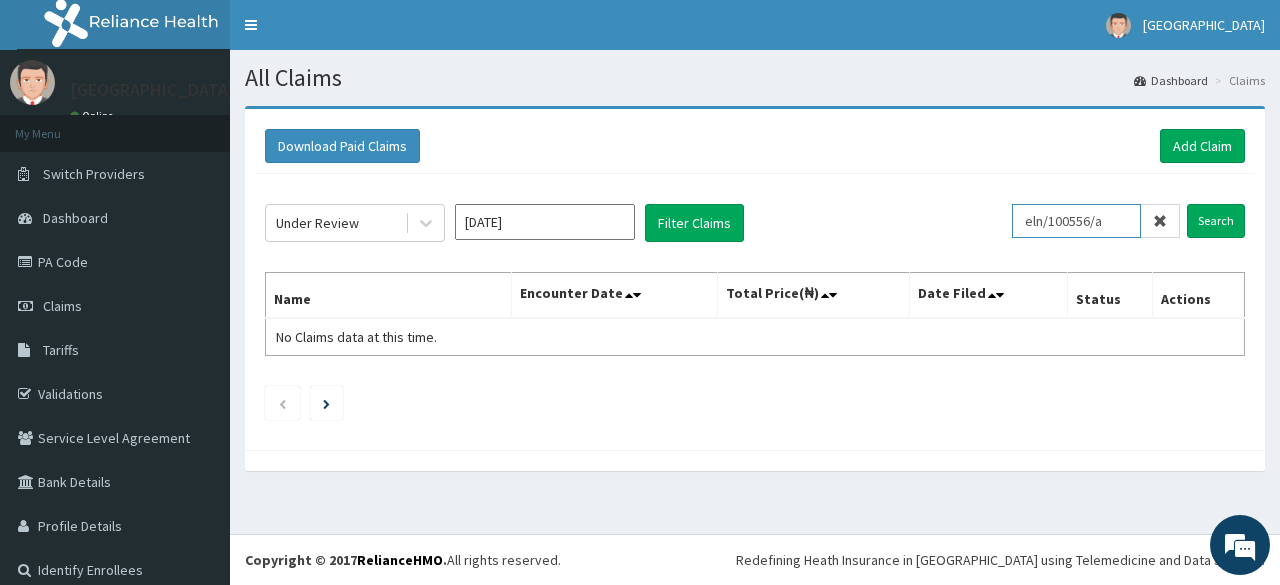 click on "eln/100556/a" at bounding box center [1076, 221] 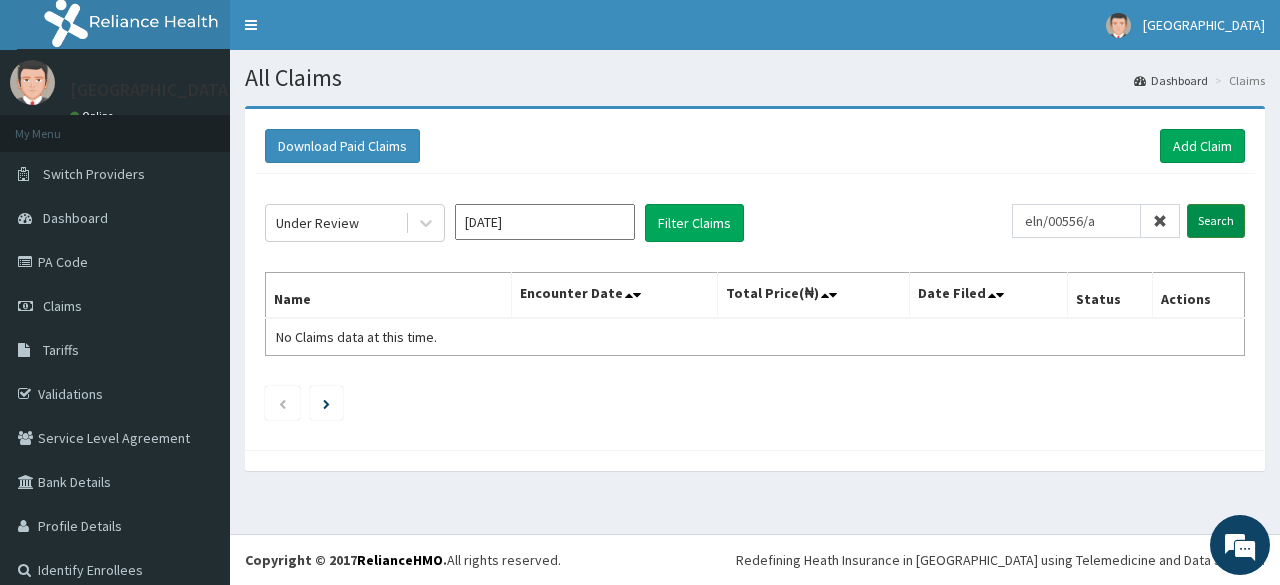 click on "Search" at bounding box center (1216, 221) 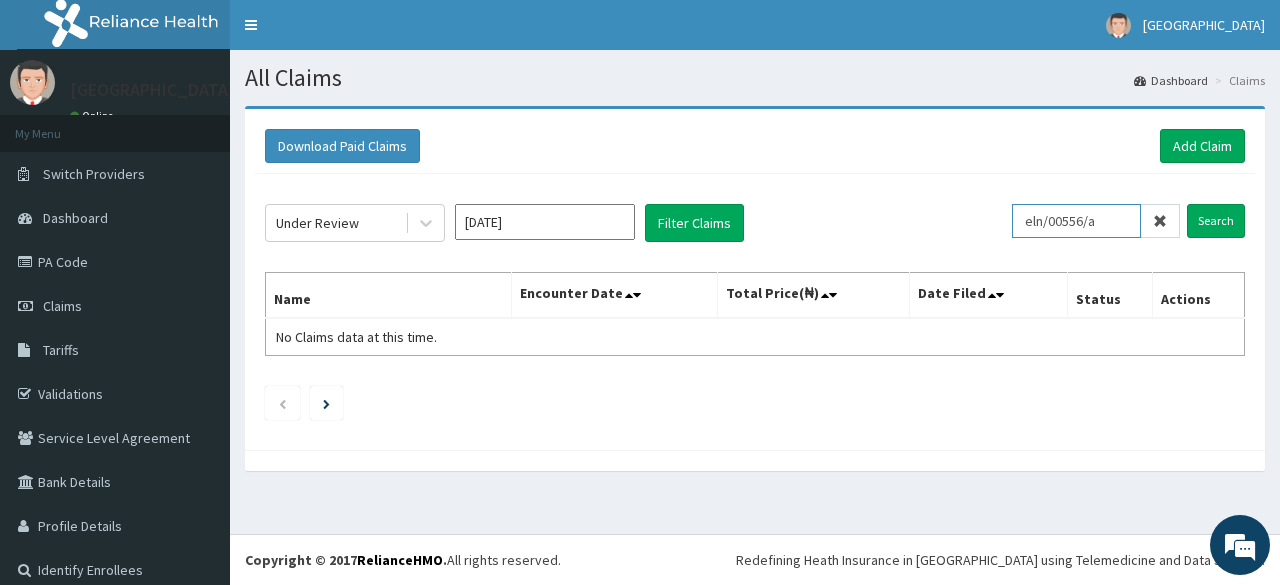 click on "eln/00556/a" at bounding box center [1076, 221] 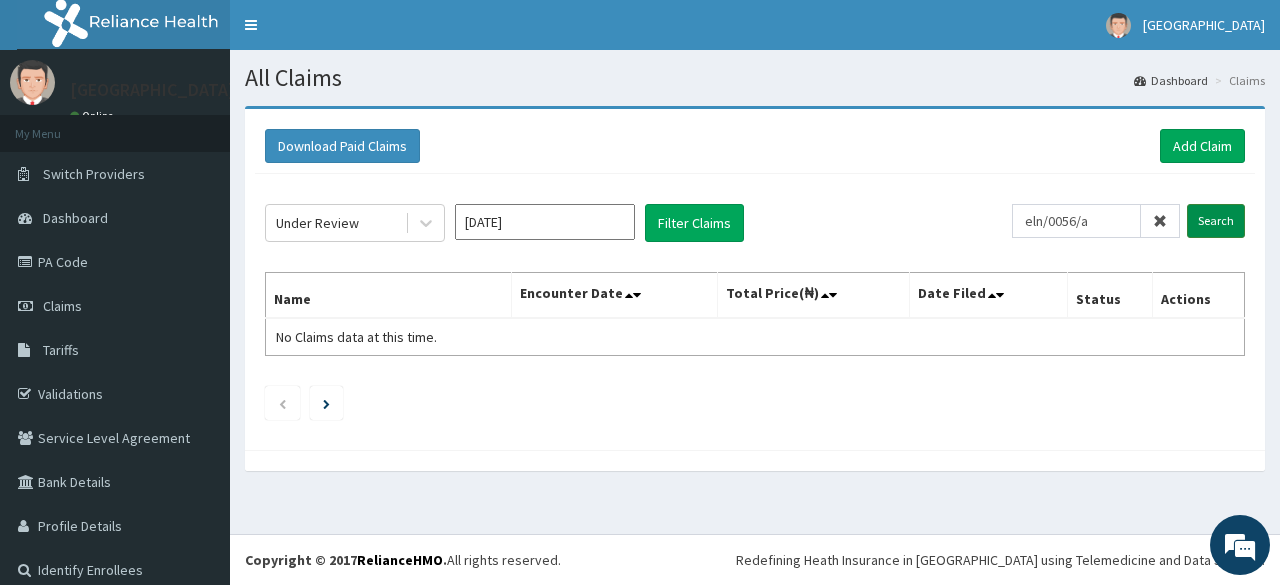 click on "Search" at bounding box center [1216, 221] 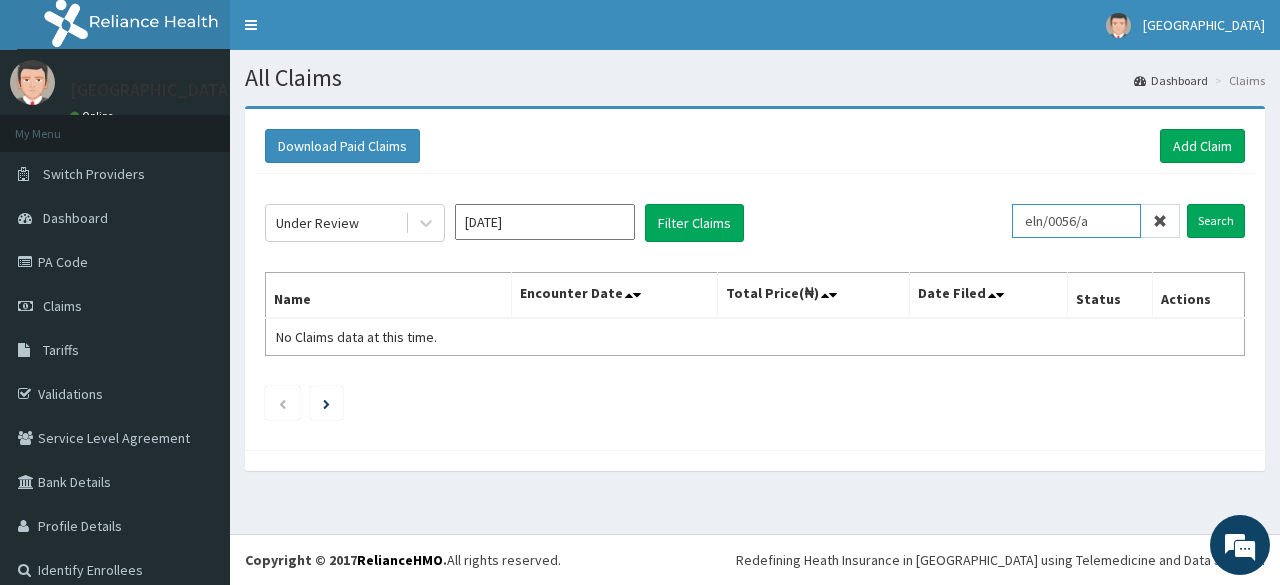 click on "eln/0056/a" at bounding box center (1076, 221) 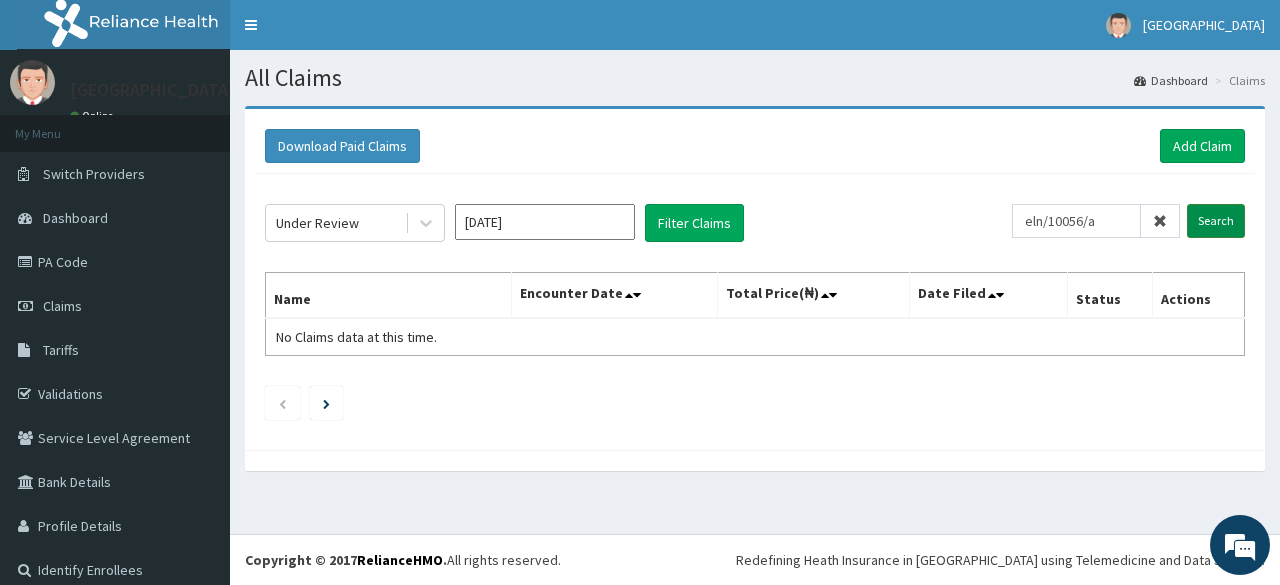click on "Search" at bounding box center [1216, 221] 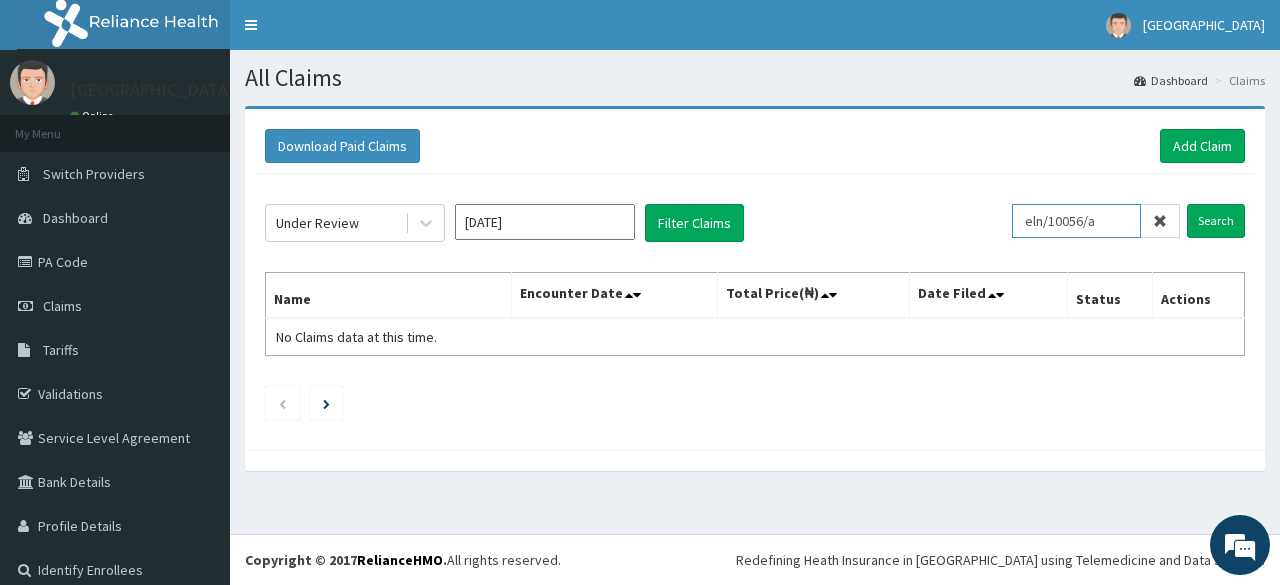 click on "eln/10056/a" at bounding box center [1076, 221] 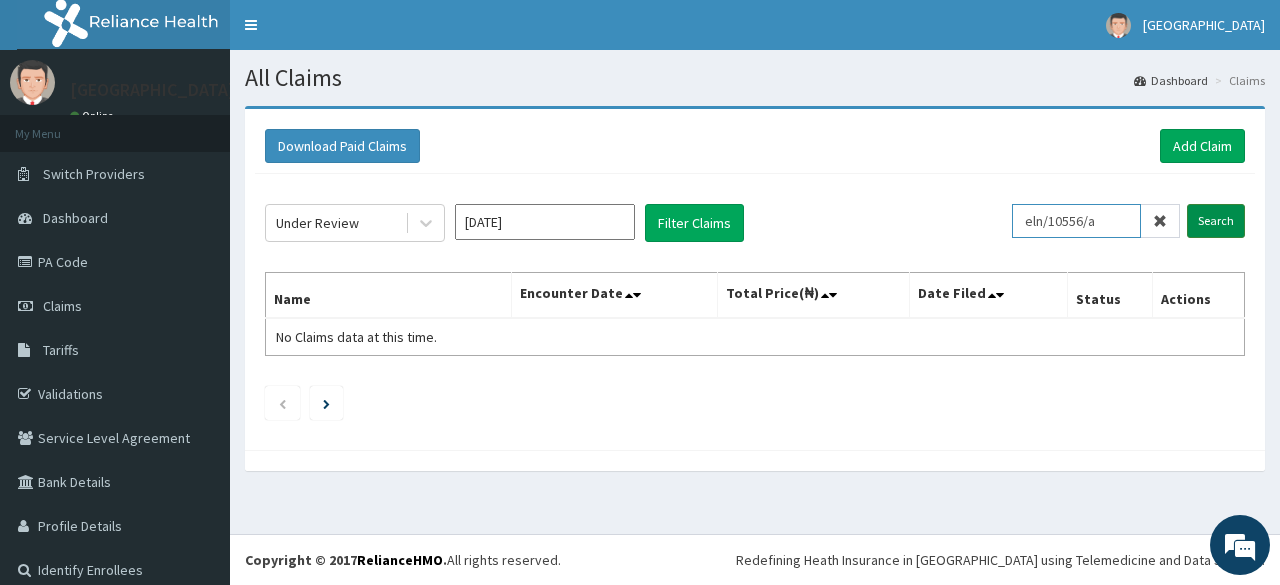 type on "eln/10556/a" 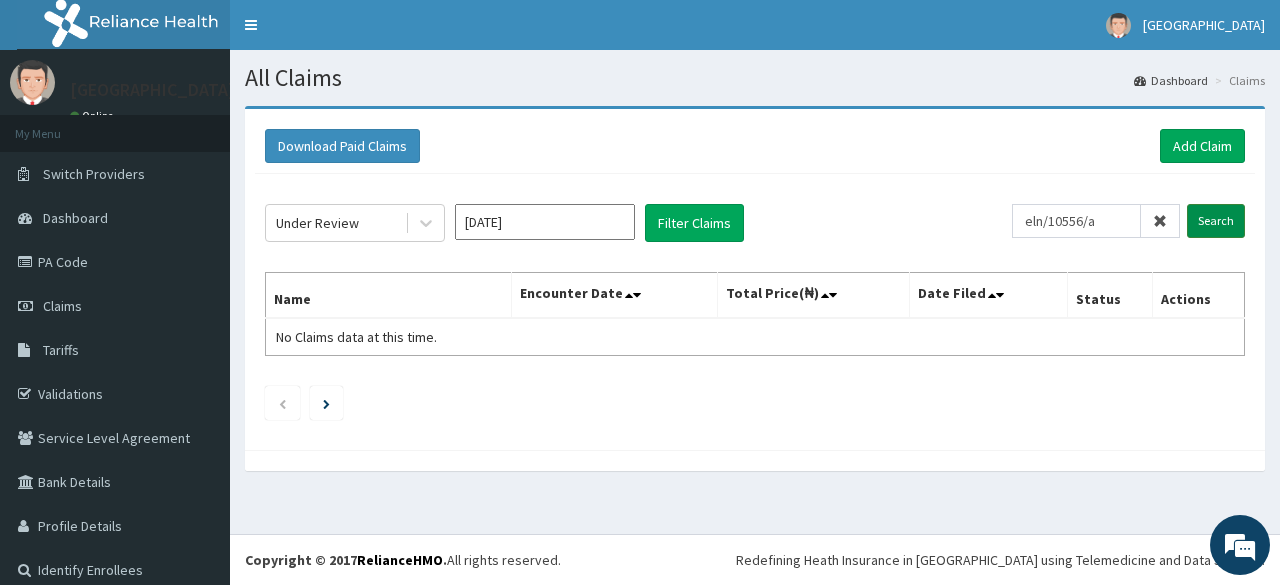 click on "Search" at bounding box center (1216, 221) 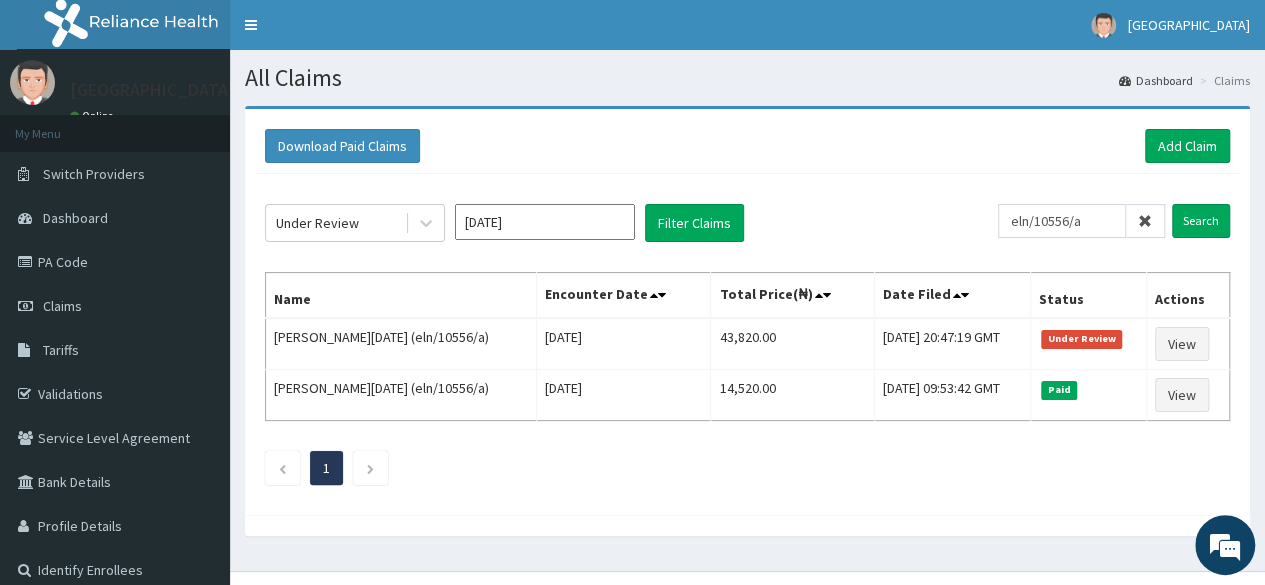 click at bounding box center [1145, 221] 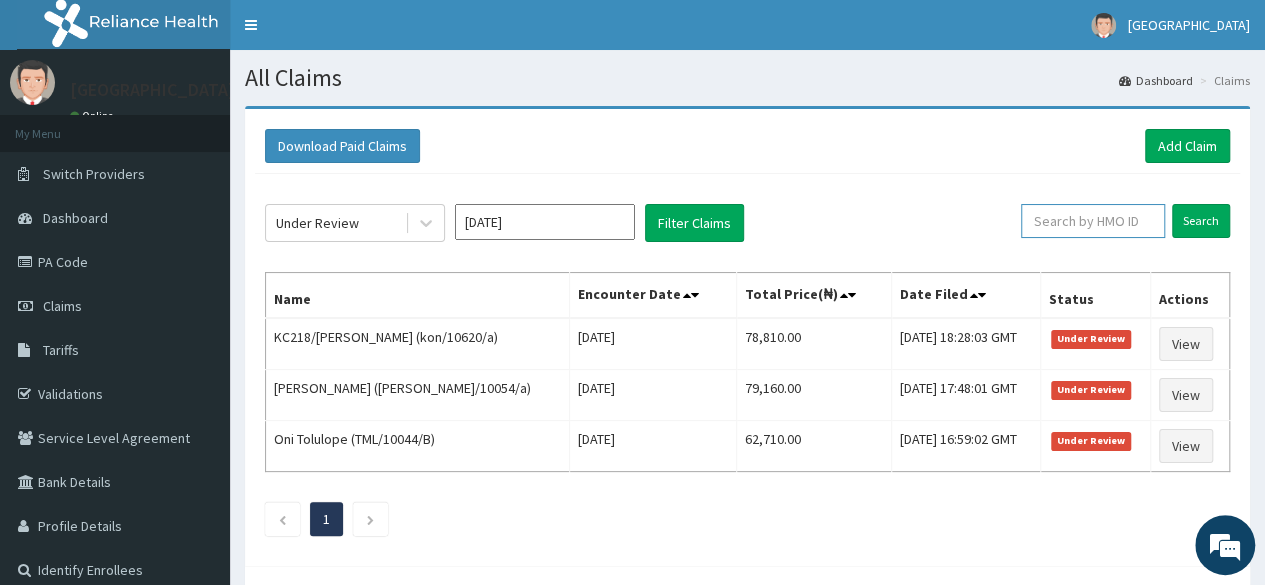 click at bounding box center [1093, 221] 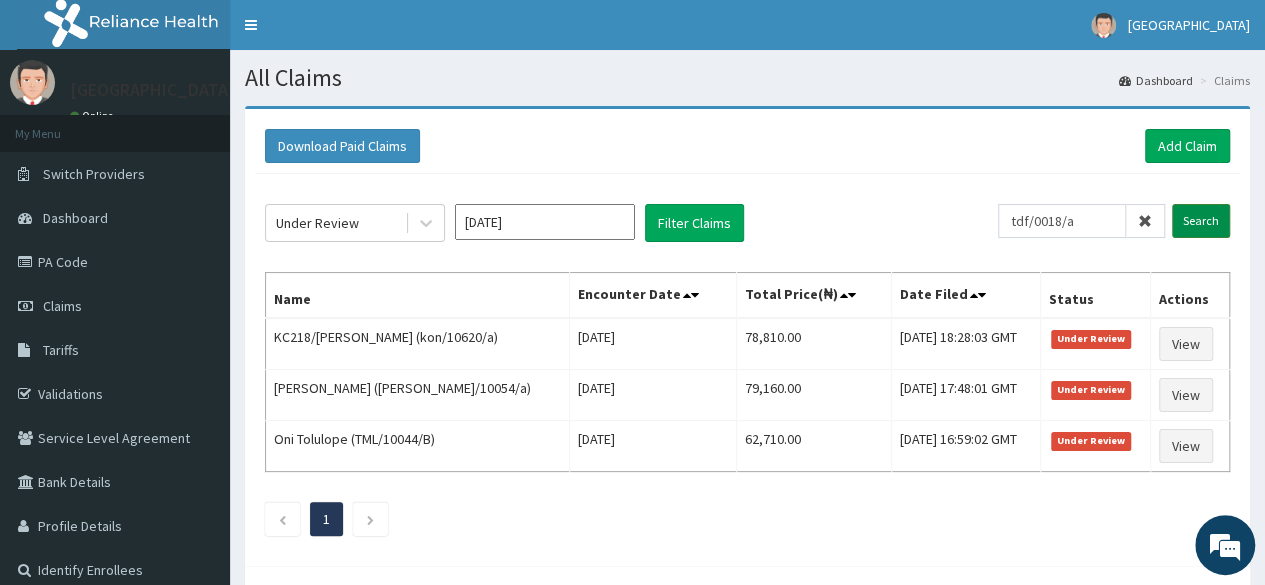 click on "Search" at bounding box center [1201, 221] 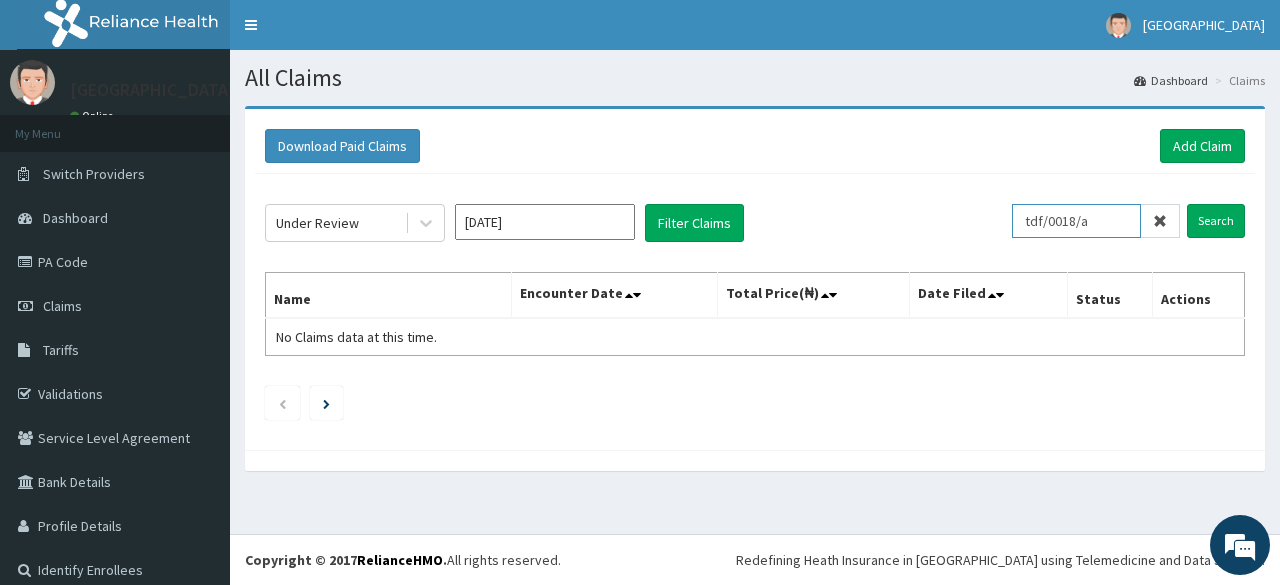 click on "tdf/0018/a" at bounding box center (1076, 221) 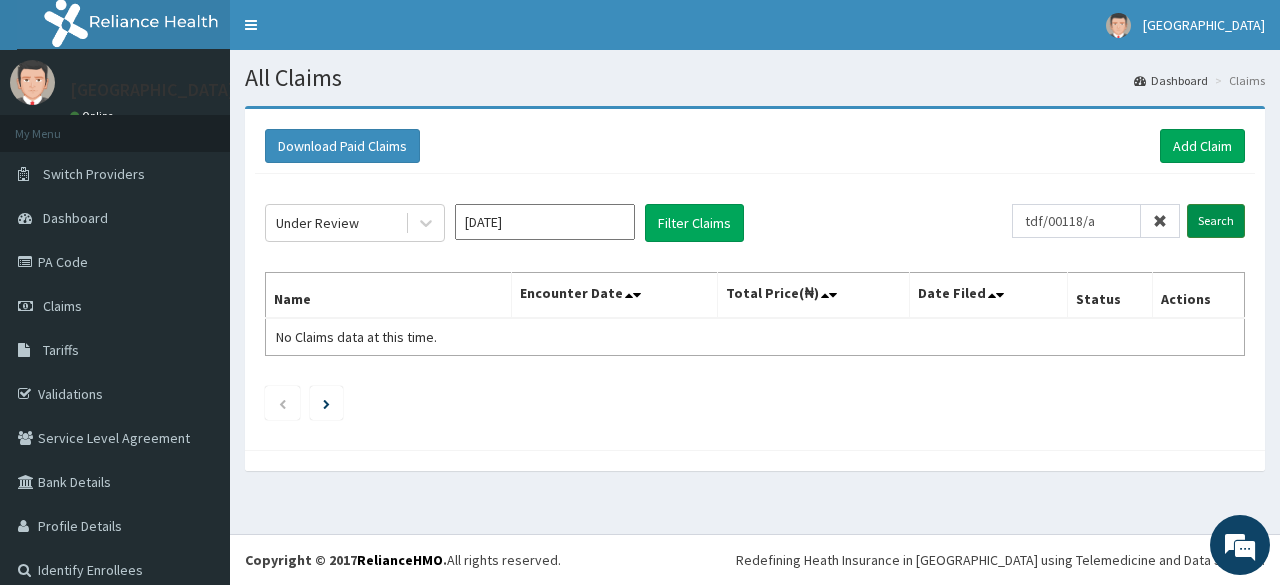 click on "Search" at bounding box center [1216, 221] 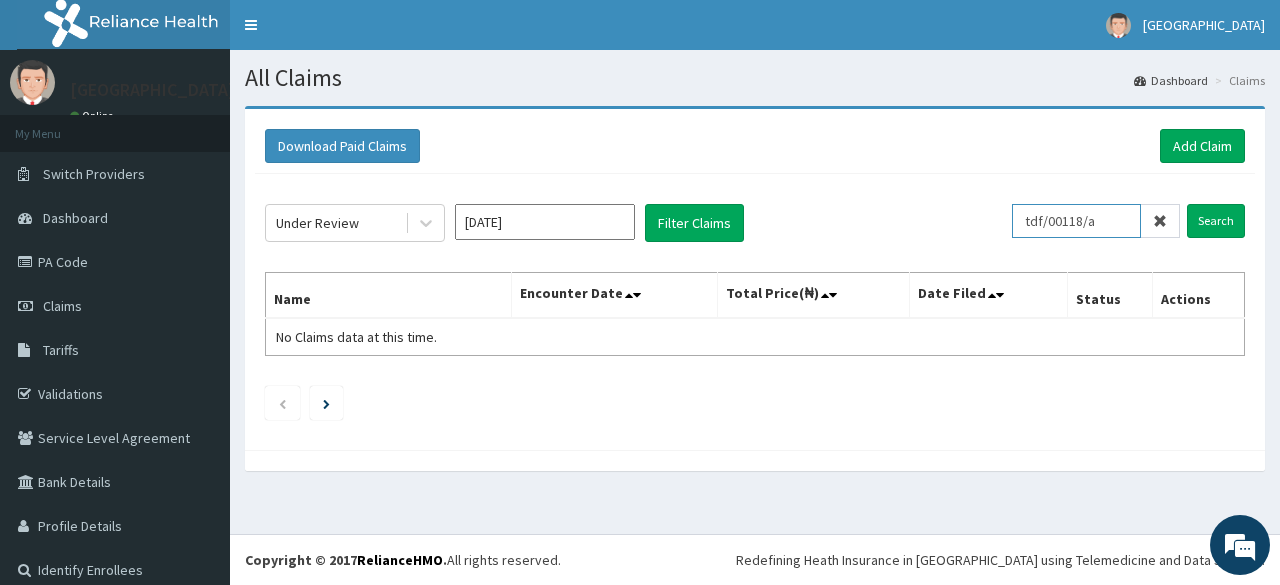 click on "tdf/00118/a" at bounding box center [1076, 221] 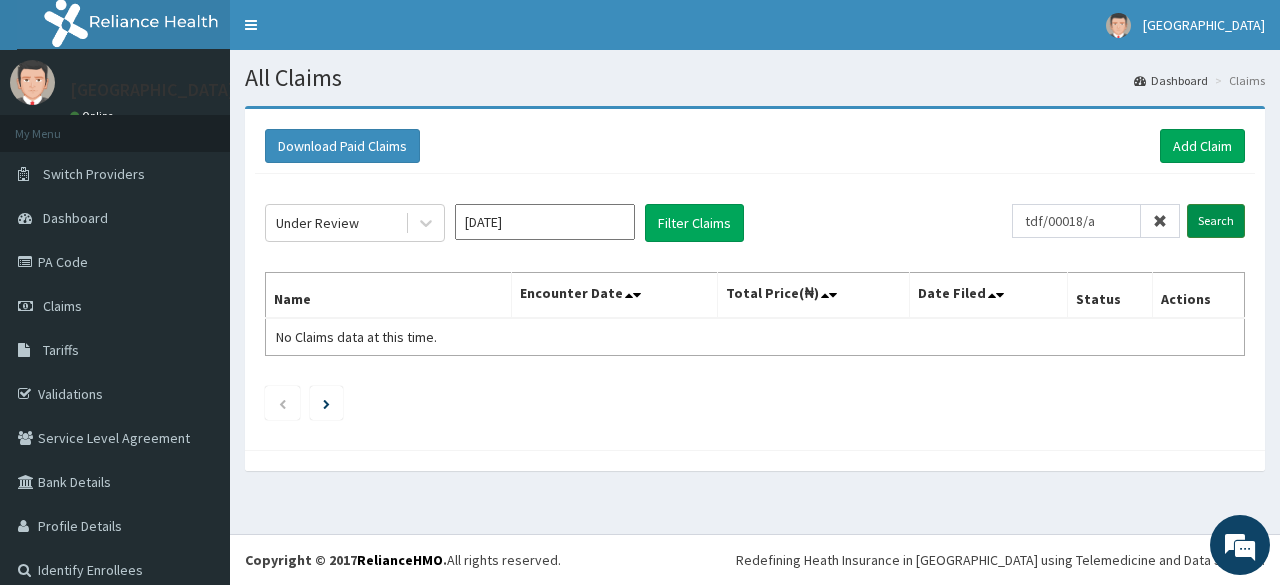 click on "Search" at bounding box center (1216, 221) 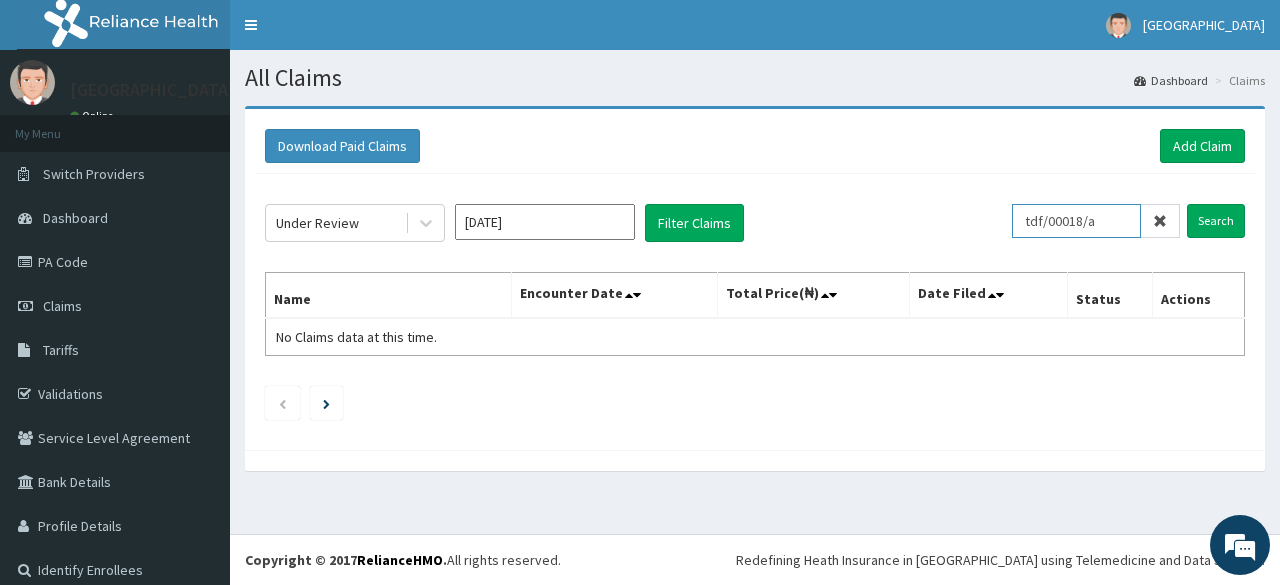 click on "tdf/00018/a" at bounding box center [1076, 221] 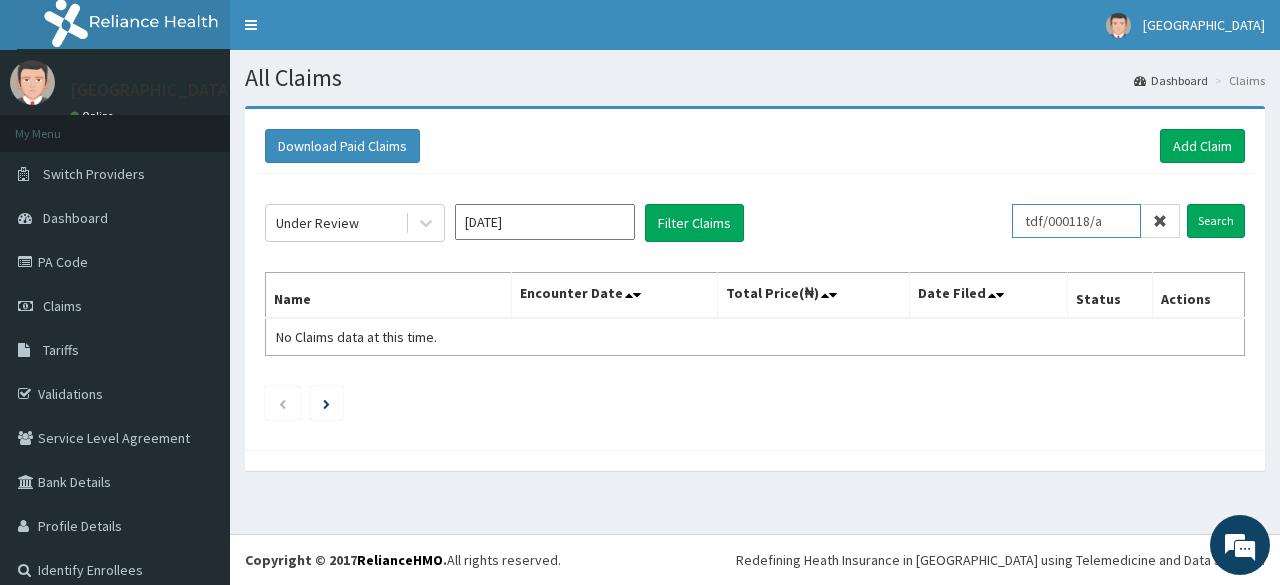 click on "tdf/000118/a" at bounding box center [1076, 221] 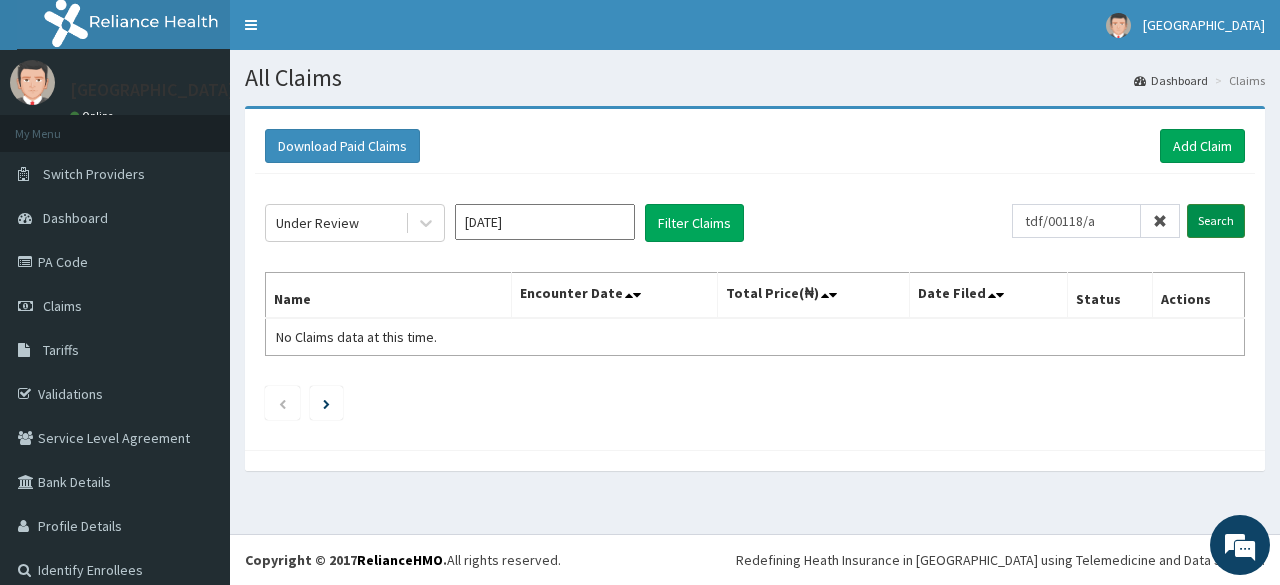 click on "Search" at bounding box center (1216, 221) 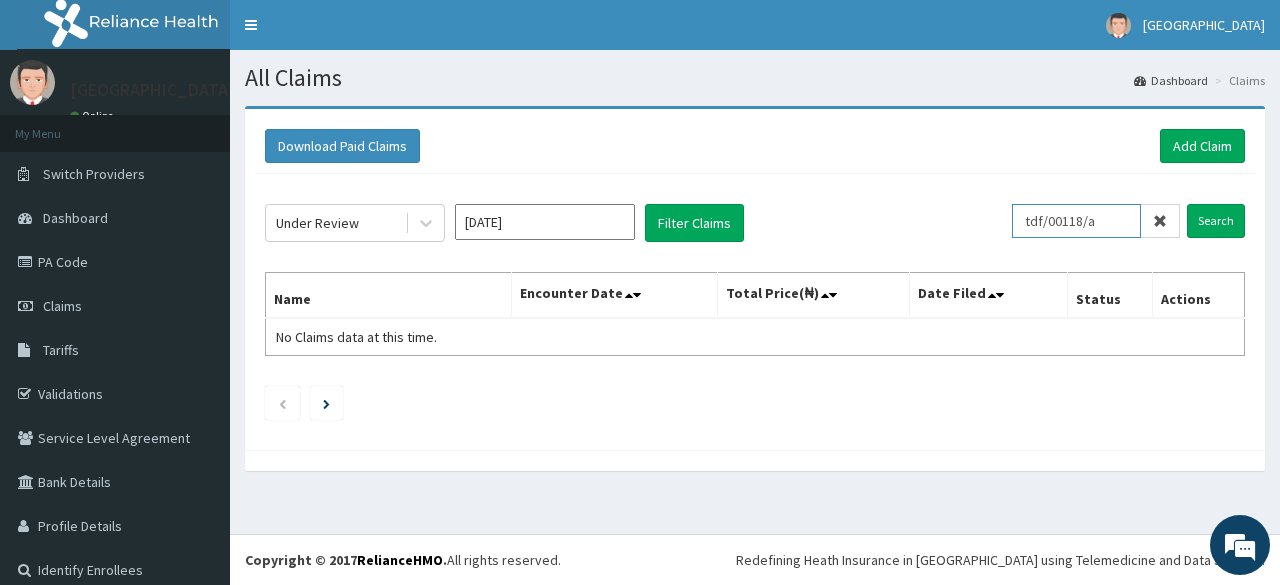 click on "tdf/00118/a" at bounding box center [1076, 221] 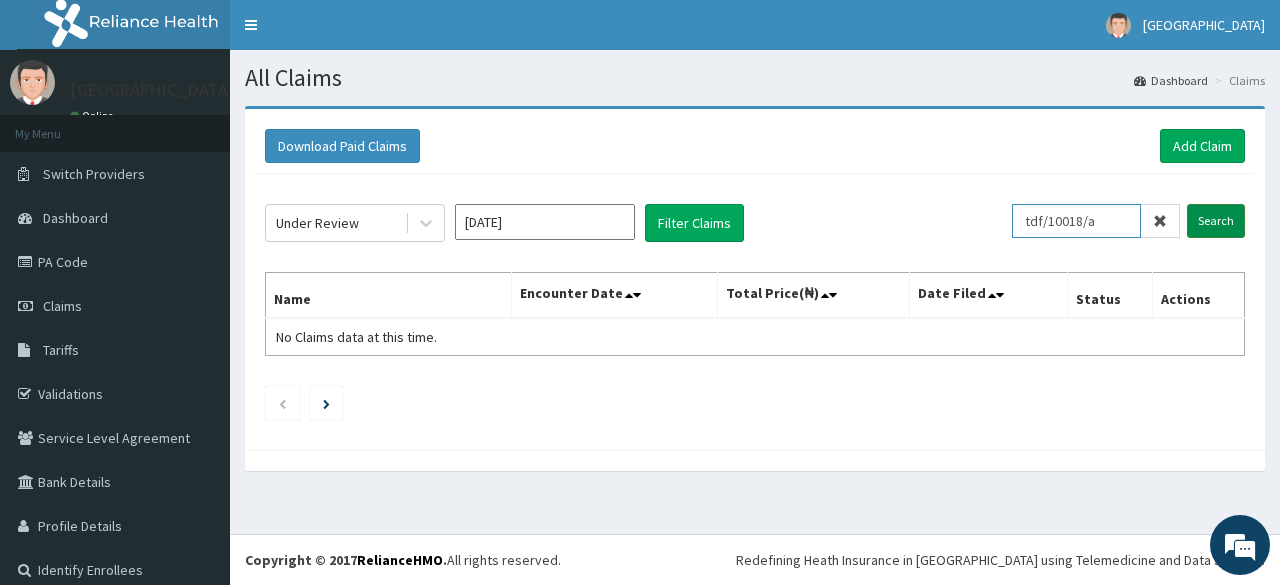 type on "tdf/10018/a" 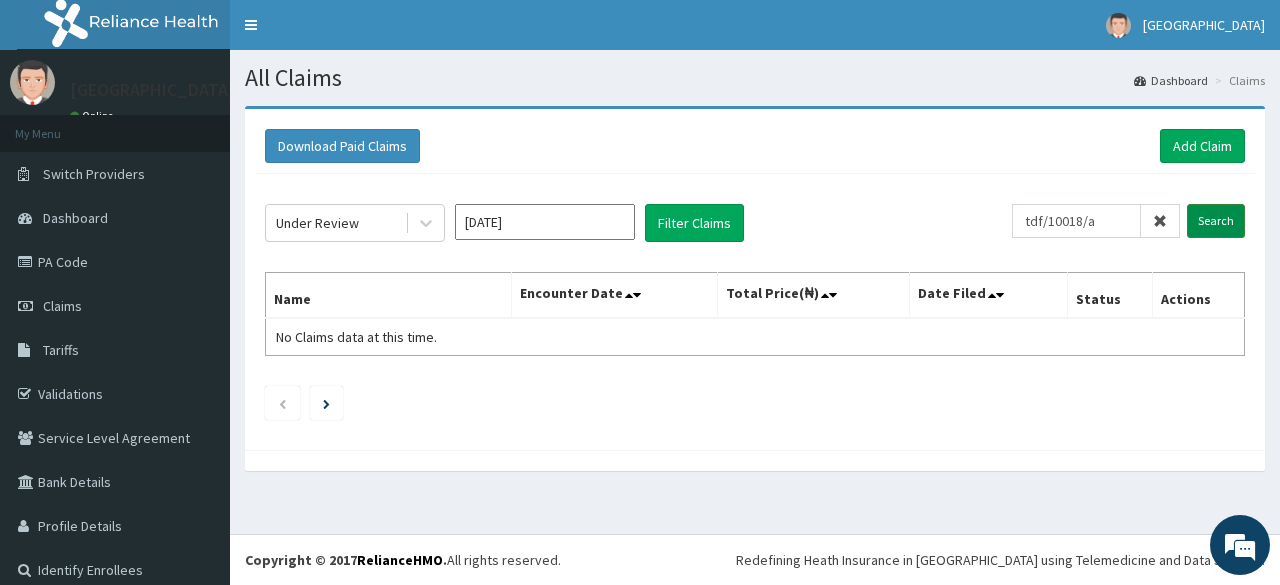 click on "Search" at bounding box center (1216, 221) 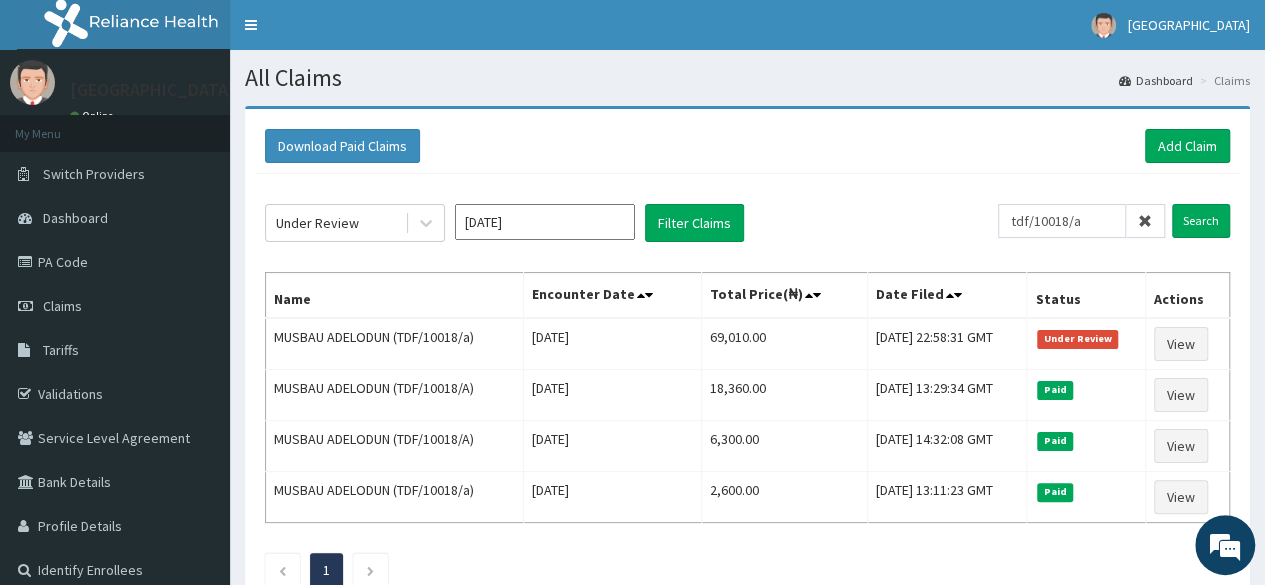 click at bounding box center [1145, 221] 